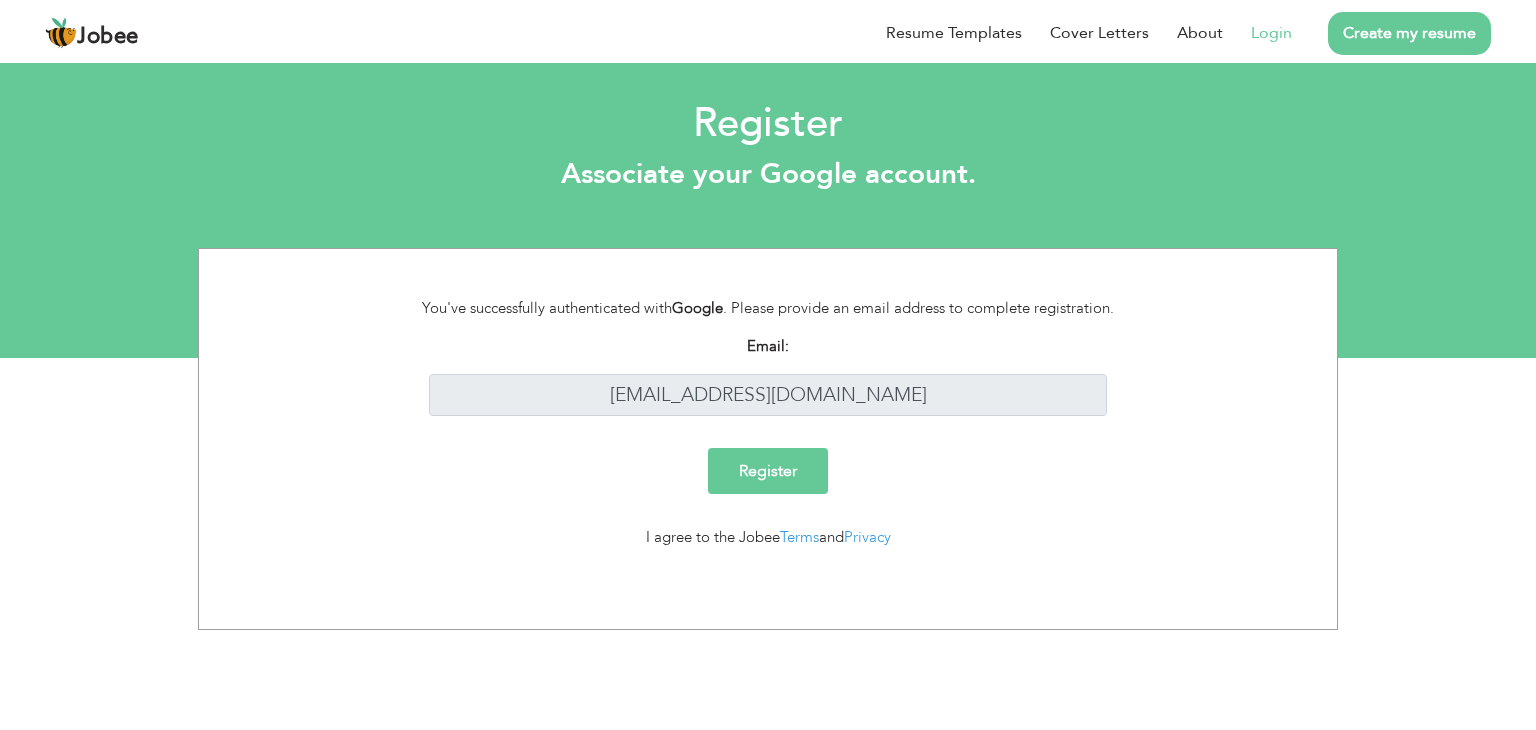 scroll, scrollTop: 0, scrollLeft: 0, axis: both 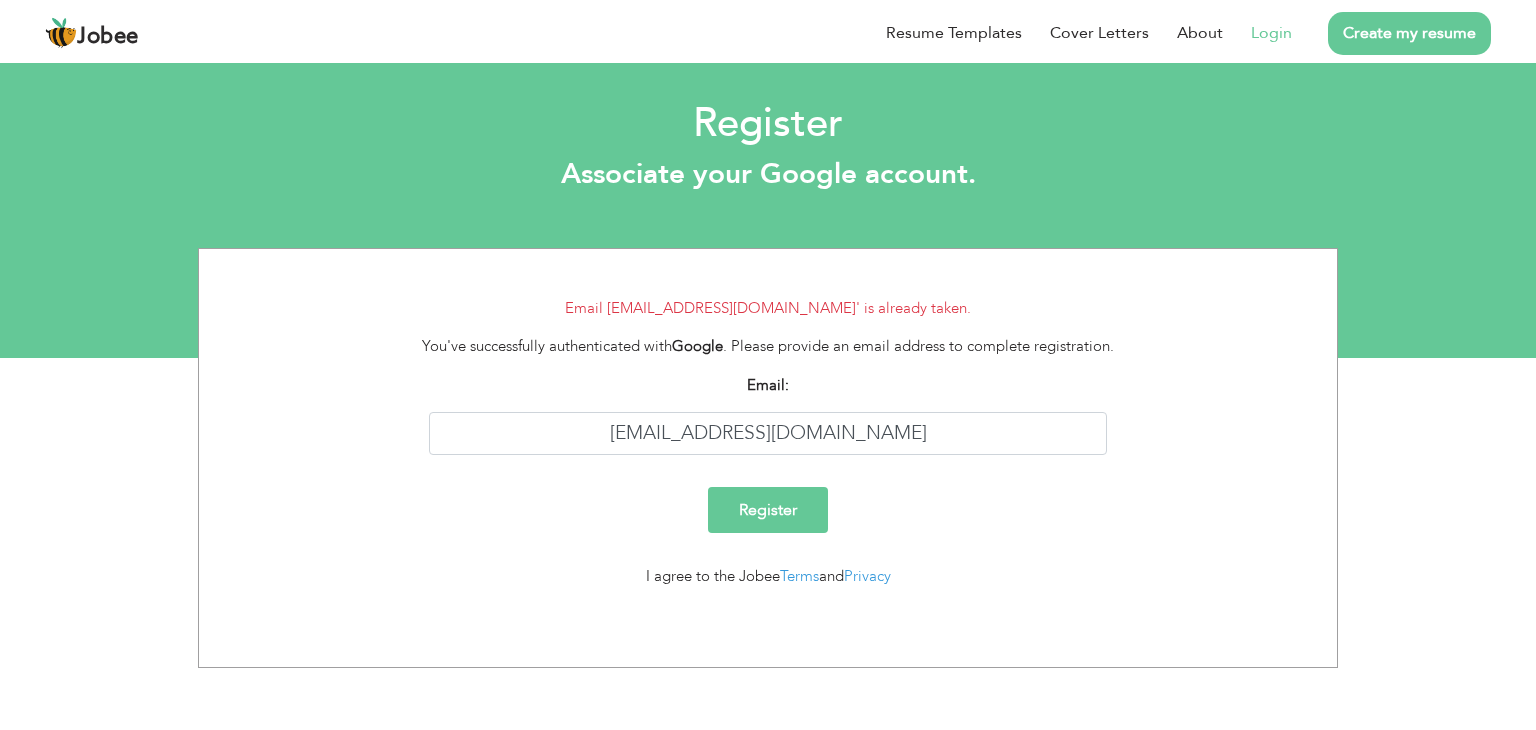 click on "Email [EMAIL_ADDRESS][DOMAIN_NAME]' is already taken.
You've successfully authenticated with  Google . Please provide an email address to complete registration.
Email:
[EMAIL_ADDRESS][DOMAIN_NAME]
Register
I agree to the Jobee  Terms  and  Privacy" at bounding box center (768, 450) 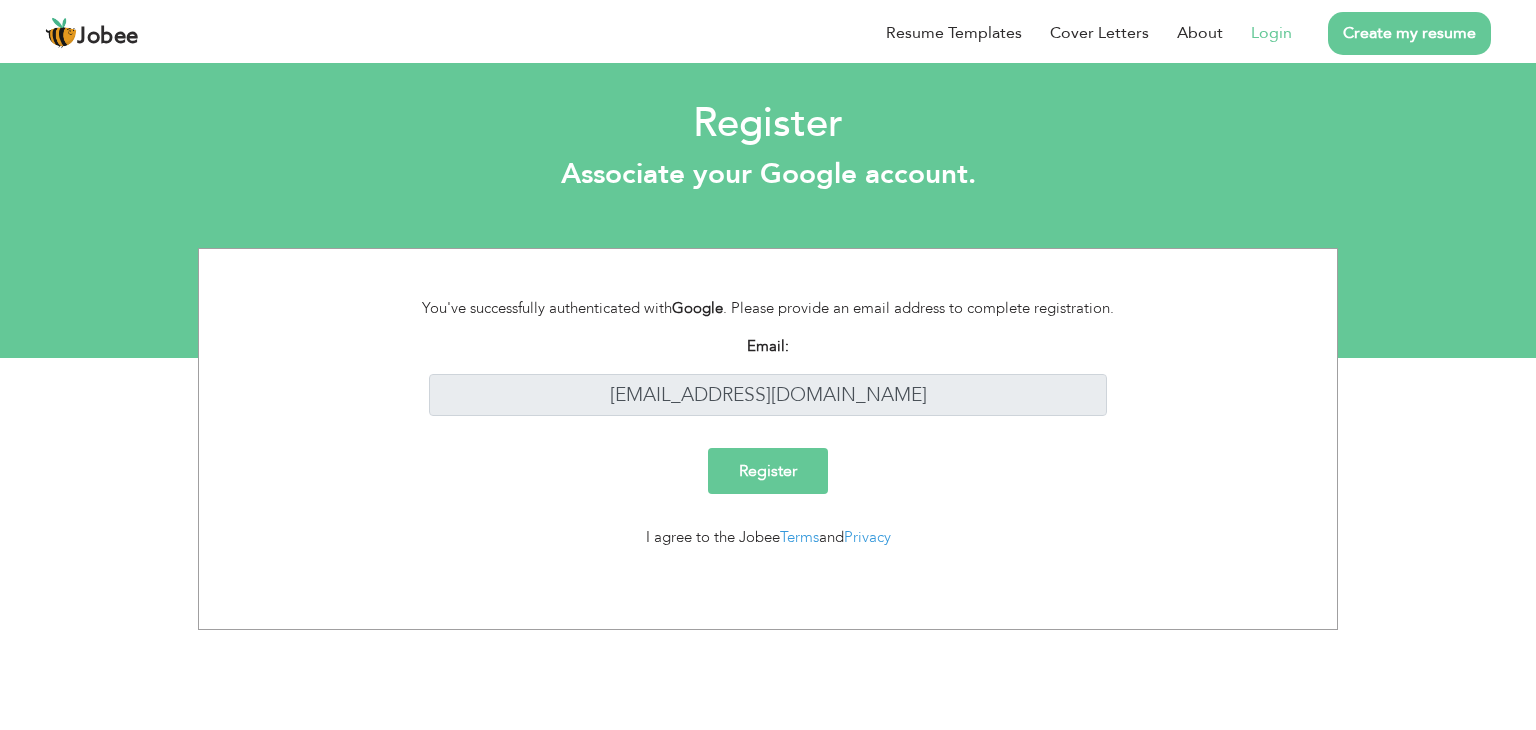 scroll, scrollTop: 0, scrollLeft: 0, axis: both 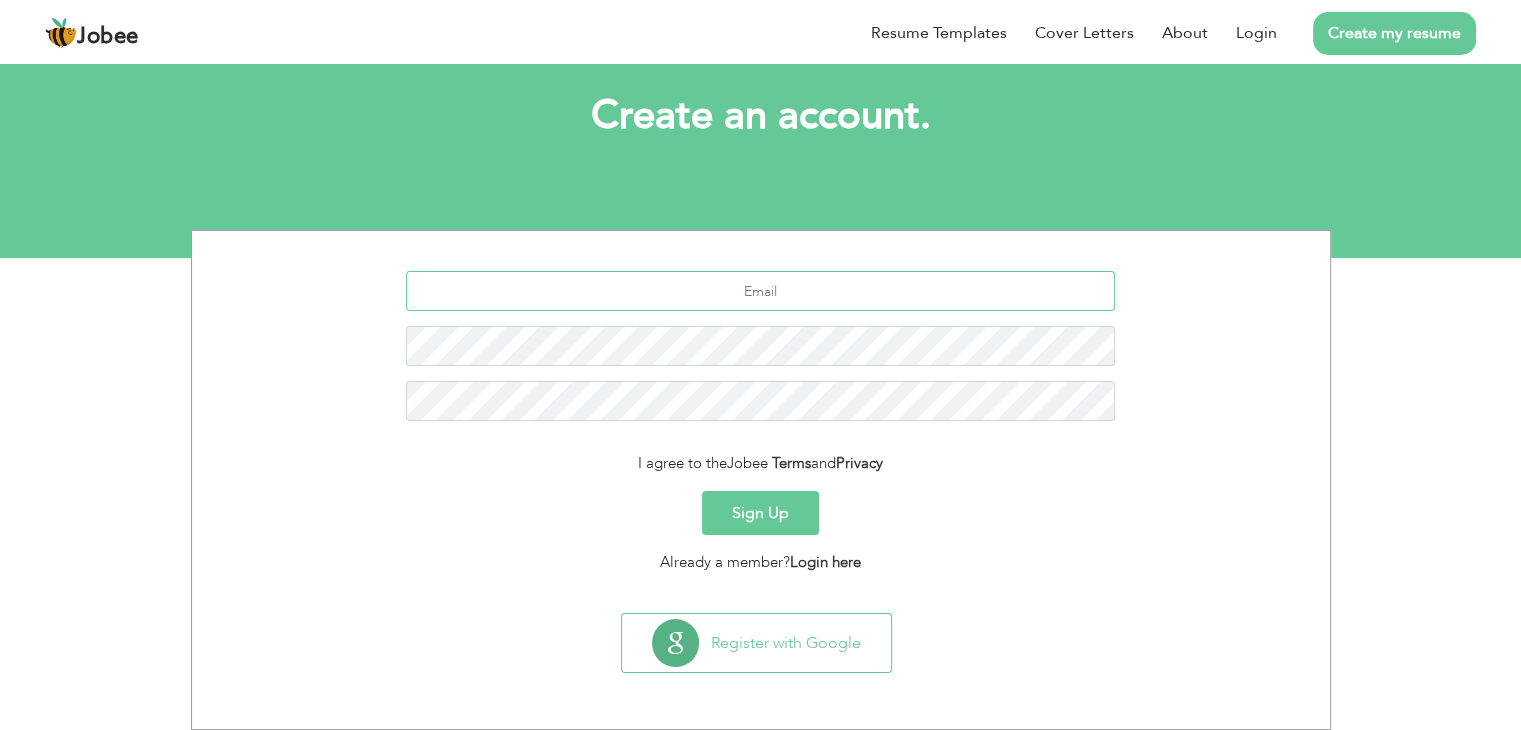 click at bounding box center [760, 291] 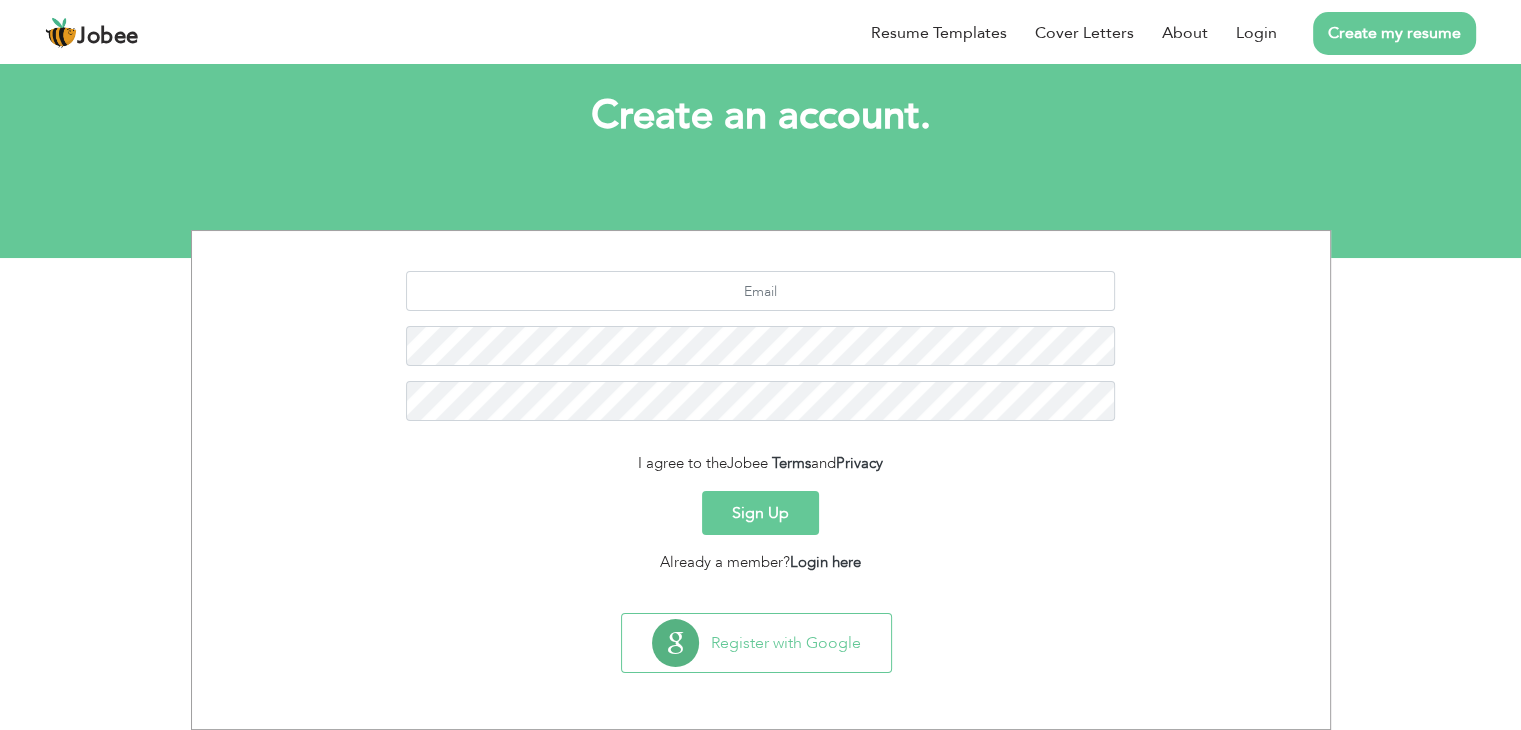 click on "Sign Up" at bounding box center (760, 513) 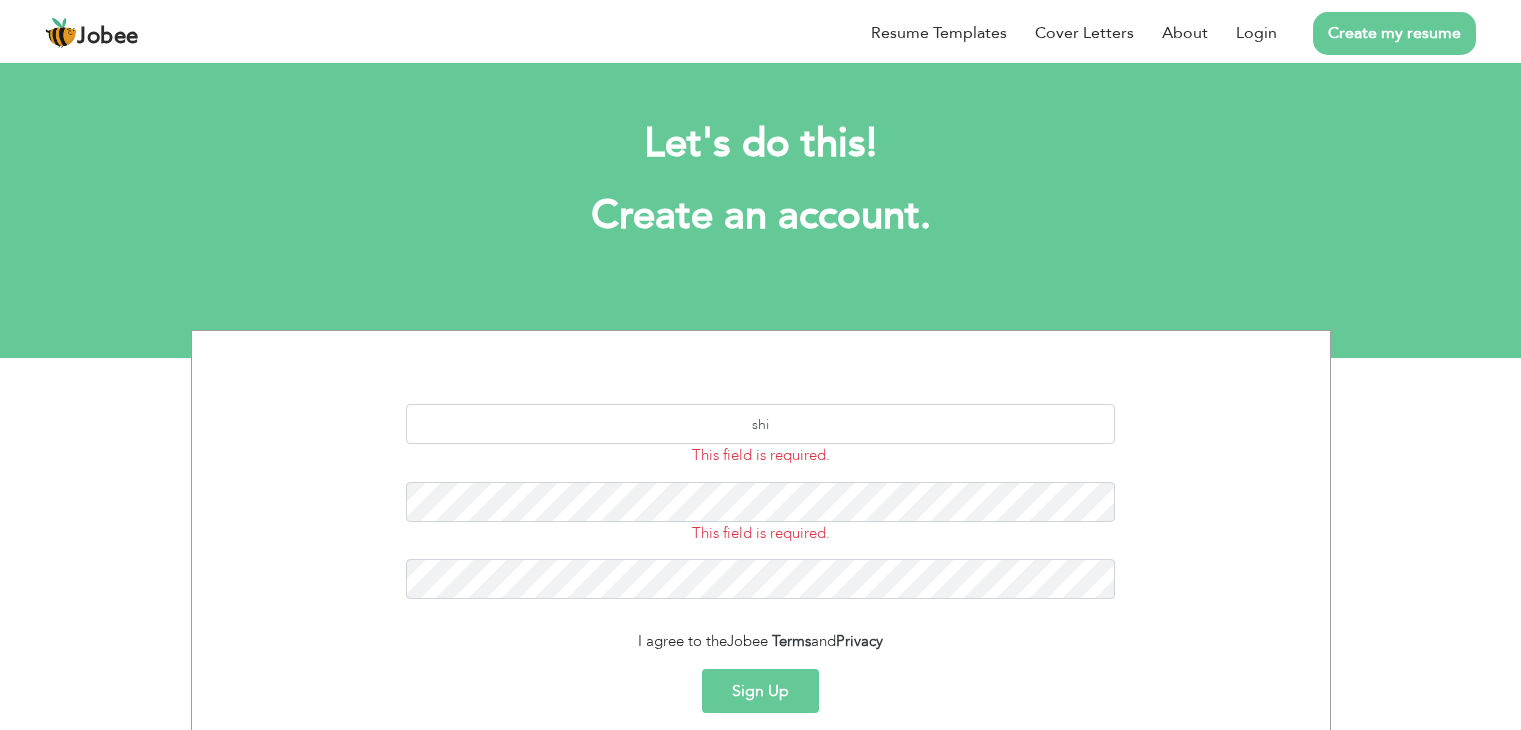 scroll, scrollTop: 0, scrollLeft: 0, axis: both 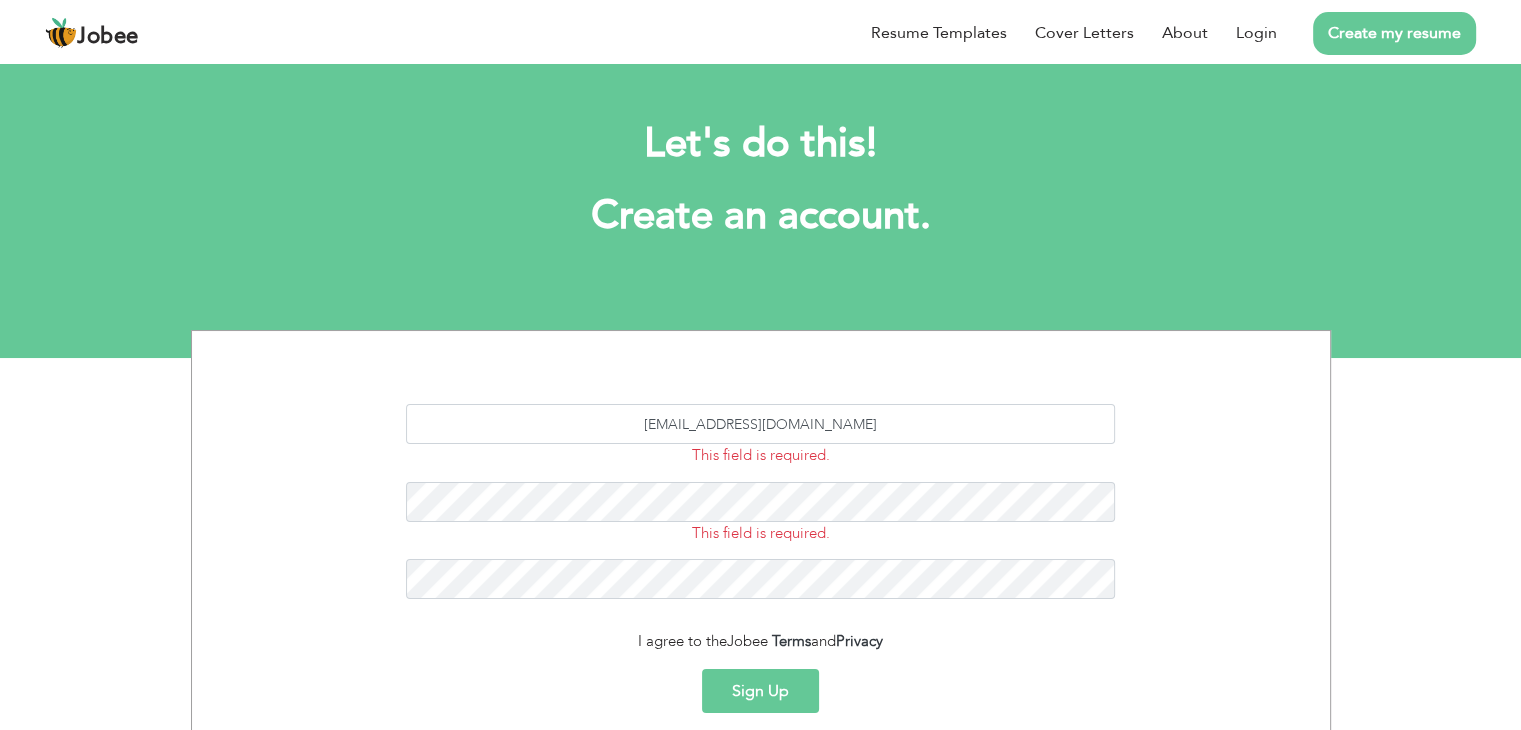type on "[EMAIL_ADDRESS][DOMAIN_NAME]" 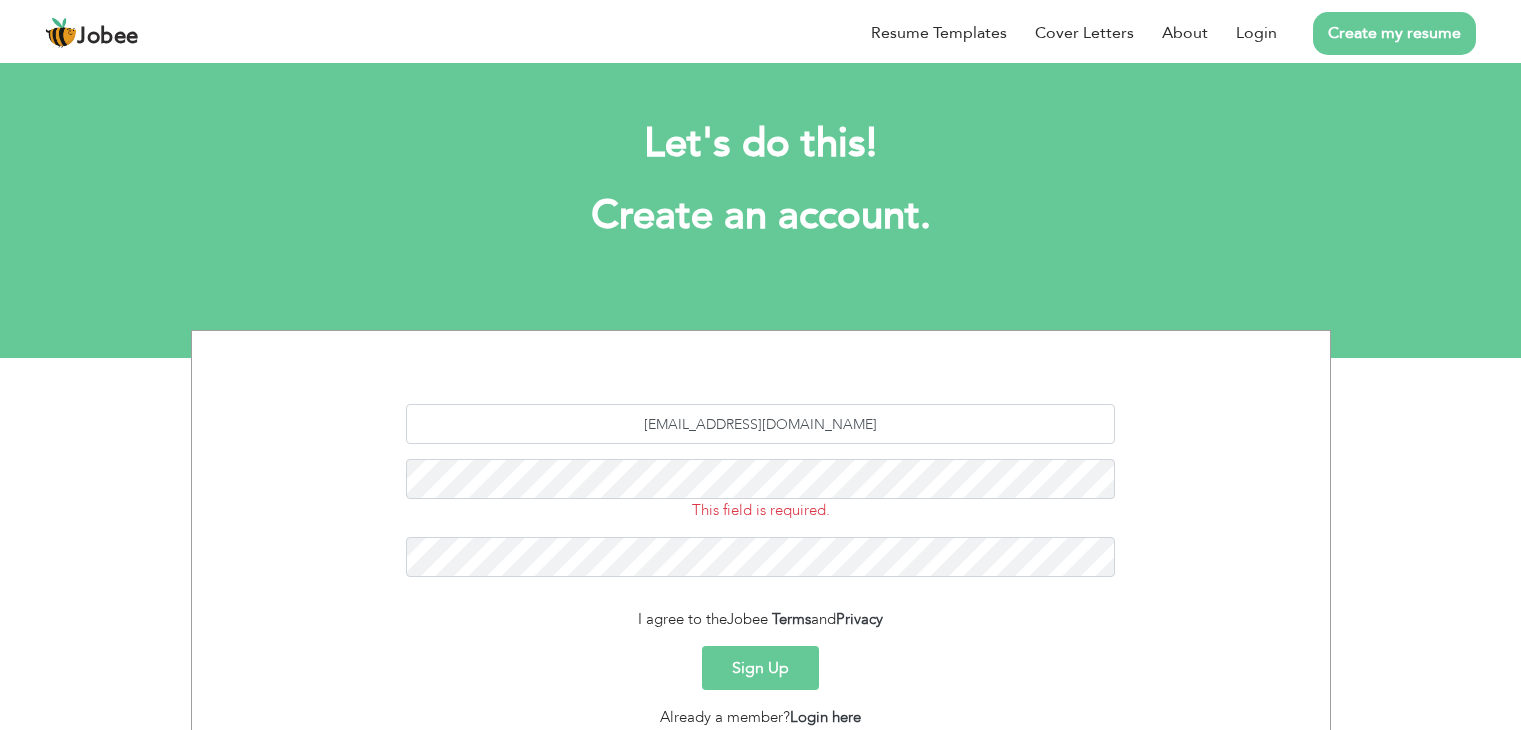 scroll, scrollTop: 0, scrollLeft: 0, axis: both 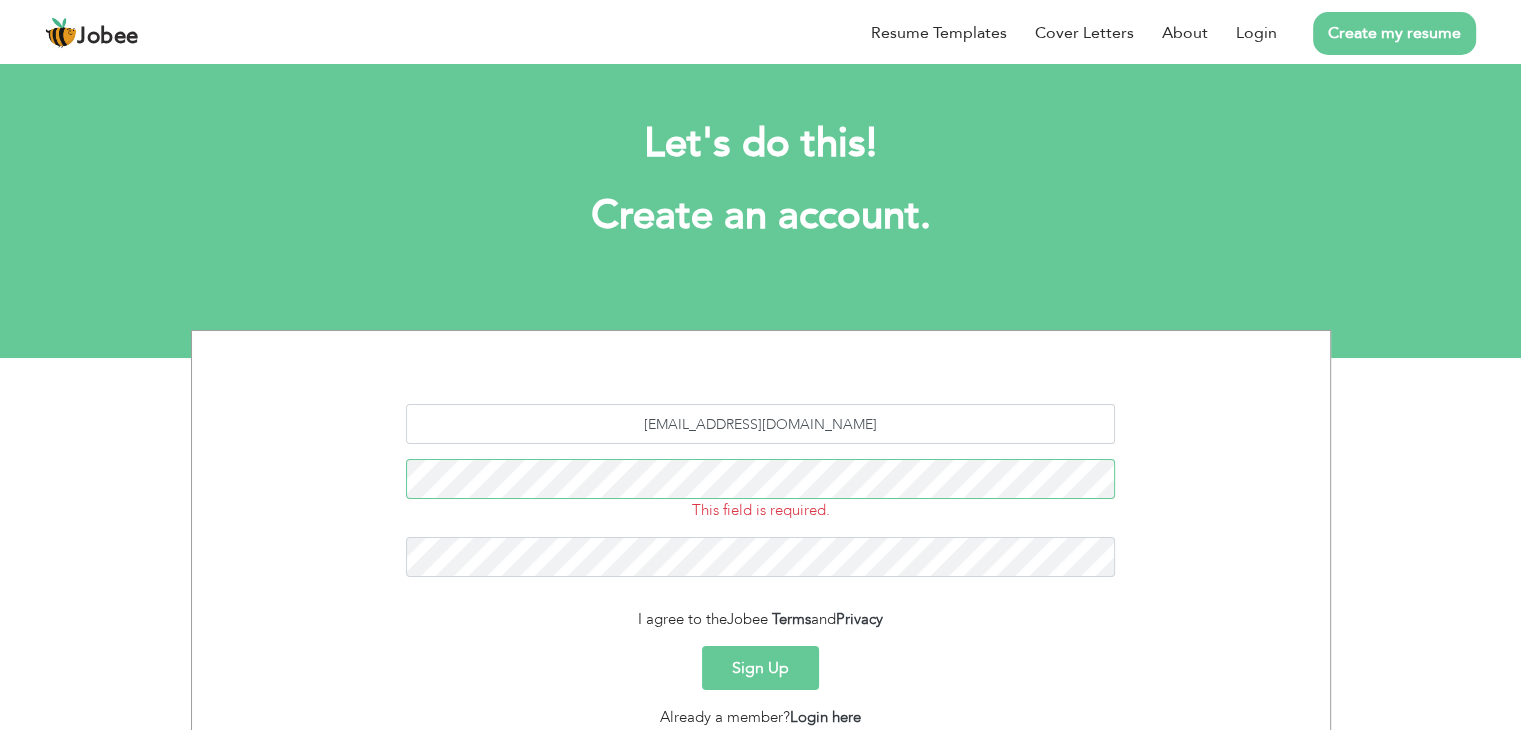 click on "Sign Up" at bounding box center (760, 668) 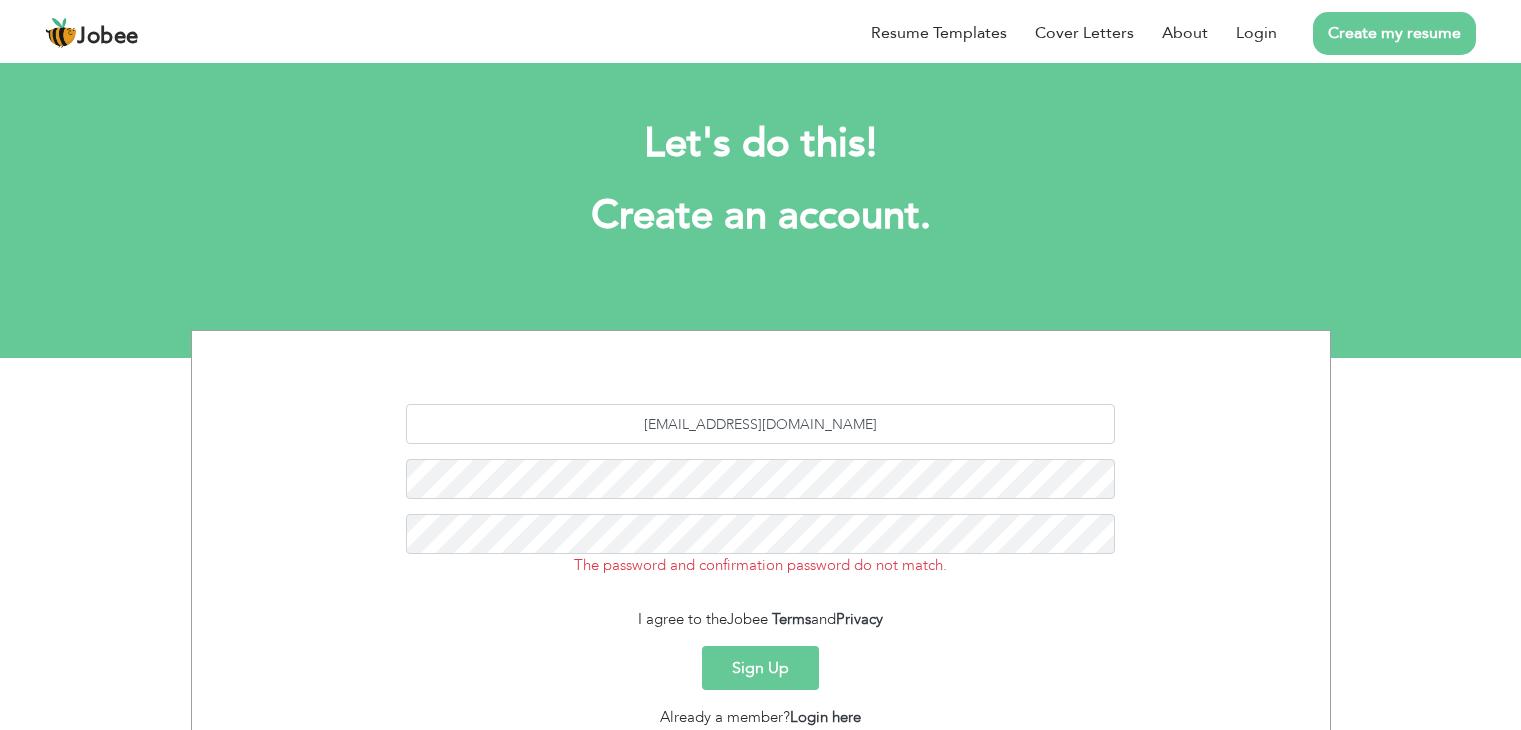 scroll, scrollTop: 0, scrollLeft: 0, axis: both 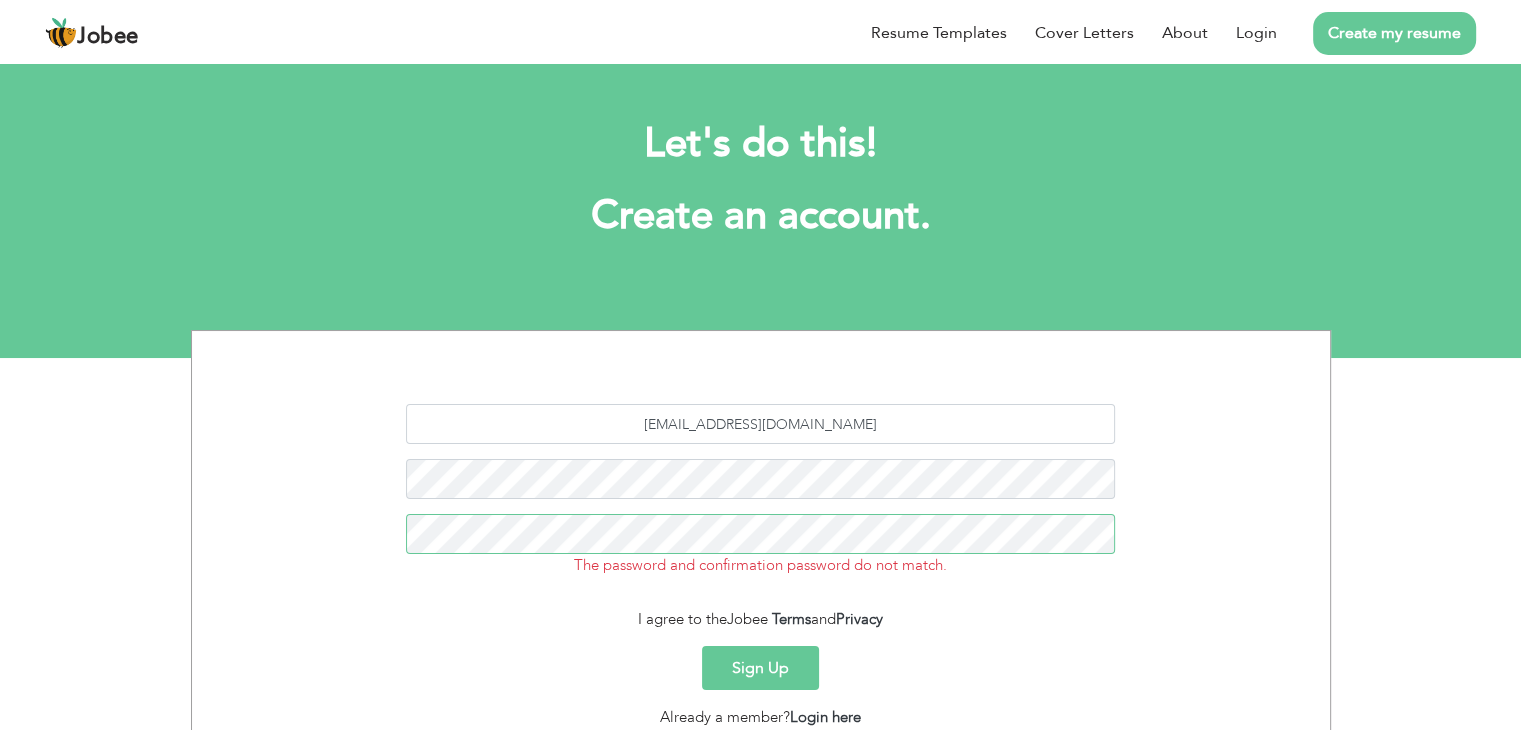 click on "Sign Up" at bounding box center (760, 668) 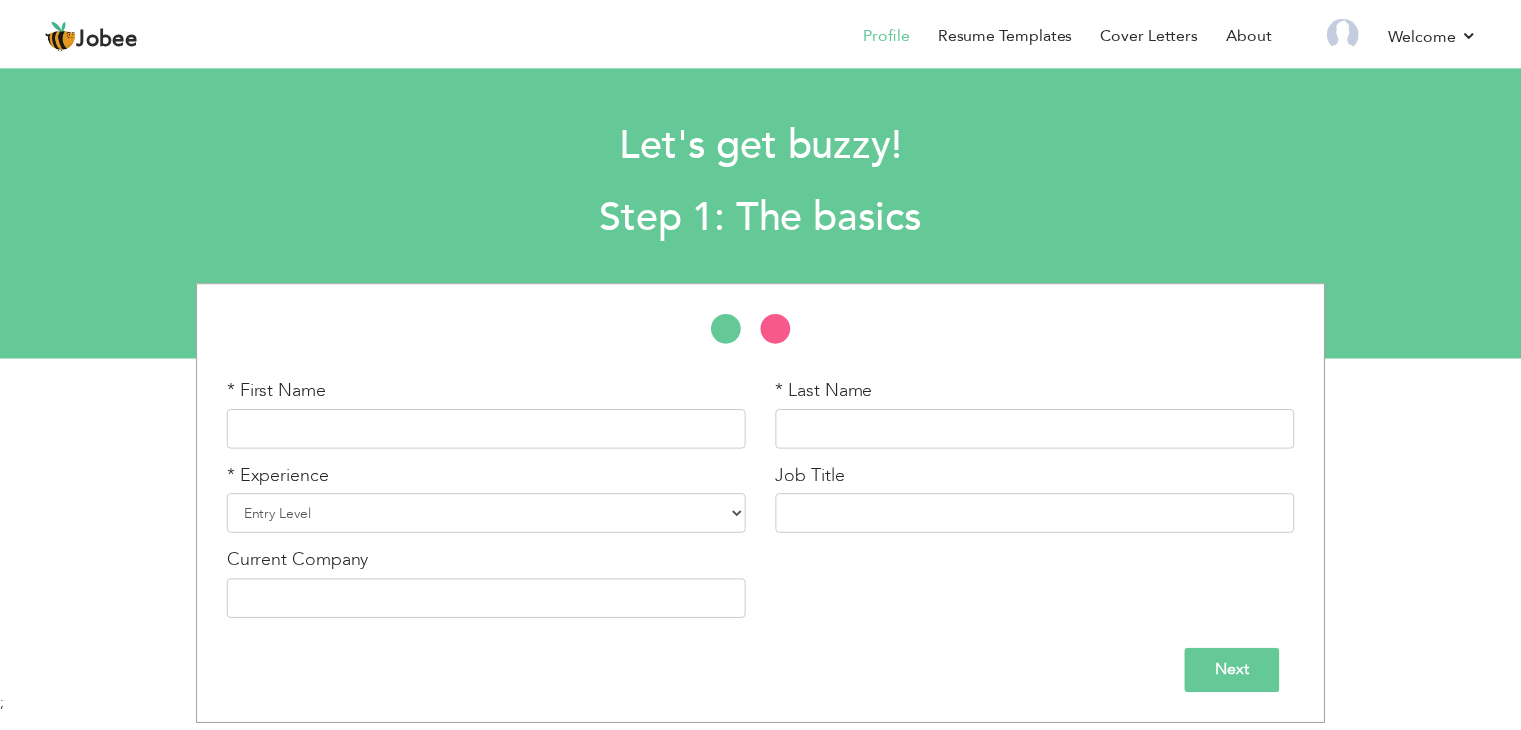 scroll, scrollTop: 0, scrollLeft: 0, axis: both 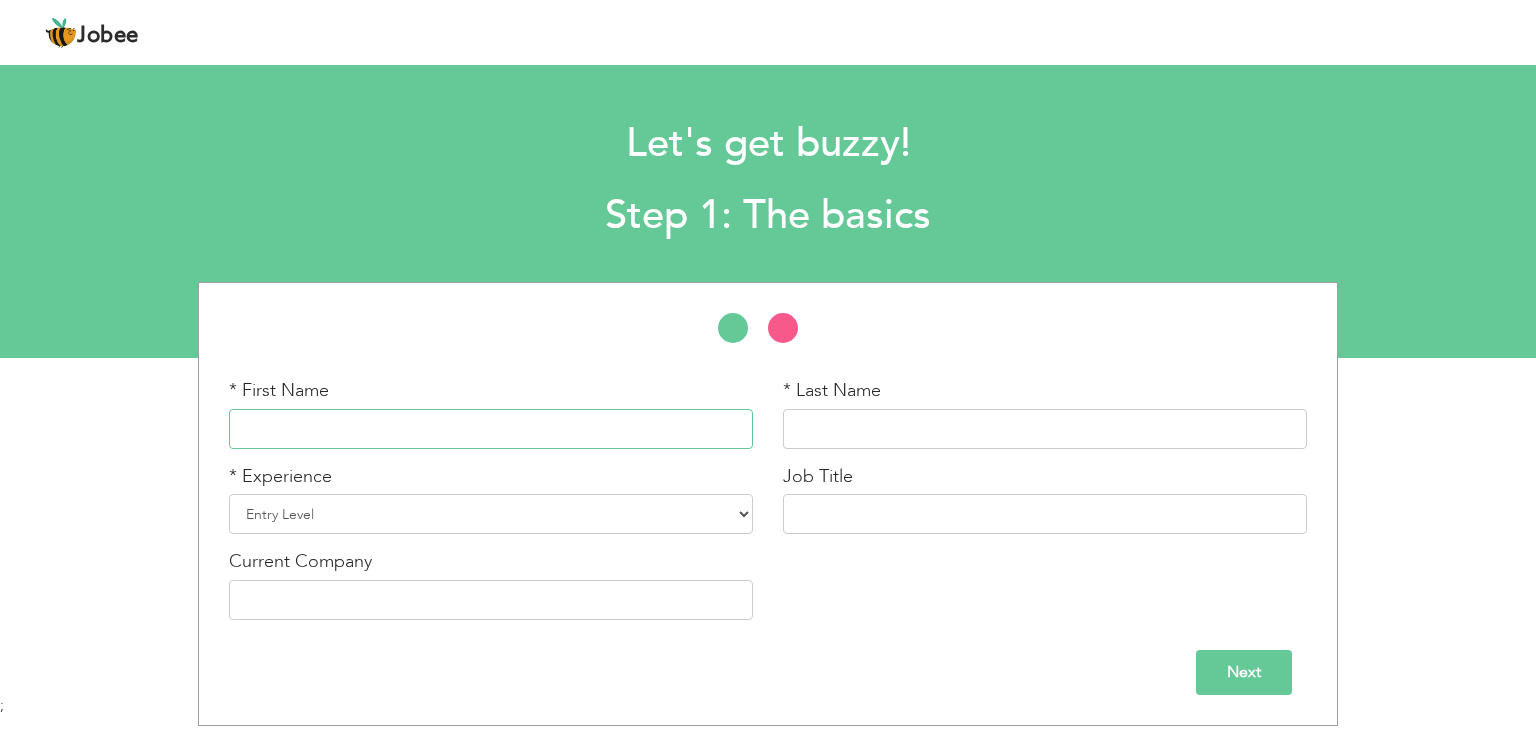 click at bounding box center (491, 429) 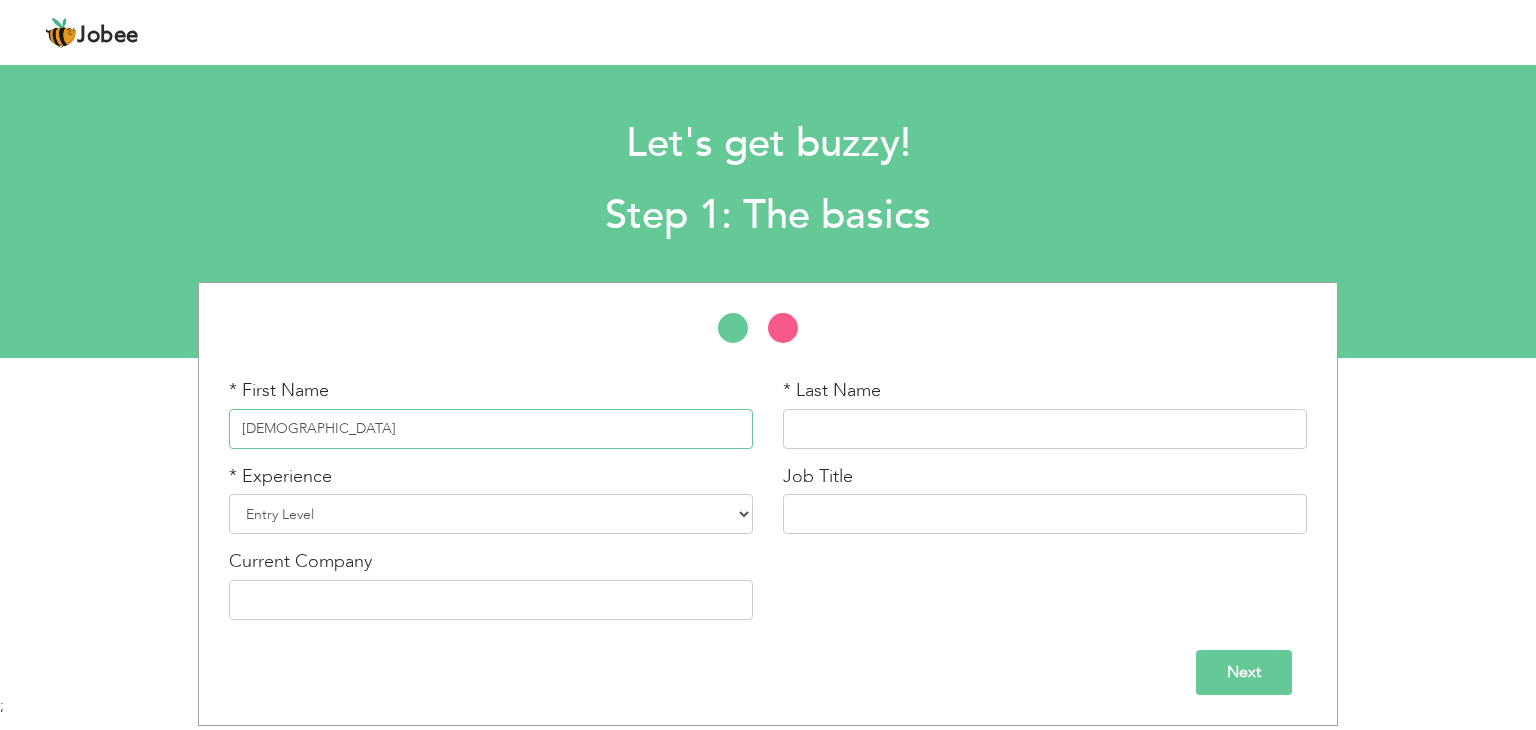 type on "shiva" 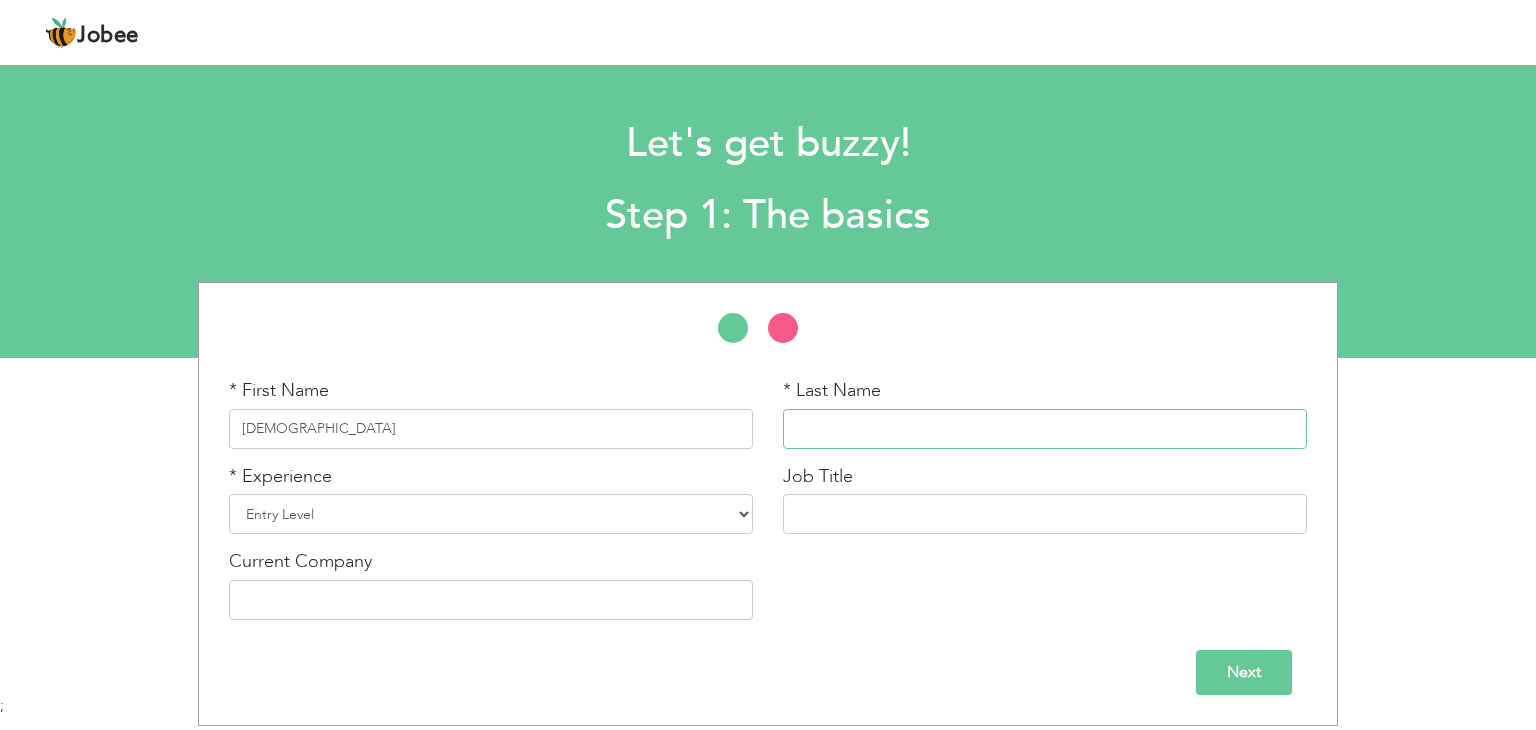 click at bounding box center (1045, 429) 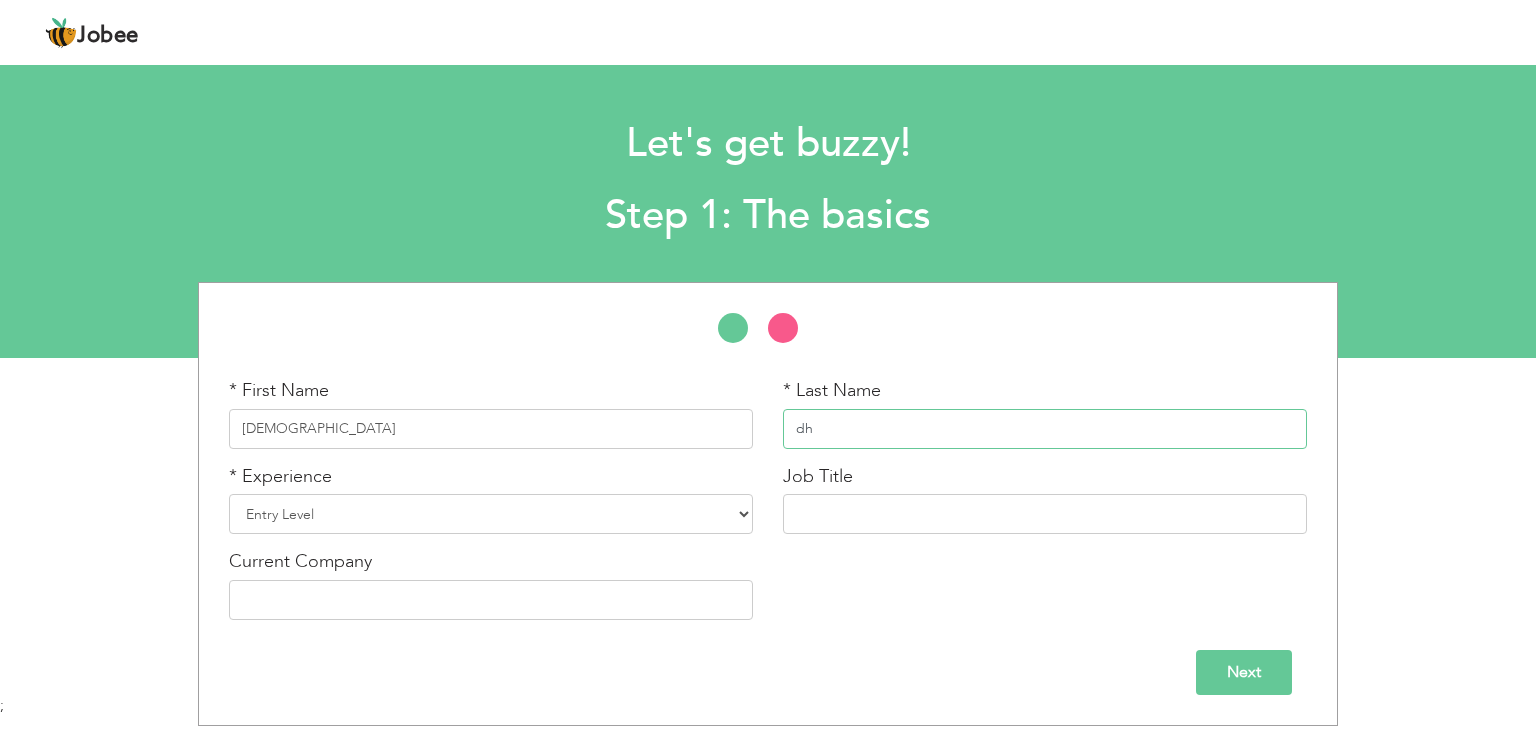 type on "d" 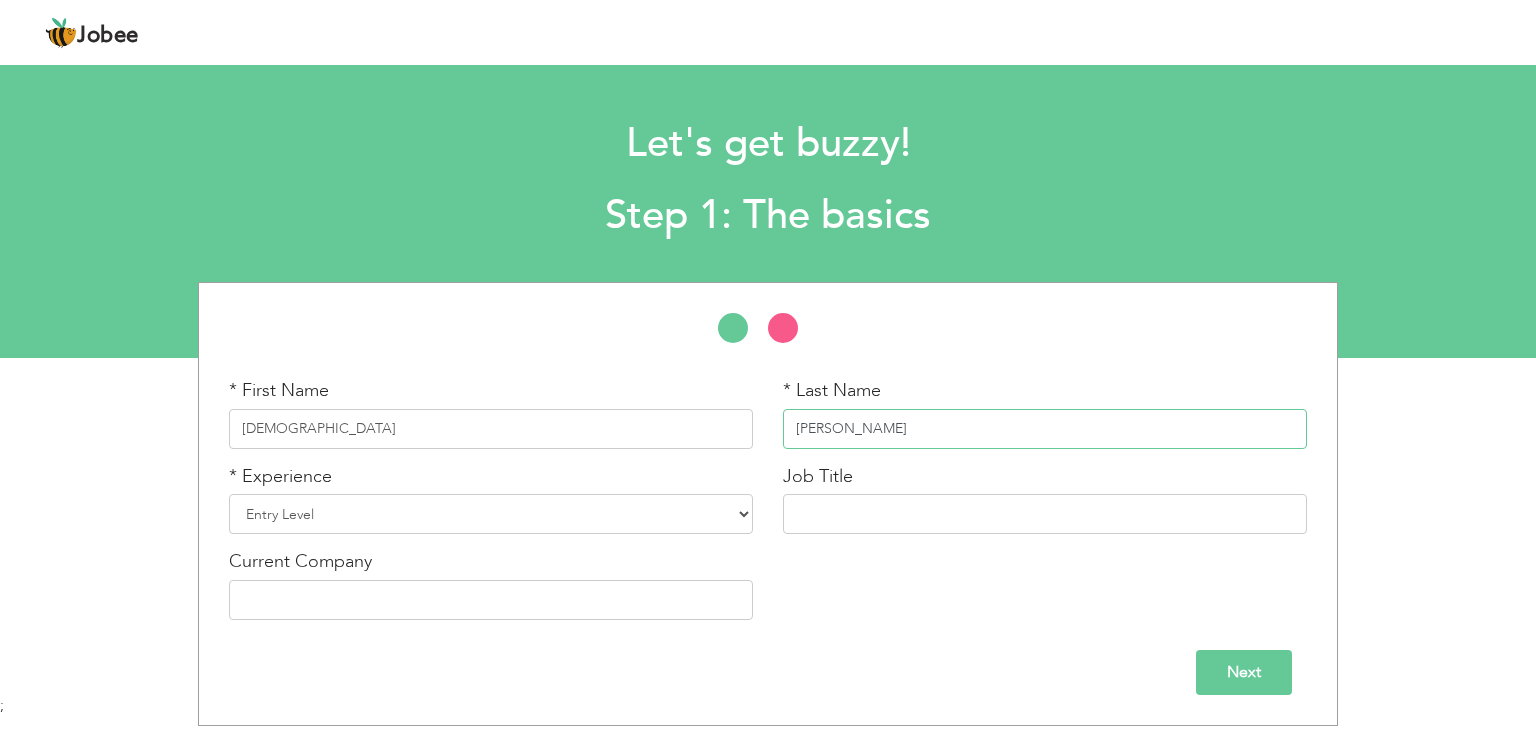type on "Shanker" 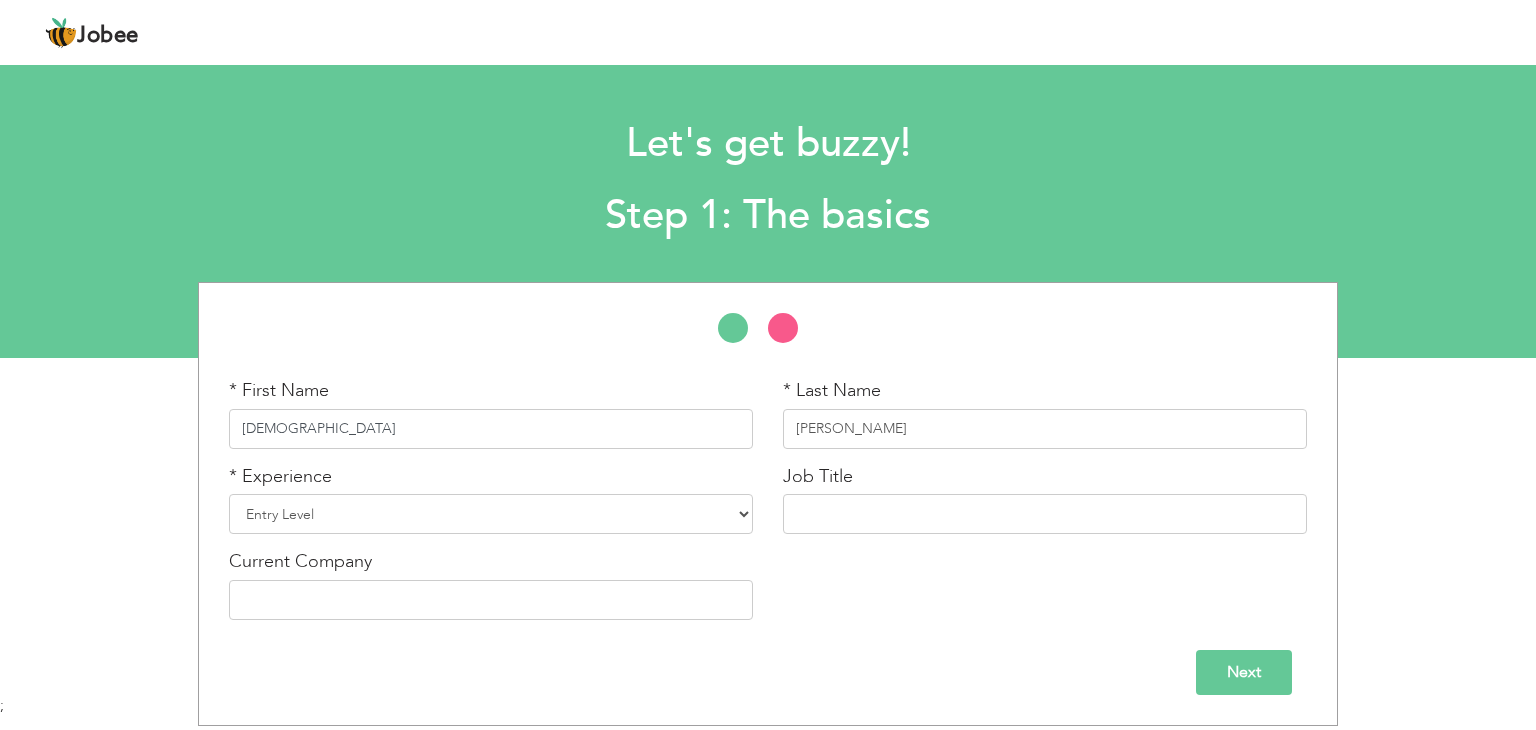 click on "shiva" at bounding box center [491, 429] 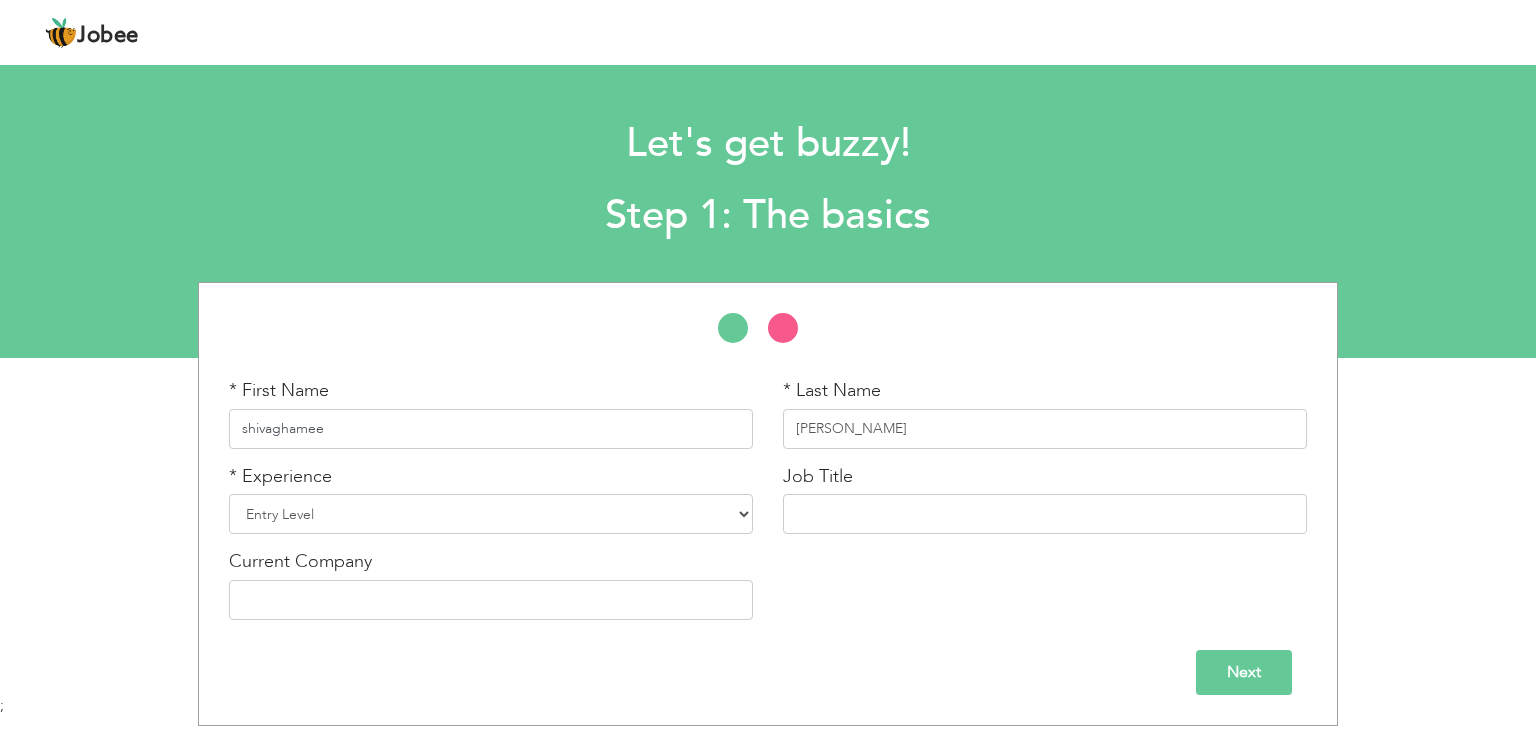 click on "shivaghamee" at bounding box center [491, 429] 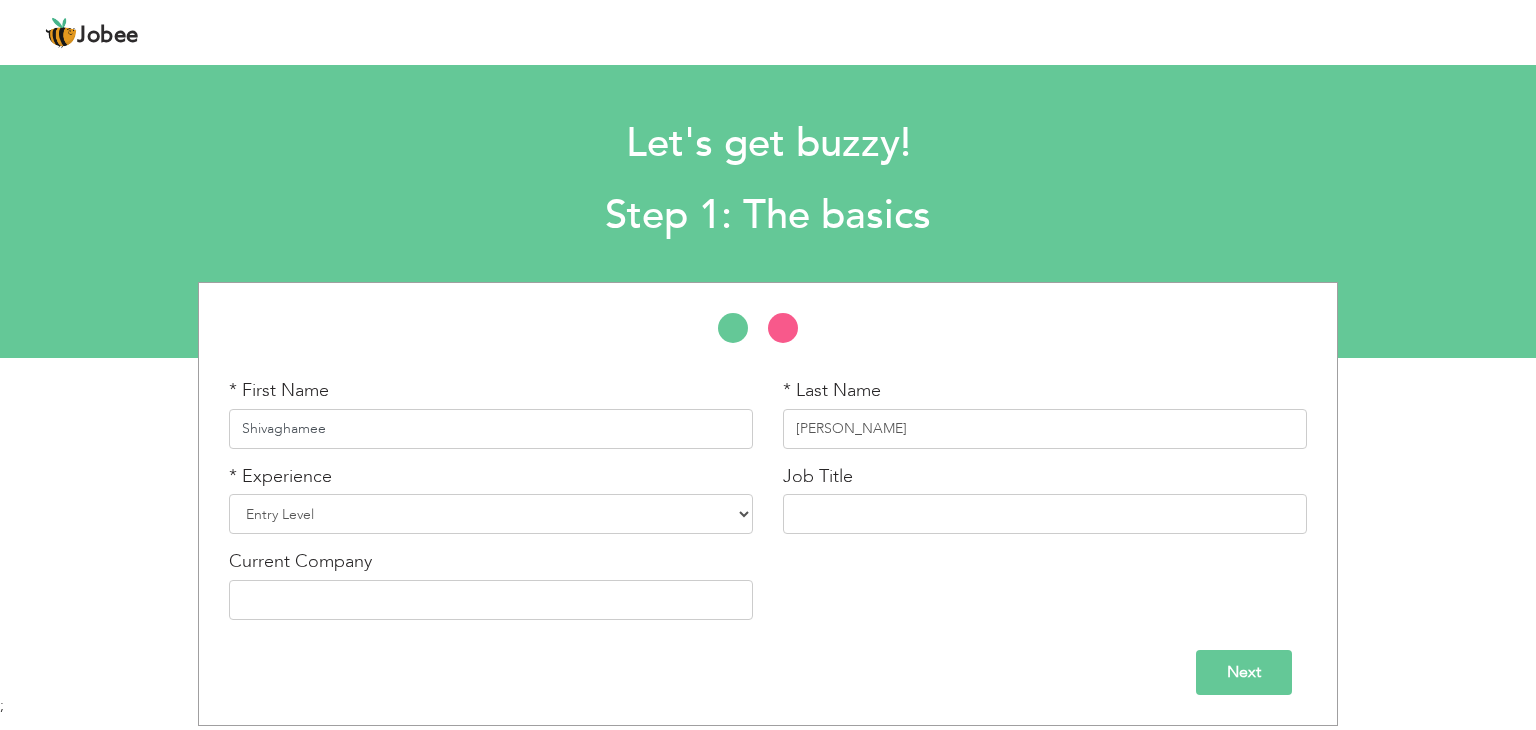 click on "Shivaghamee" at bounding box center [491, 429] 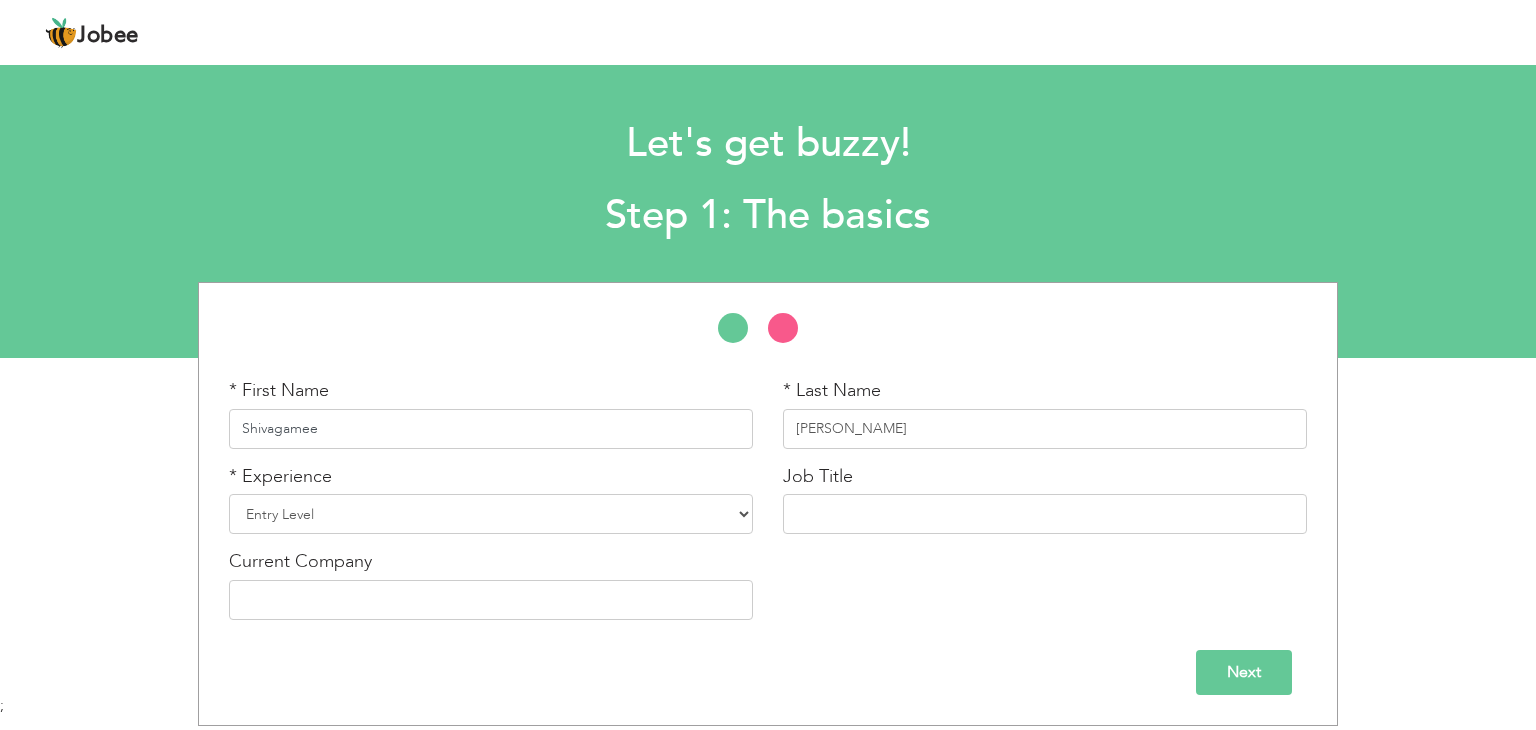 click on "Shivagamee" at bounding box center (491, 429) 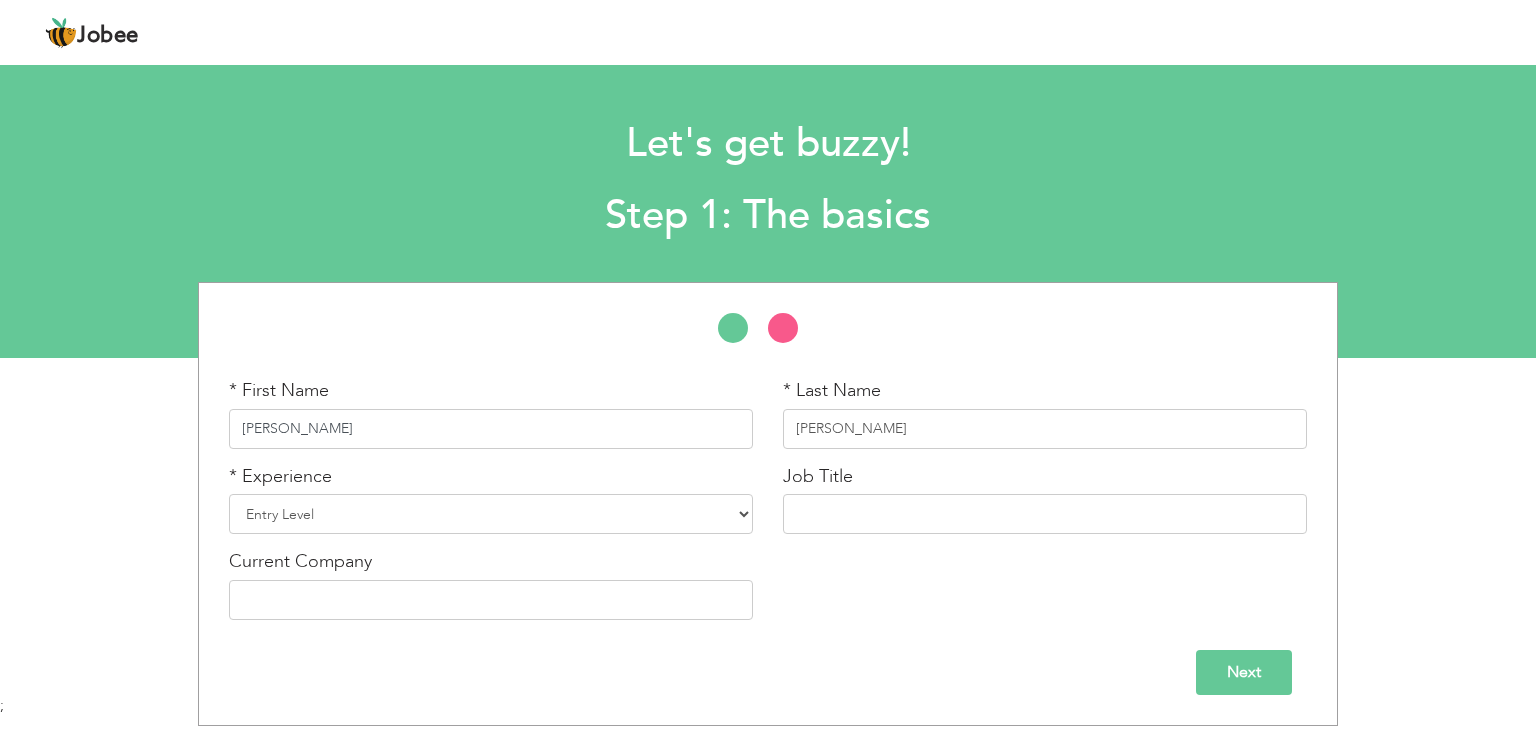 type on "Shivagami" 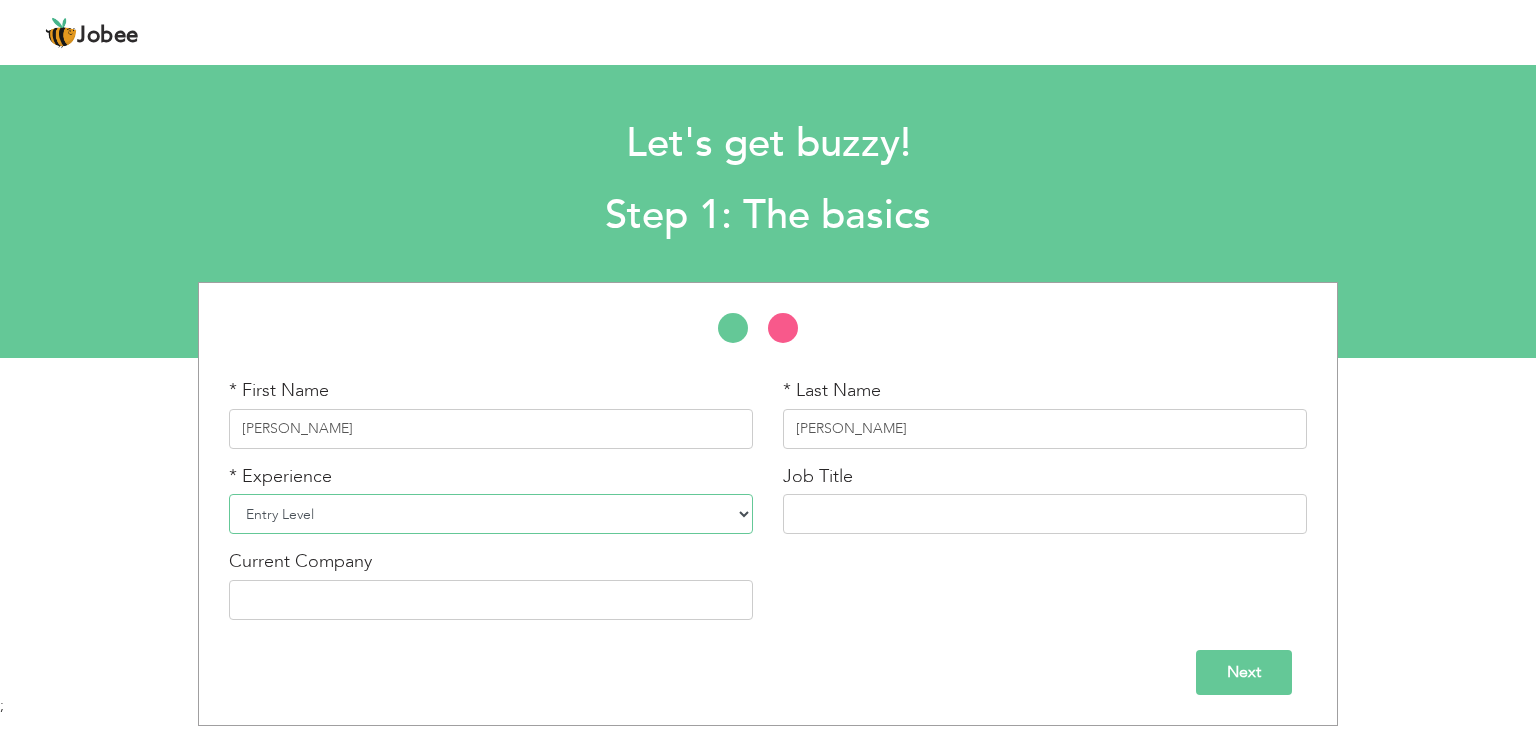 click on "Entry Level
Less than 1 Year
1 Year
2 Years
3 Years
4 Years
5 Years
6 Years
7 Years
8 Years
9 Years
10 Years
11 Years
12 Years
13 Years
14 Years
15 Years
16 Years
17 Years
18 Years
19 Years
20 Years
21 Years
22 Years
23 Years
24 Years
25 Years
26 Years
27 Years
28 Years
29 Years
30 Years
31 Years
32 Years
33 Years
34 Years
35 Years
More than 35 Years" at bounding box center (491, 514) 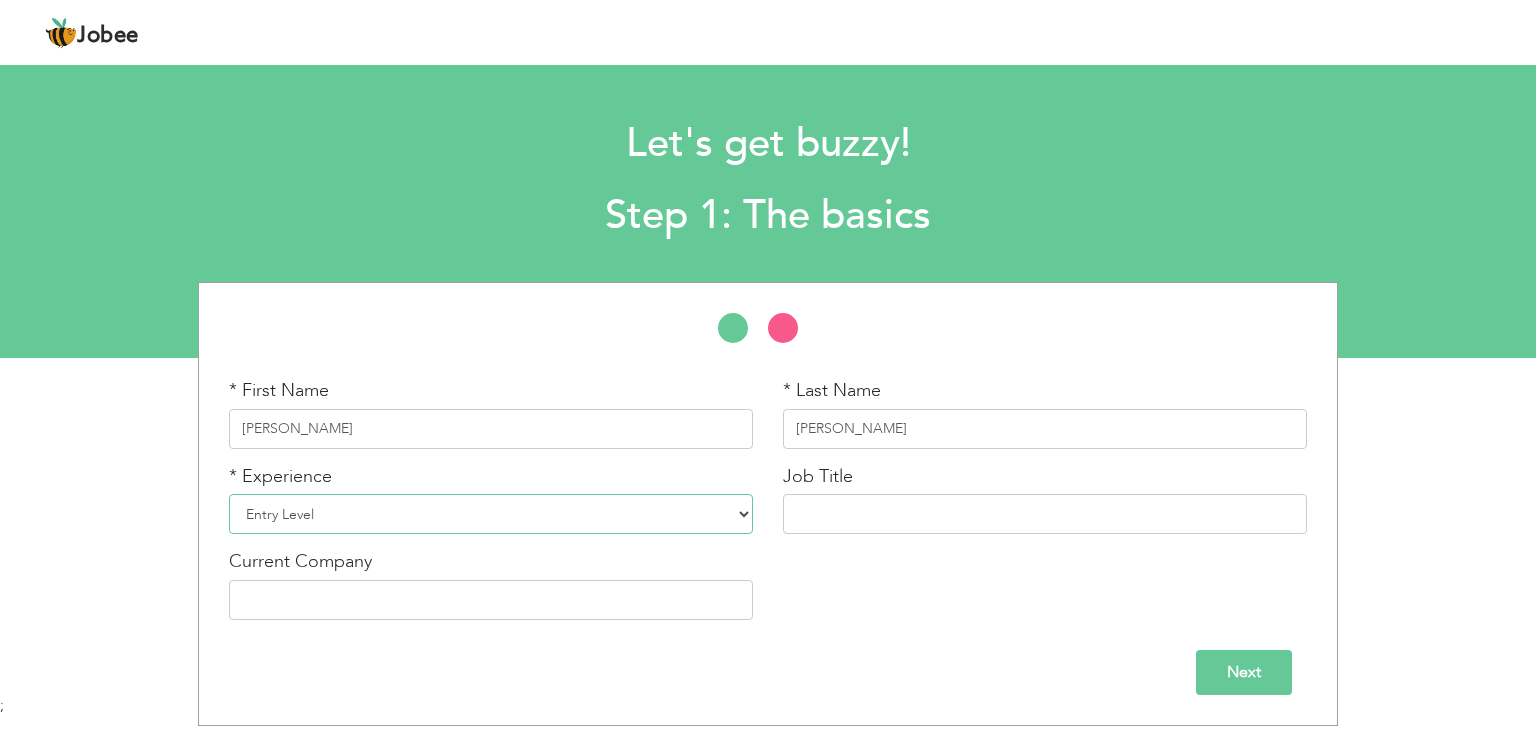 select on "17" 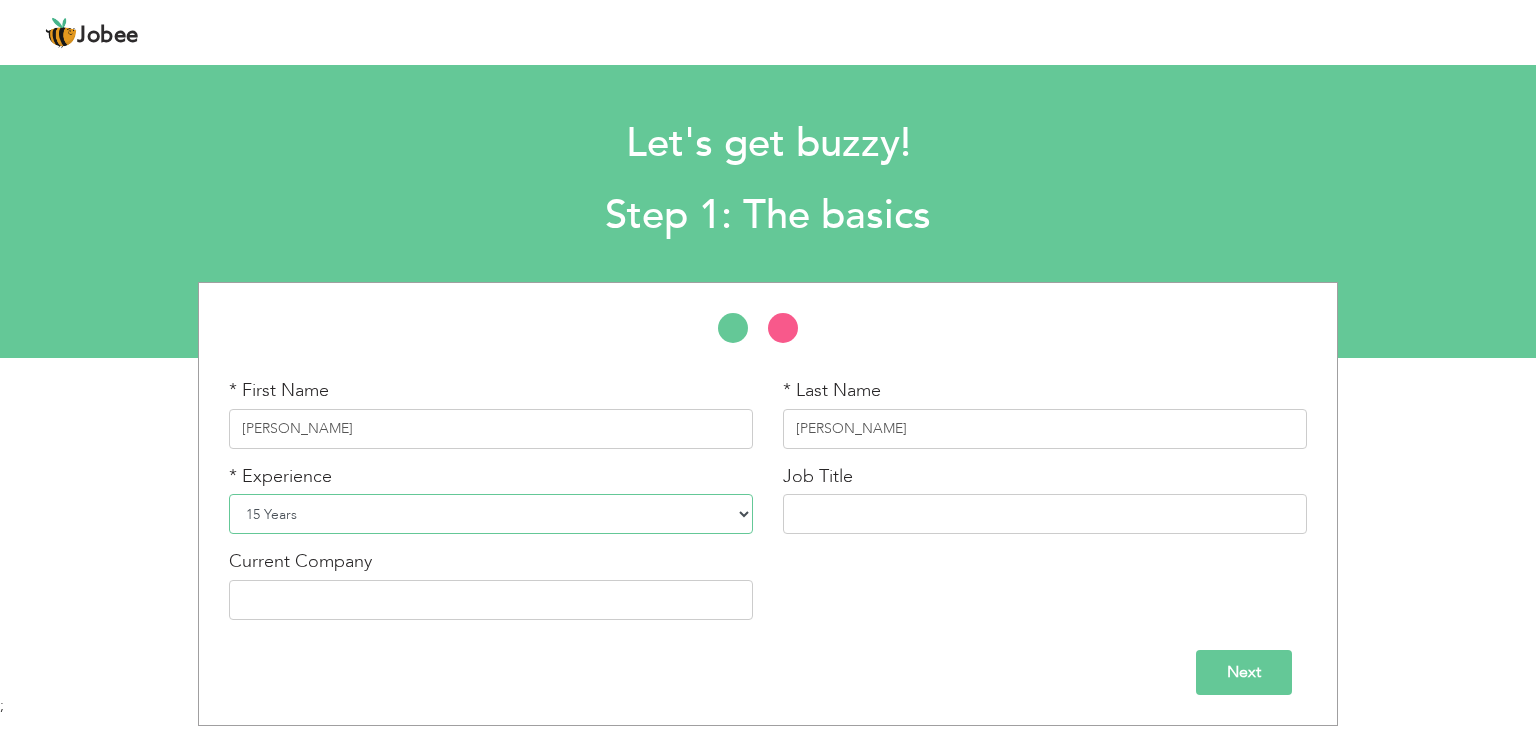 click on "Entry Level
Less than 1 Year
1 Year
2 Years
3 Years
4 Years
5 Years
6 Years
7 Years
8 Years
9 Years
10 Years
11 Years
12 Years
13 Years
14 Years
15 Years
16 Years
17 Years
18 Years
19 Years
20 Years
21 Years
22 Years
23 Years
24 Years
25 Years
26 Years
27 Years
28 Years
29 Years
30 Years
31 Years
32 Years
33 Years
34 Years
35 Years
More than 35 Years" at bounding box center (491, 514) 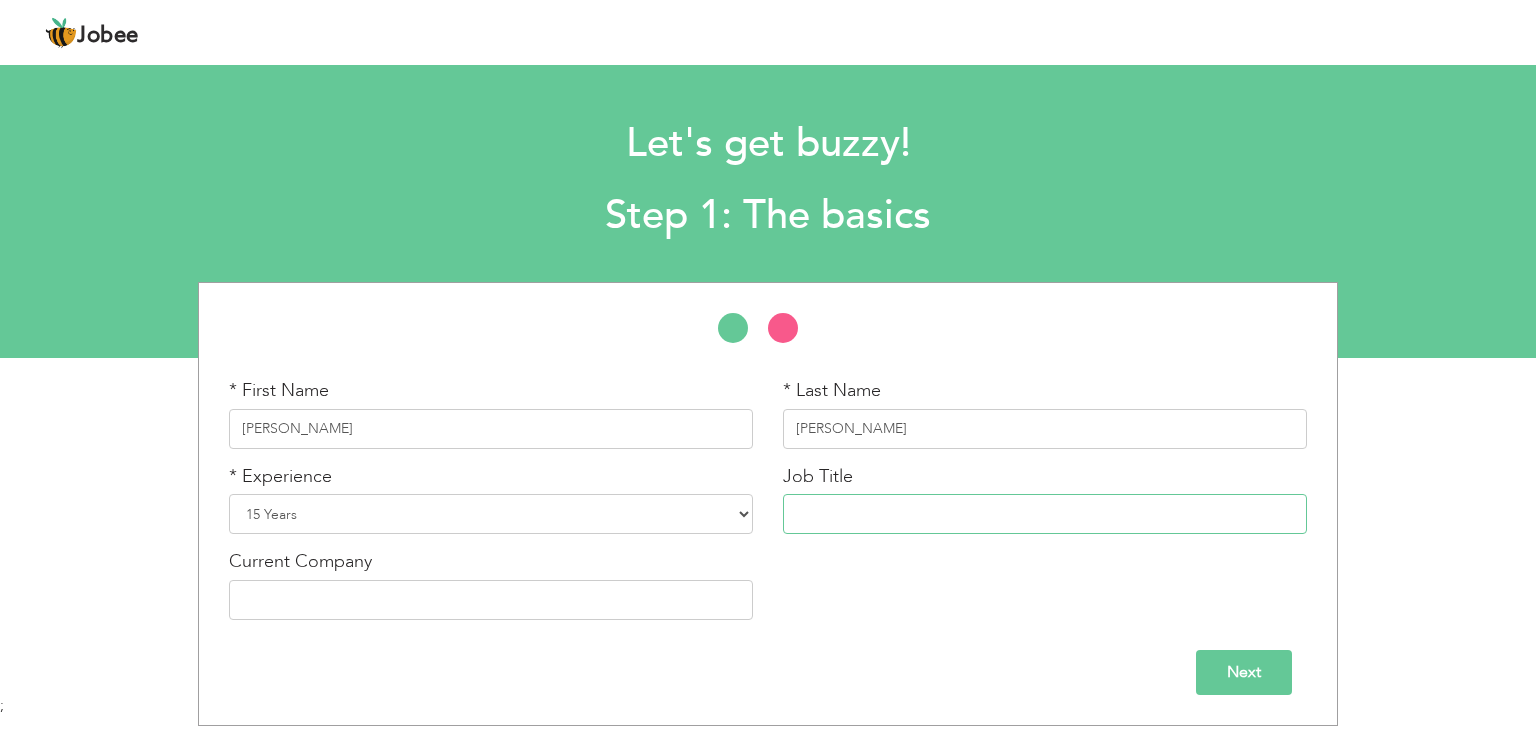 click at bounding box center (1045, 514) 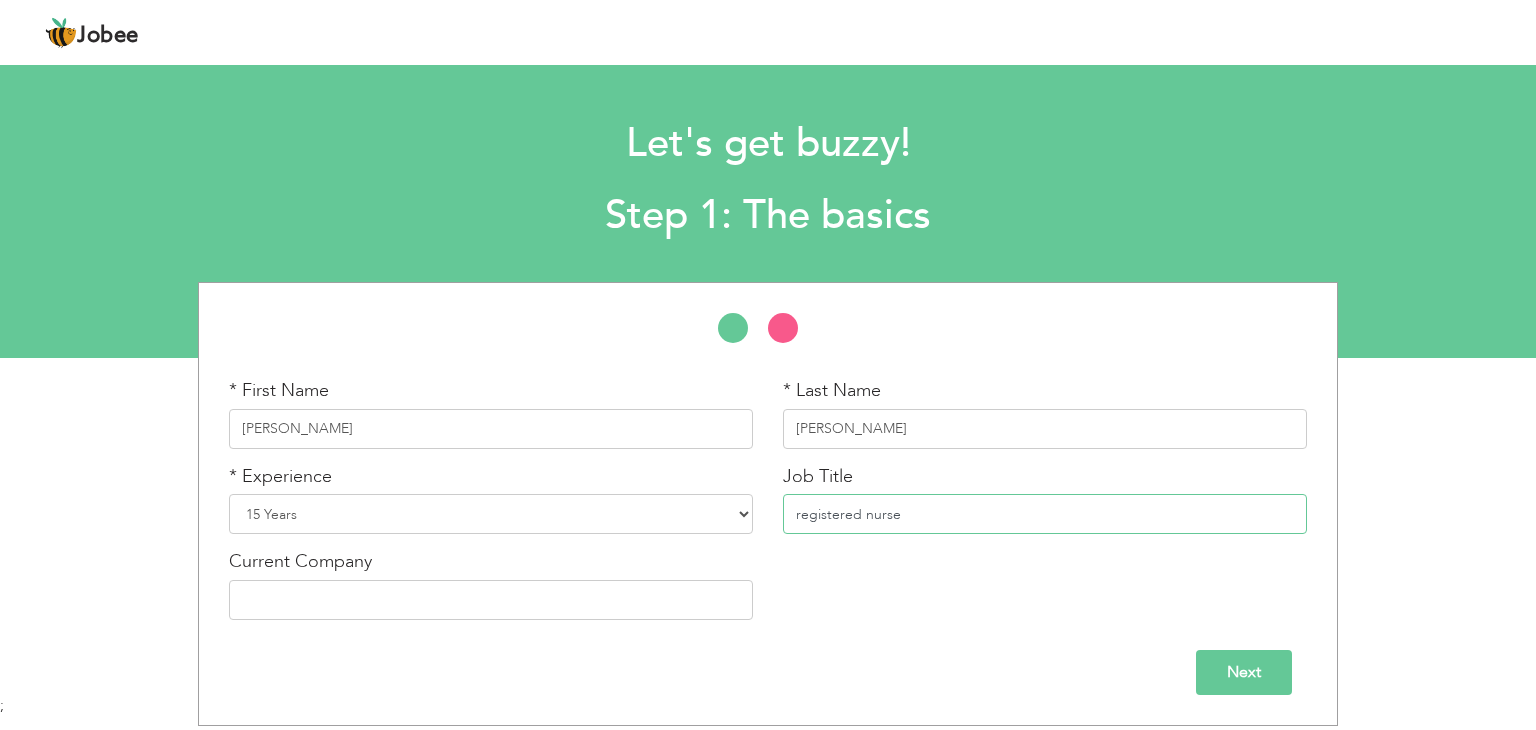 type on "registered nurse" 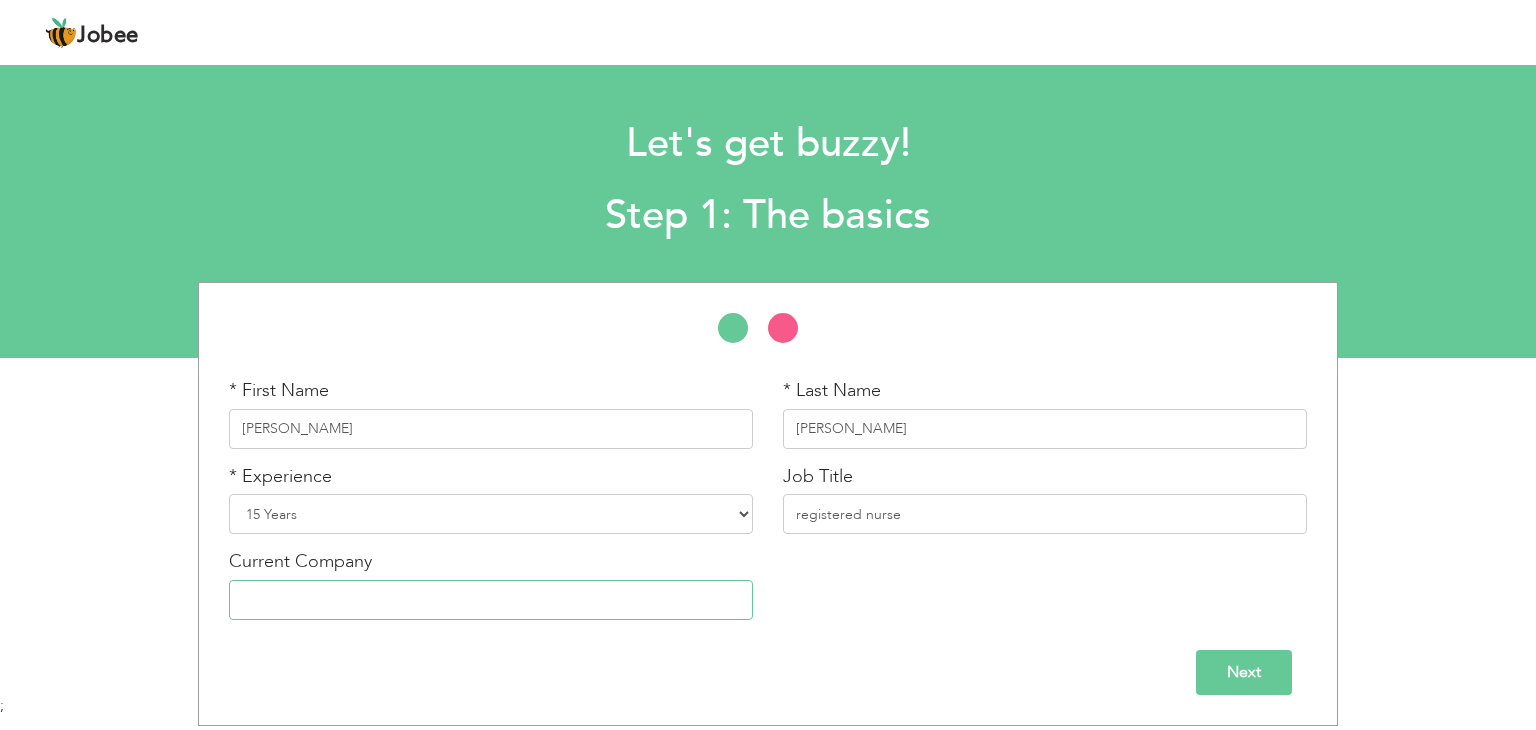 click at bounding box center [491, 600] 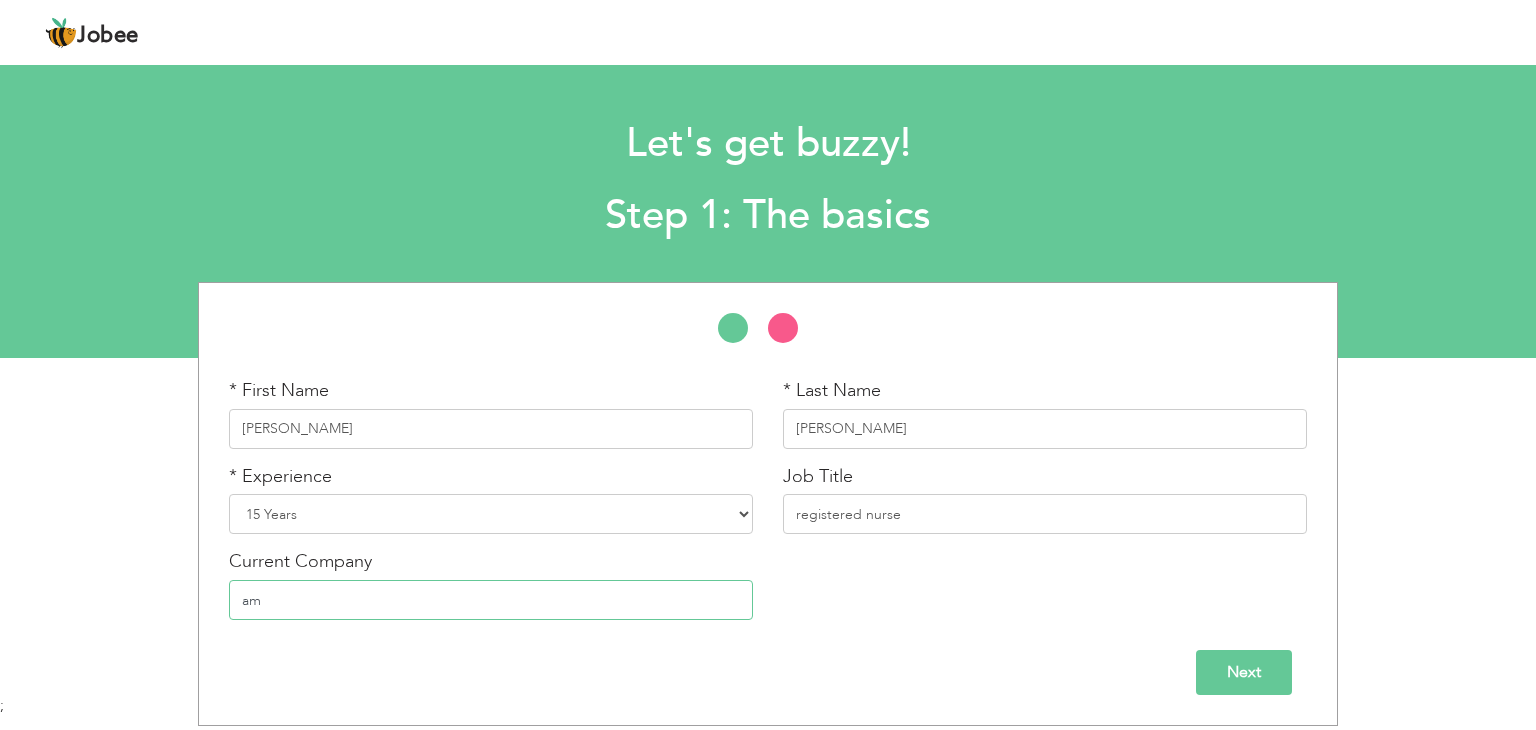 type on "a" 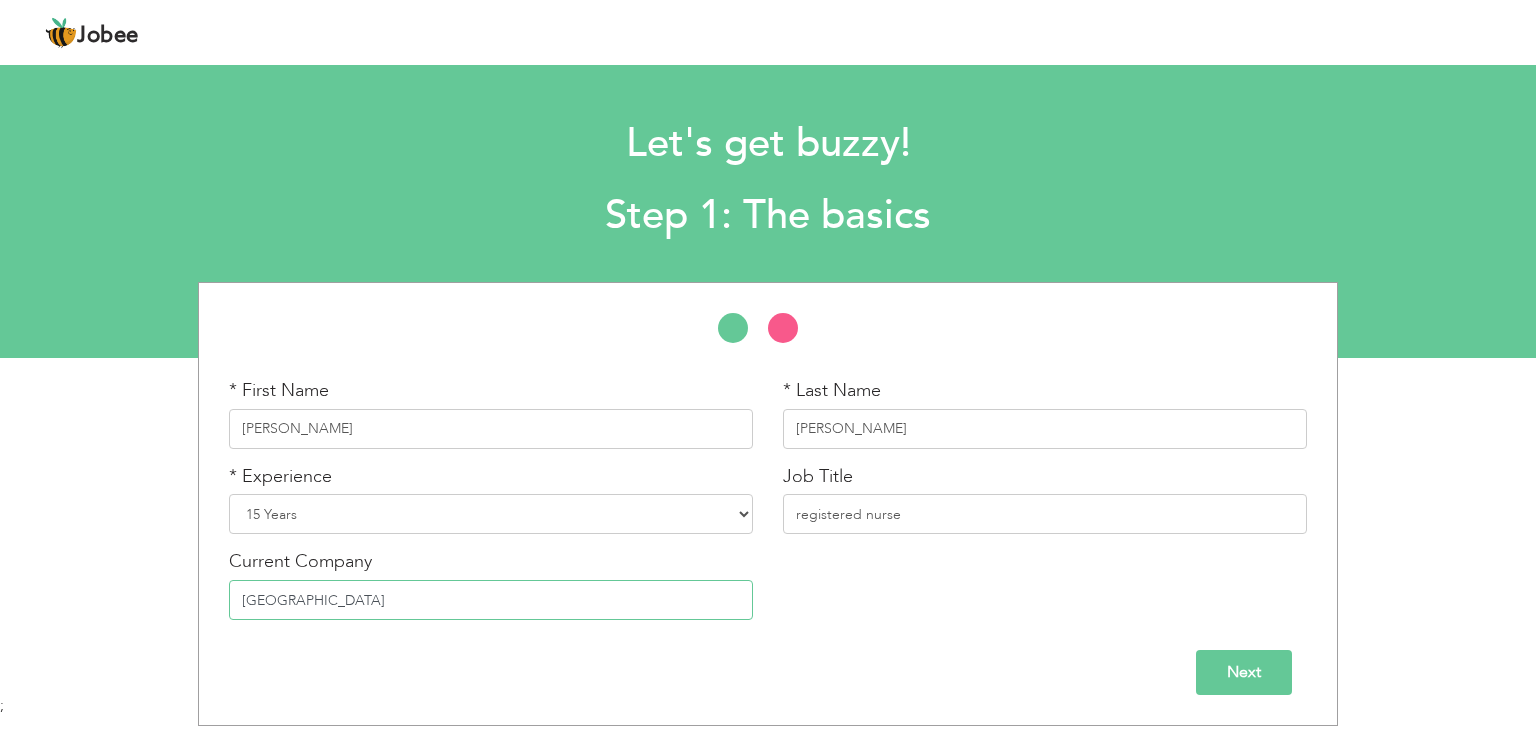 click on "Amiri hospital" at bounding box center [491, 600] 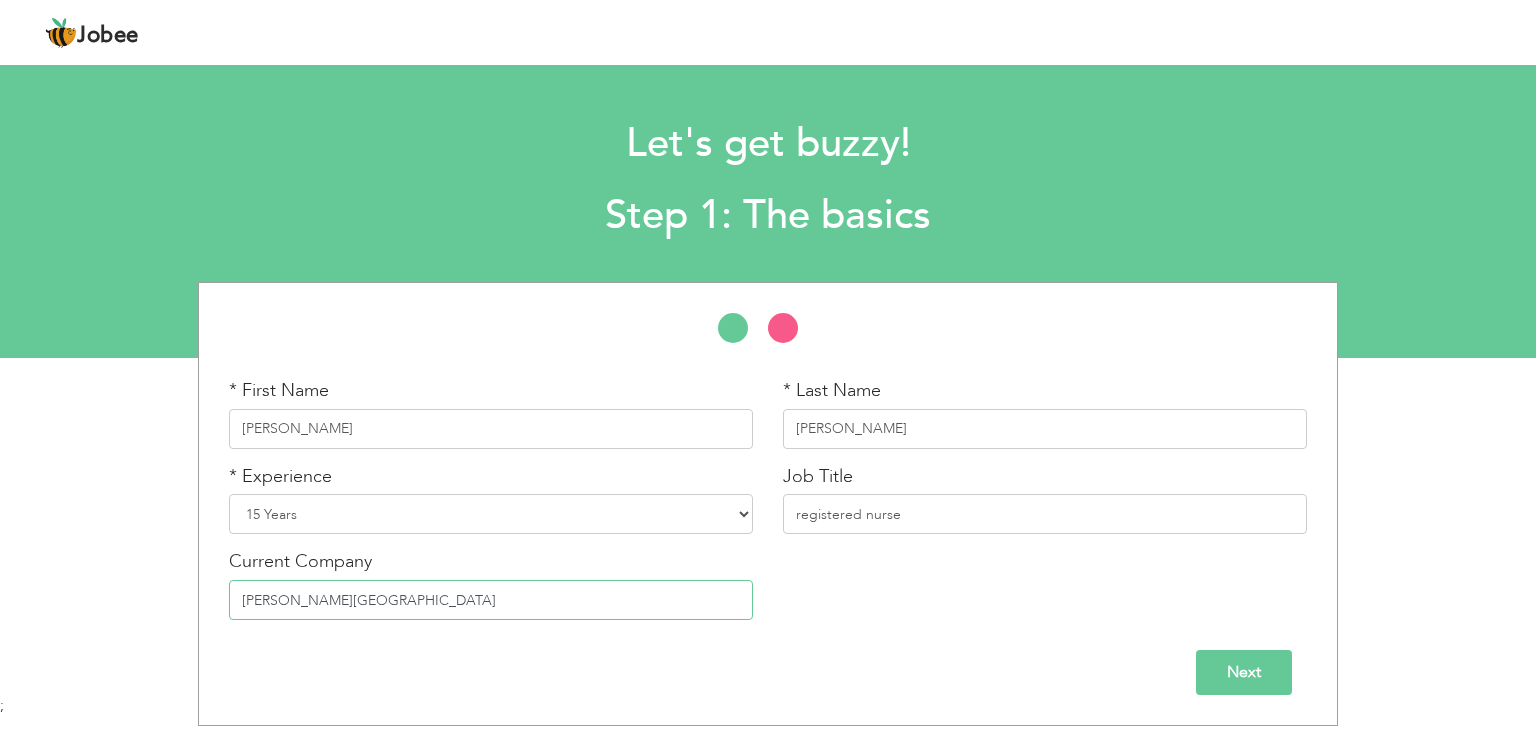 type on "[PERSON_NAME][GEOGRAPHIC_DATA]" 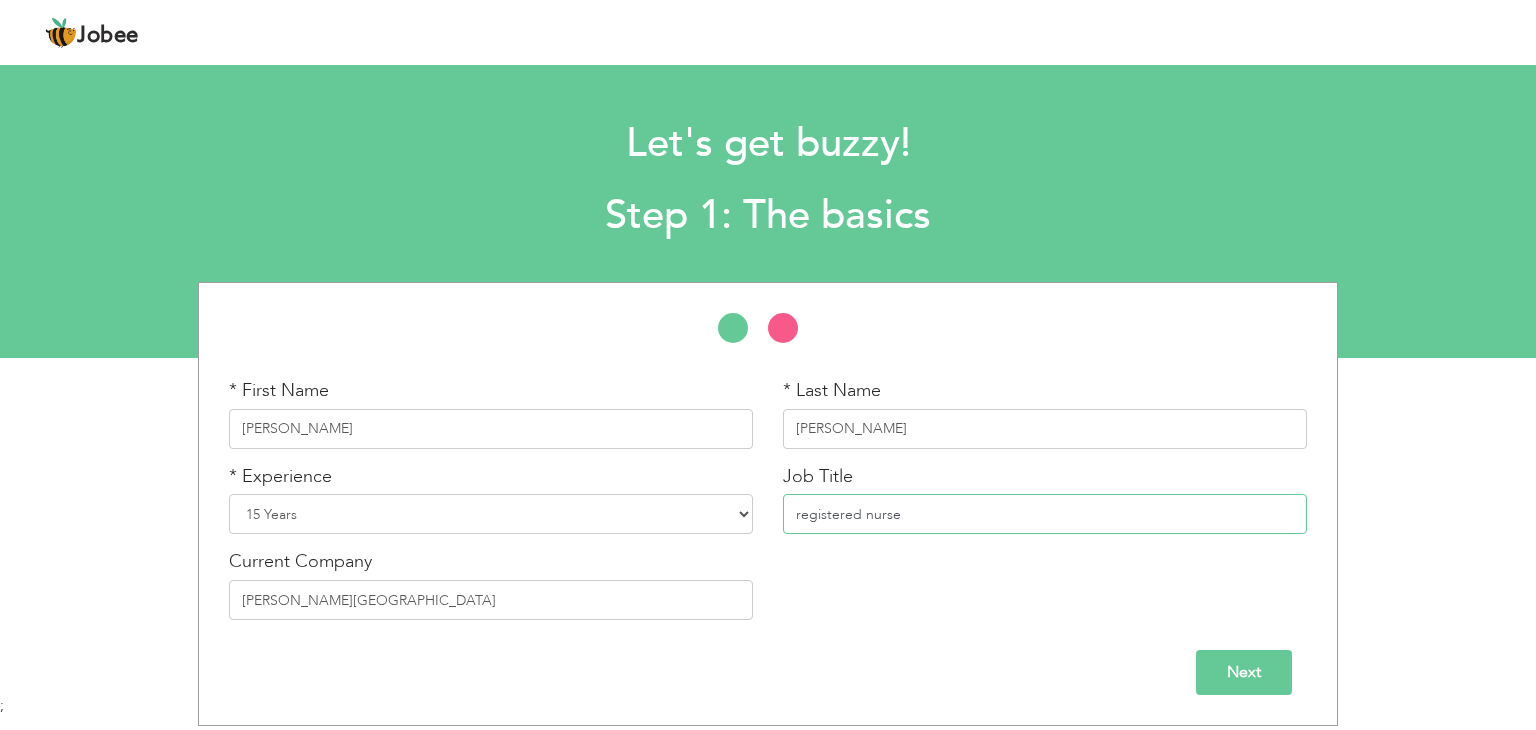 click on "registered nurse" at bounding box center (1045, 514) 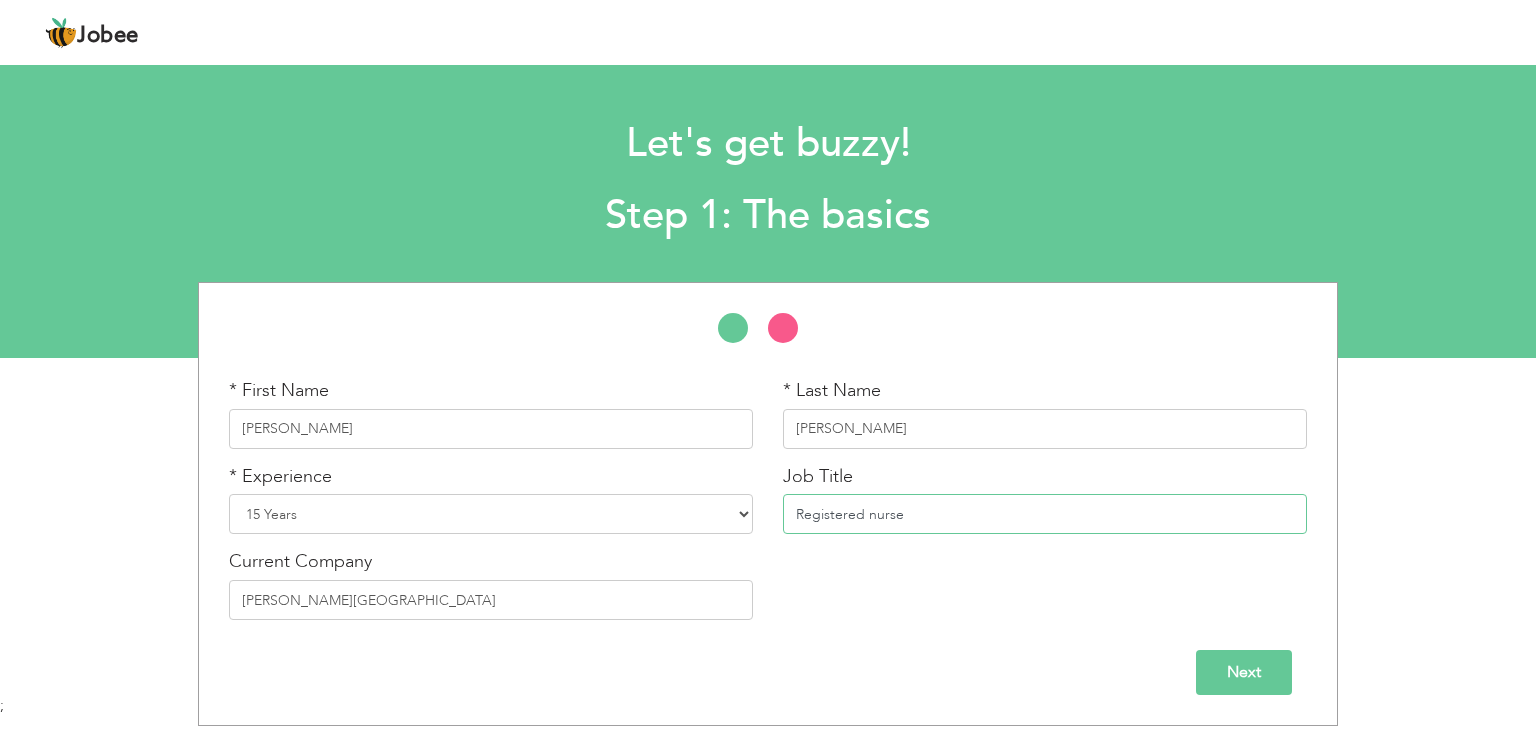 click on "Registered nurse" at bounding box center (1045, 514) 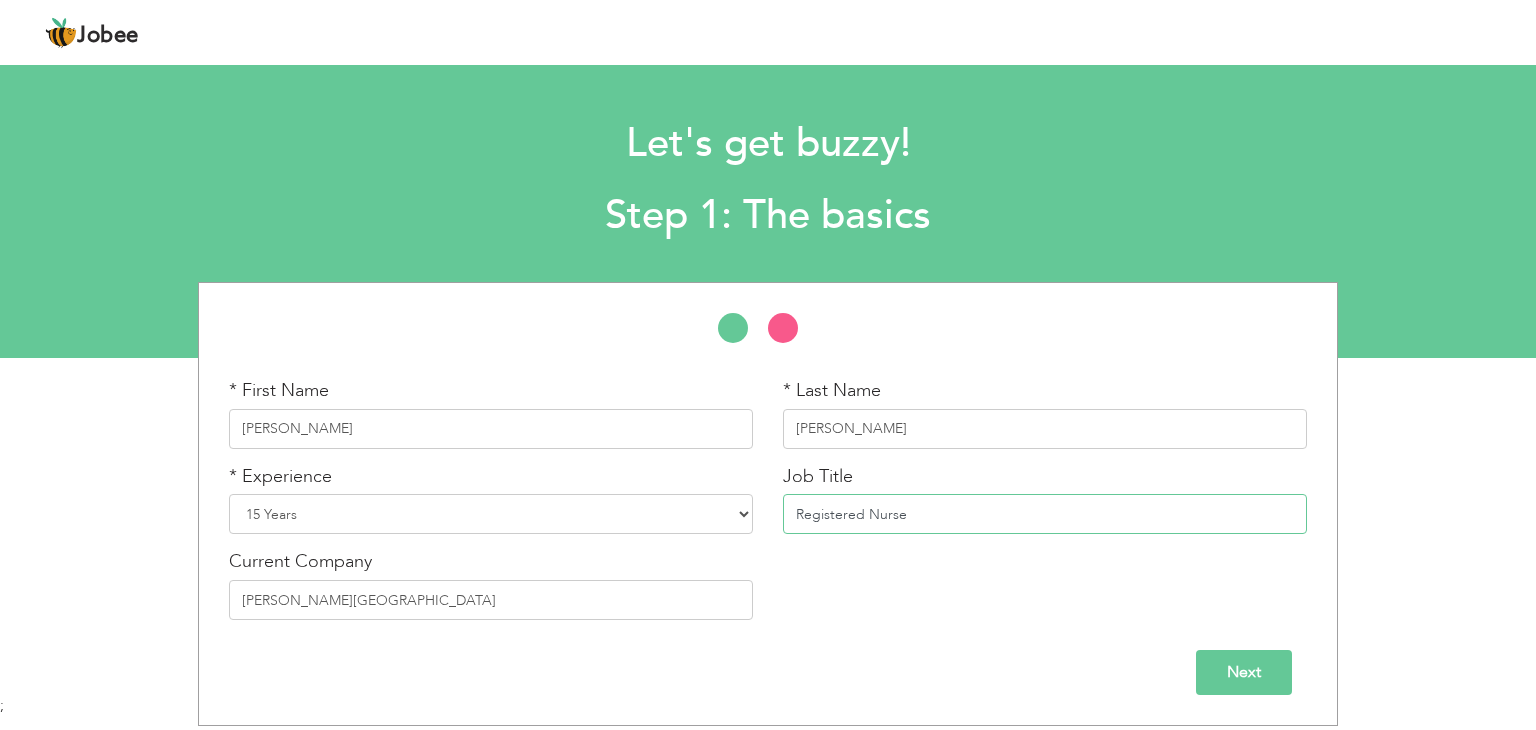 type on "Registered Nurse" 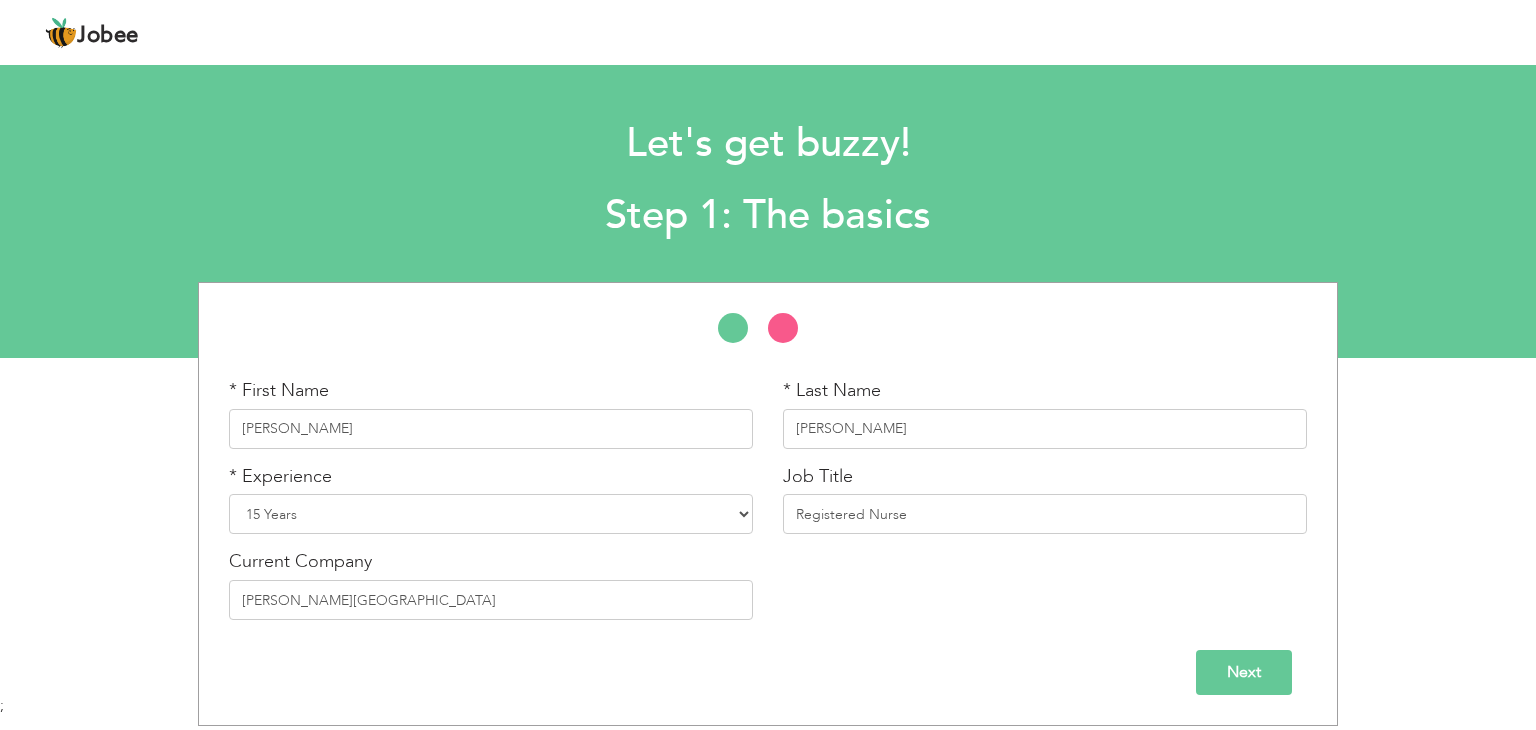 click on "Next" at bounding box center (1244, 672) 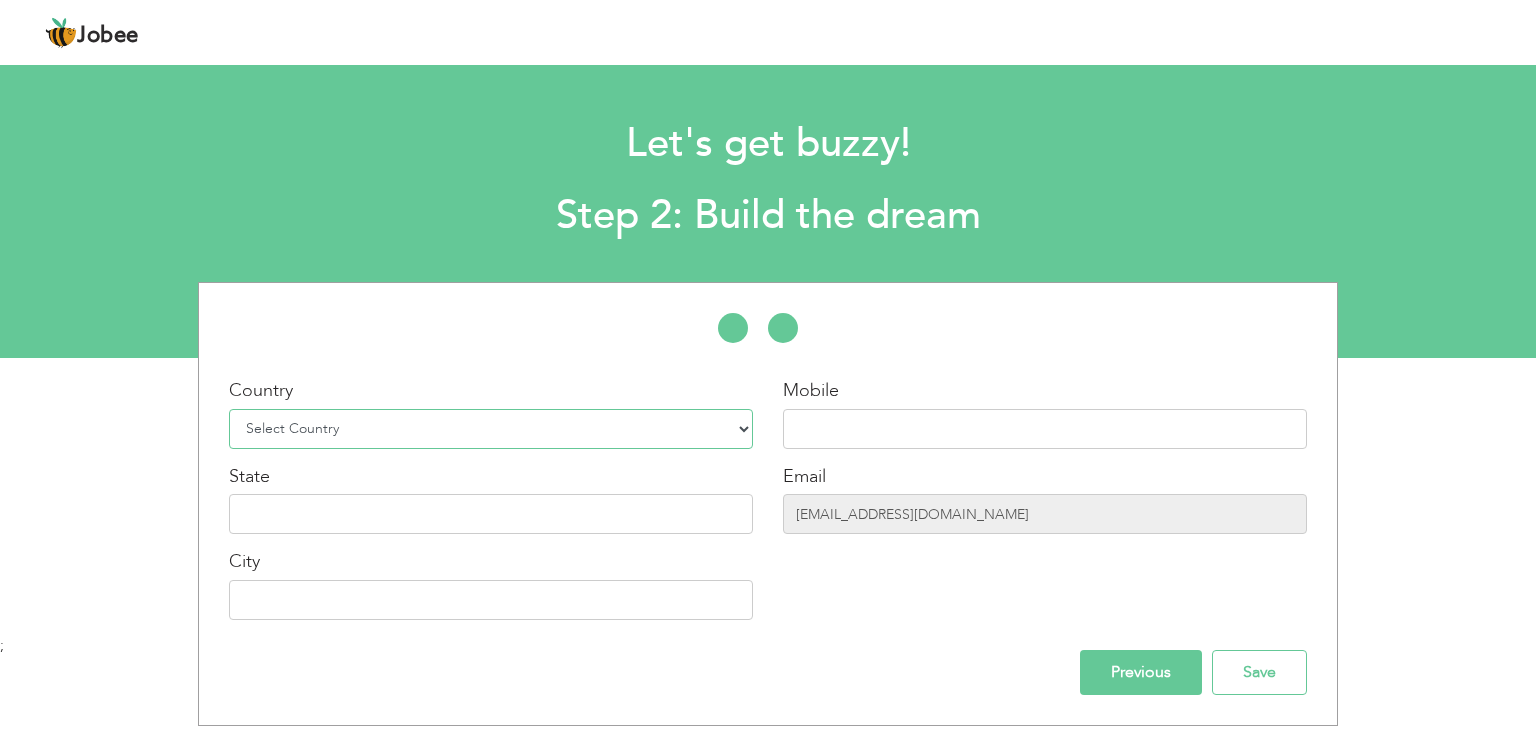click on "Select Country
Afghanistan
Albania
Algeria
American Samoa
Andorra
Angola
Anguilla
Antarctica
Antigua and Barbuda
Argentina
Armenia
Aruba
Australia
Austria
Azerbaijan
Bahamas
Bahrain
Bangladesh
Barbados
Belarus
Belgium
Belize
Benin
Bermuda
Bhutan
Bolivia
Bosnia-Herzegovina
Botswana
Bouvet Island
Brazil
British Indian Ocean Territory
Brunei Darussalam
Bulgaria
Burkina Faso
Burundi
Cambodia
Cameroon
Canada
Cape Verde
Cayman Islands
Central African Republic
Chad
Chile
China
Christmas Island
Cocos (Keeling) Islands
Colombia
Comoros
Congo
Congo, Dem. Republic
Cook Islands
Costa Rica
Croatia
Cuba
Cyprus
Czech Rep
Denmark
Djibouti
Dominica
Dominican Republic
Ecuador
Egypt
El Salvador
Equatorial Guinea
Eritrea
Estonia
Ethiopia
European Union
Falkland Islands (Malvinas)
Faroe Islands
Fiji
Finland
France
French Guiana
French Southern Territories
Gabon
Gambia
Georgia" at bounding box center [491, 429] 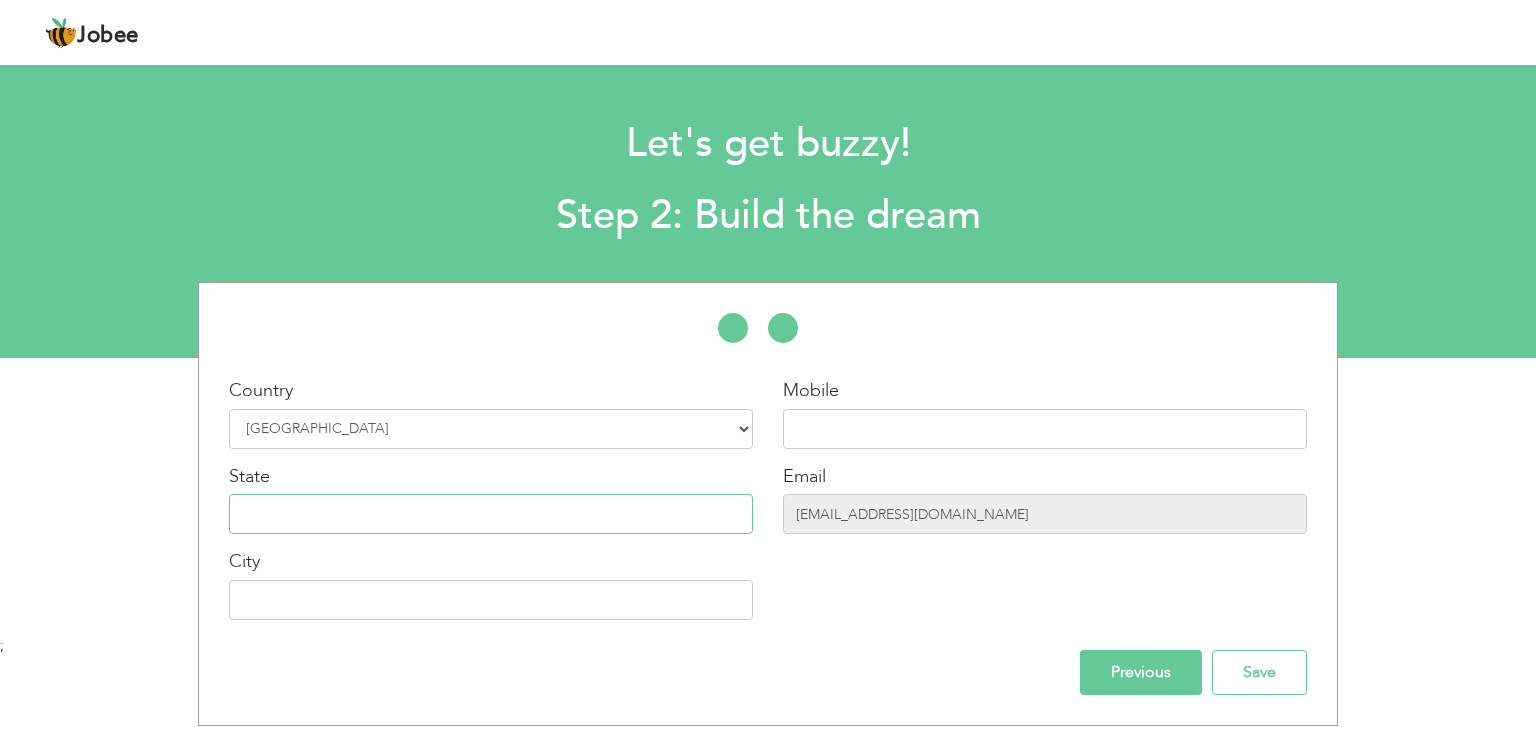click at bounding box center [491, 514] 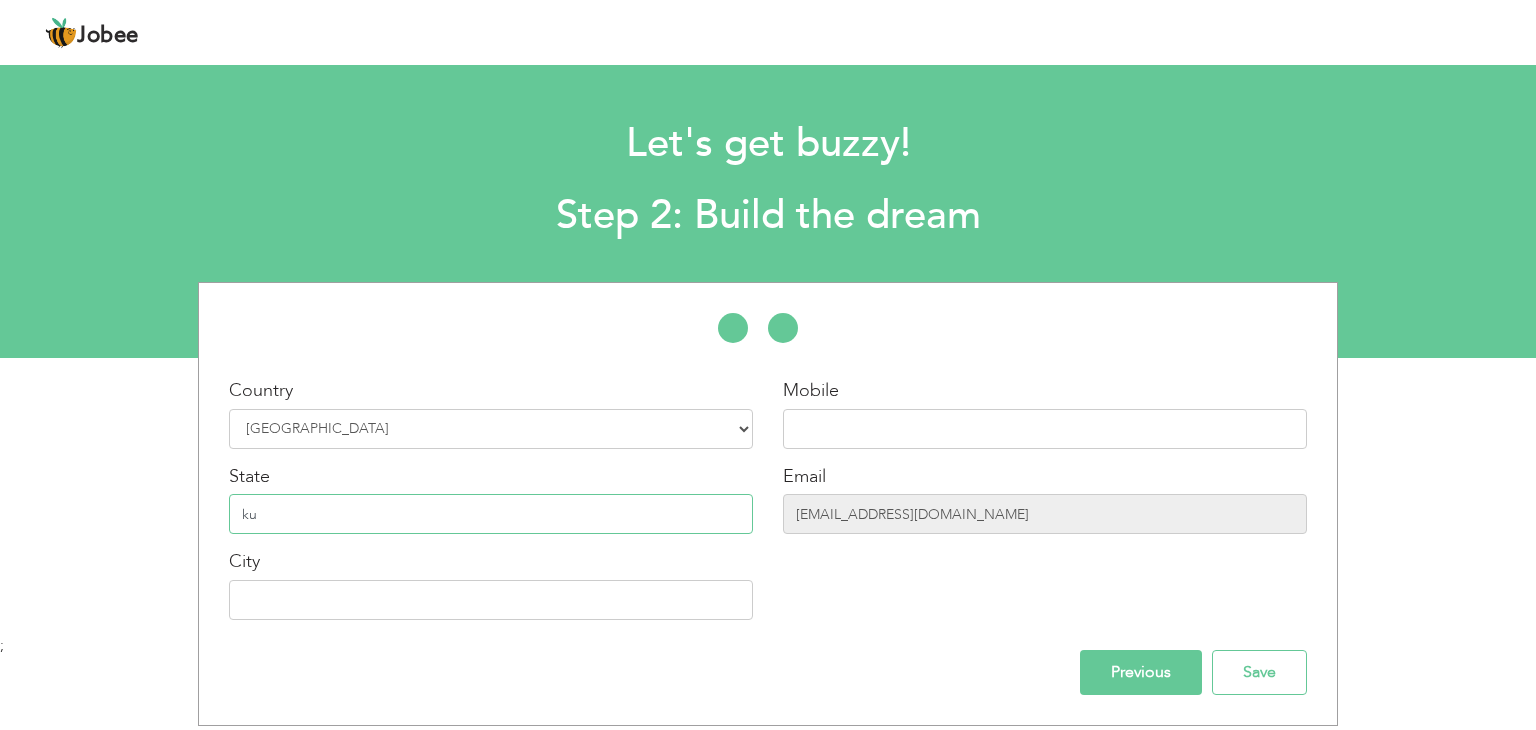type on "k" 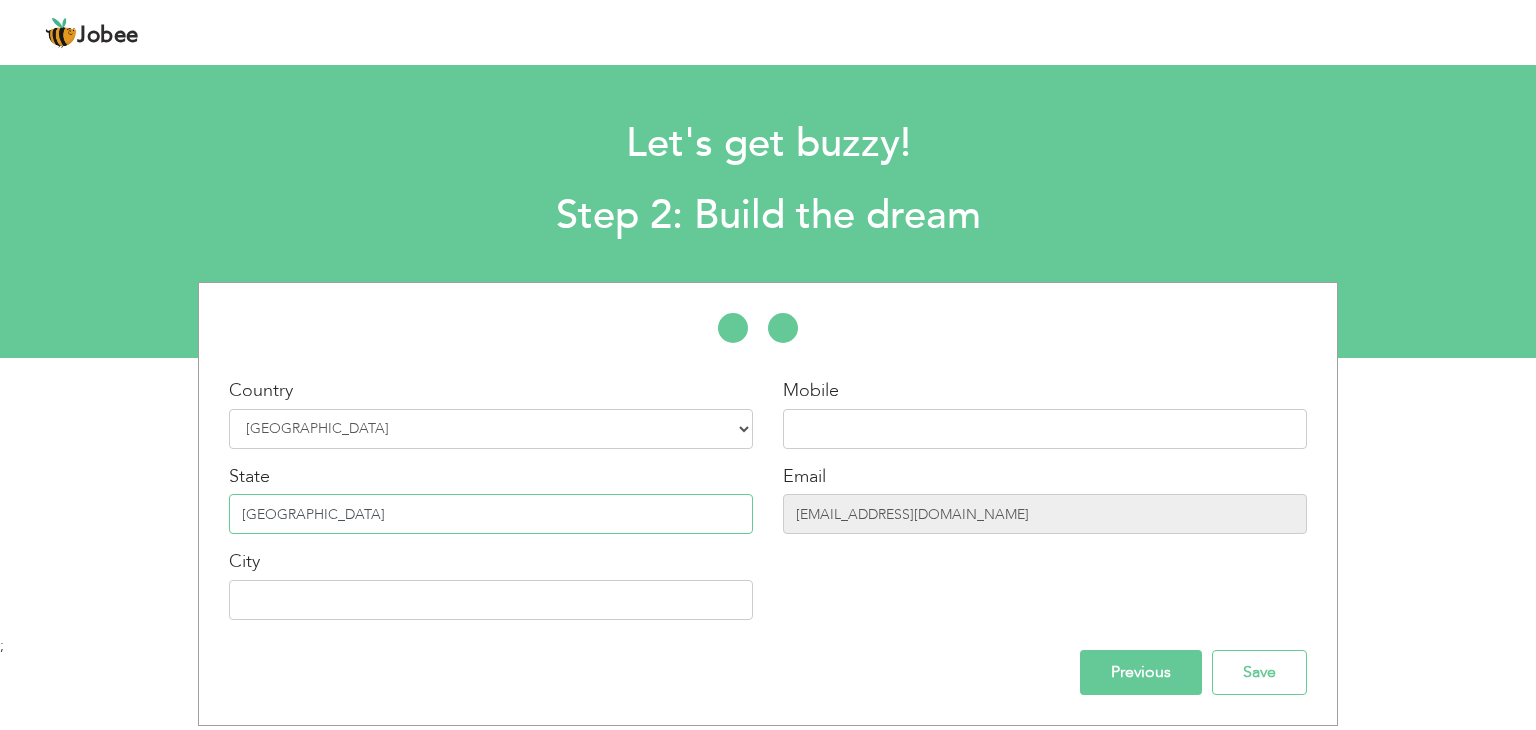 type on "[GEOGRAPHIC_DATA]" 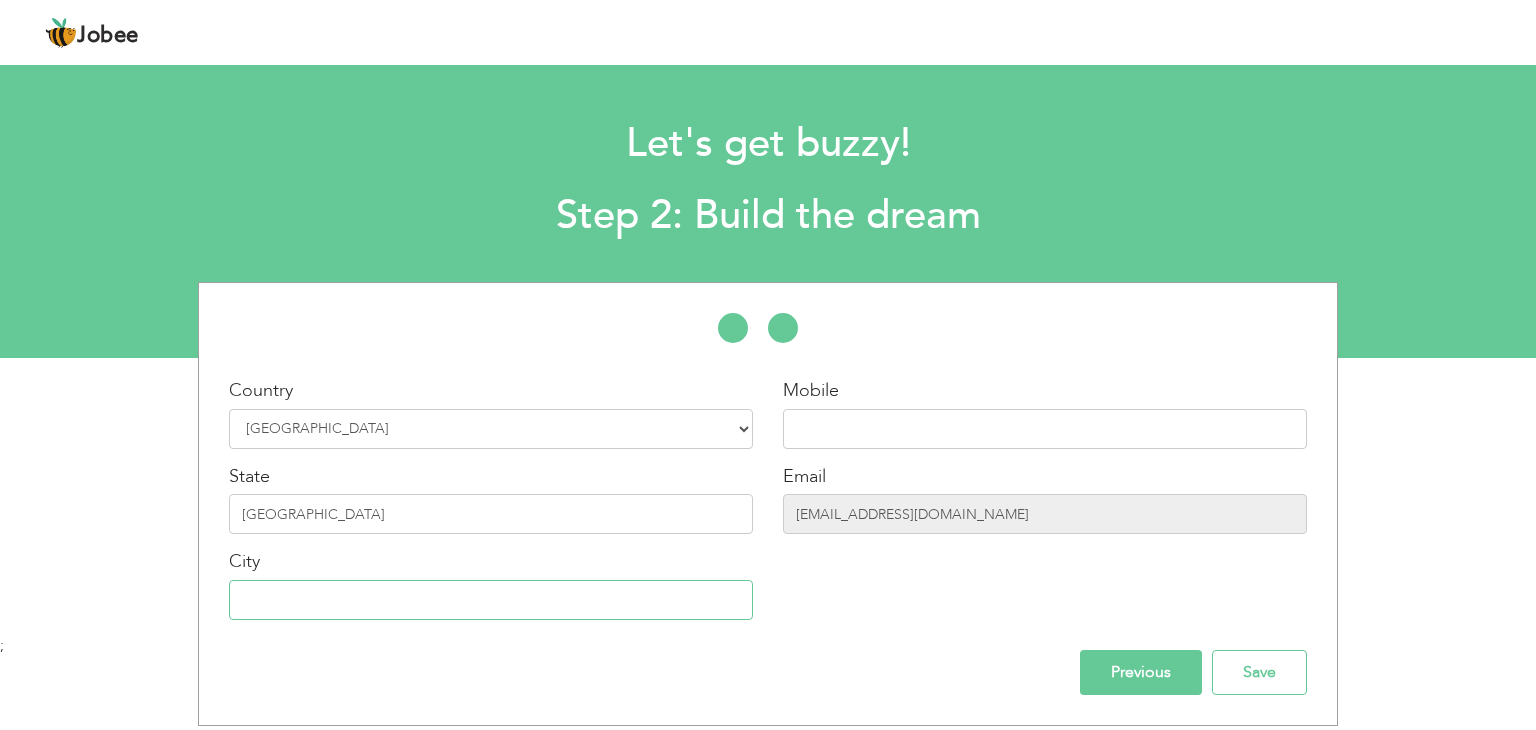 click at bounding box center (491, 600) 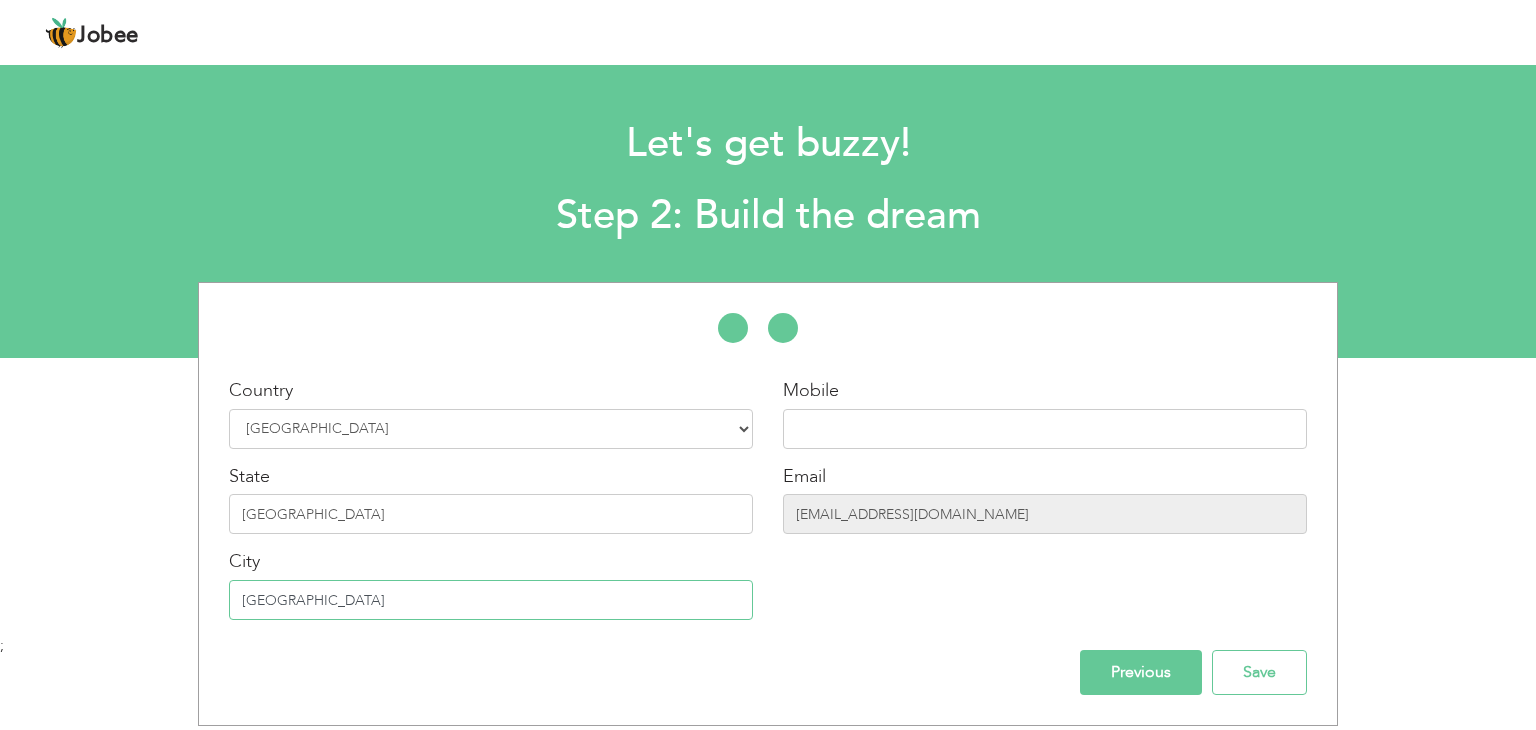 type on "[GEOGRAPHIC_DATA]" 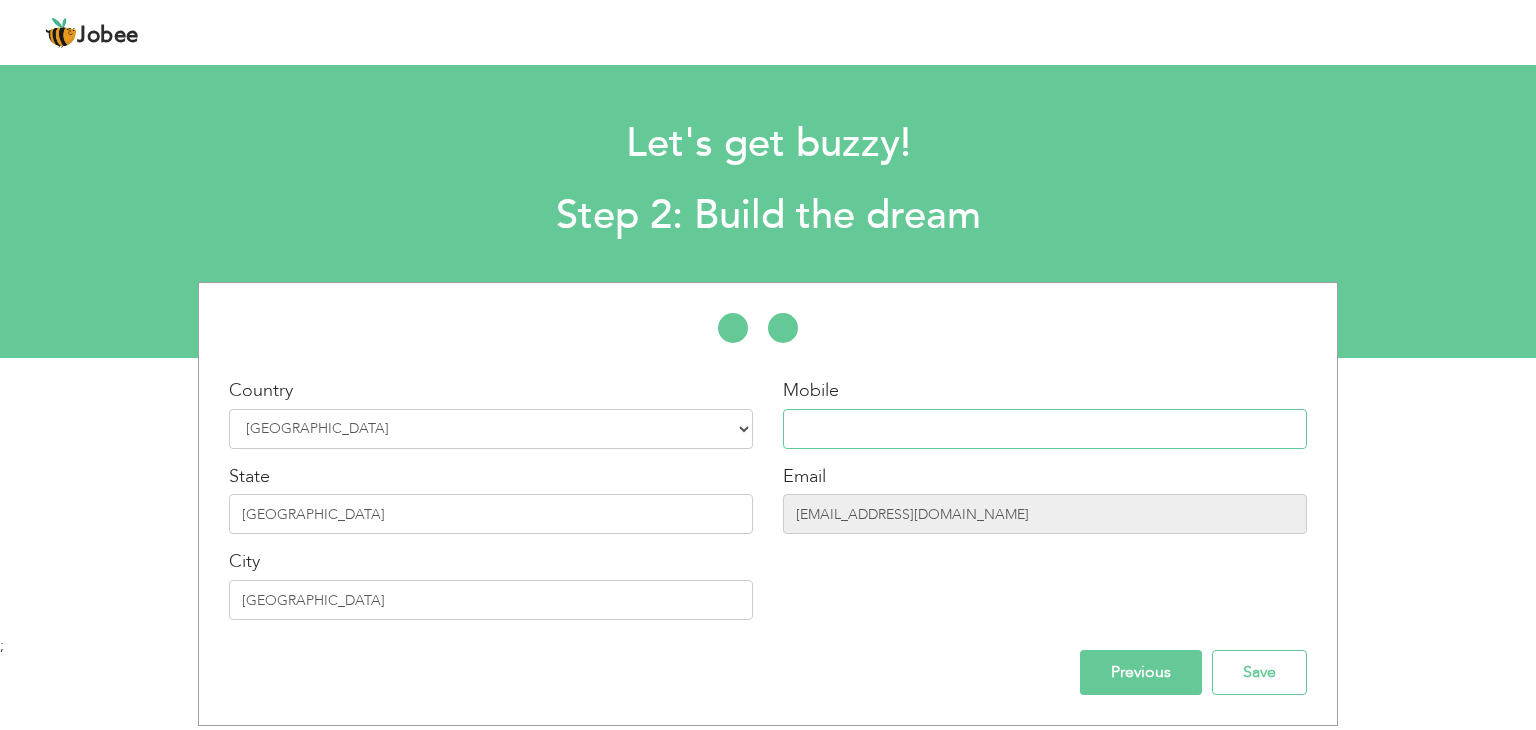 click at bounding box center [1045, 429] 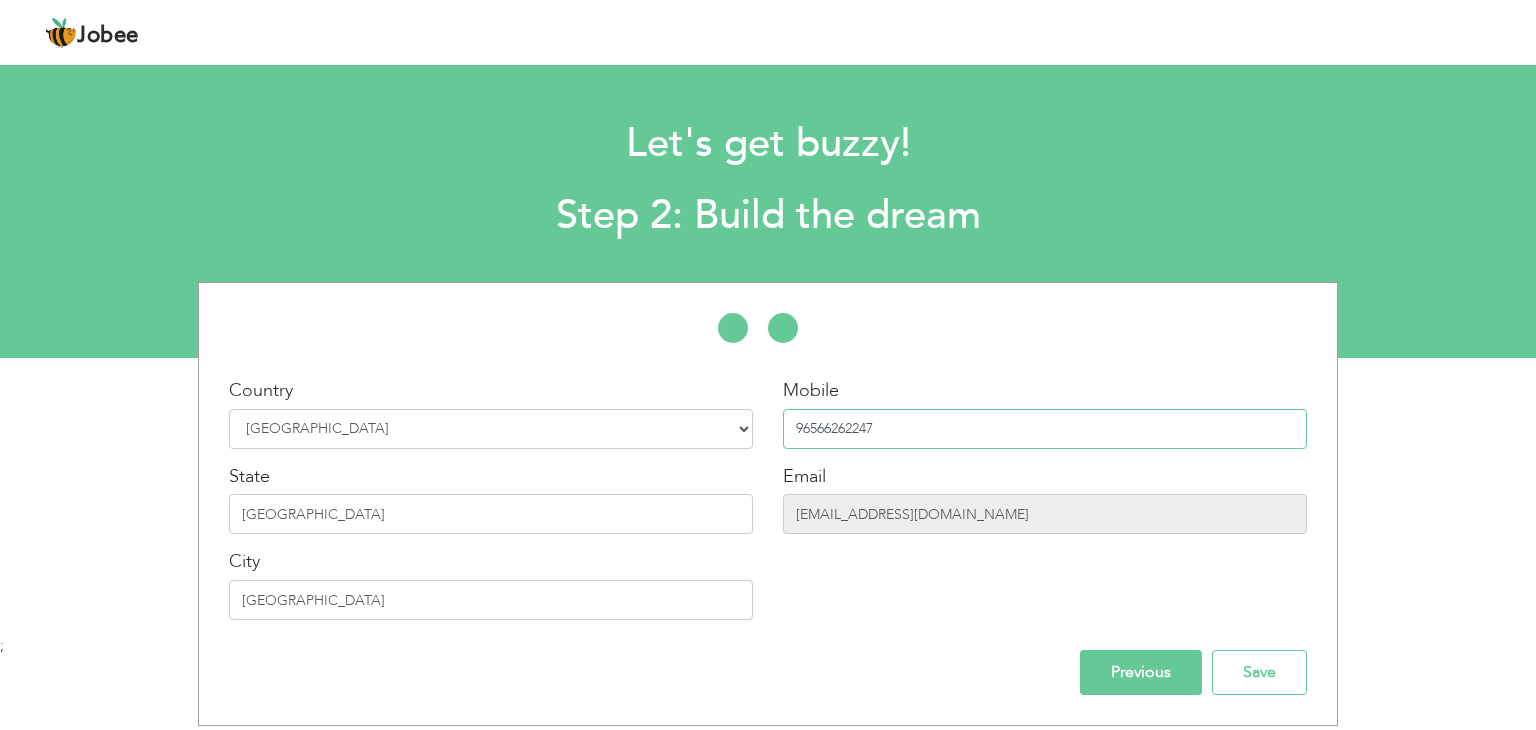 type on "96566262247" 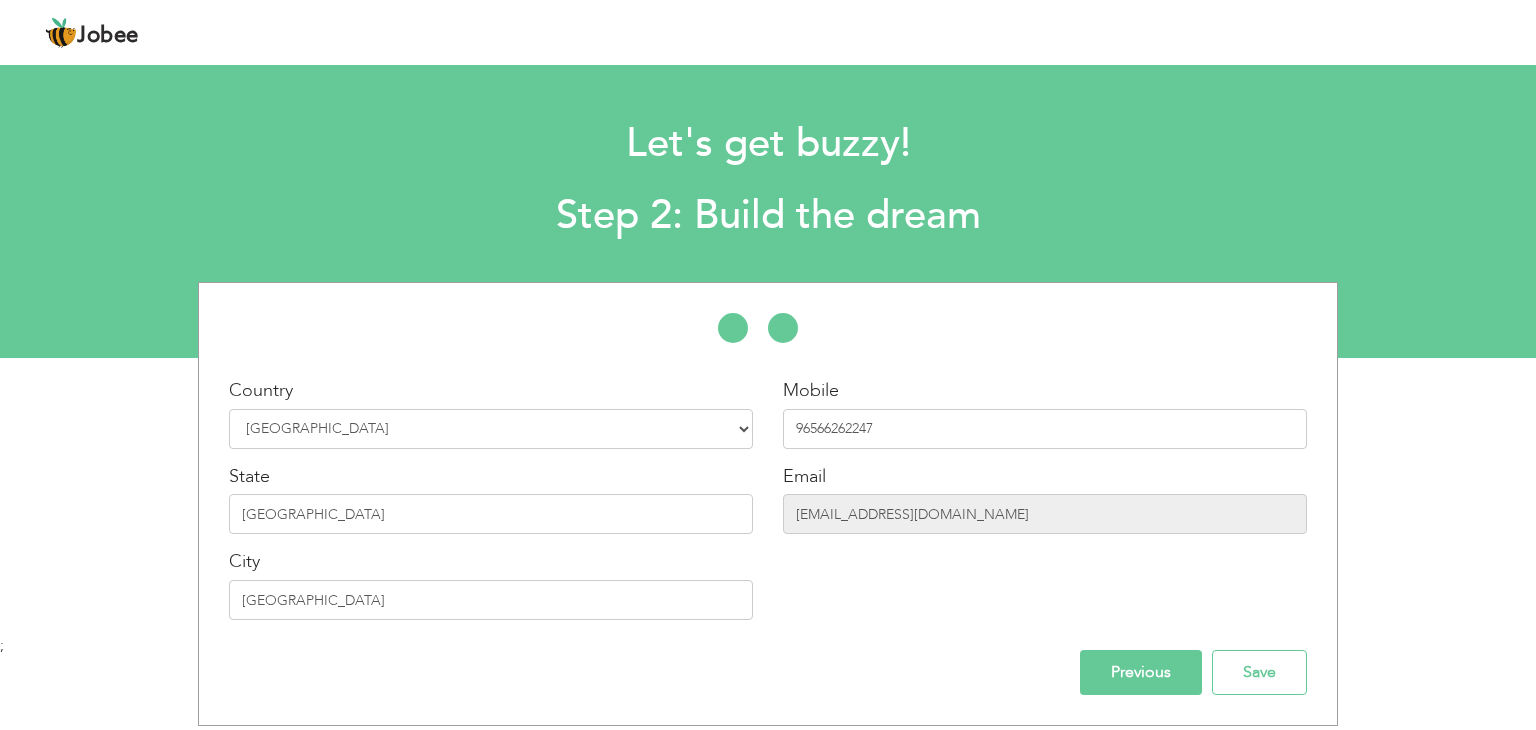 click on "Previous" at bounding box center (1141, 672) 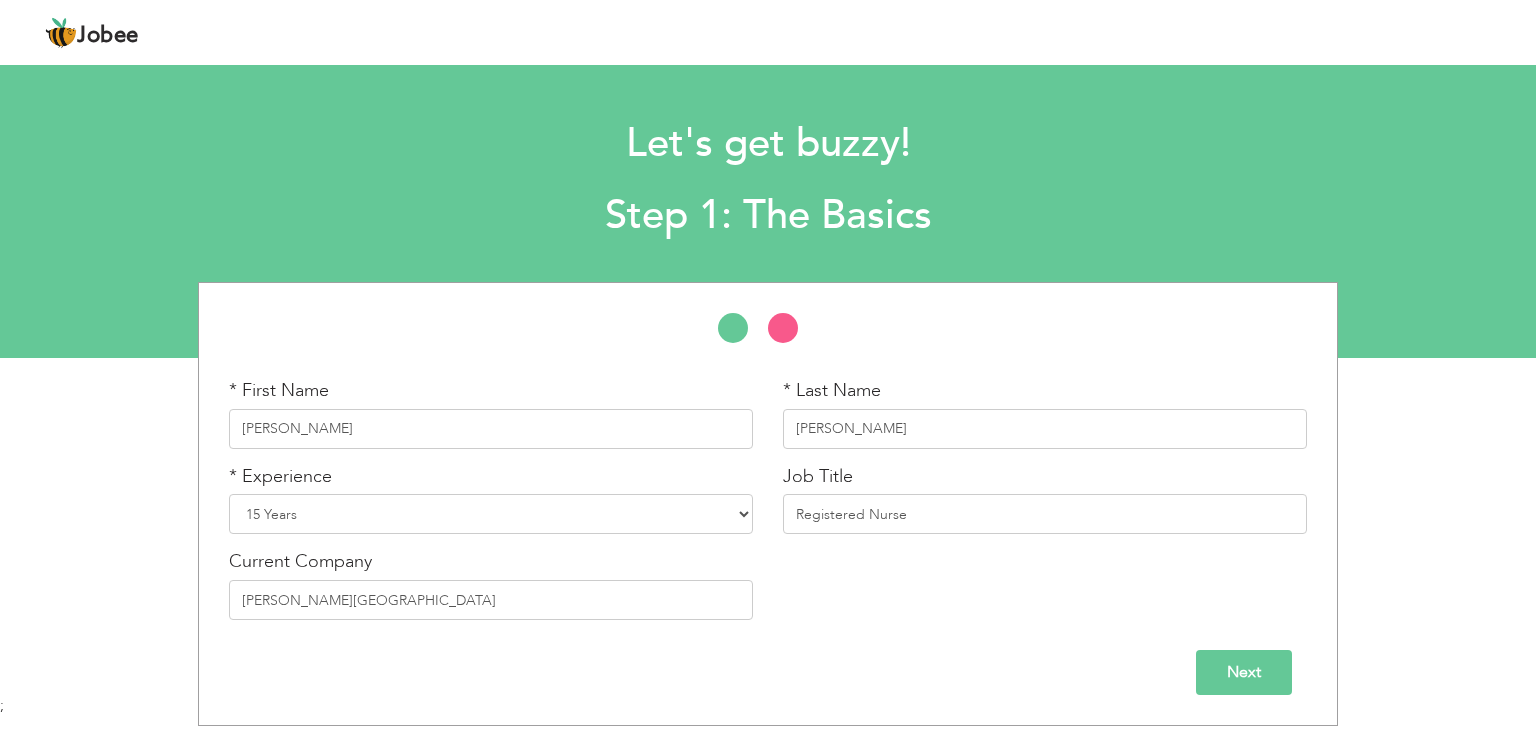 click on "Next" at bounding box center (1244, 672) 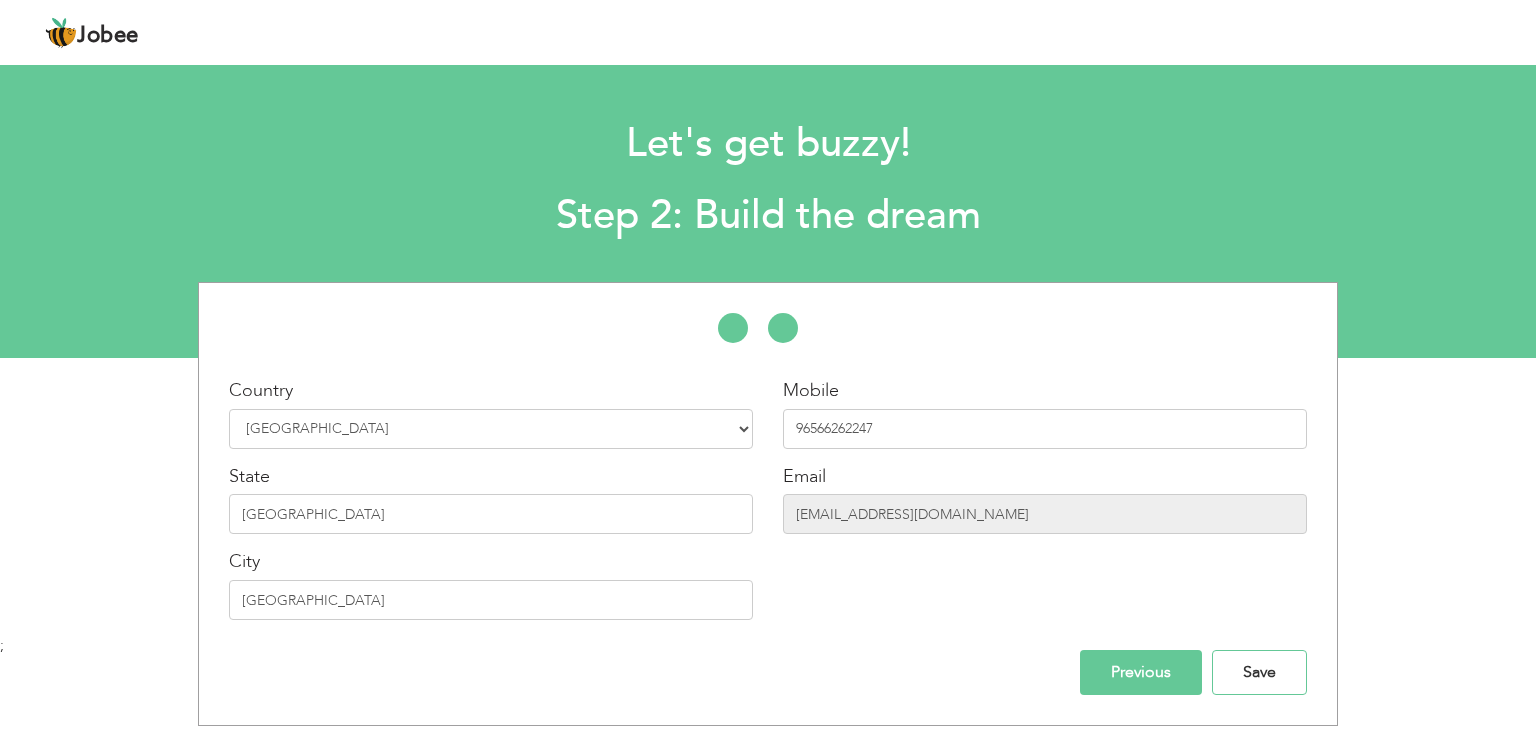 click on "Save" at bounding box center (1259, 672) 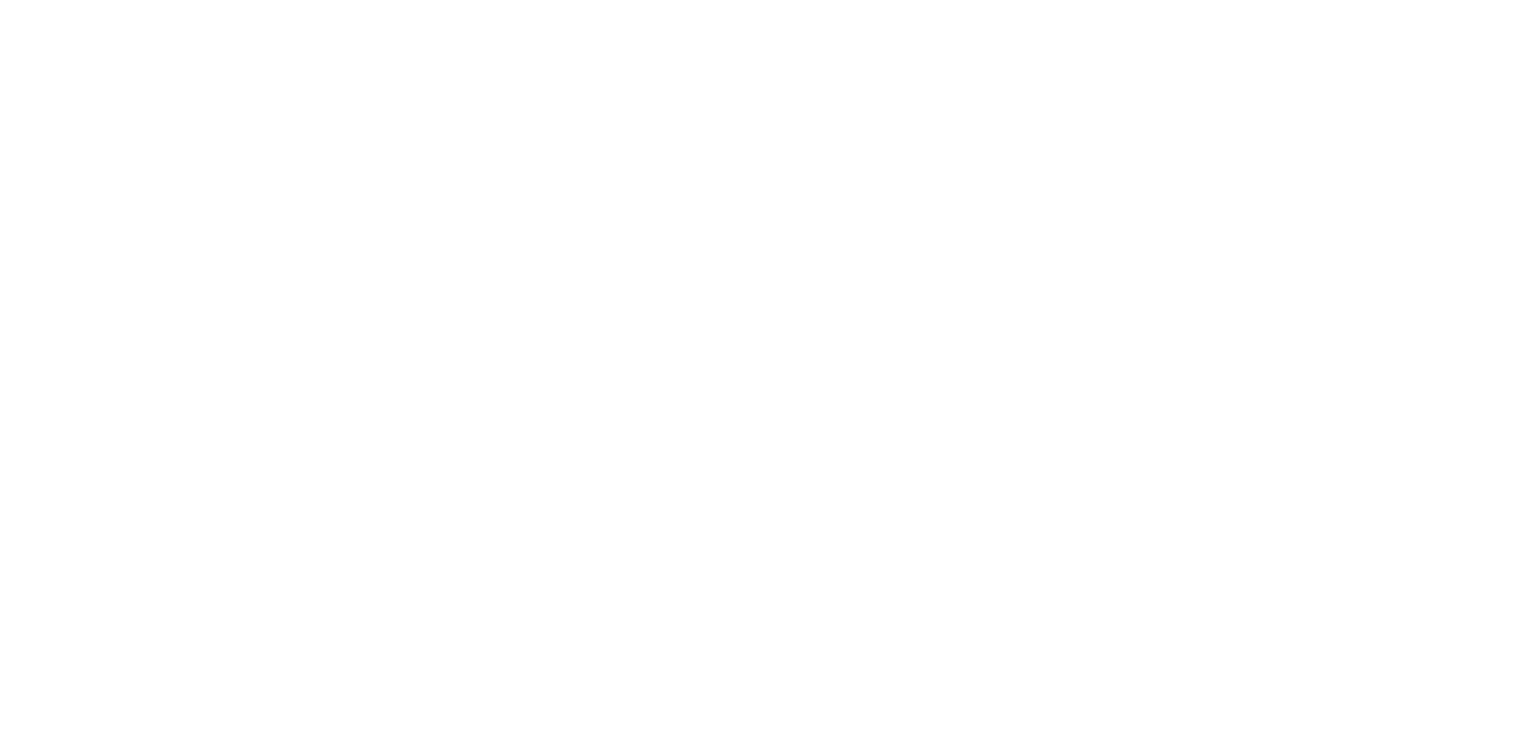 scroll, scrollTop: 0, scrollLeft: 0, axis: both 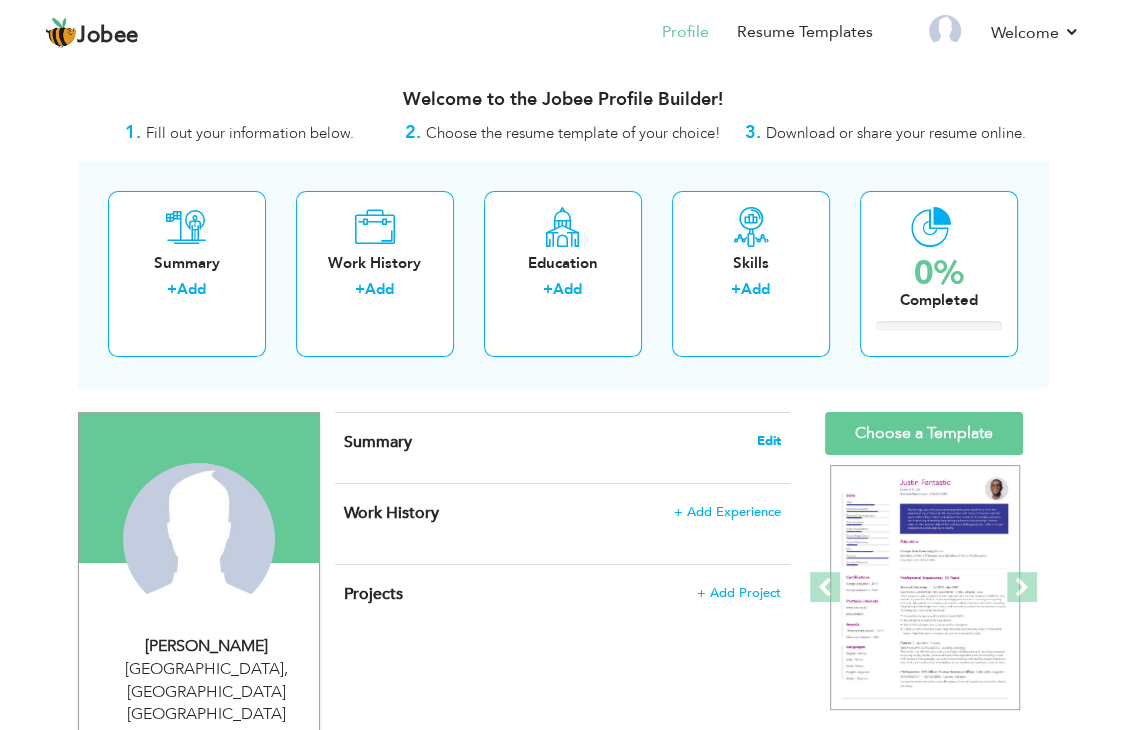 click on "Edit" at bounding box center (769, 441) 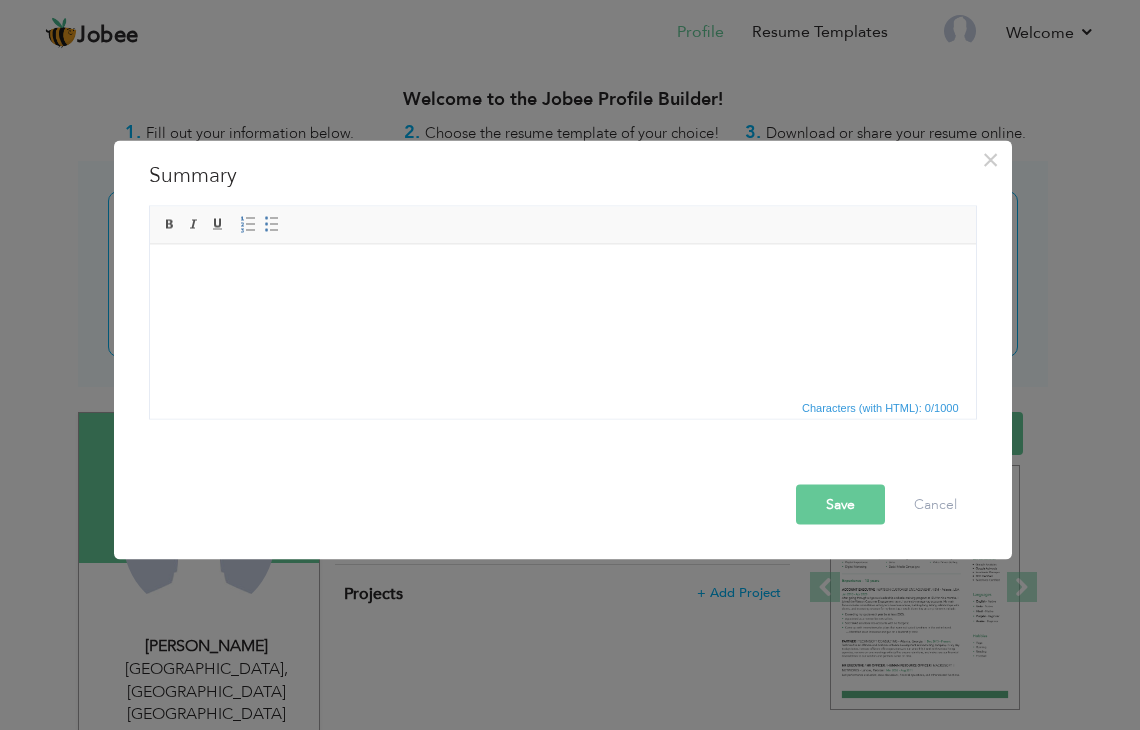 scroll, scrollTop: 12, scrollLeft: 0, axis: vertical 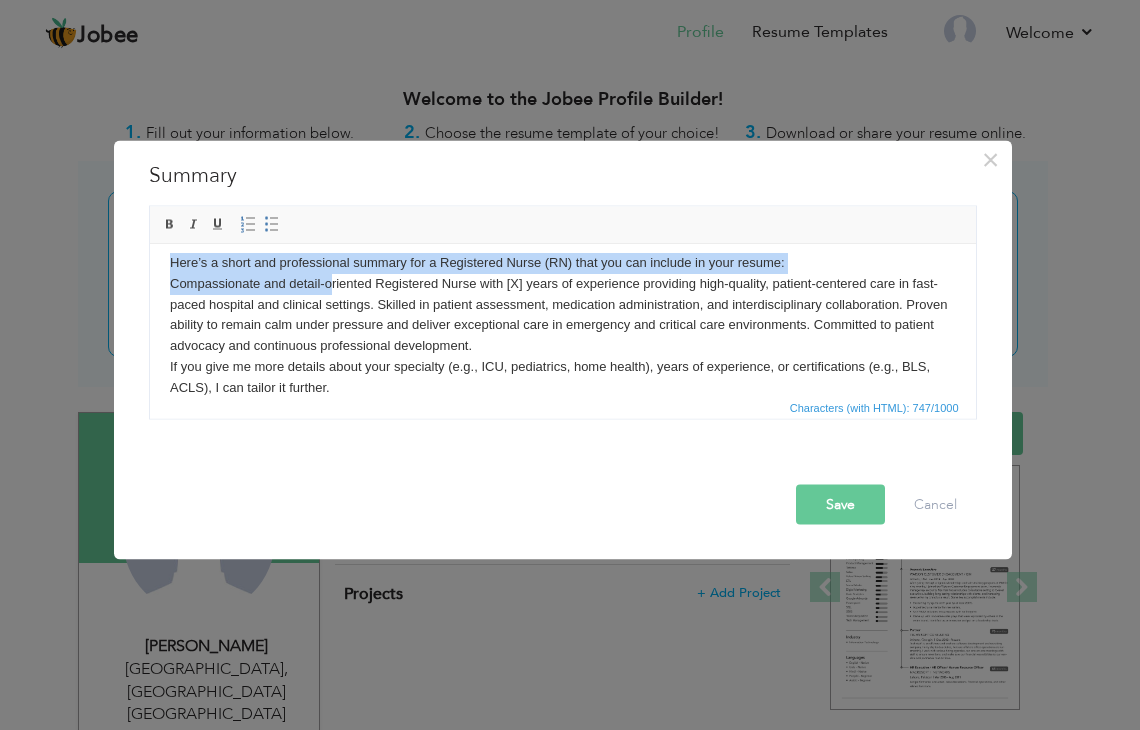 drag, startPoint x: 787, startPoint y: 264, endPoint x: 325, endPoint y: 287, distance: 462.57214 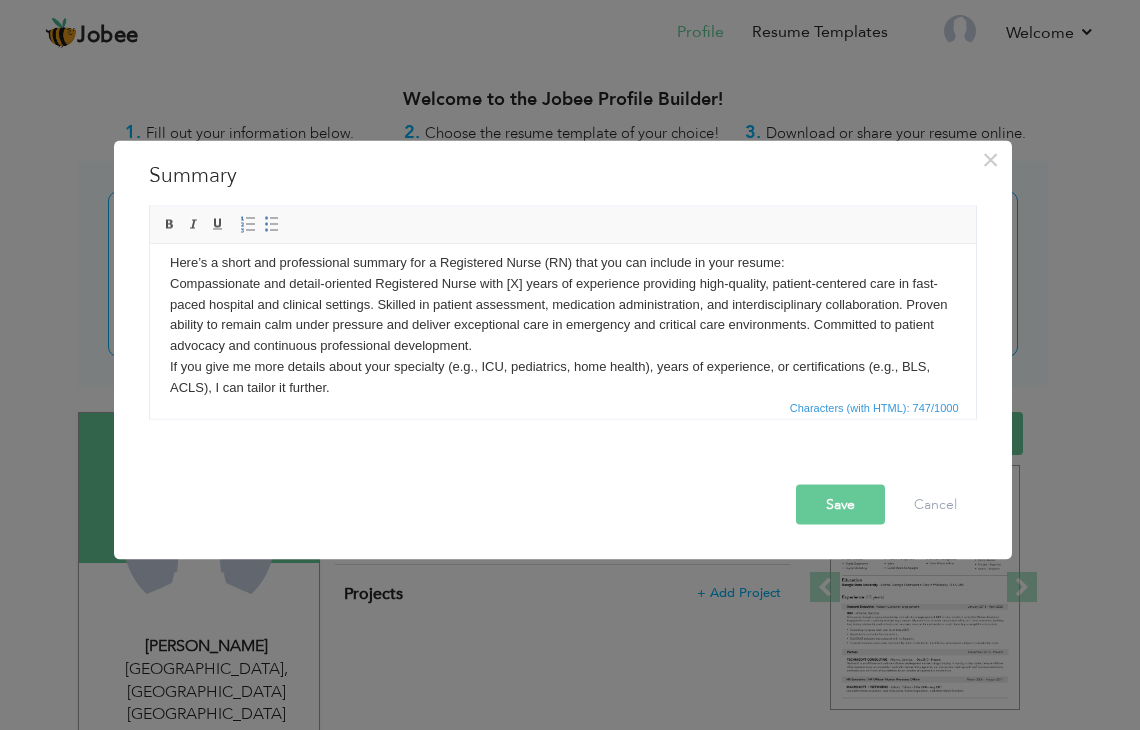click on "Here’s a short and professional summary for a Registered Nurse (RN) that you can include in your resume: Compassionate and detail-oriented Registered Nurse with [X] years of experience providing high-quality, patient-centered care in fast-paced hospital and clinical settings. Skilled in patient assessment, medication administration, and interdisciplinary collaboration. Proven ability to remain calm under pressure and deliver exceptional care in emergency and critical care environments. Committed to patient advocacy and continuous professional development. If you give me more details about your specialty (e.g., ICU, pediatrics, home health), years of experience, or certifications (e.g., BLS, ACLS), I can tailor it further." at bounding box center [562, 325] 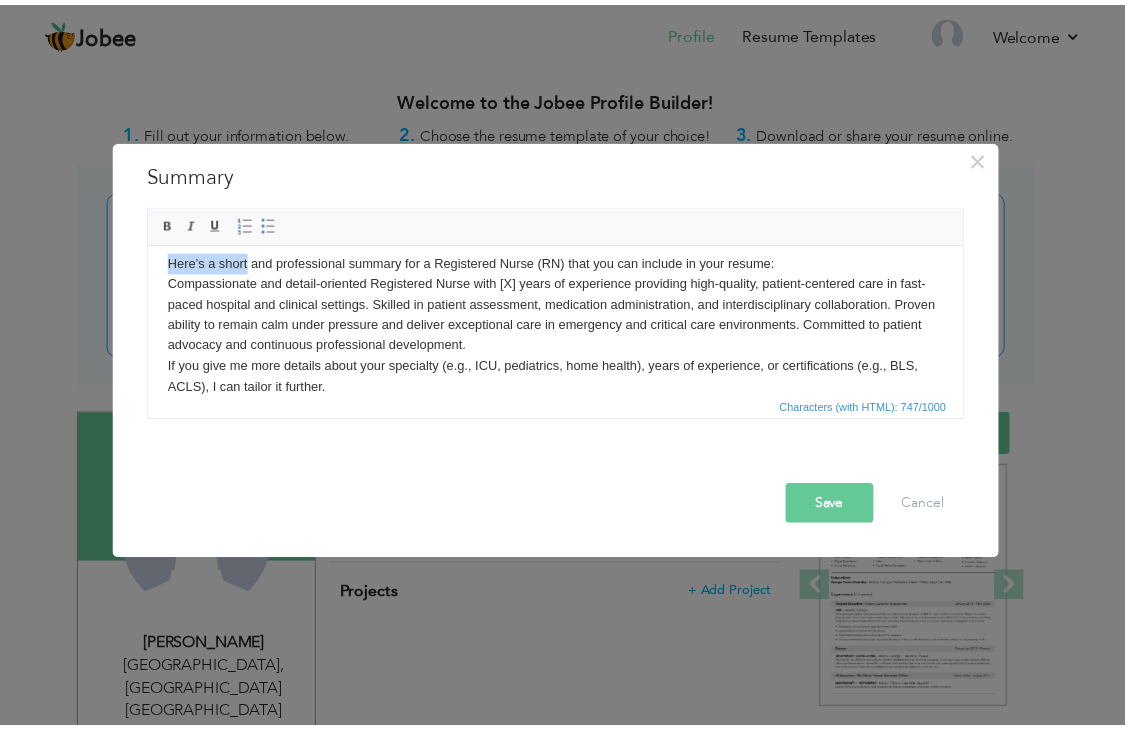 scroll, scrollTop: 0, scrollLeft: 0, axis: both 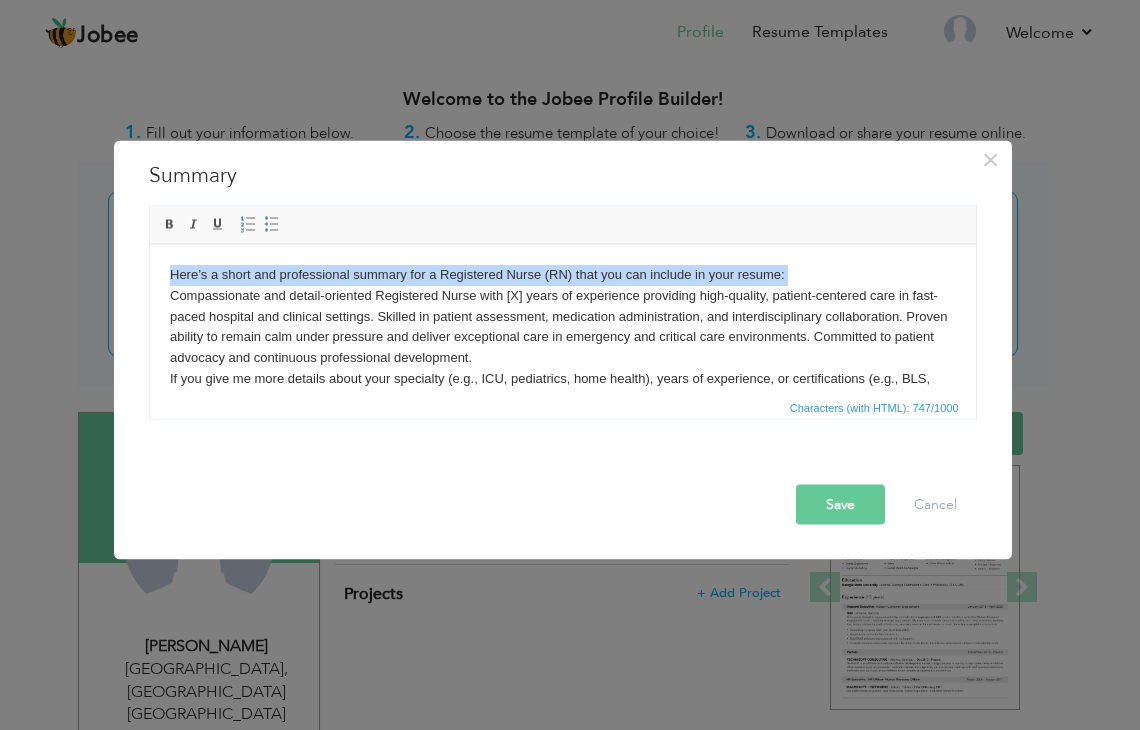drag, startPoint x: 164, startPoint y: 264, endPoint x: 822, endPoint y: 264, distance: 658 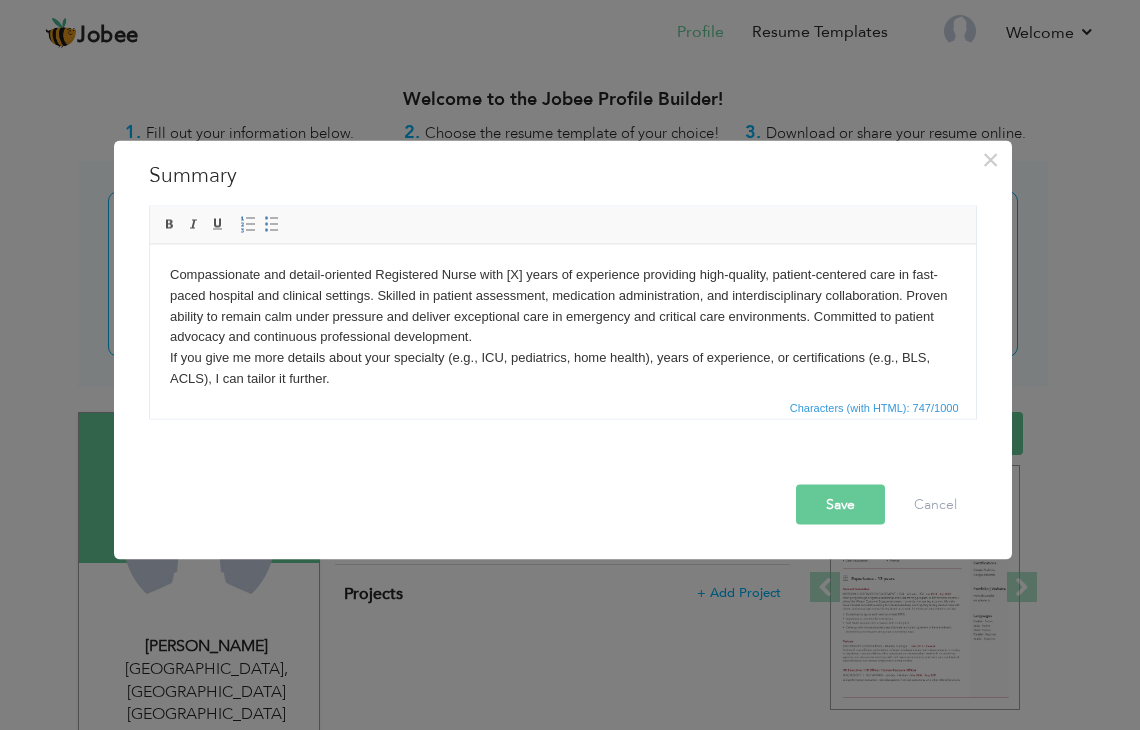 click on "Compassionate and detail-oriented Registered Nurse with [X] years of experience providing high-quality, patient-centered care in fast-paced hospital and clinical settings. Skilled in patient assessment, medication administration, and interdisciplinary collaboration. Proven ability to remain calm under pressure and deliver exceptional care in emergency and critical care environments. Committed to patient advocacy and continuous professional development. If you give me more details about your specialty (e.g., ICU, pediatrics, home health), years of experience, or certifications (e.g., BLS, ACLS), I can tailor it further." at bounding box center [562, 326] 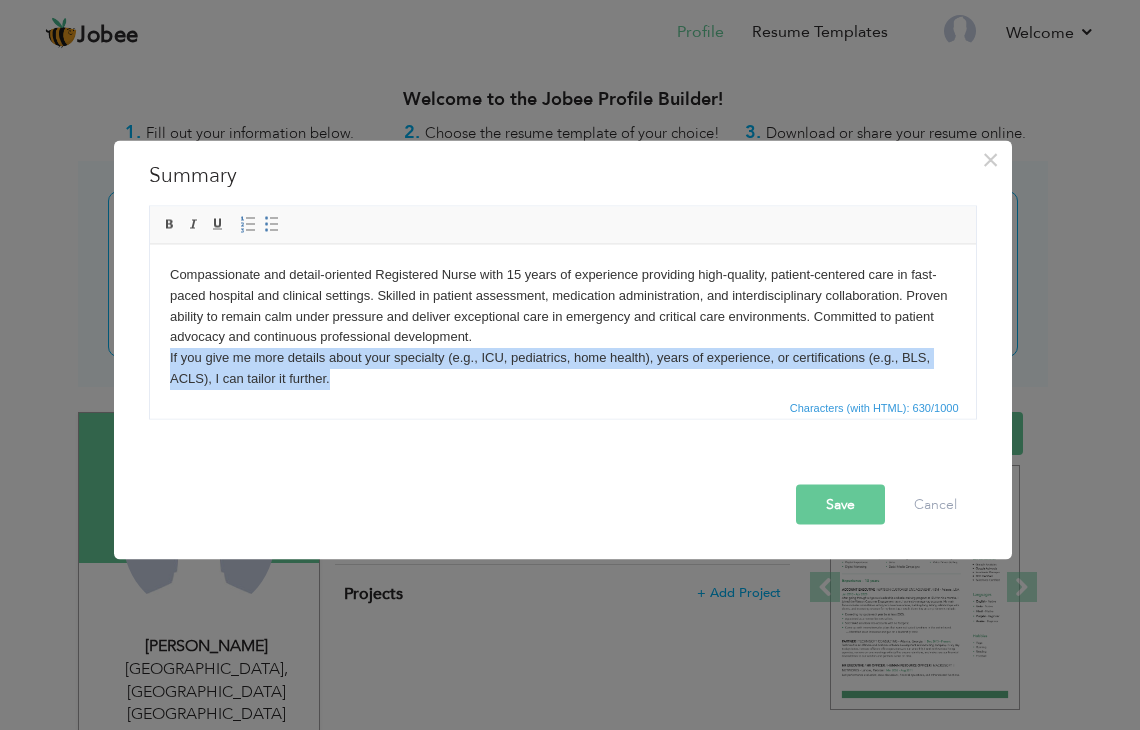 drag, startPoint x: 333, startPoint y: 378, endPoint x: 281, endPoint y: 611, distance: 238.73207 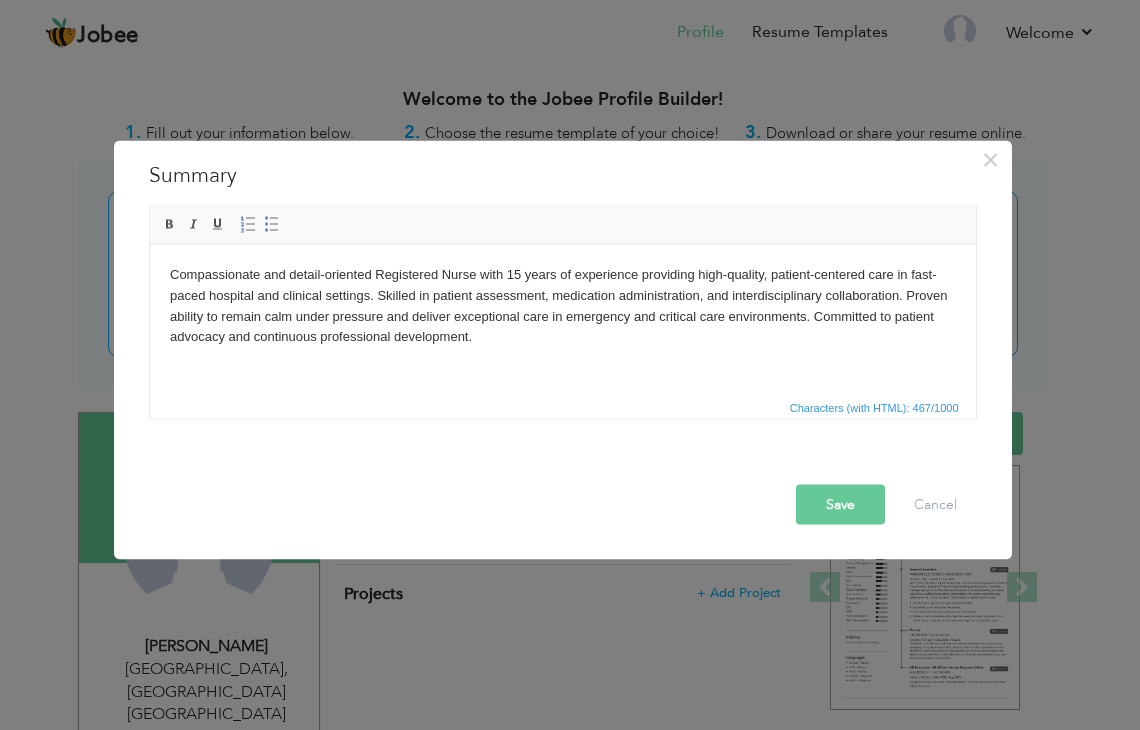 click on "Rich Text Editor, summaryEditor Editor toolbars Basic Styles   Bold   Italic   Underline Paragraph   Insert/Remove Numbered List   Insert/Remove Bulleted List Press ALT 0 for help Characters (with HTML): 467/1000" at bounding box center (563, 313) 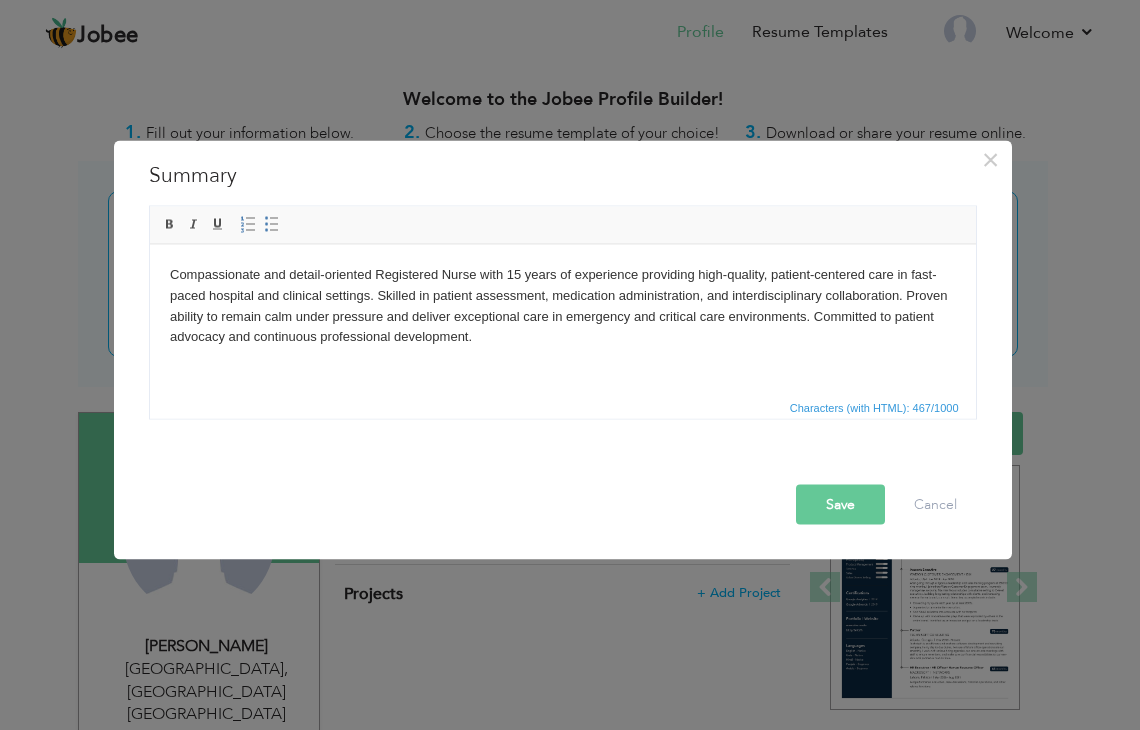 click on "Save" at bounding box center (840, 505) 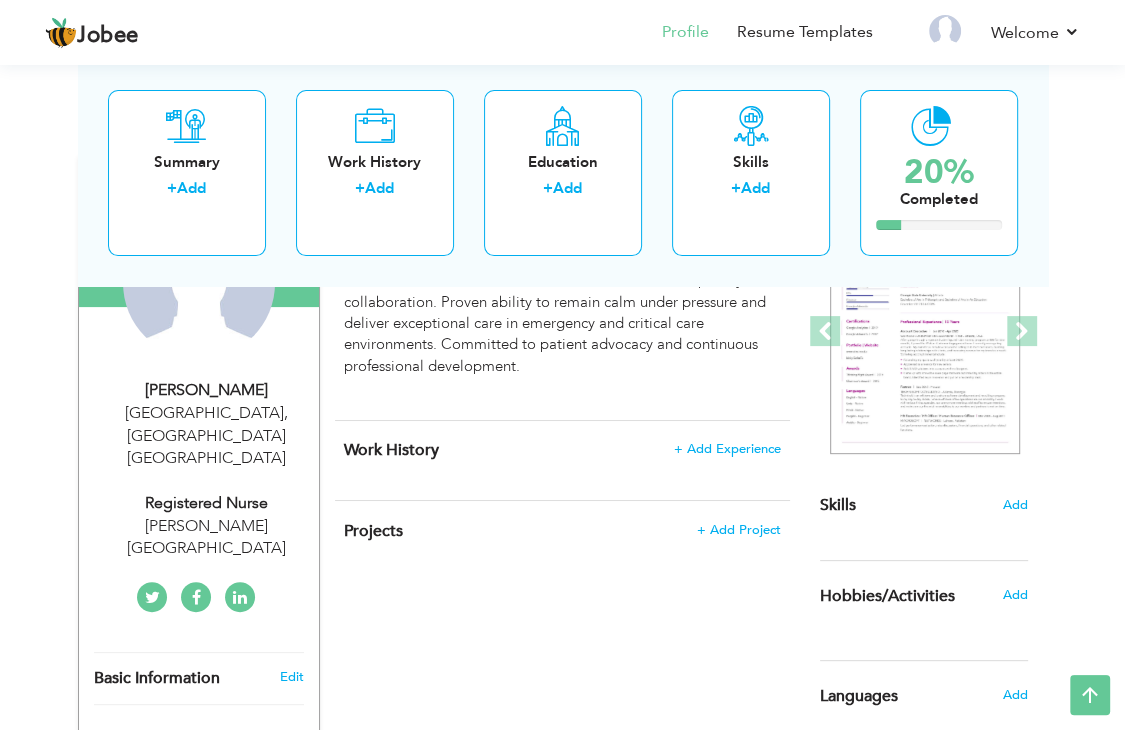 scroll, scrollTop: 268, scrollLeft: 0, axis: vertical 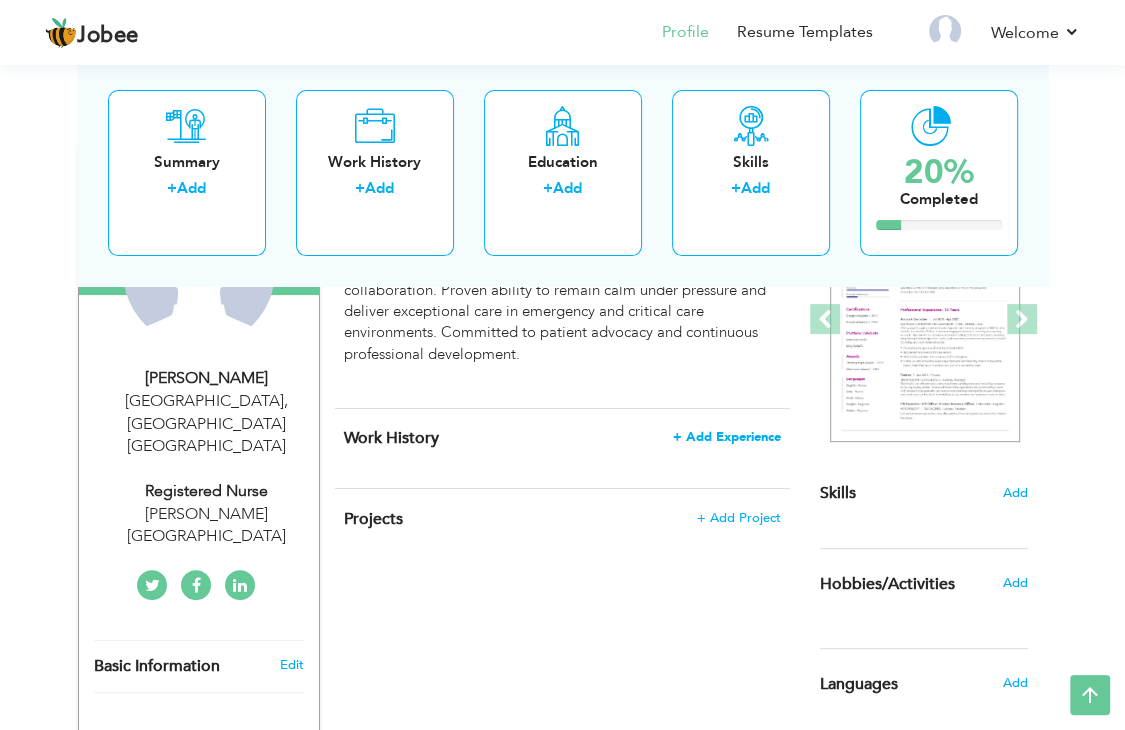 click on "+ Add Experience" at bounding box center [727, 437] 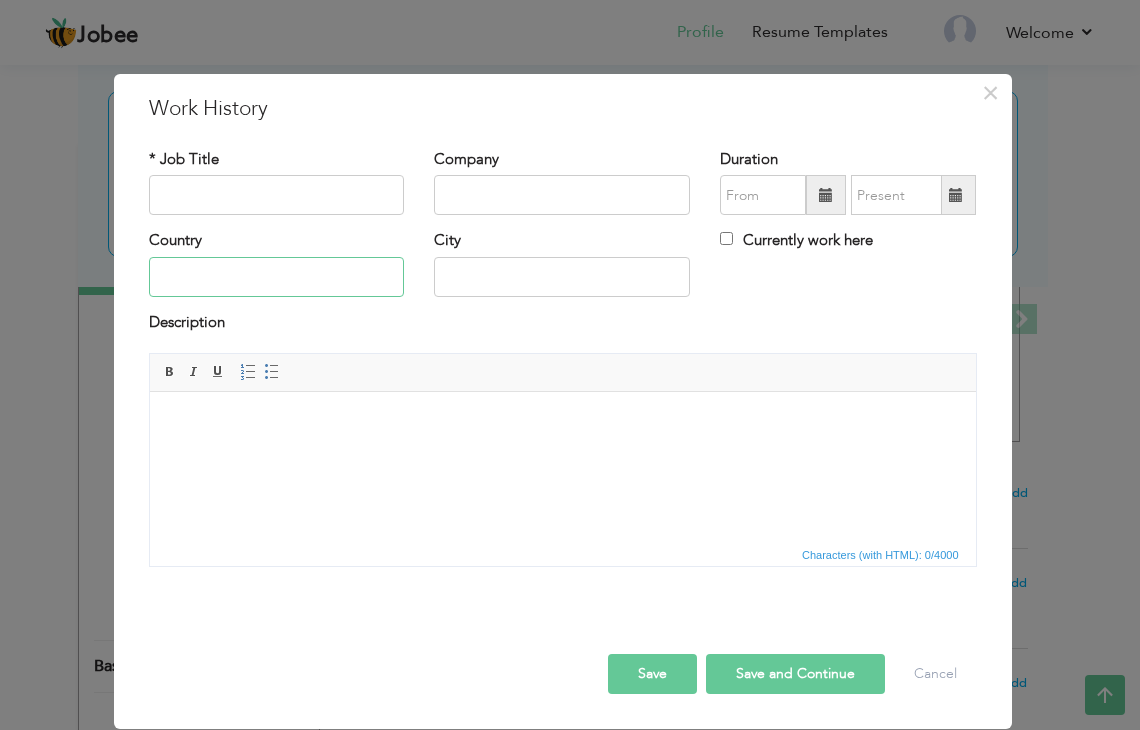 click at bounding box center [277, 277] 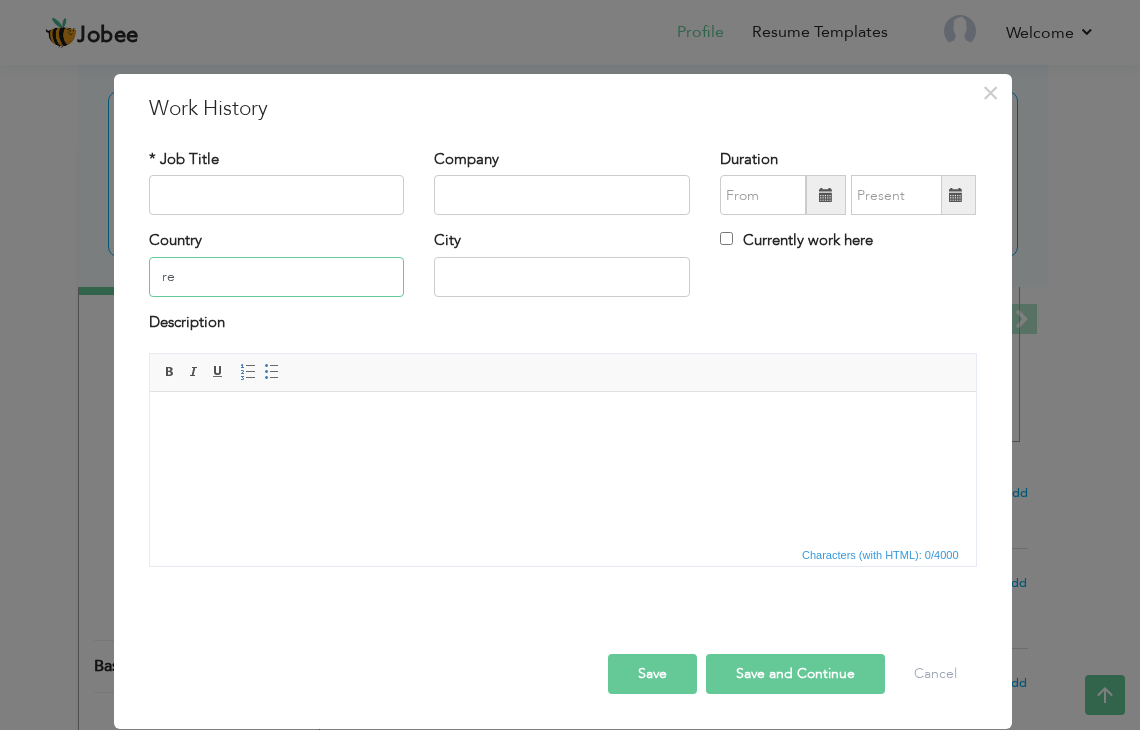 type on "r" 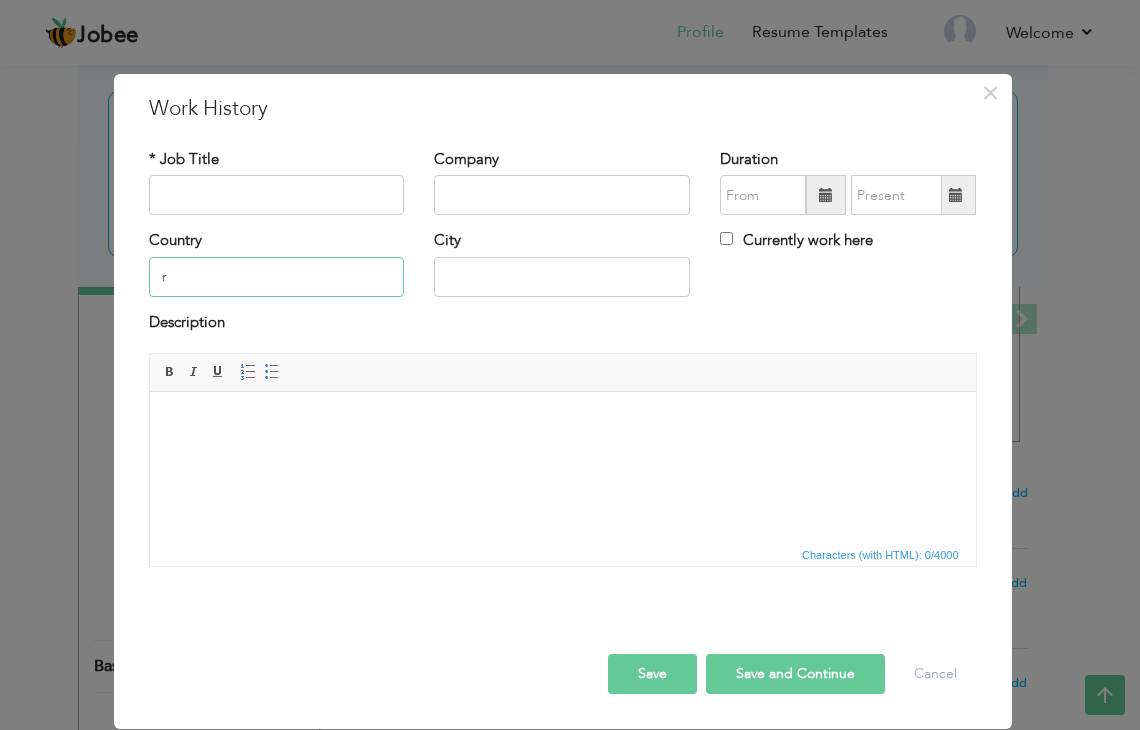 type 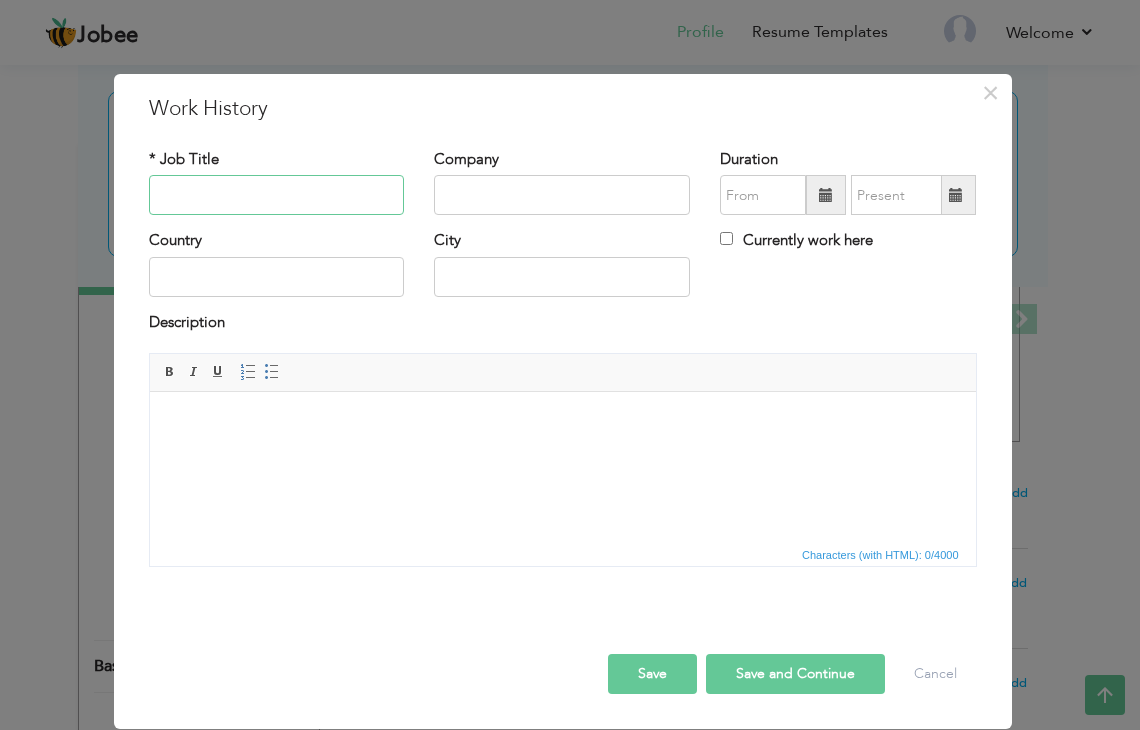 click at bounding box center [277, 195] 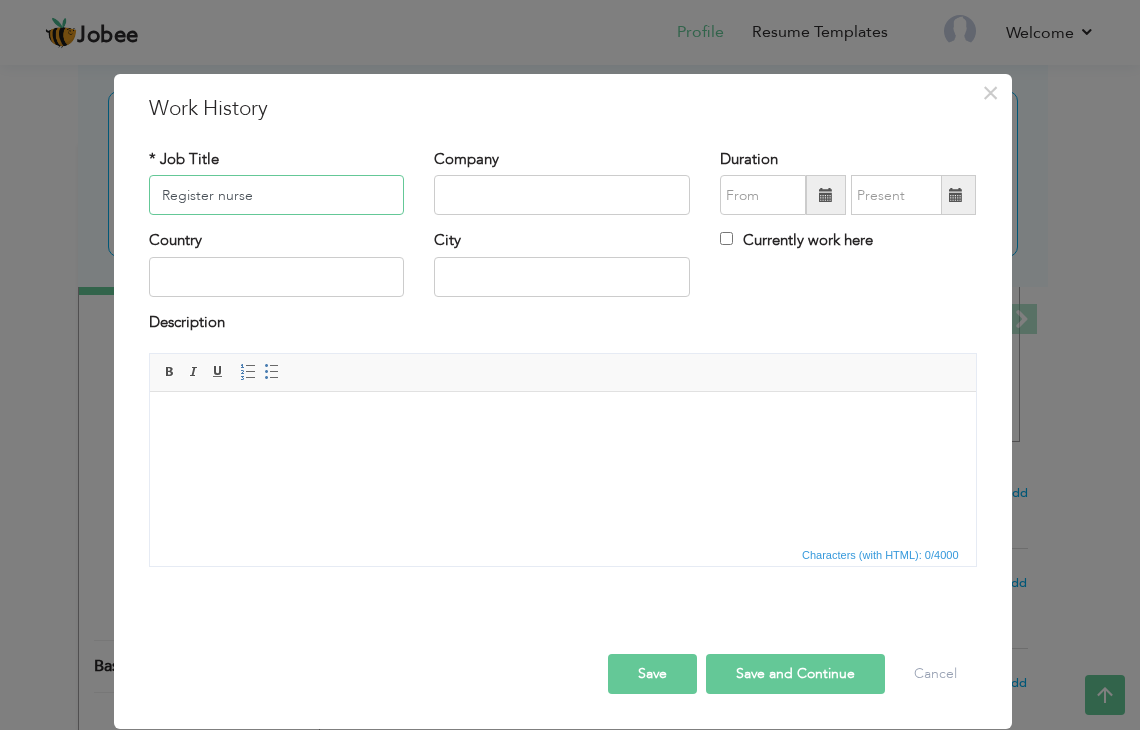 type on "Register nurse" 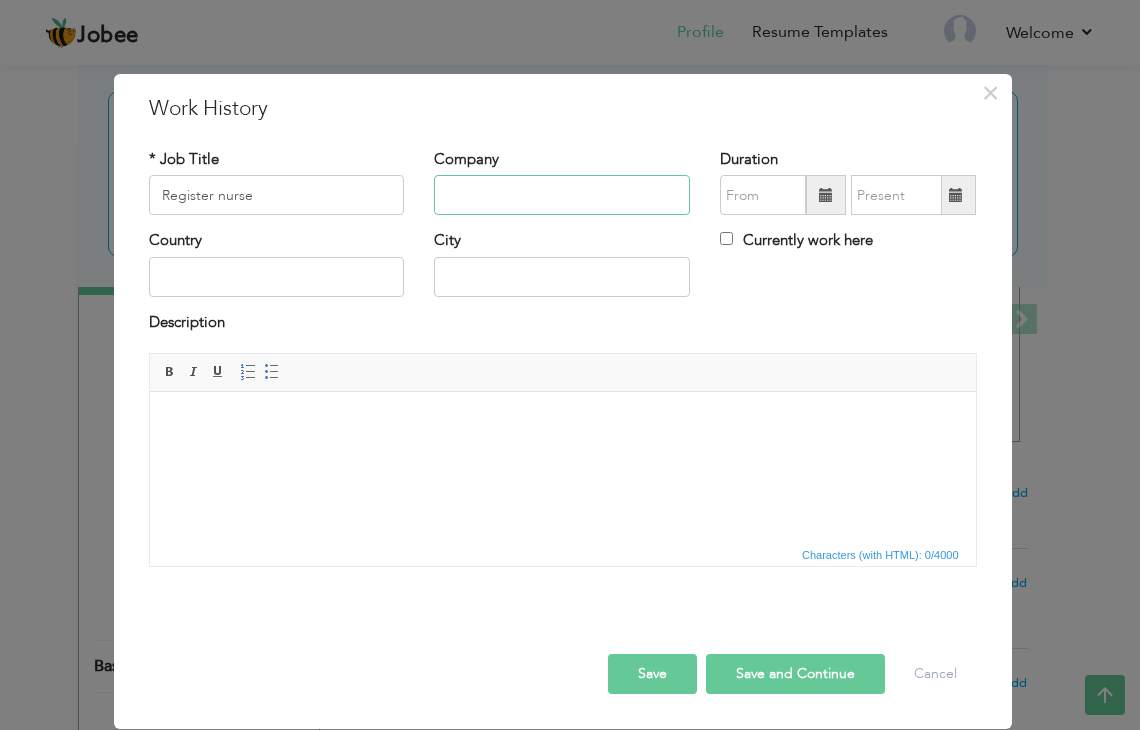 click at bounding box center (562, 195) 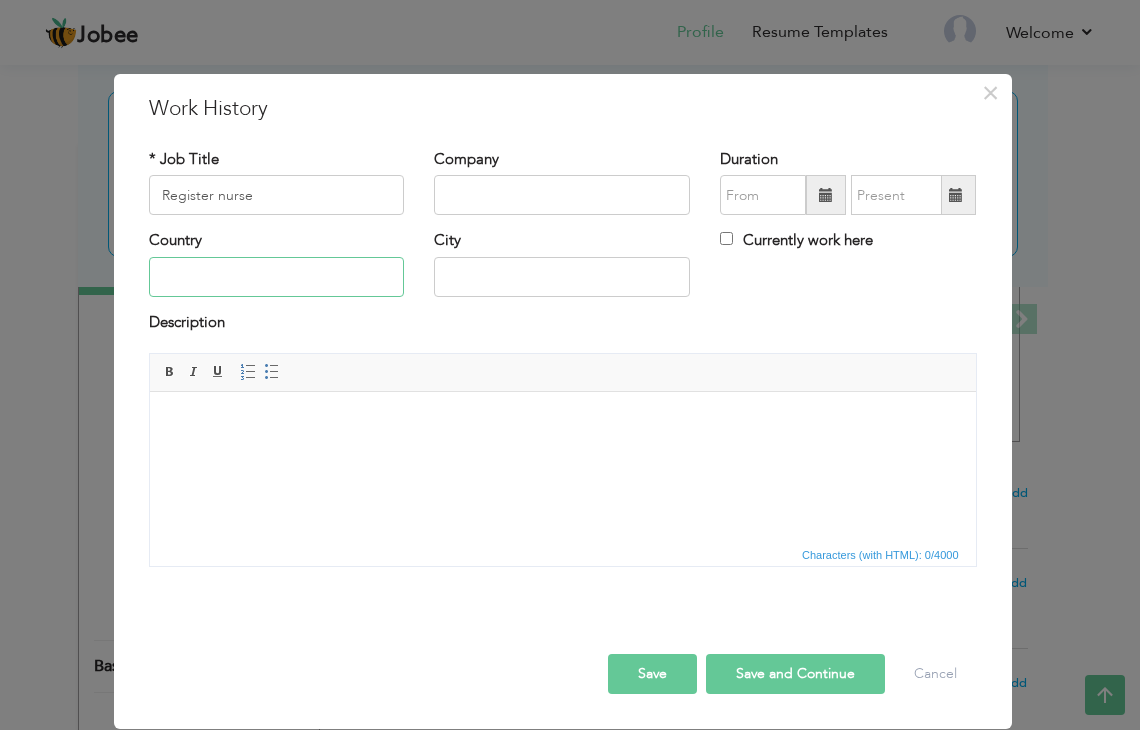 click at bounding box center [277, 277] 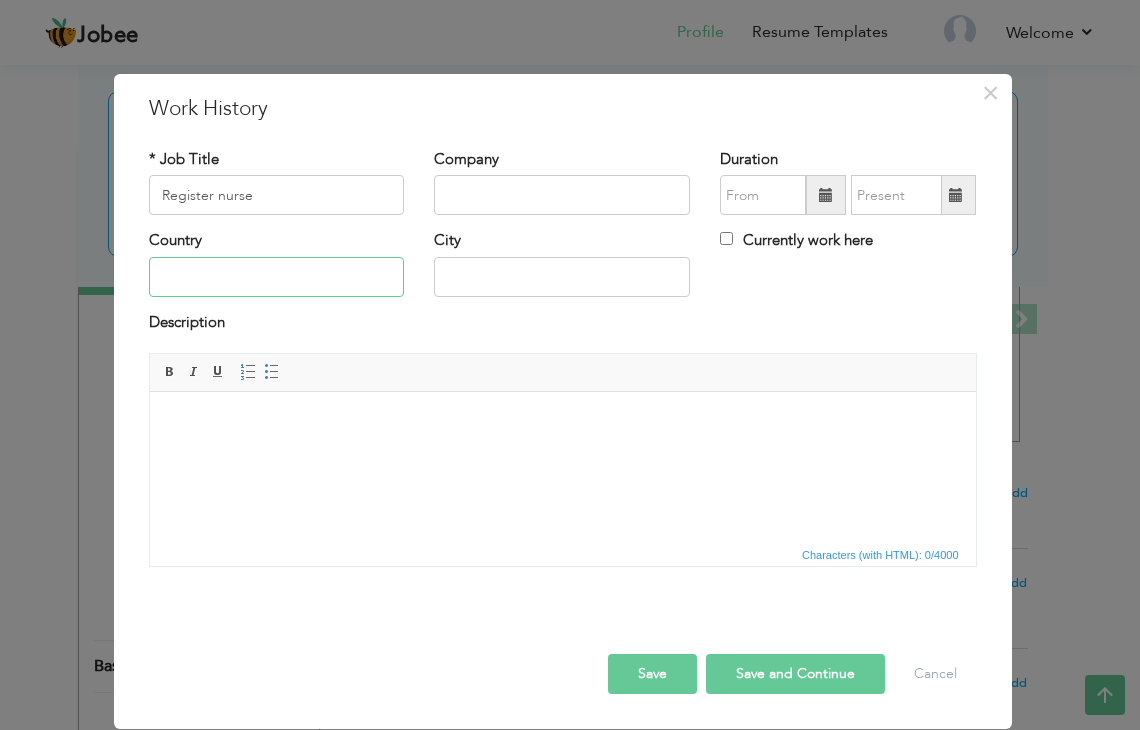 type on "O" 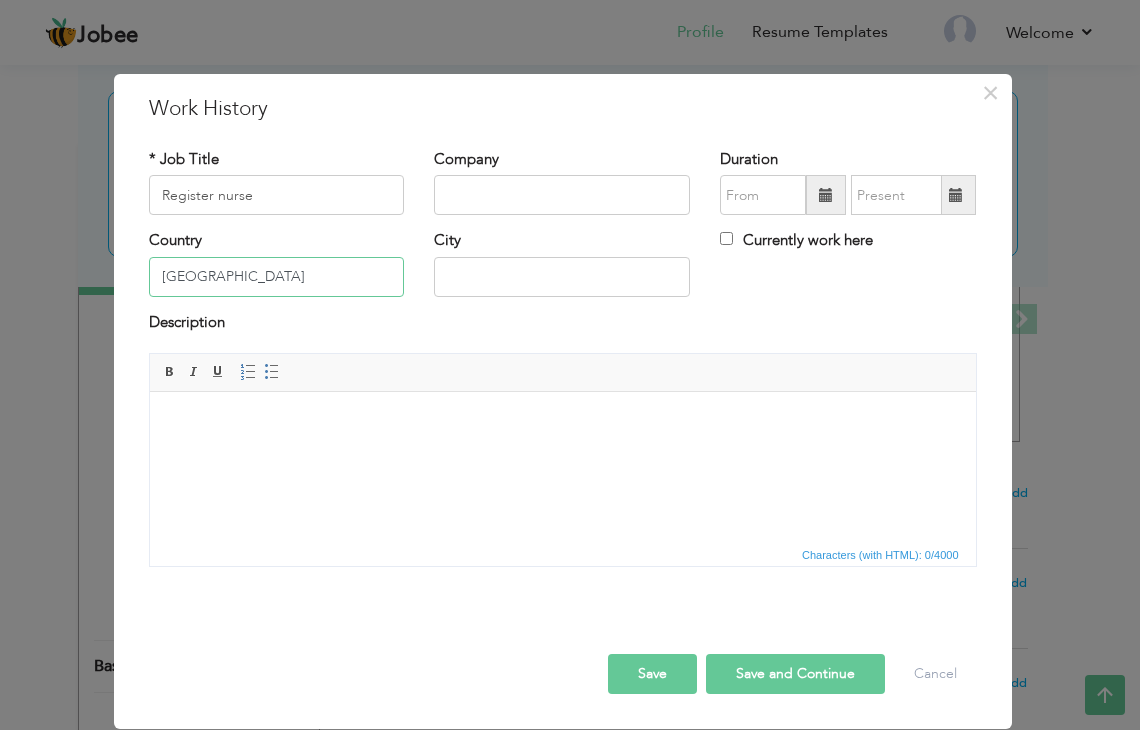 type on "[GEOGRAPHIC_DATA]" 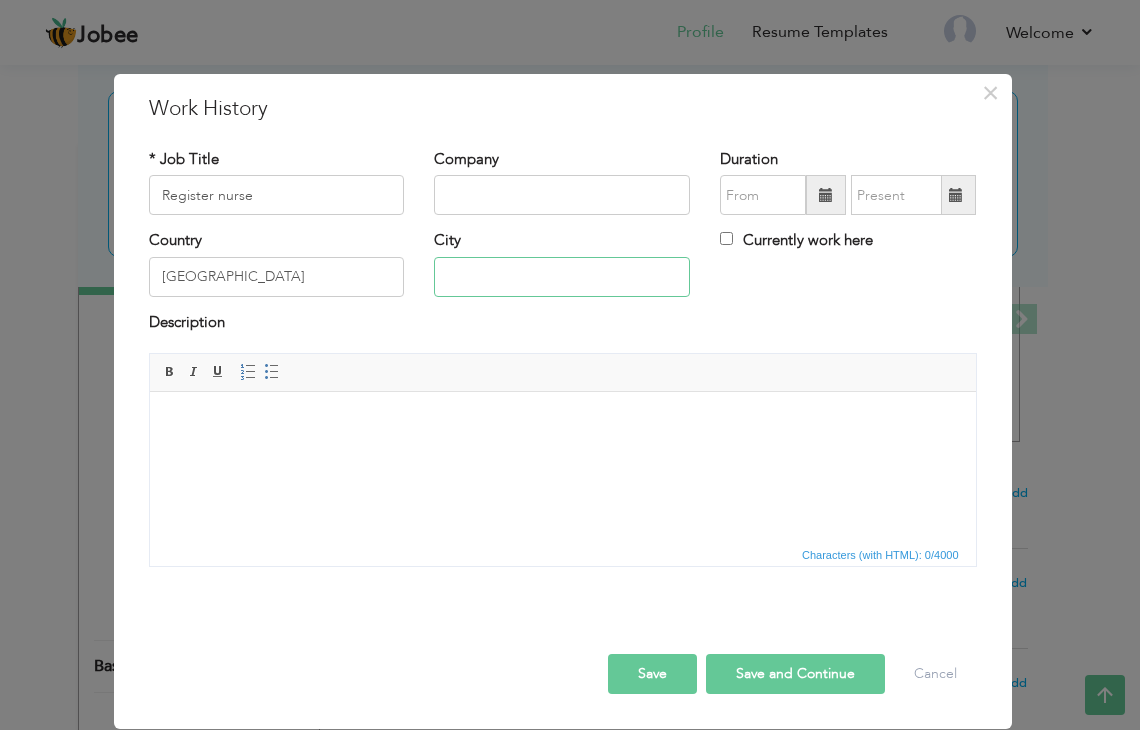 click at bounding box center [562, 277] 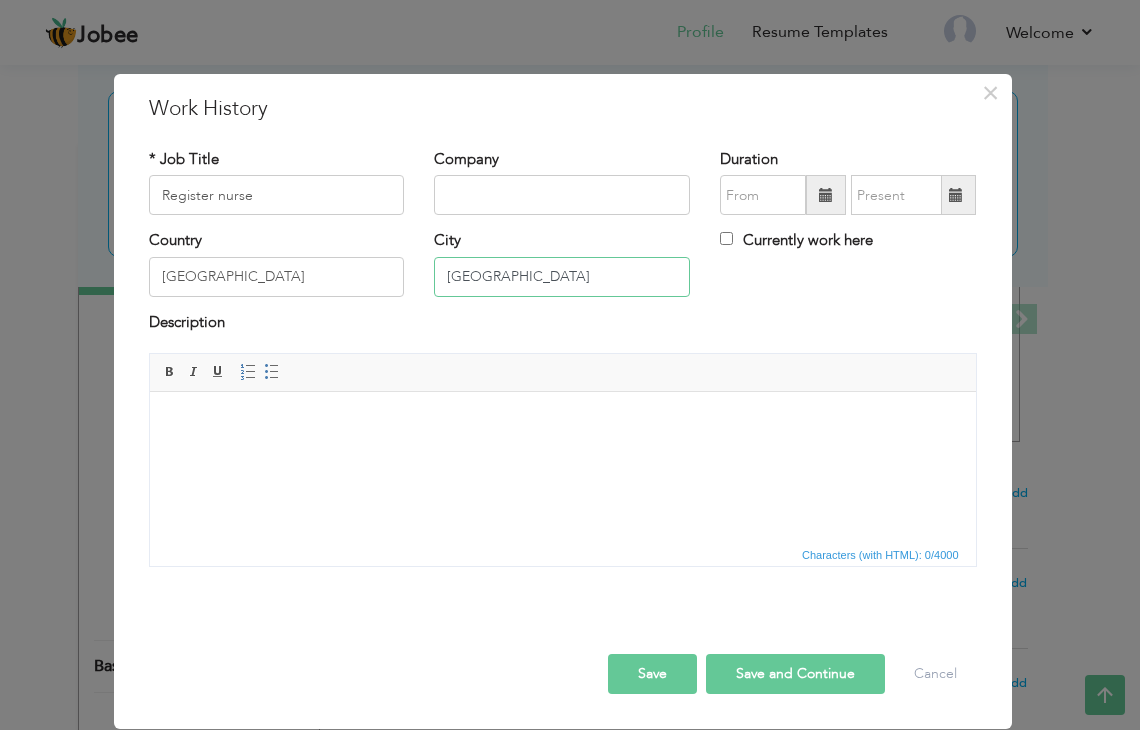type on "Karachi" 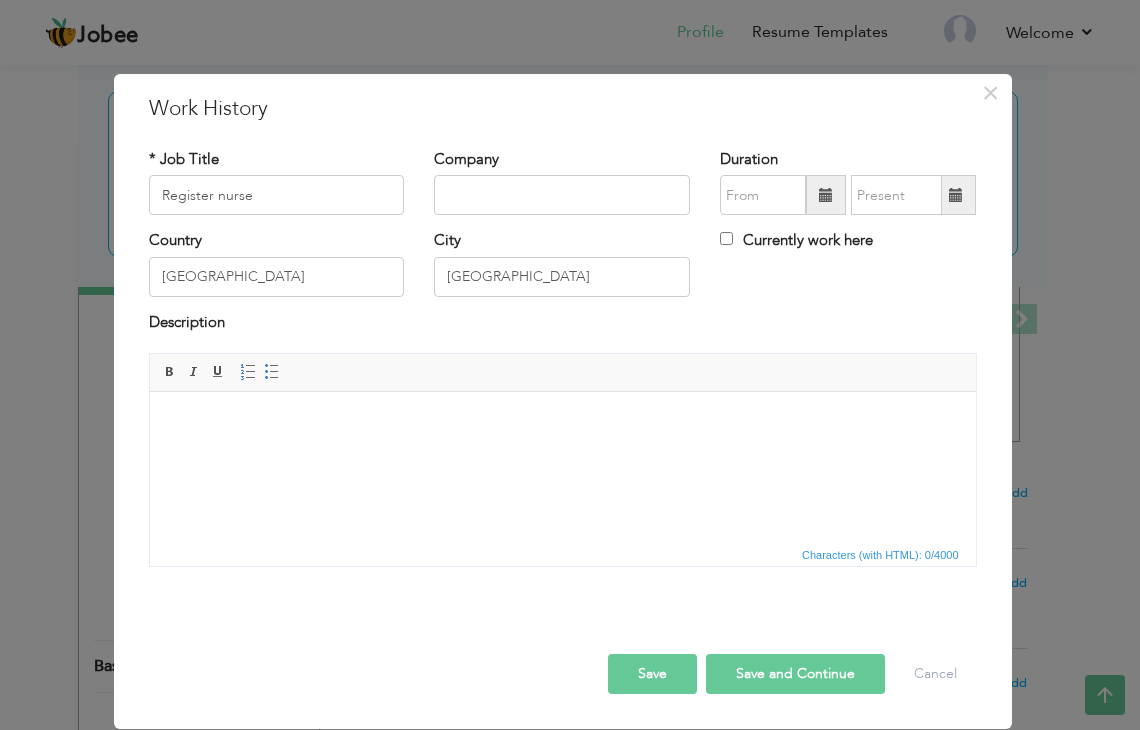 click at bounding box center (956, 195) 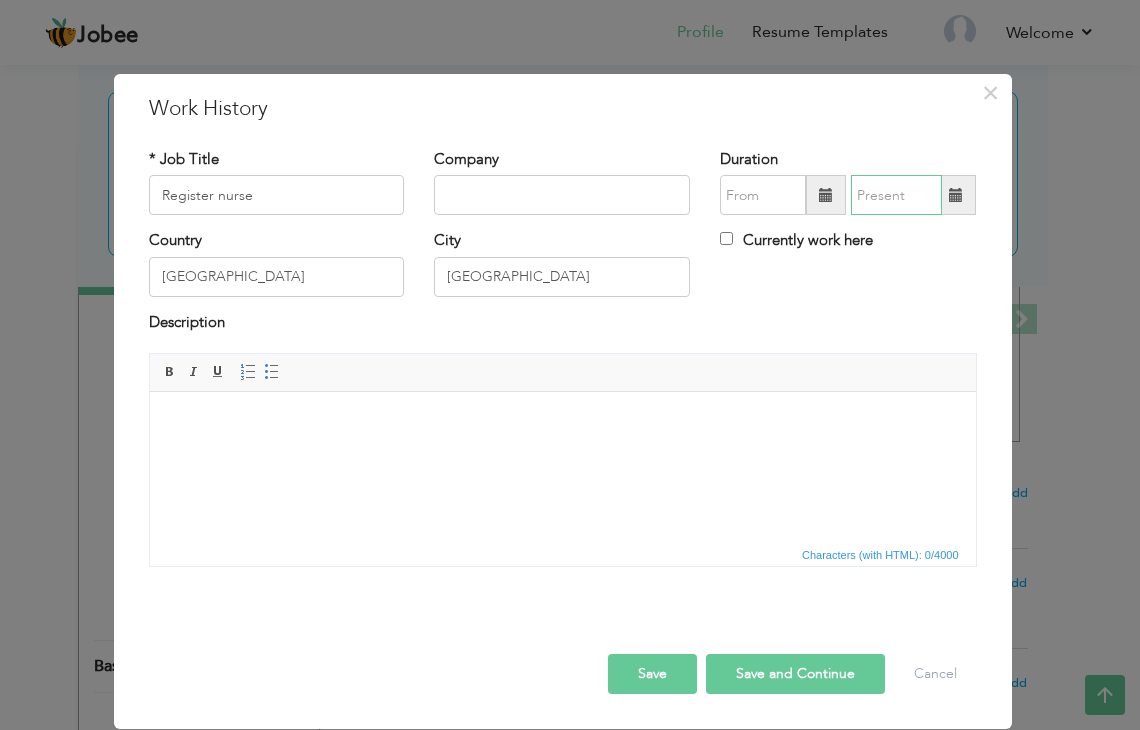 type on "07/2025" 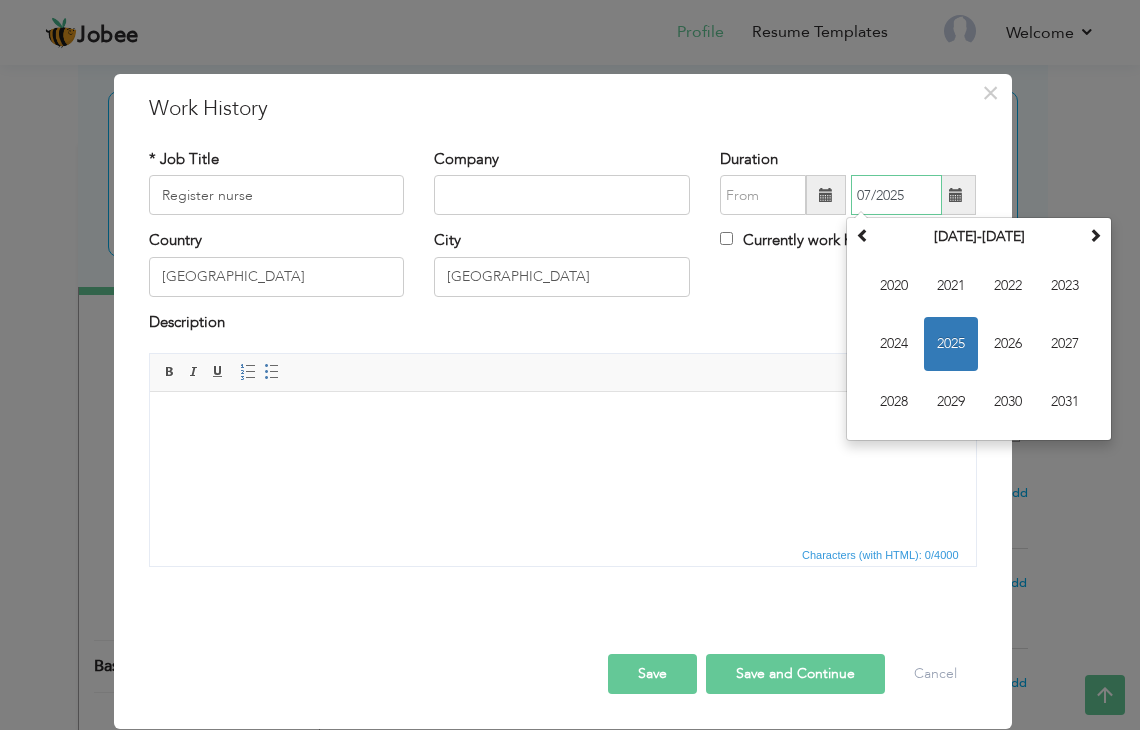 click on "2025" at bounding box center [951, 344] 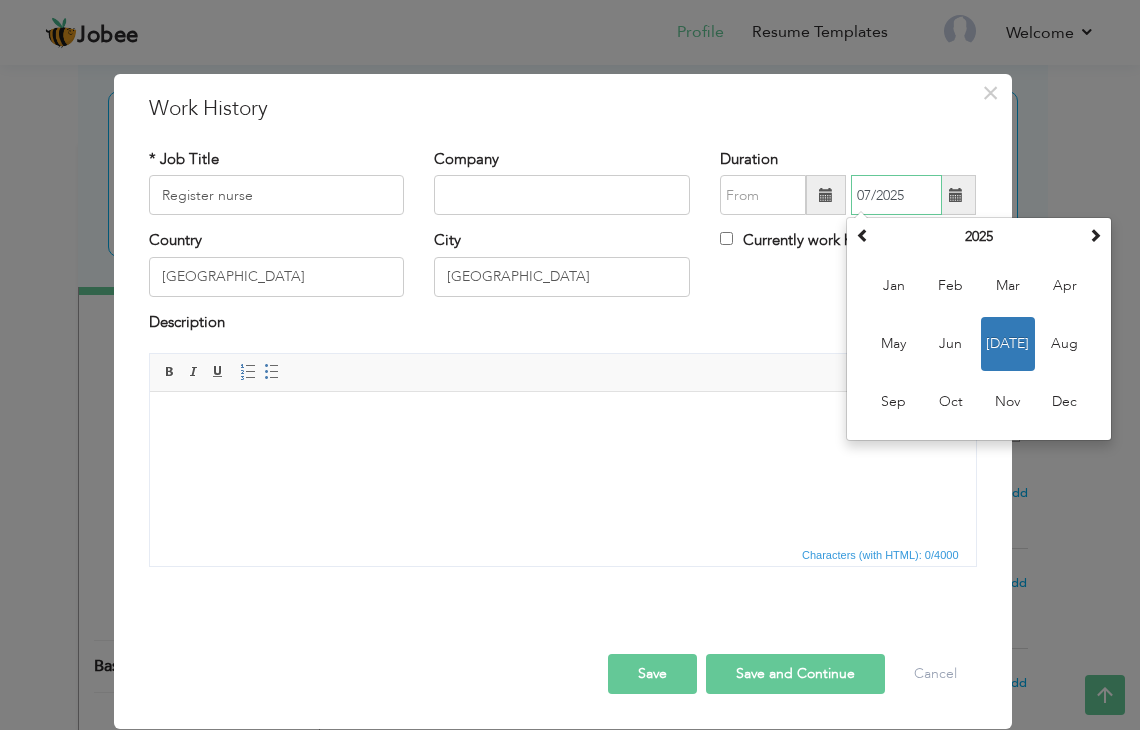 click on "Jul" at bounding box center (1008, 344) 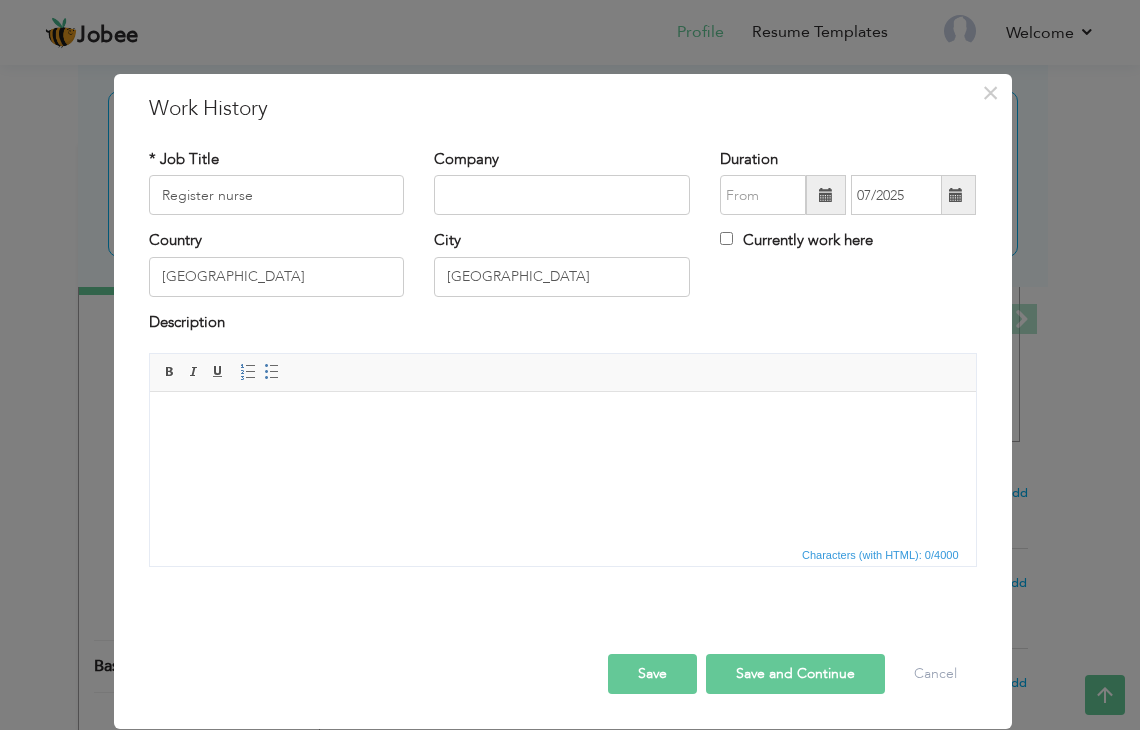 click at bounding box center (826, 195) 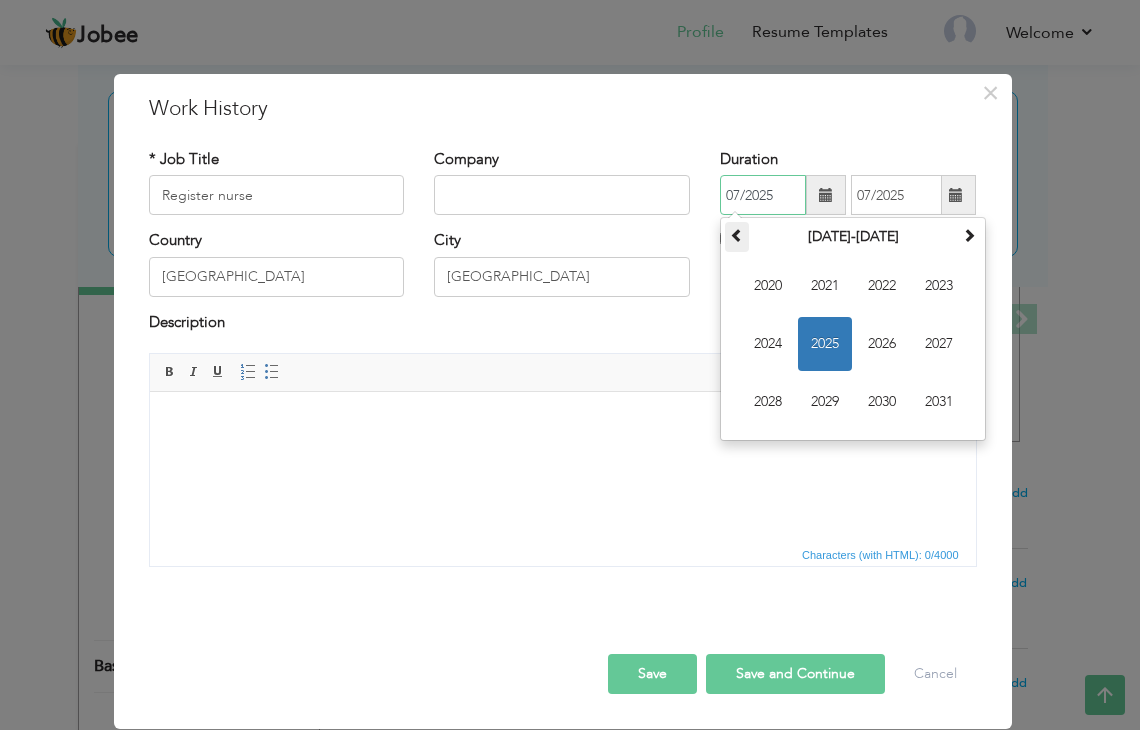 click at bounding box center [737, 235] 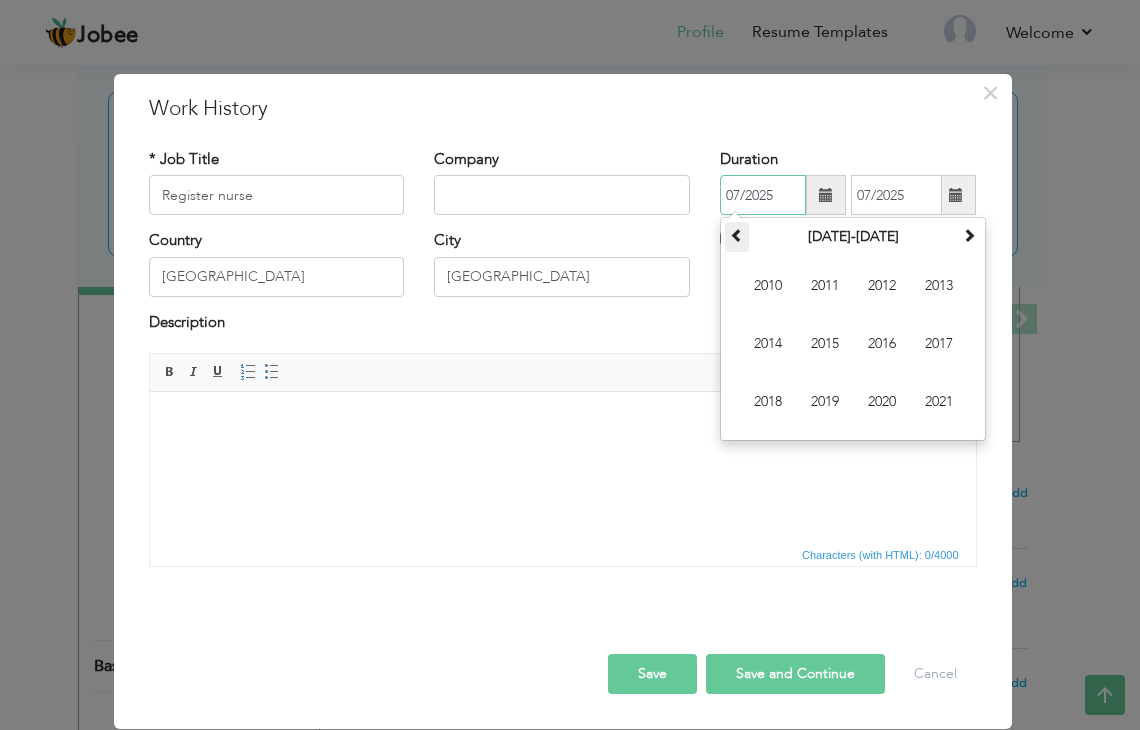 click at bounding box center (737, 235) 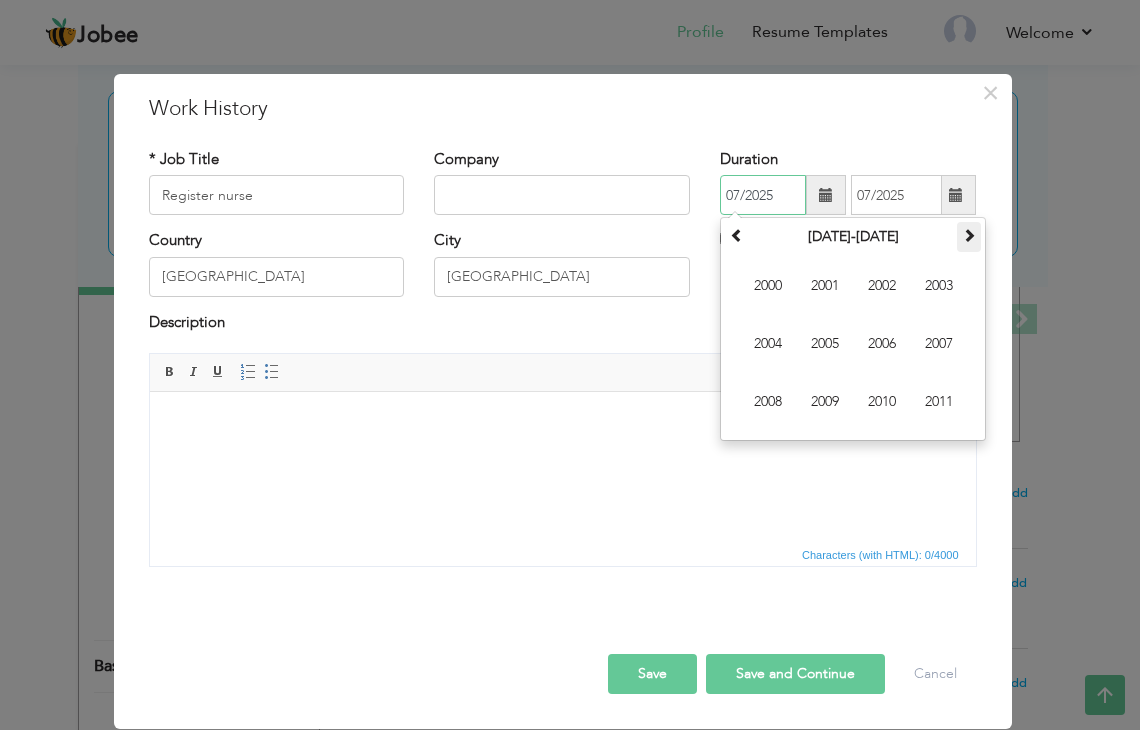 click at bounding box center (969, 235) 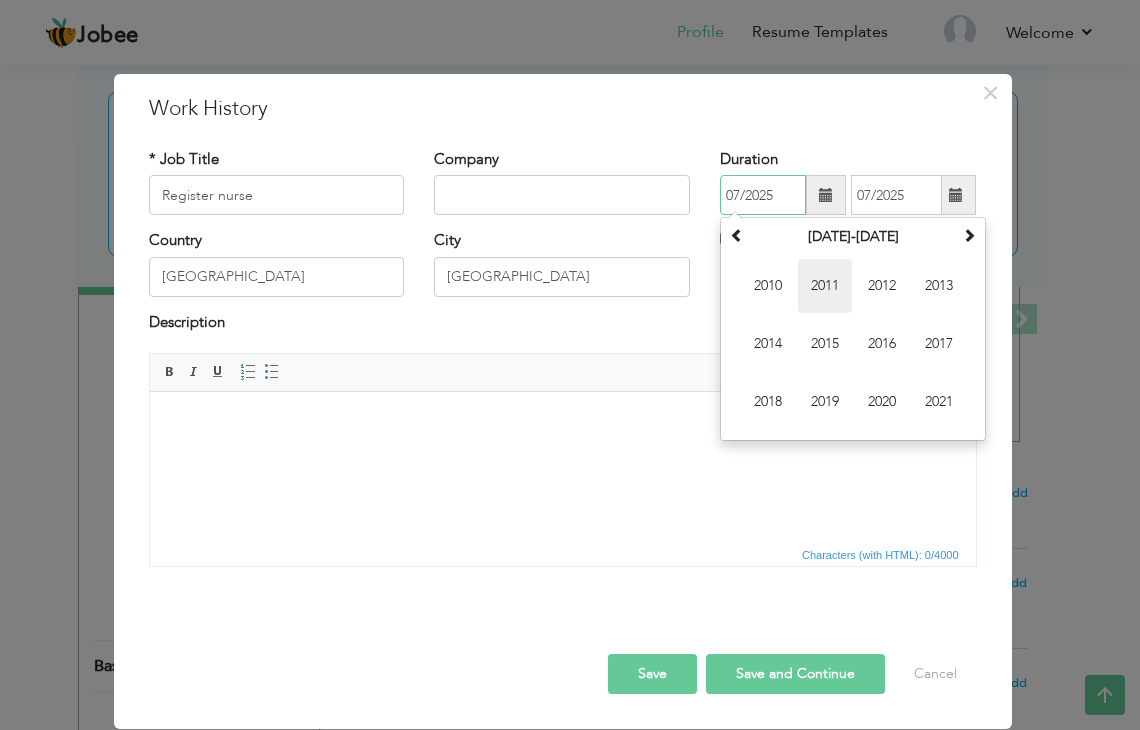 click on "2011" at bounding box center [825, 286] 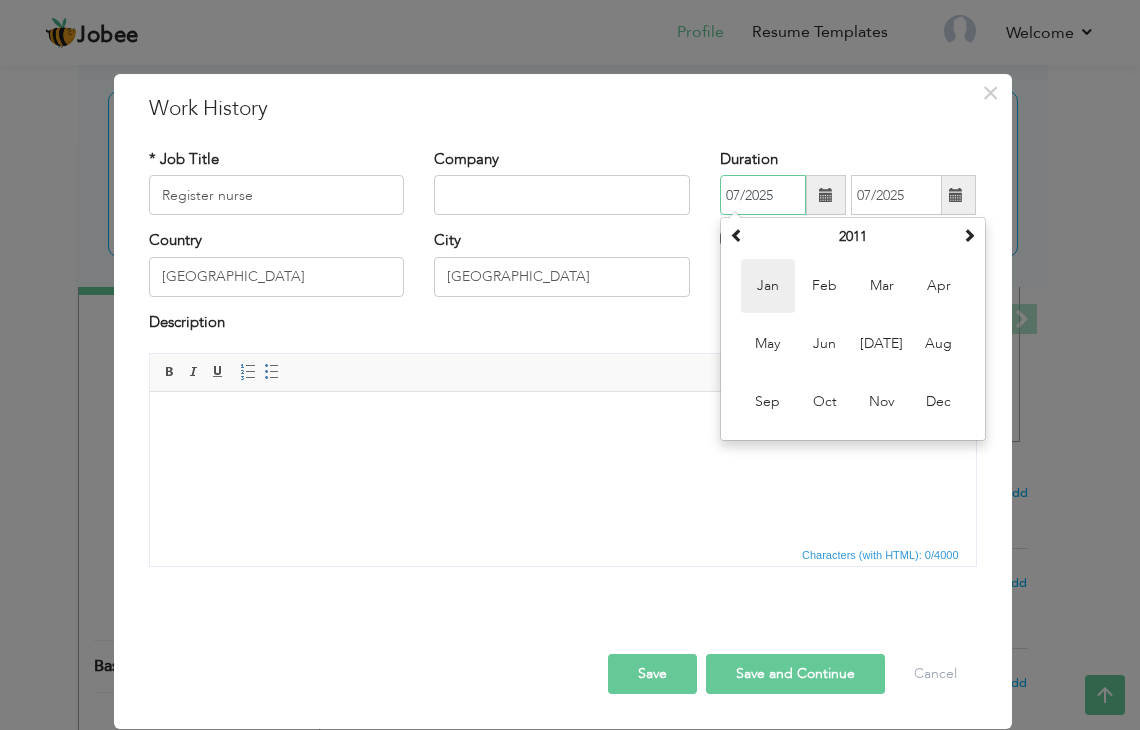click on "Jan" at bounding box center (768, 286) 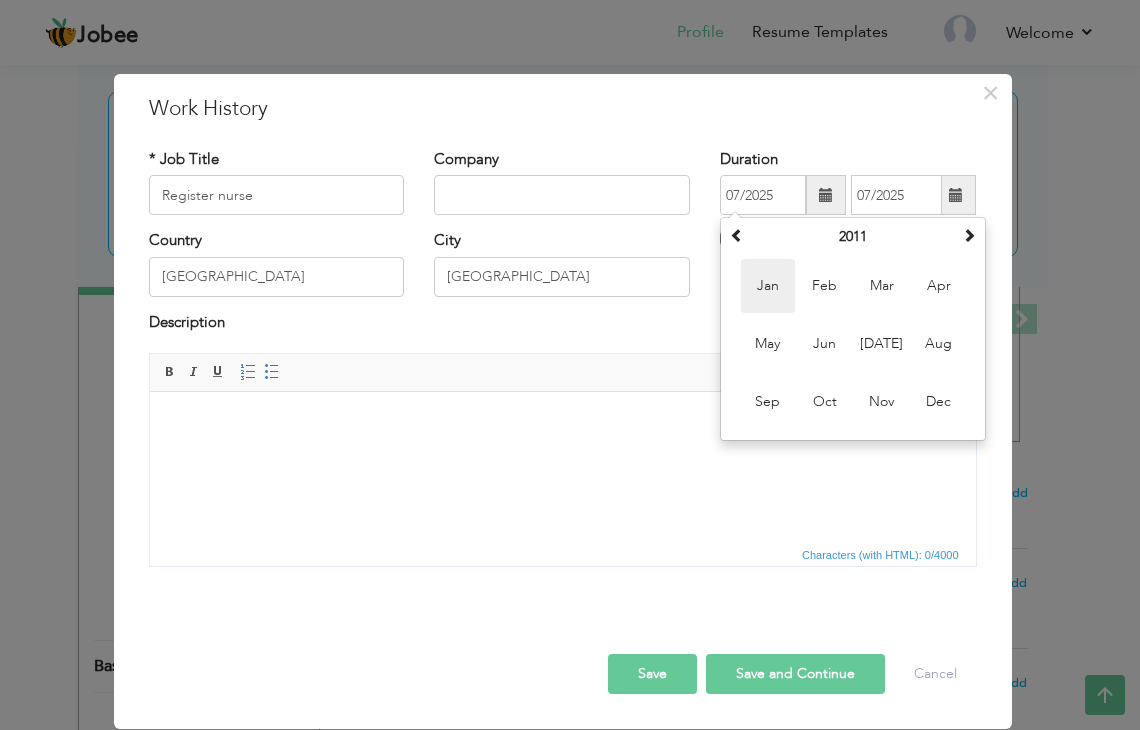type on "01/2011" 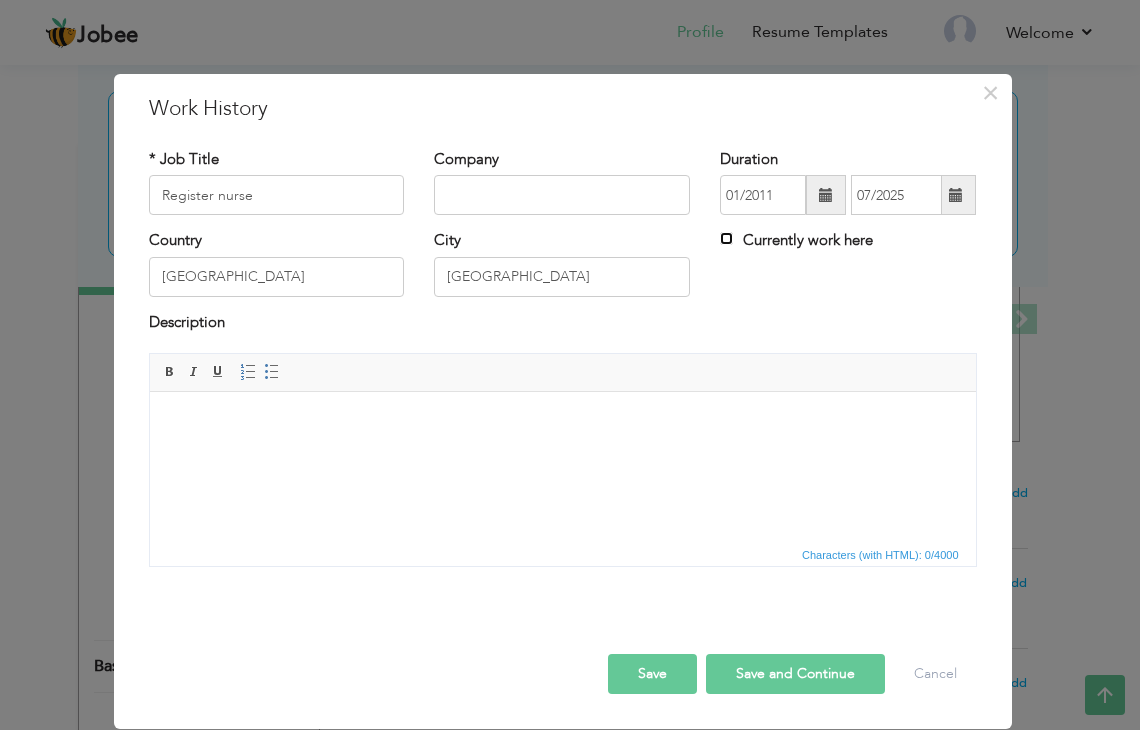 checkbox on "true" 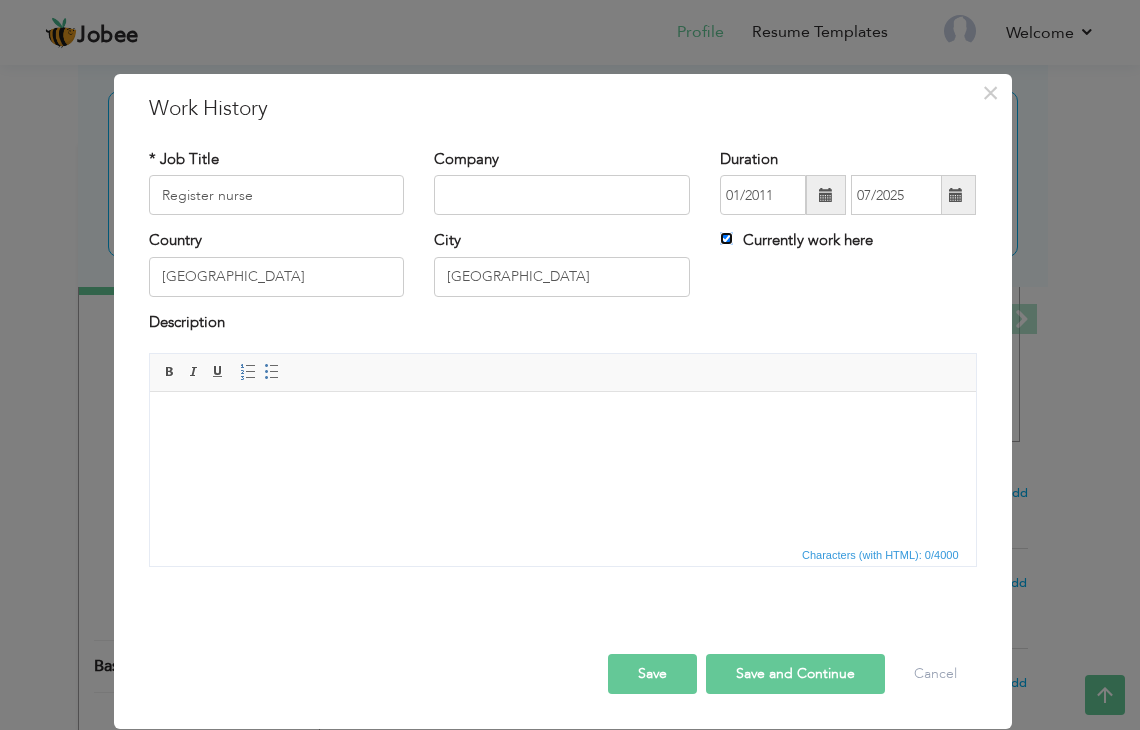 type 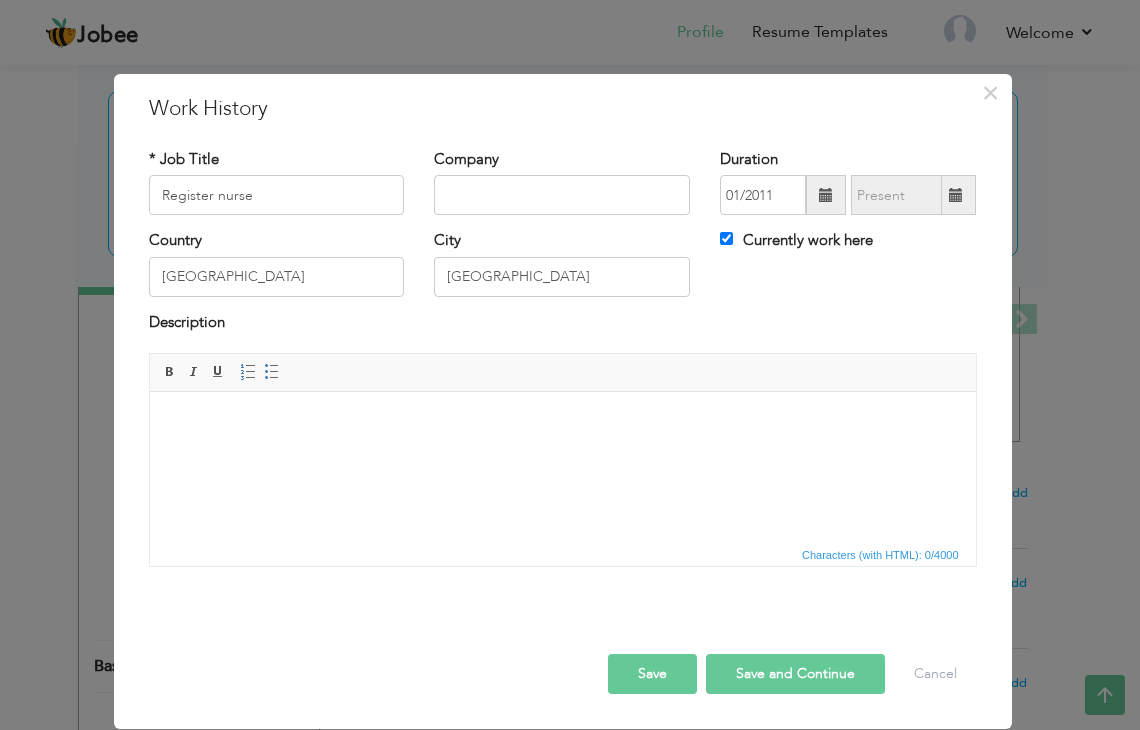 click at bounding box center (956, 195) 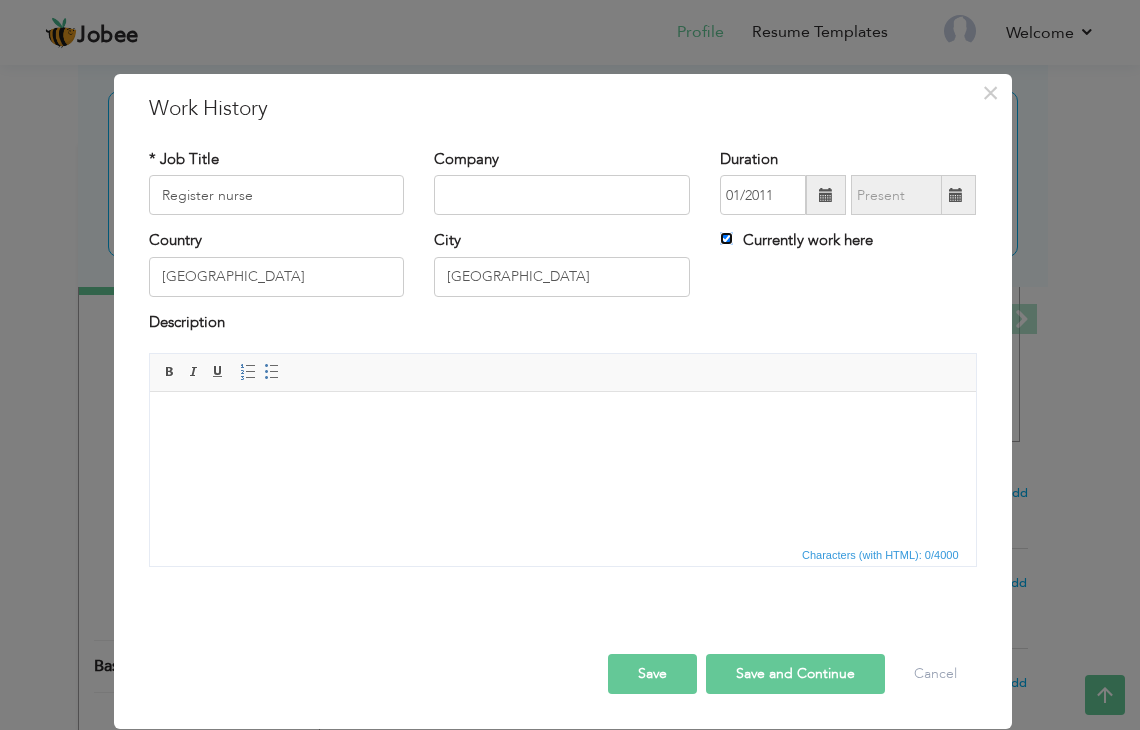 click on "Currently work here" at bounding box center (726, 238) 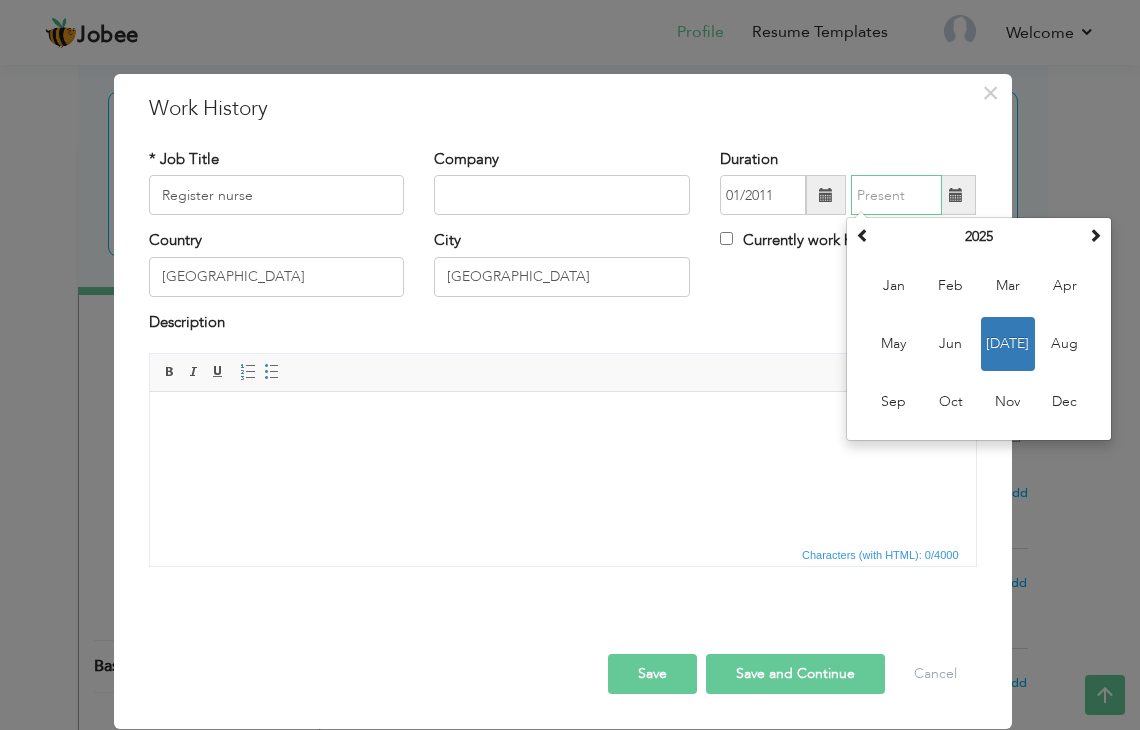 click at bounding box center (896, 195) 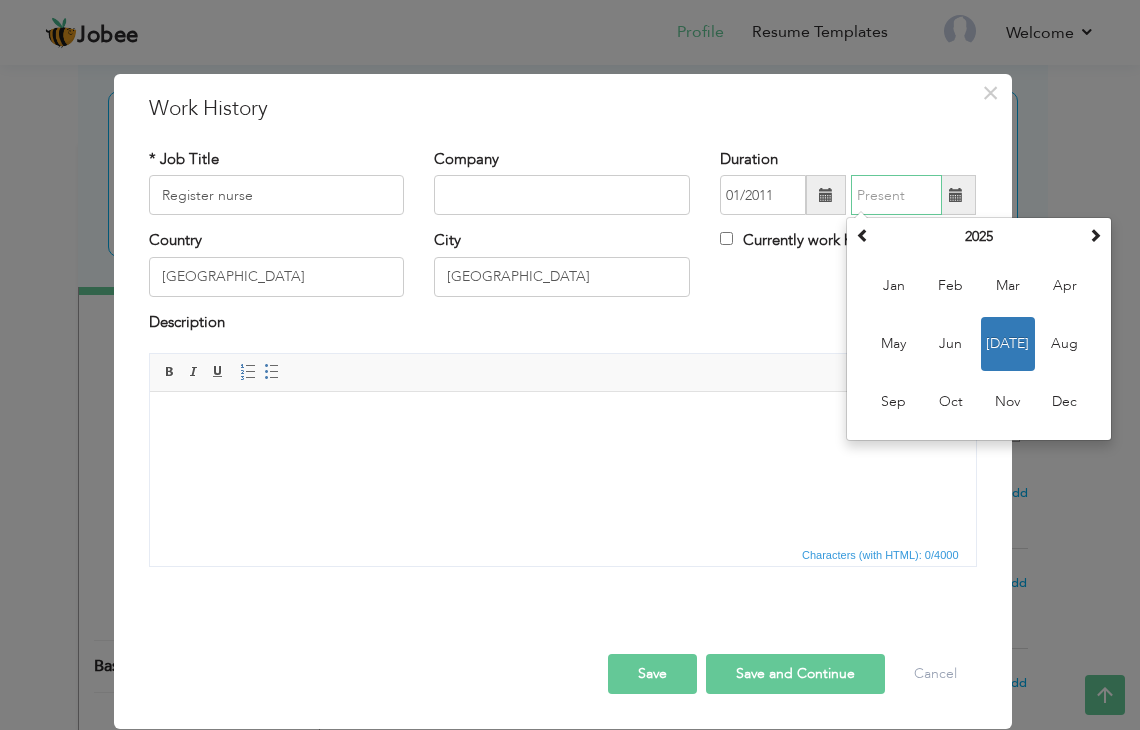 click on "Jul" at bounding box center (1008, 344) 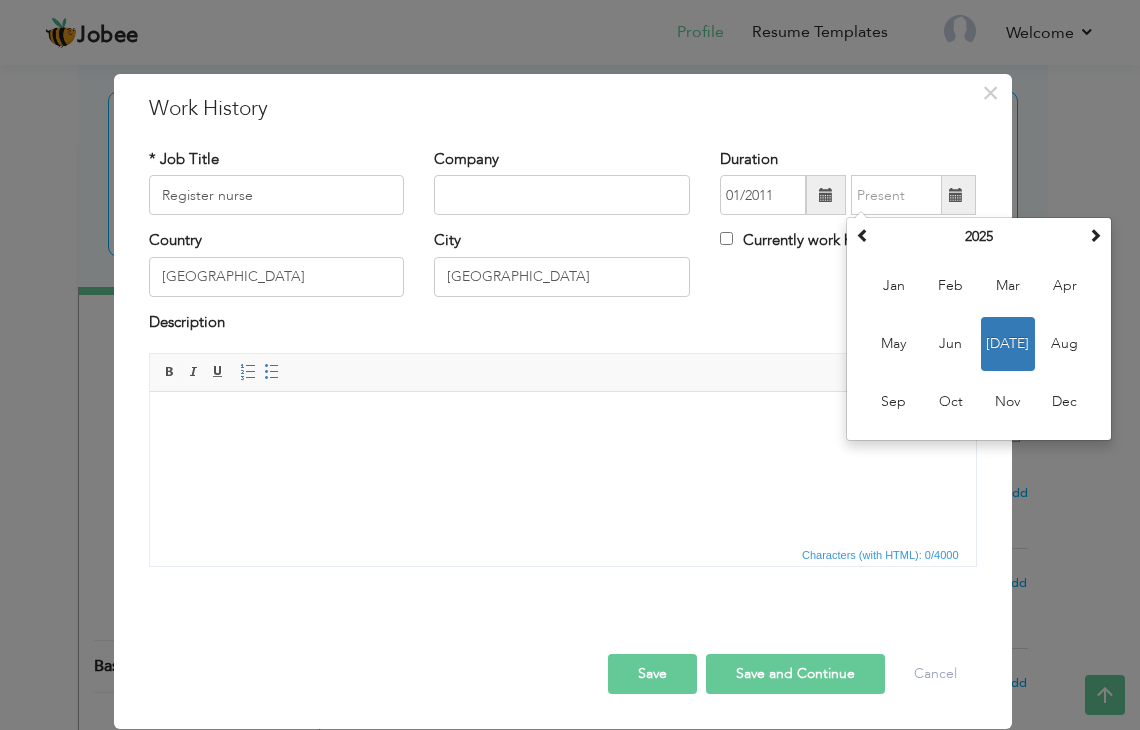 type on "07/2025" 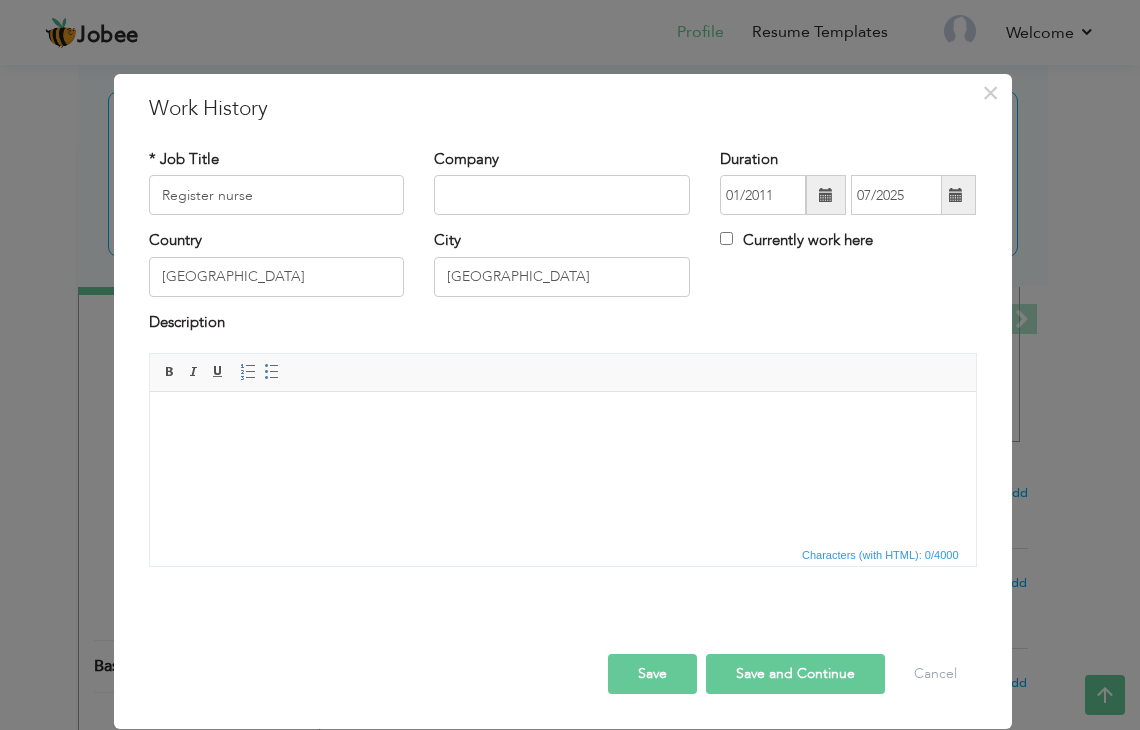 click at bounding box center (562, 422) 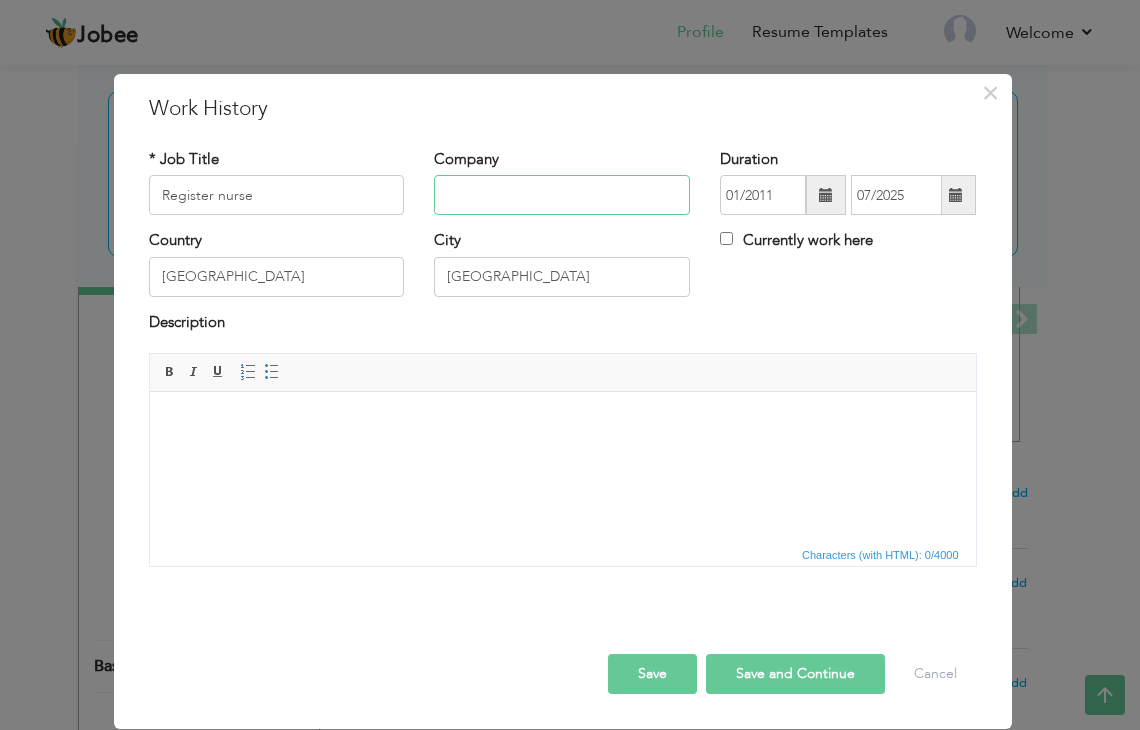 click at bounding box center [562, 195] 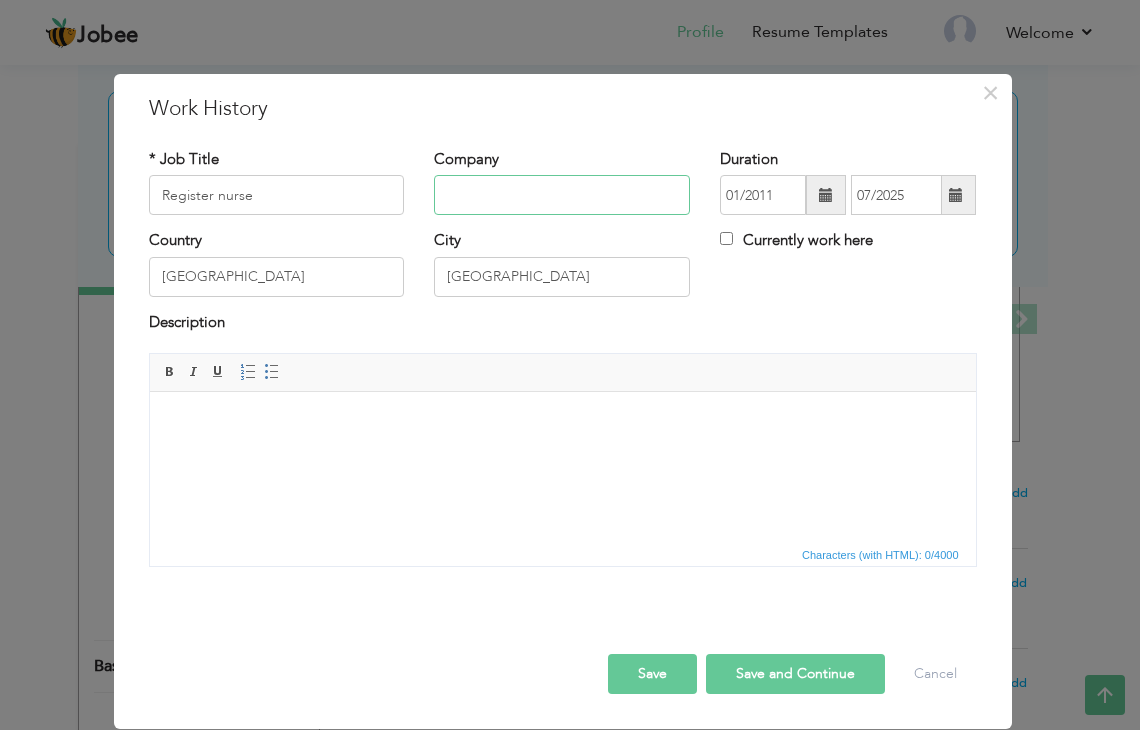 type on "a" 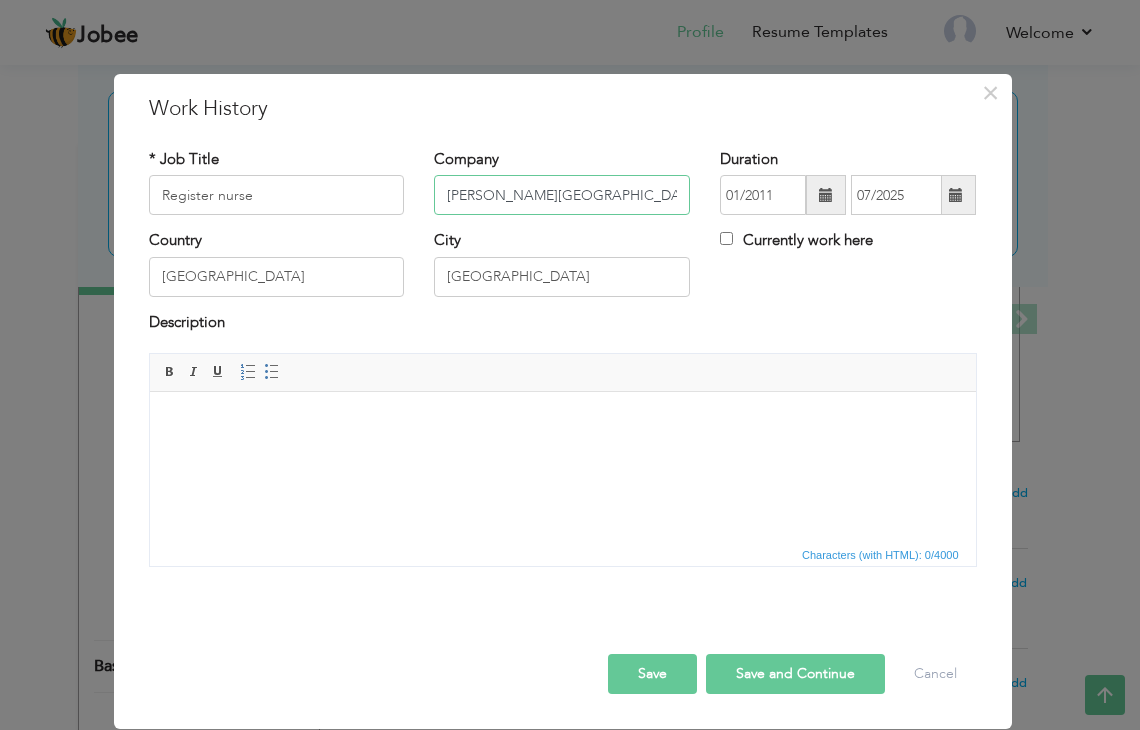 type on "ALmiri Saba al ahmed cardiac centre" 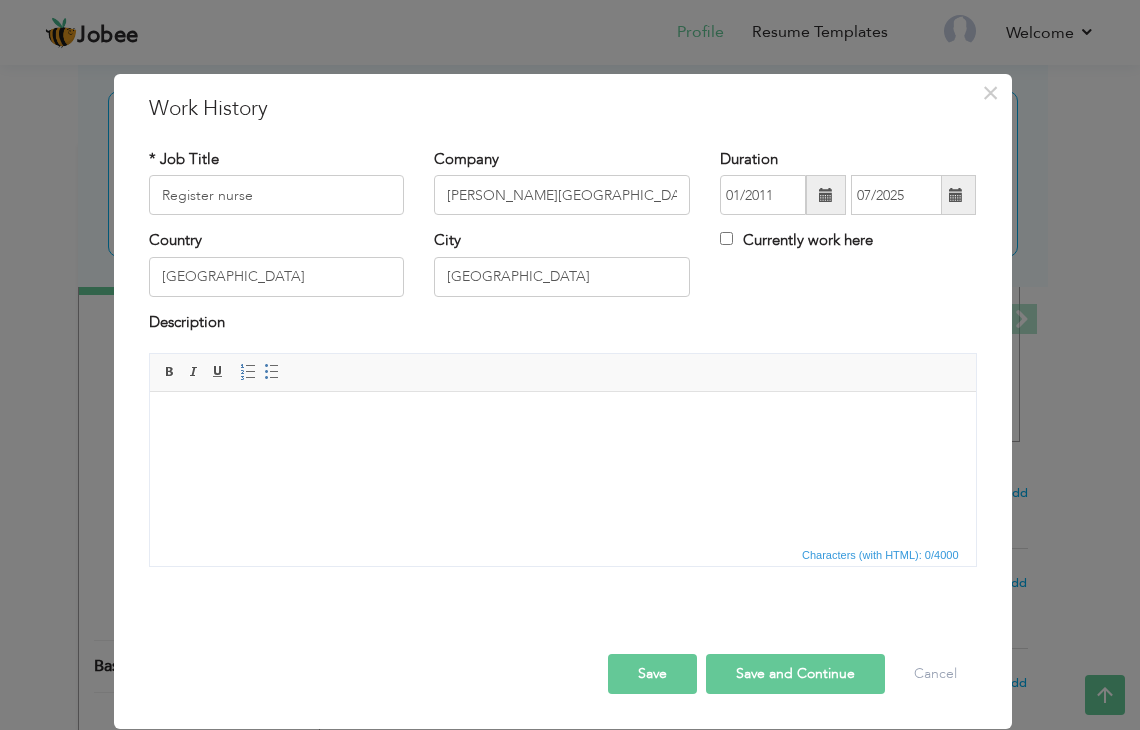 click at bounding box center [826, 195] 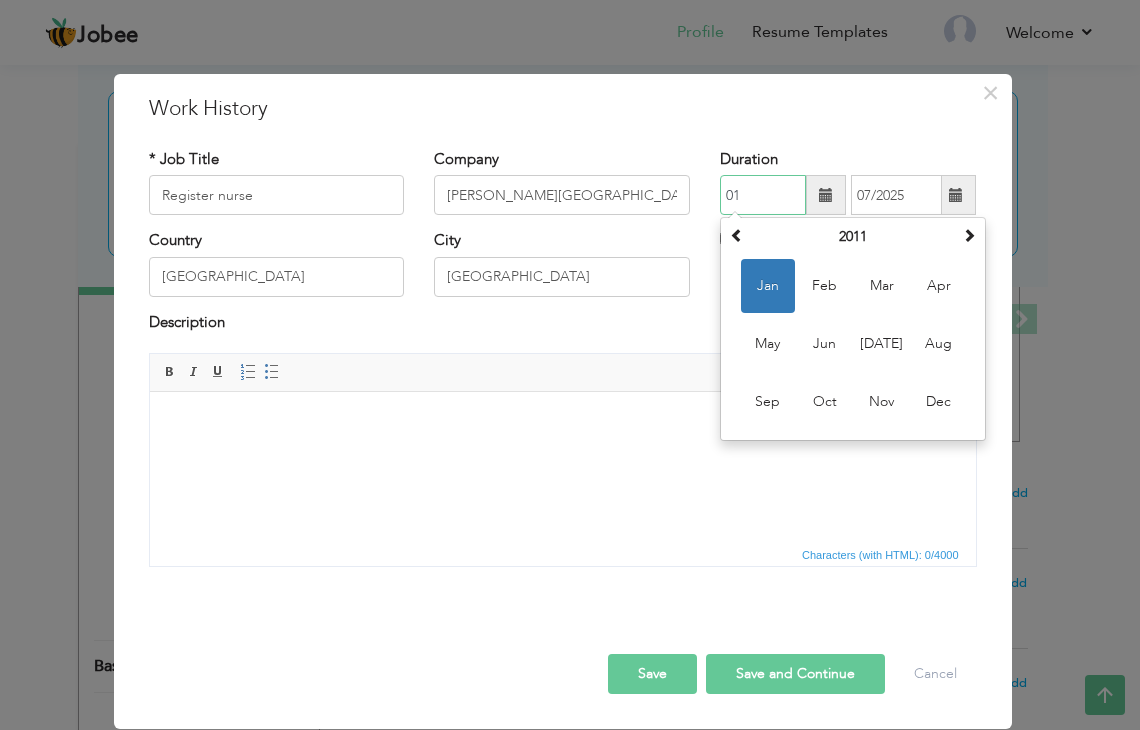 type on "0" 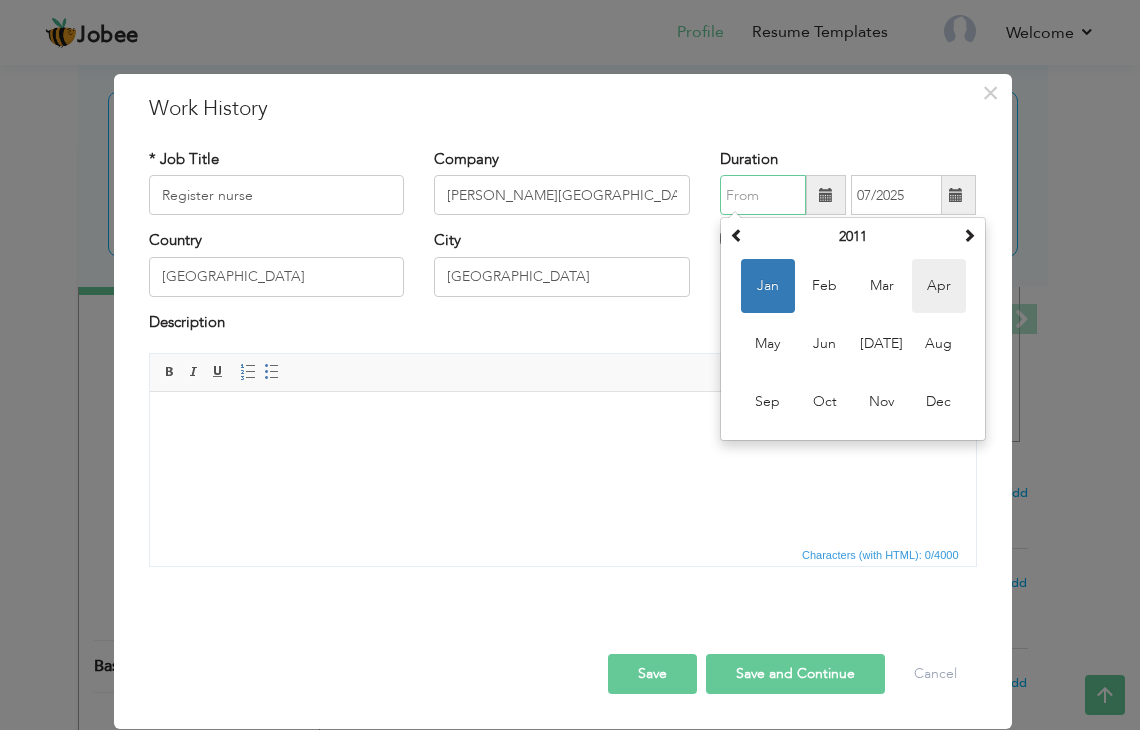click on "Apr" at bounding box center (939, 286) 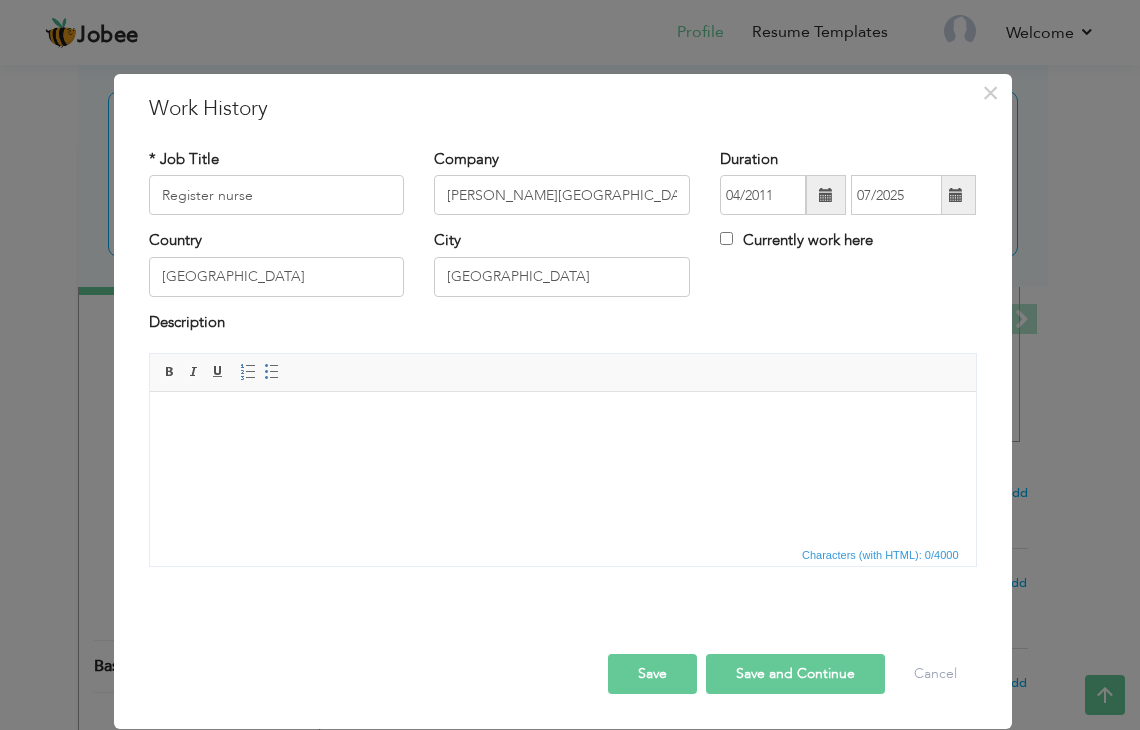 click at bounding box center [826, 195] 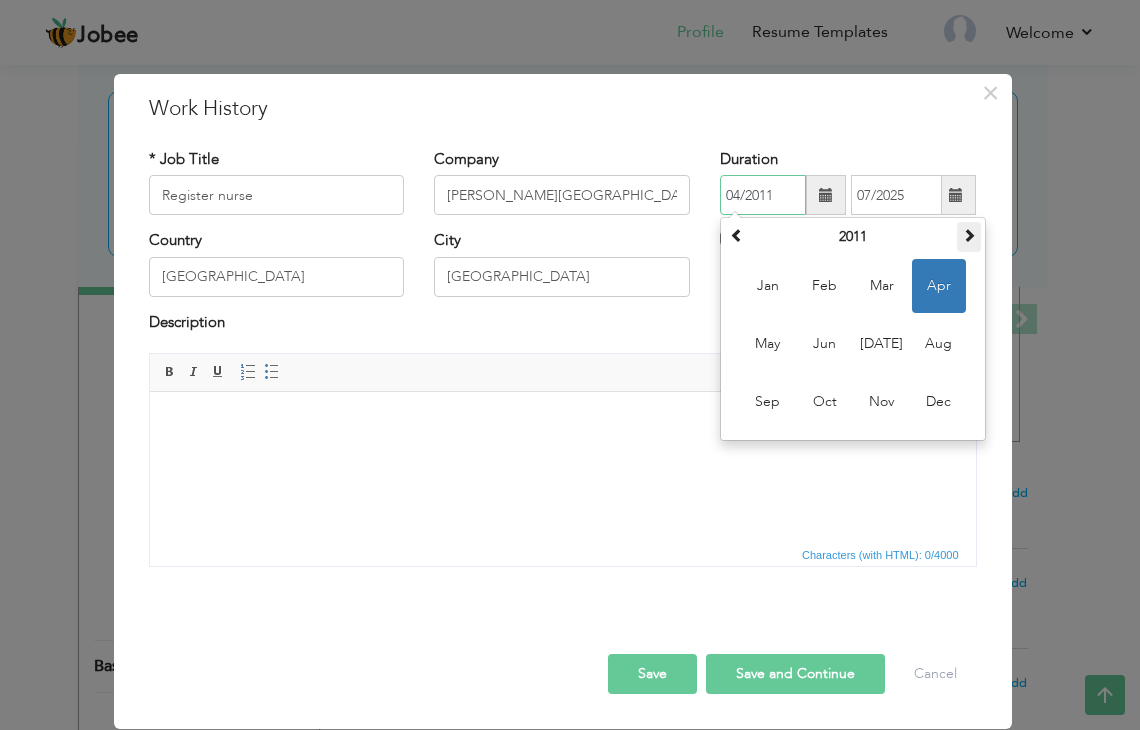 click at bounding box center [969, 235] 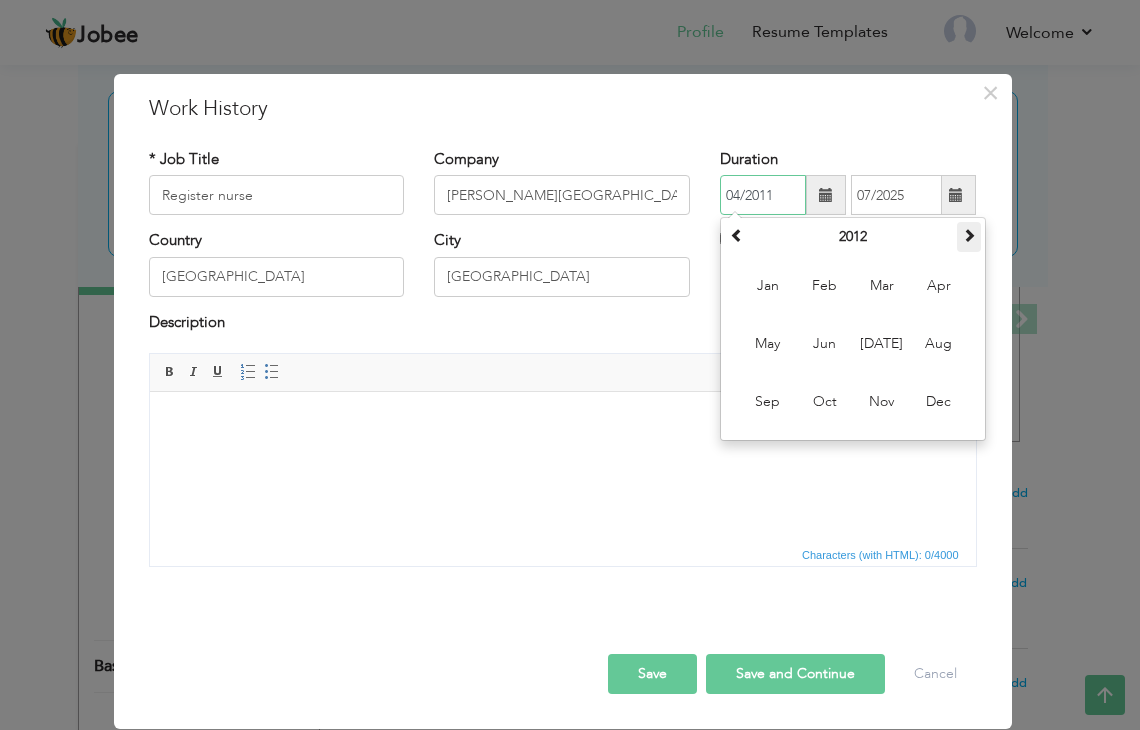 click at bounding box center (969, 235) 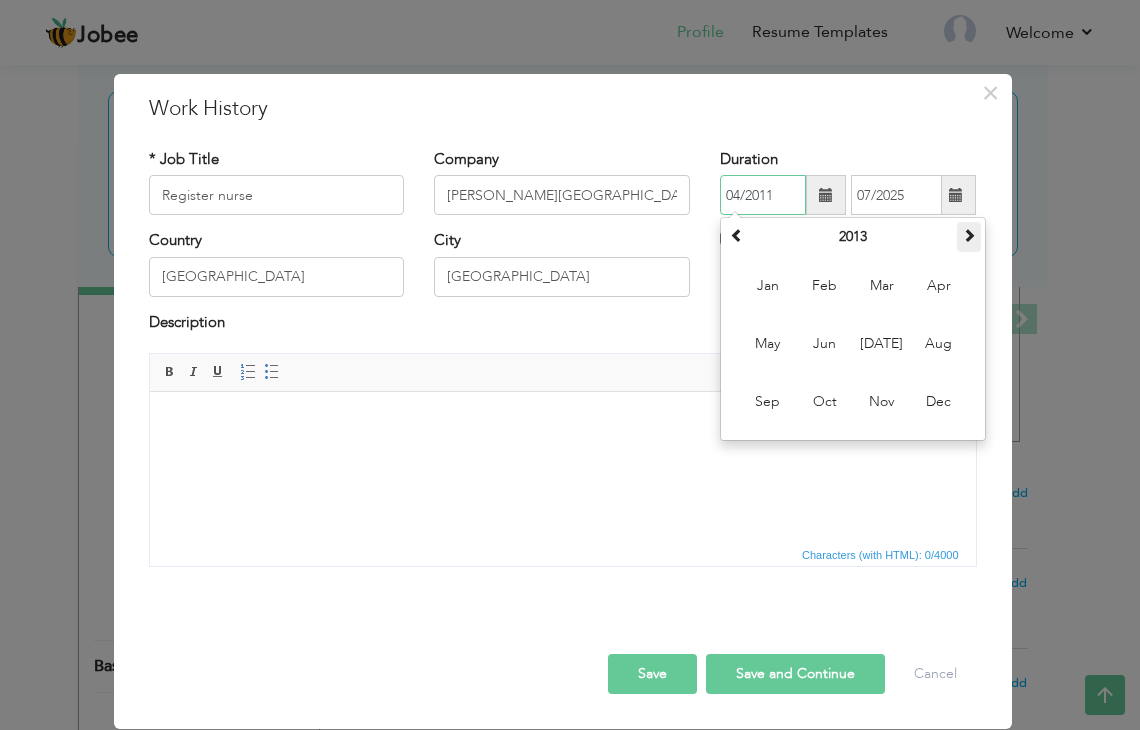 click at bounding box center (969, 235) 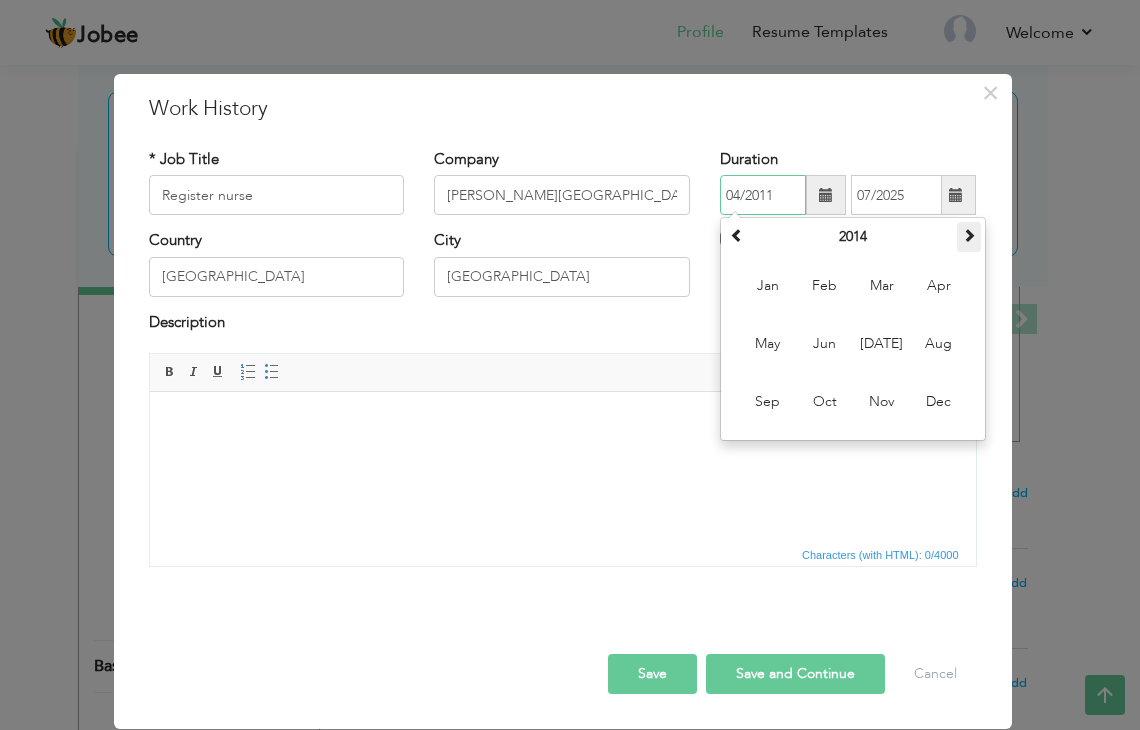 click at bounding box center (969, 235) 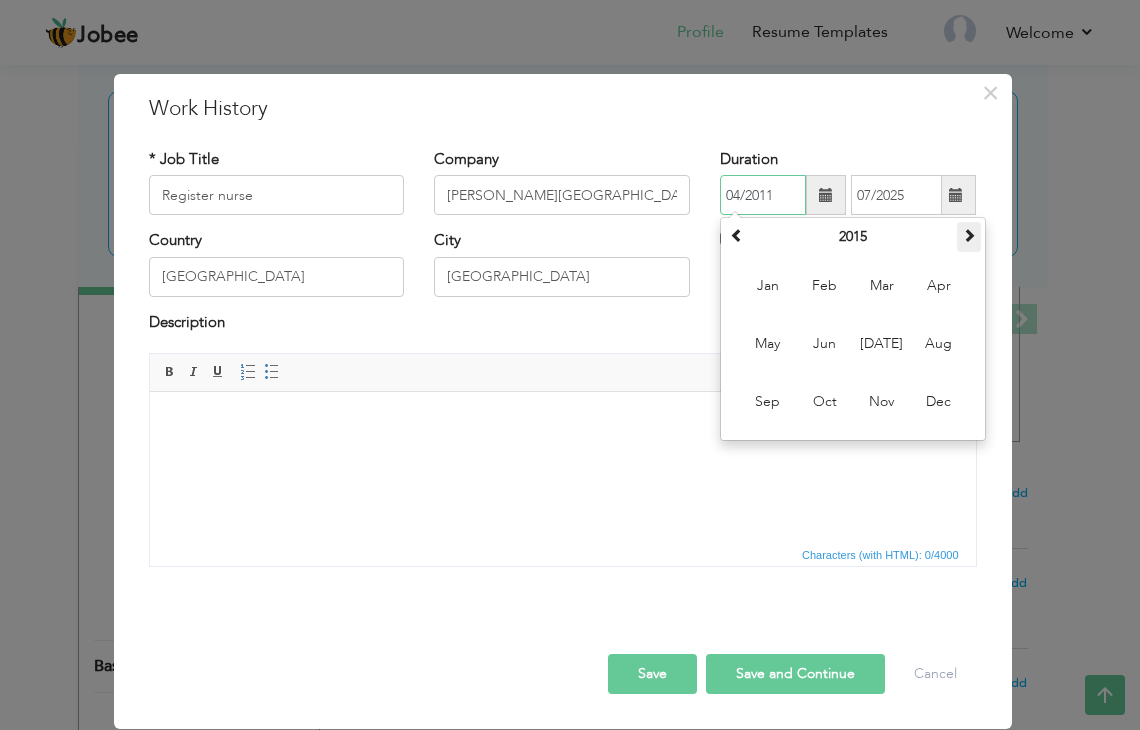 click at bounding box center [969, 235] 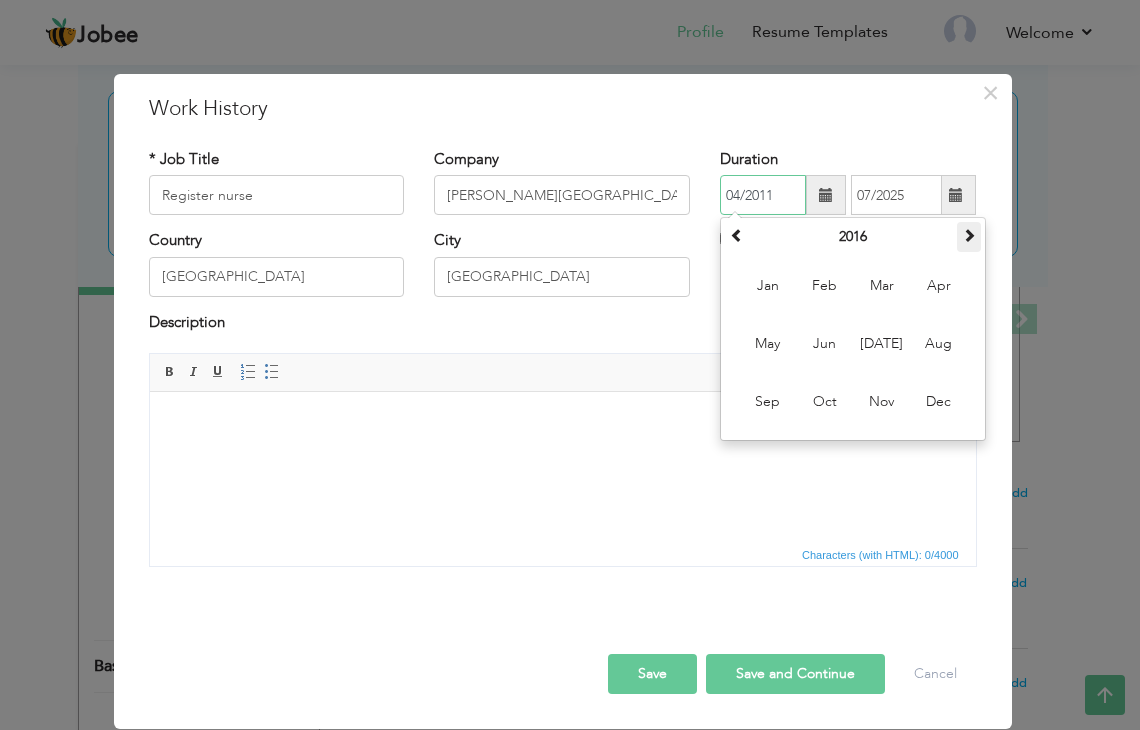 click at bounding box center [969, 235] 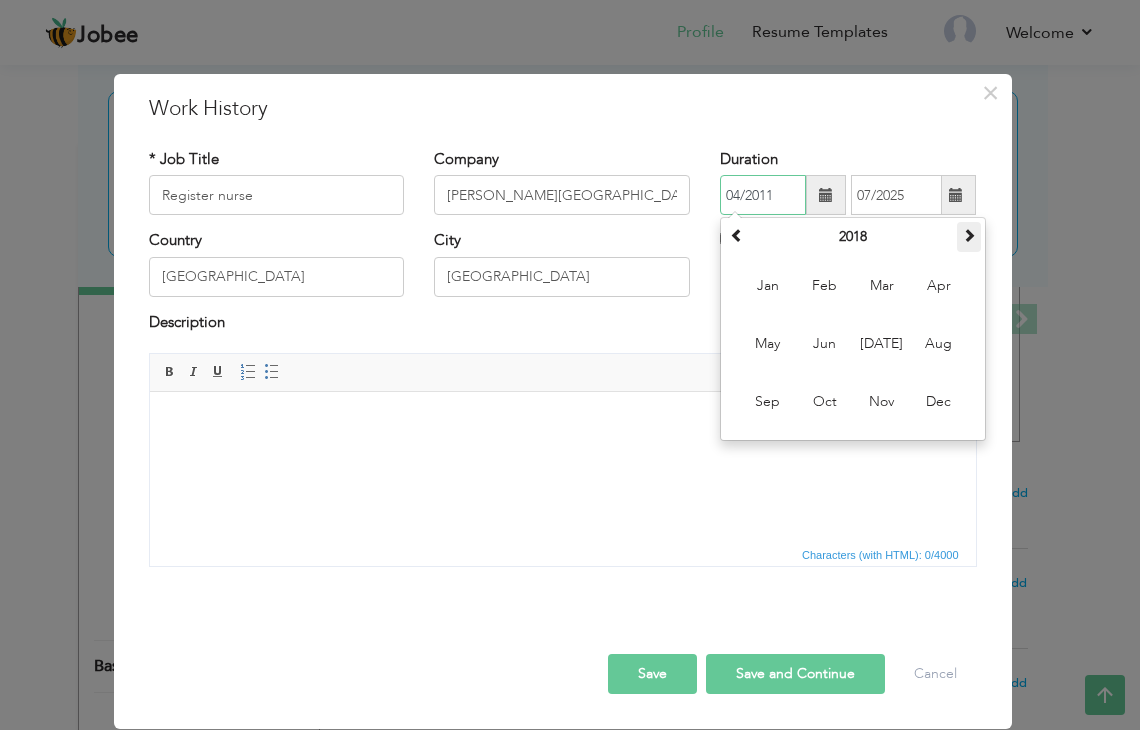 click at bounding box center [969, 235] 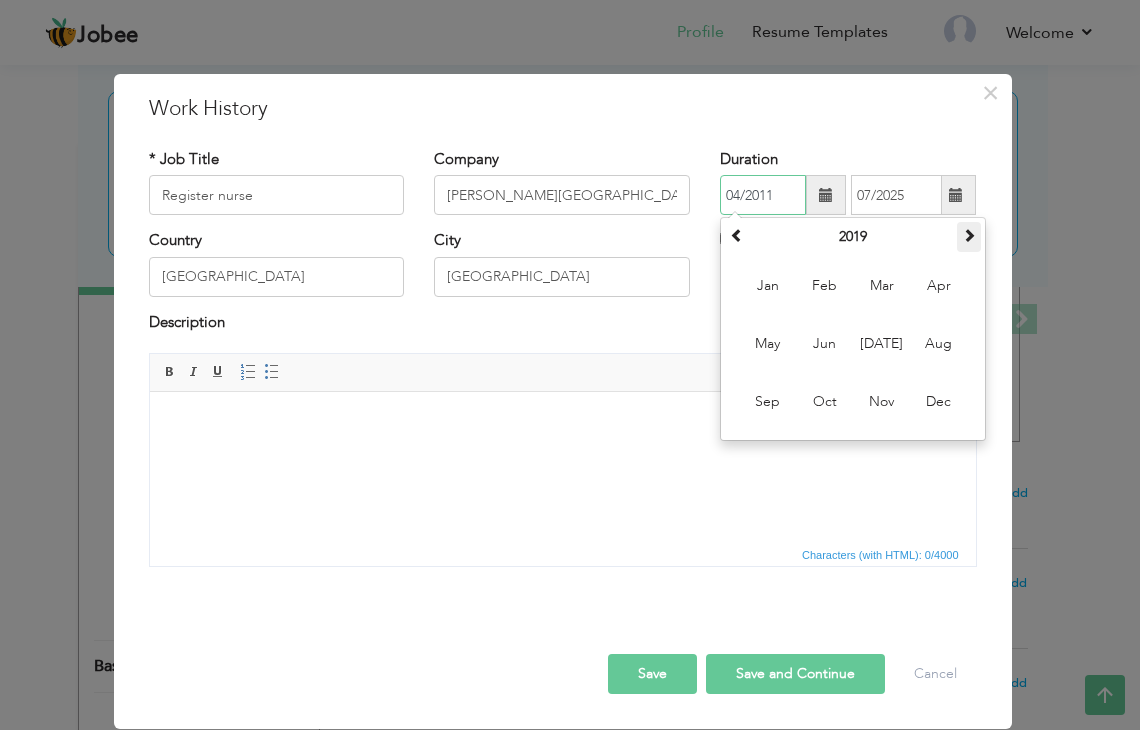 click at bounding box center [969, 235] 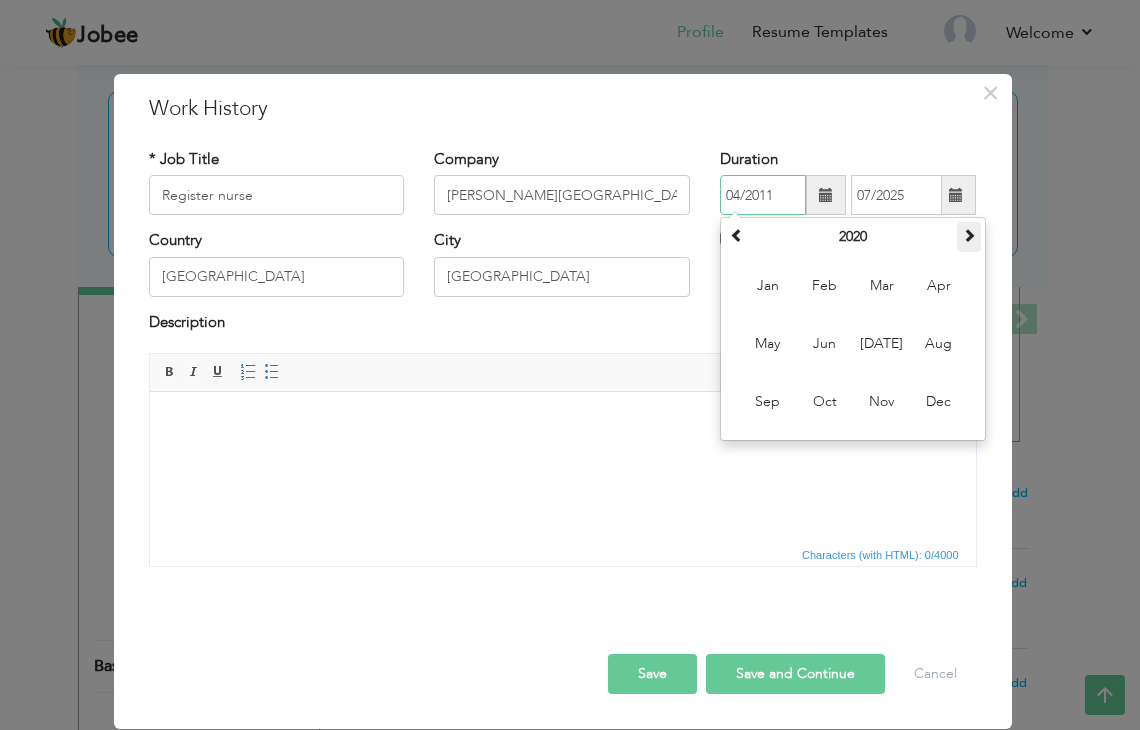 click at bounding box center [969, 235] 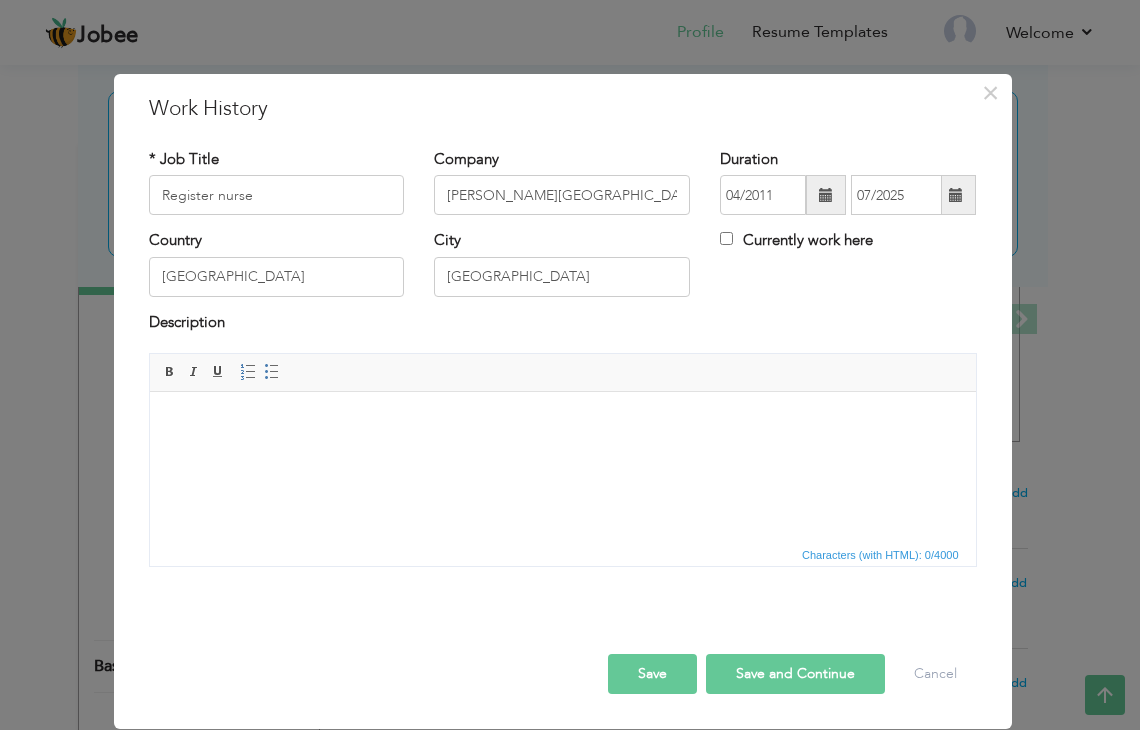 click at bounding box center (562, 422) 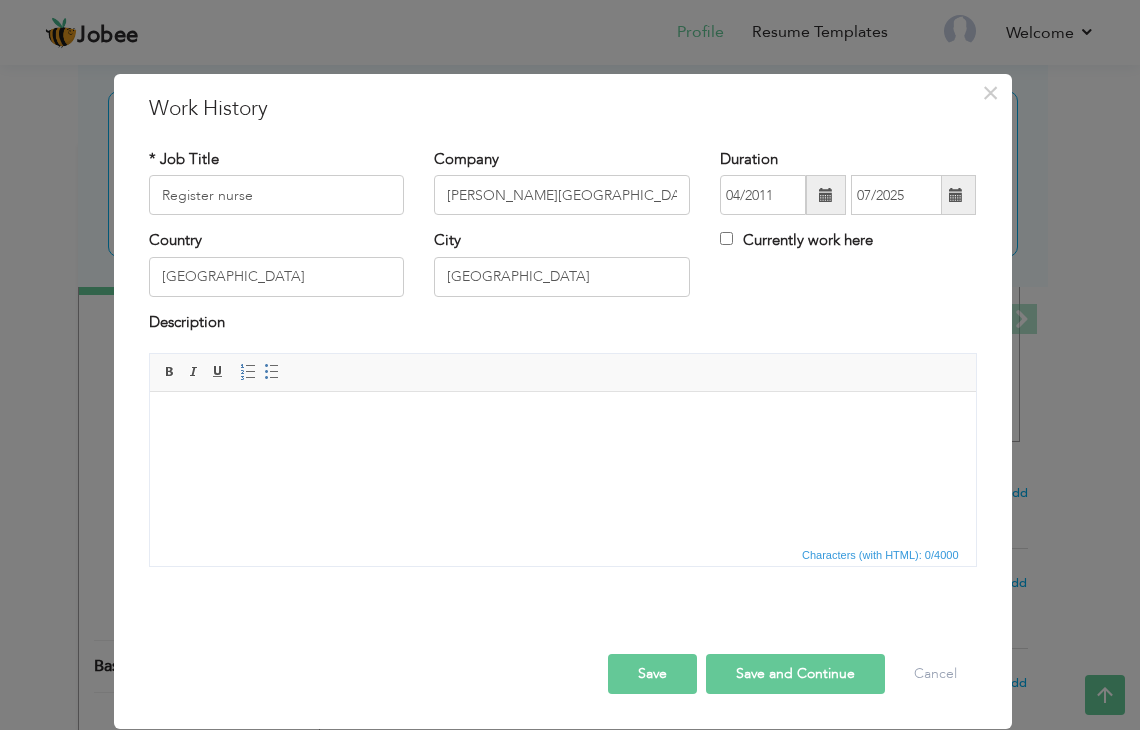 click at bounding box center (826, 195) 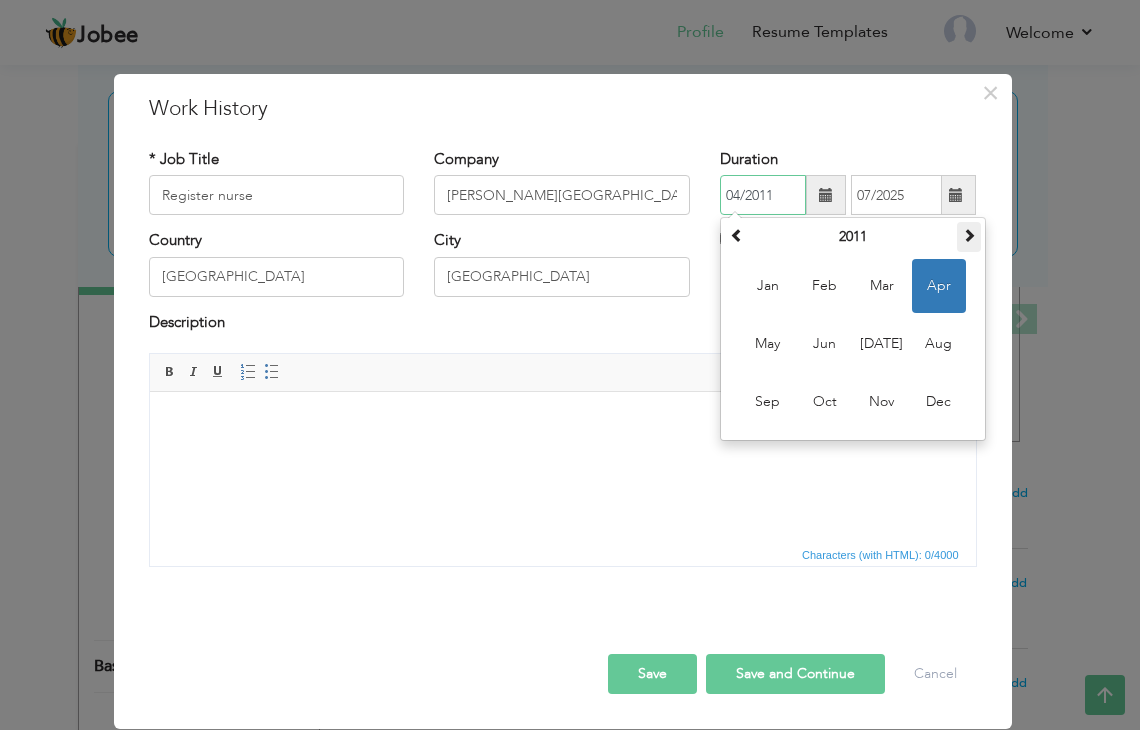 click at bounding box center [969, 235] 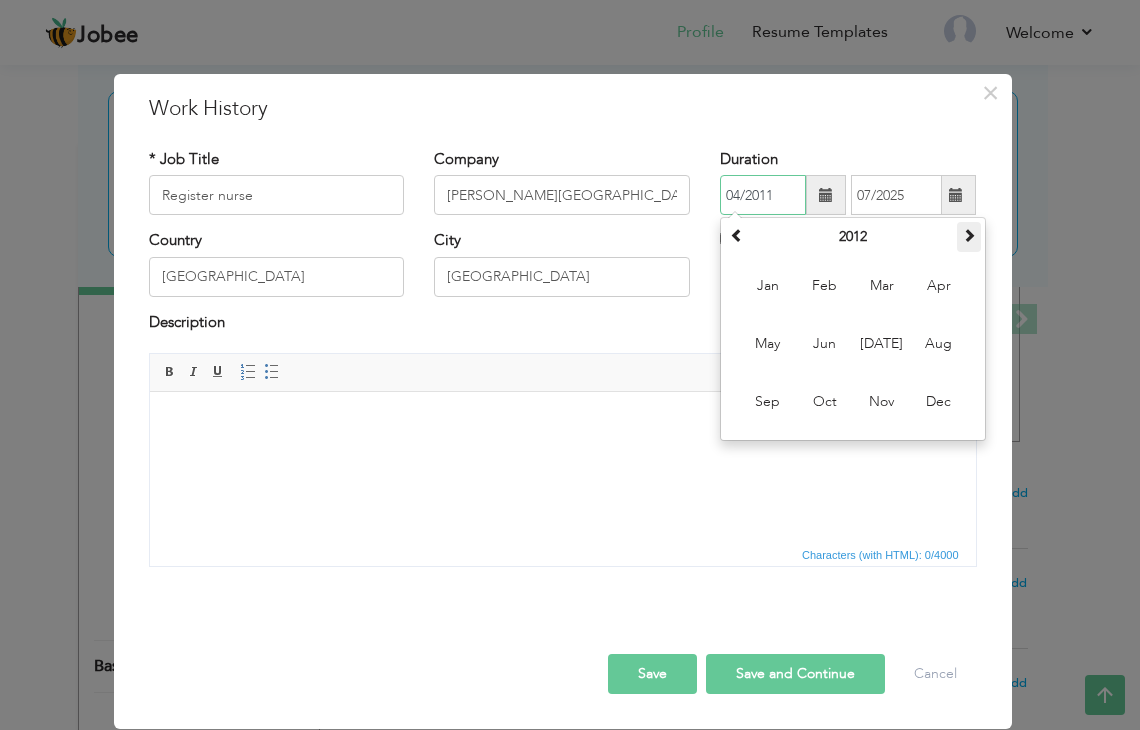 click at bounding box center (969, 235) 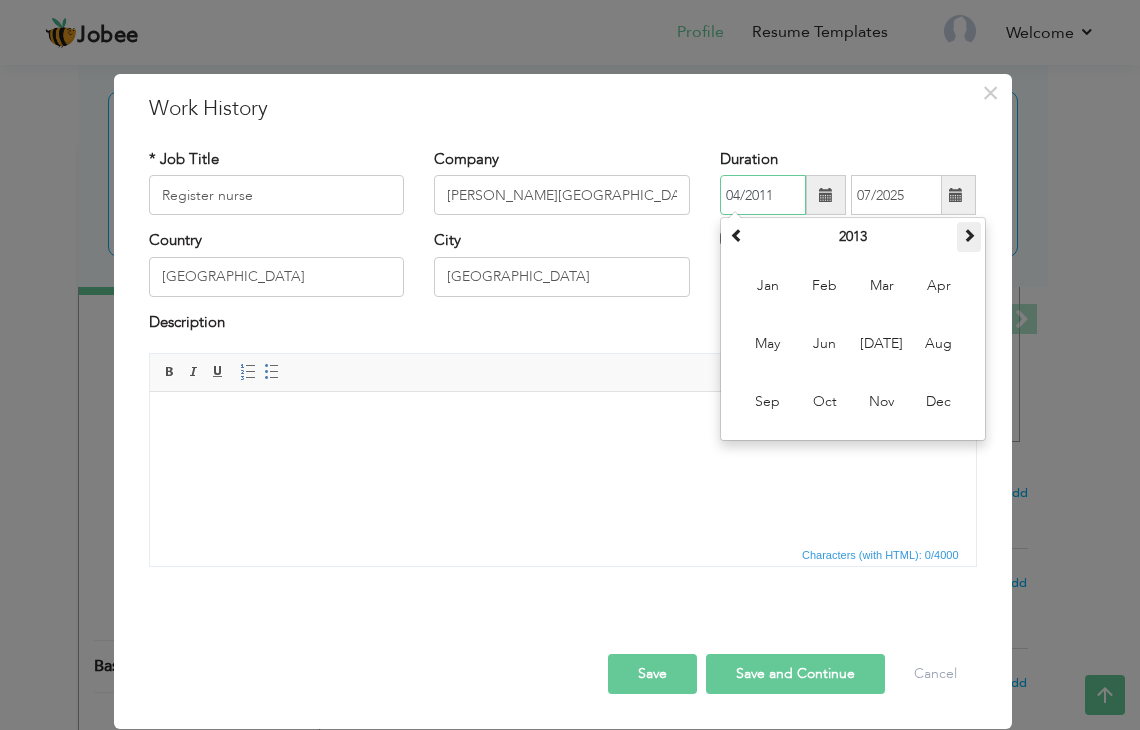click at bounding box center [969, 235] 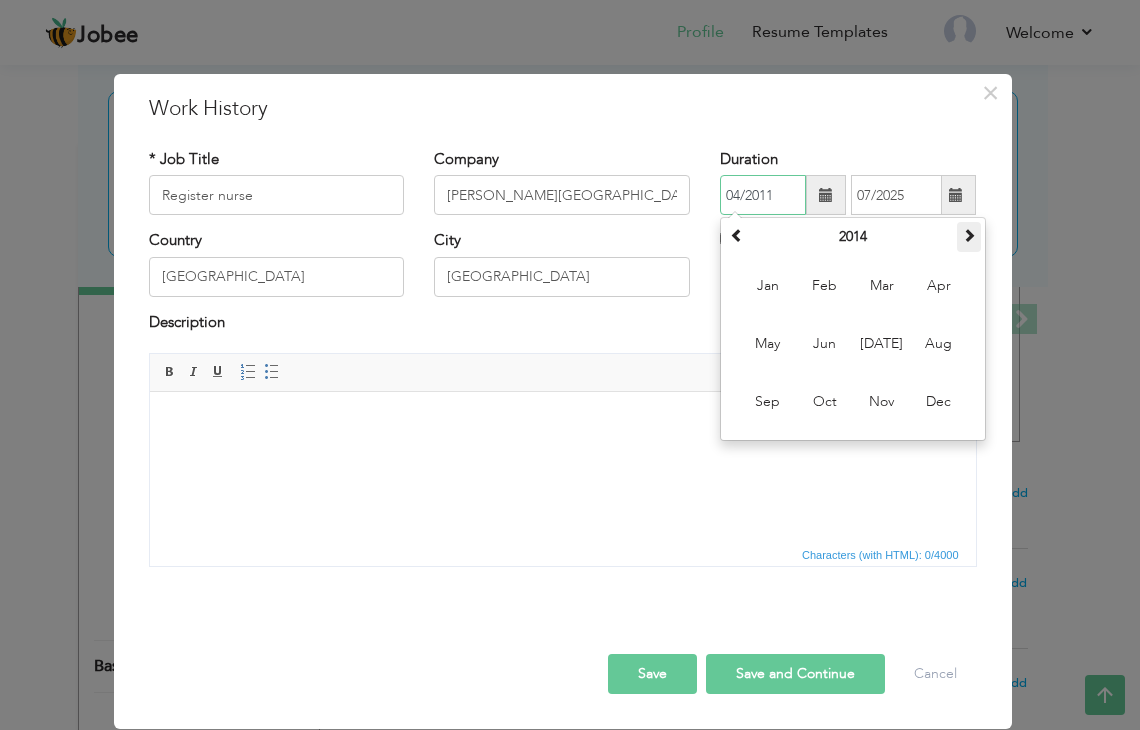 click at bounding box center [969, 235] 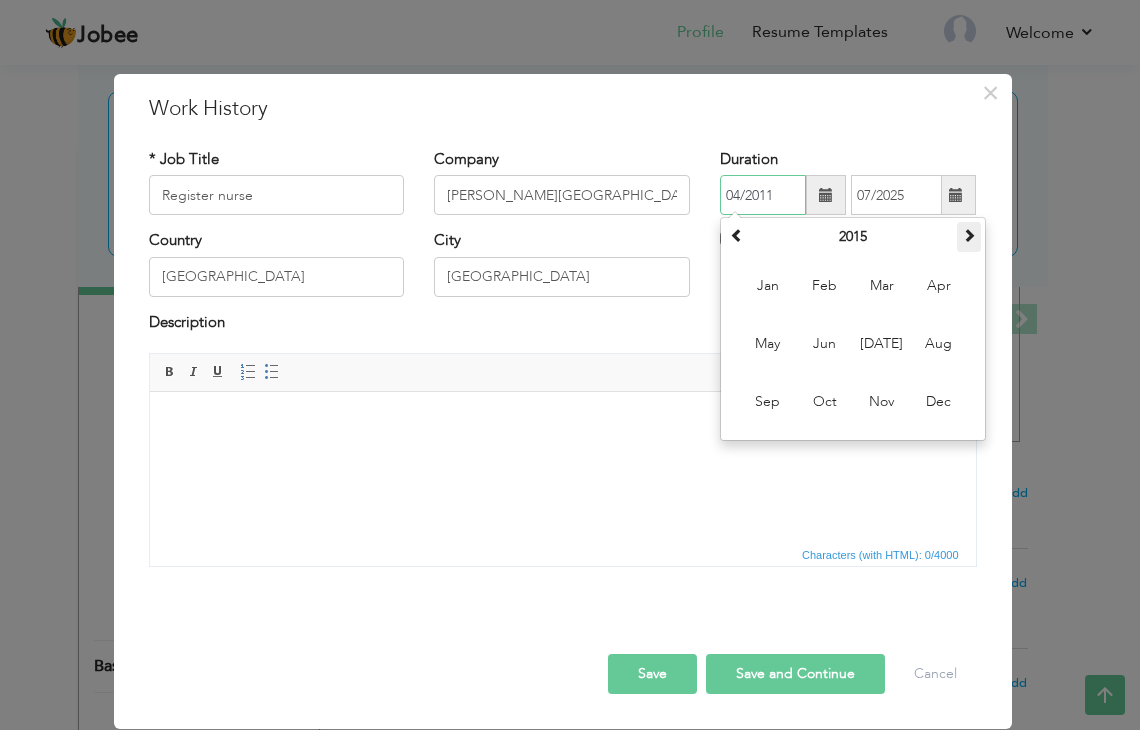 click at bounding box center (969, 235) 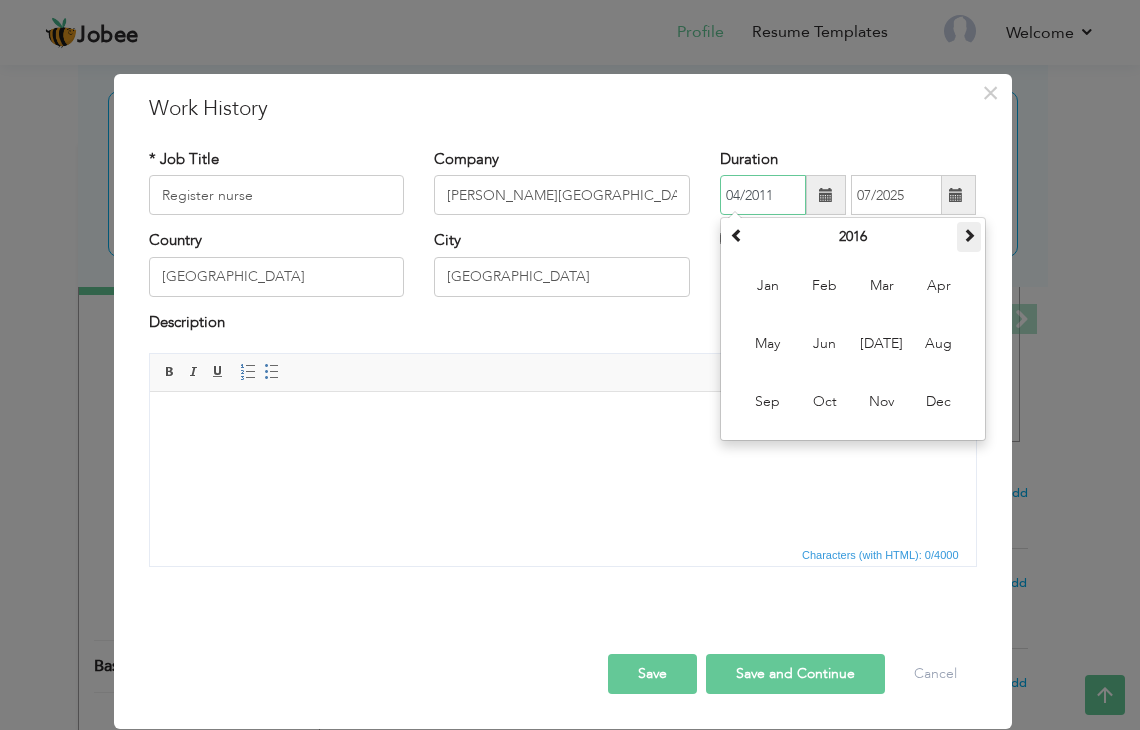 click at bounding box center (969, 235) 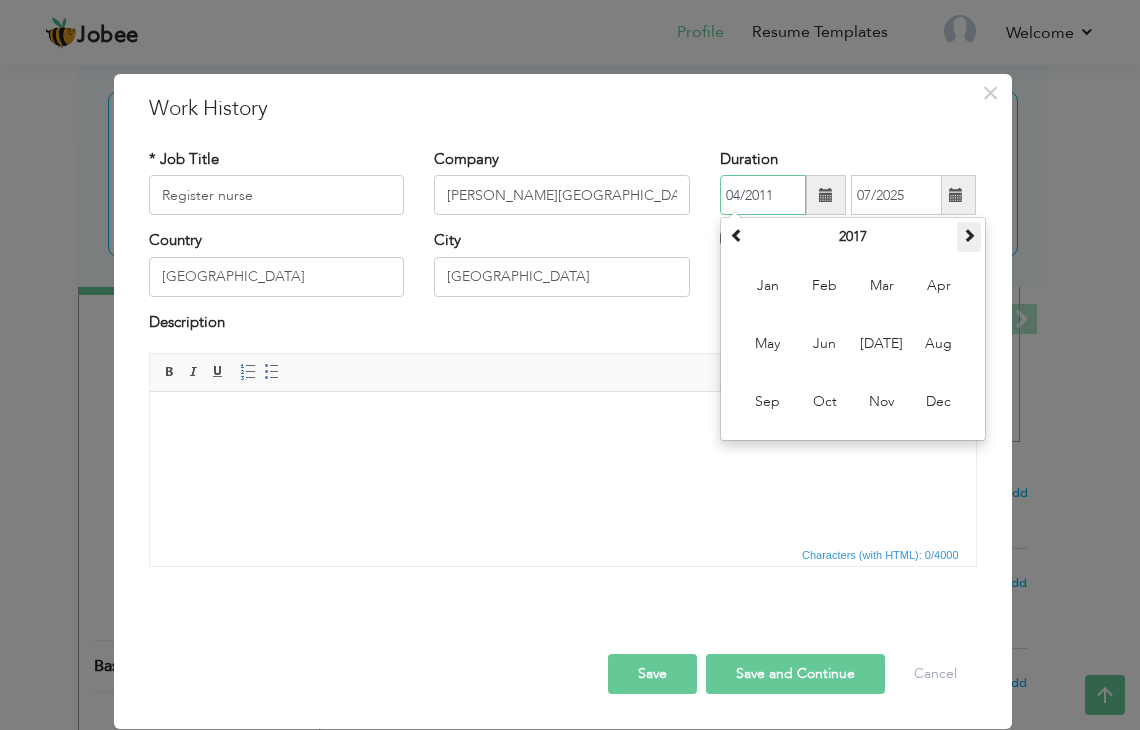 click at bounding box center [969, 235] 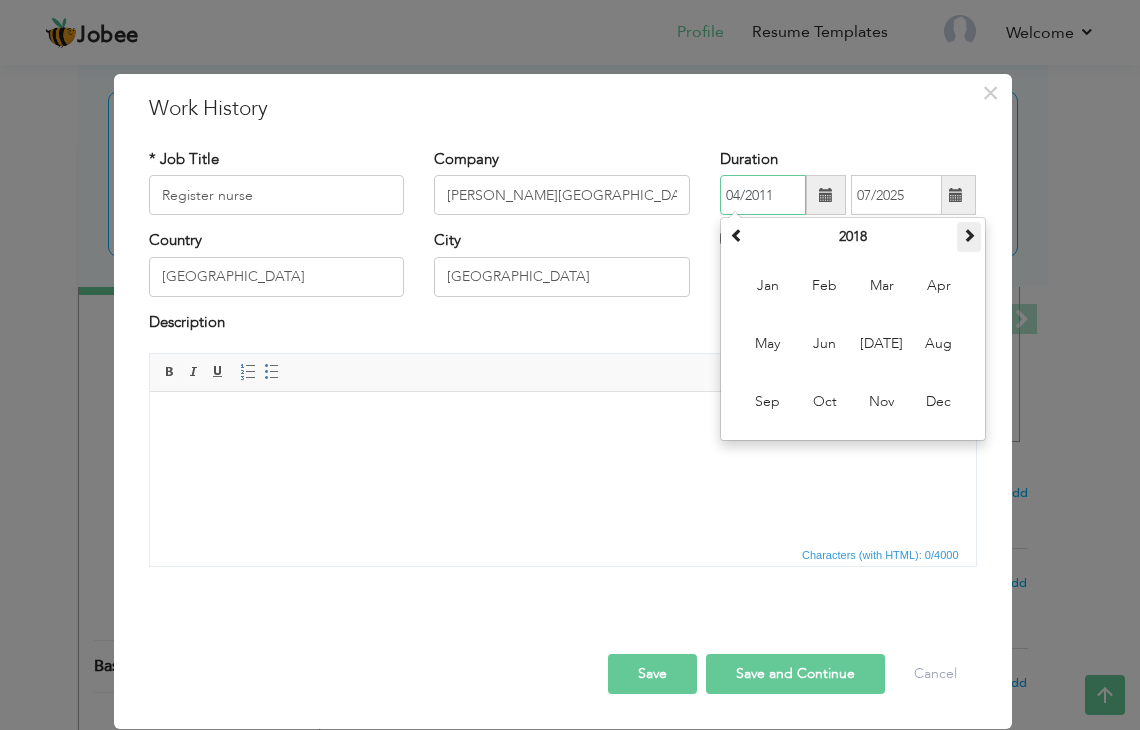 click at bounding box center (969, 235) 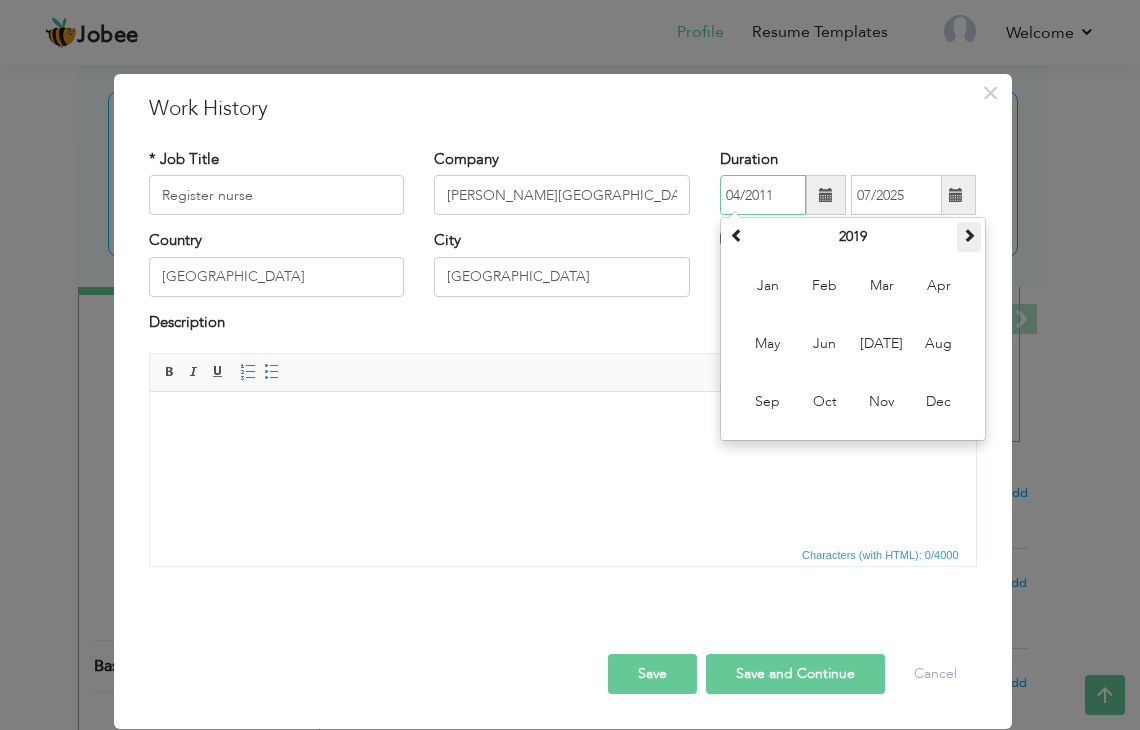 click at bounding box center (969, 235) 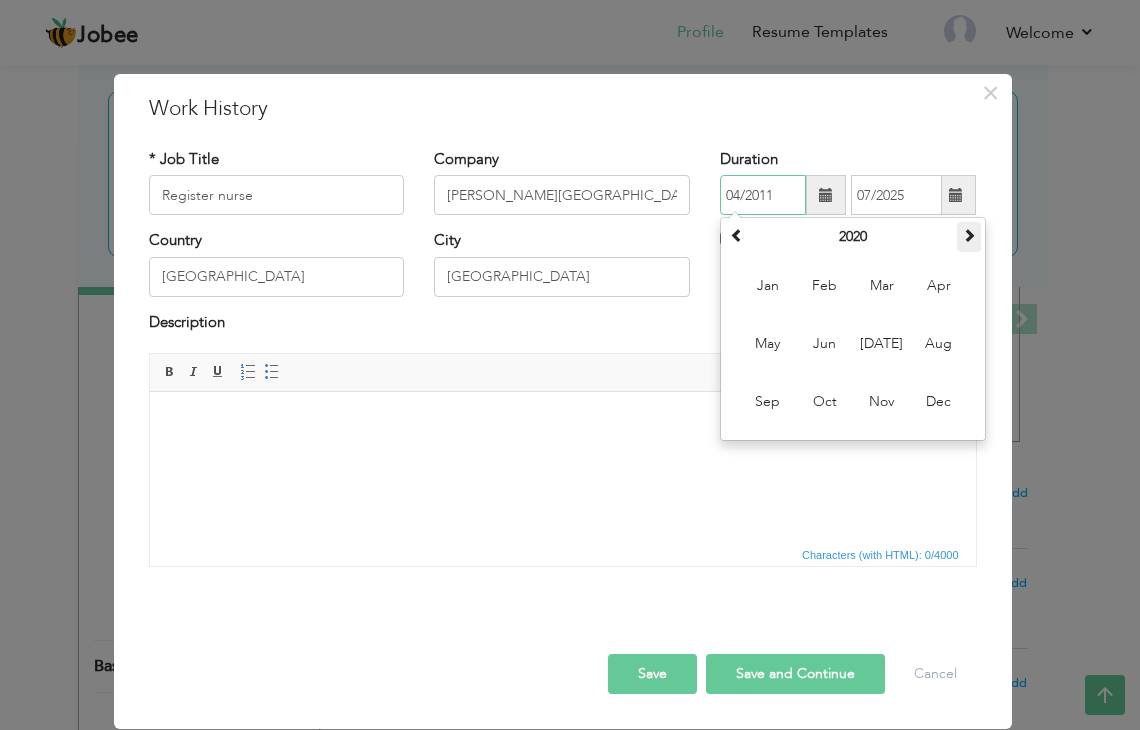 click at bounding box center [969, 235] 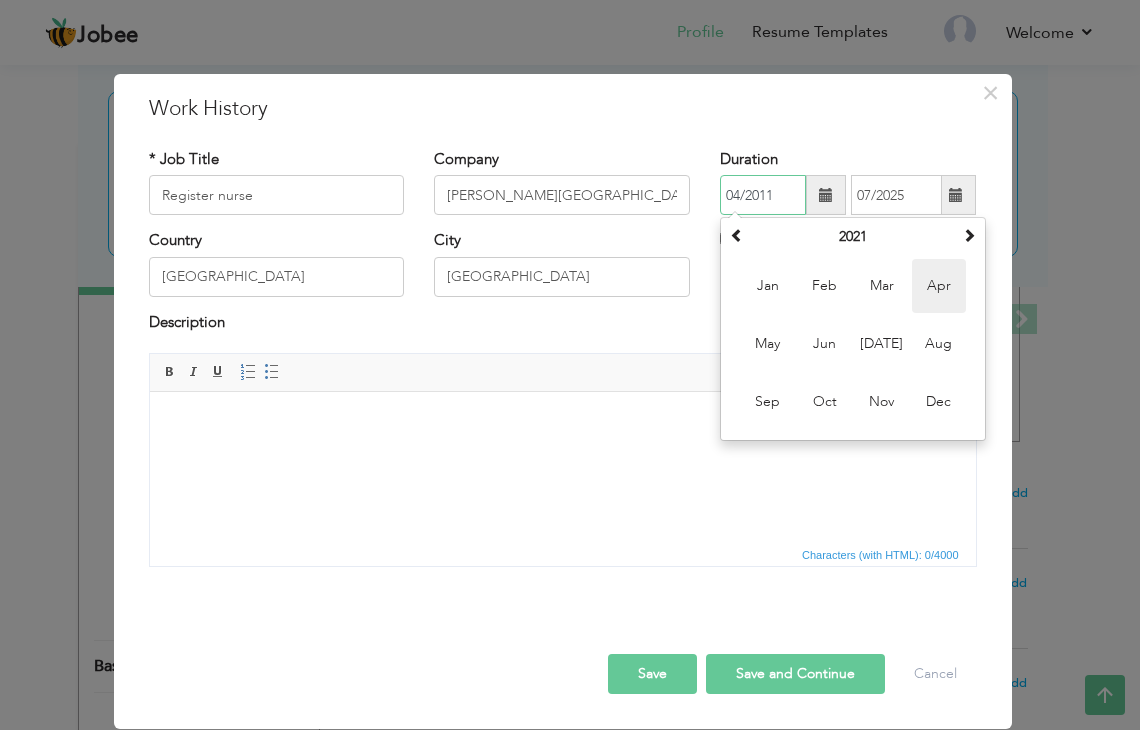click on "Apr" at bounding box center (939, 286) 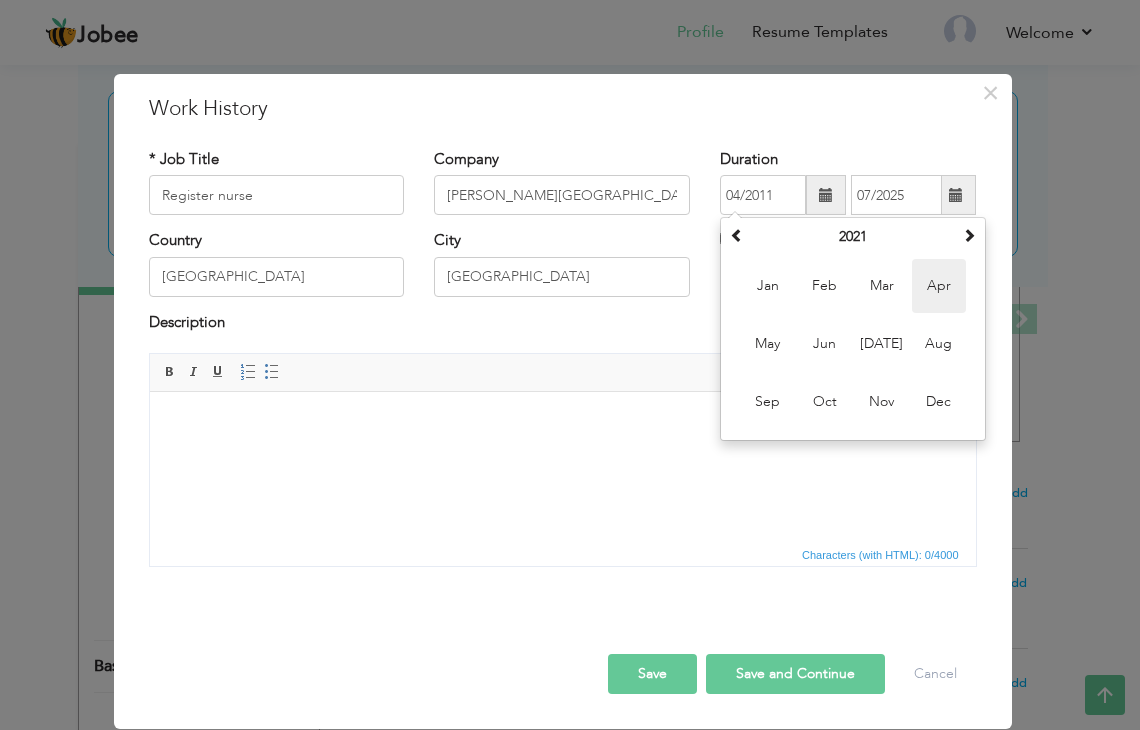 type on "04/2021" 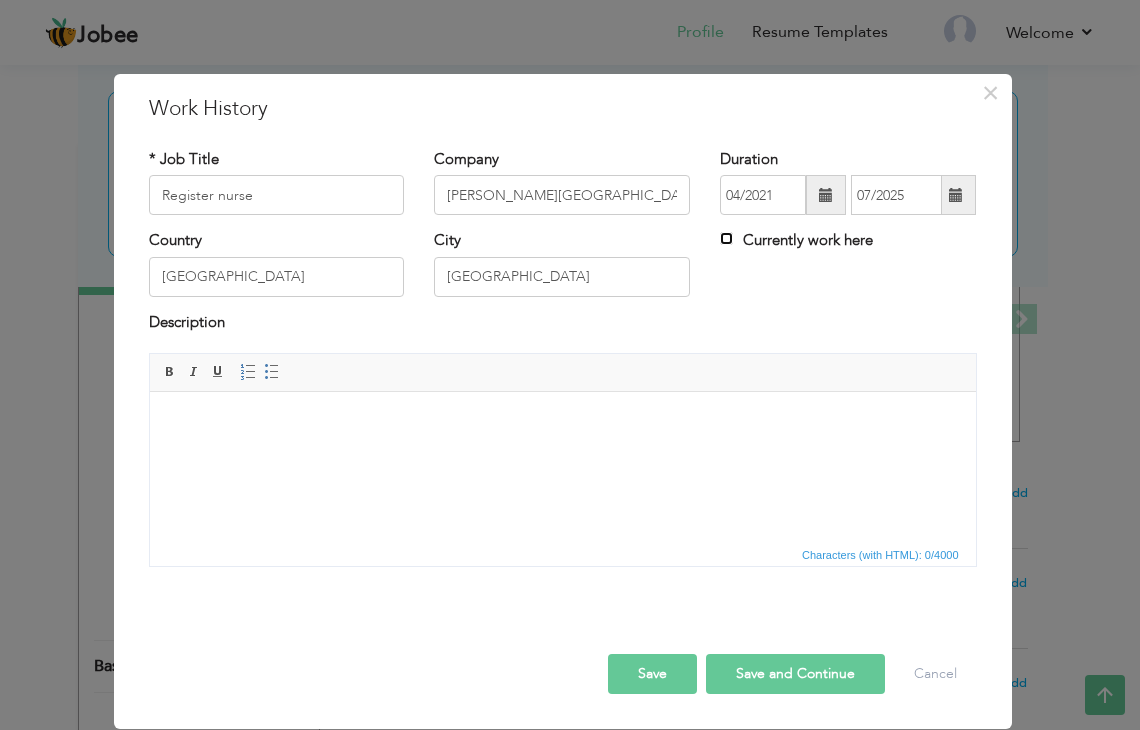 click on "Currently work here" at bounding box center [726, 238] 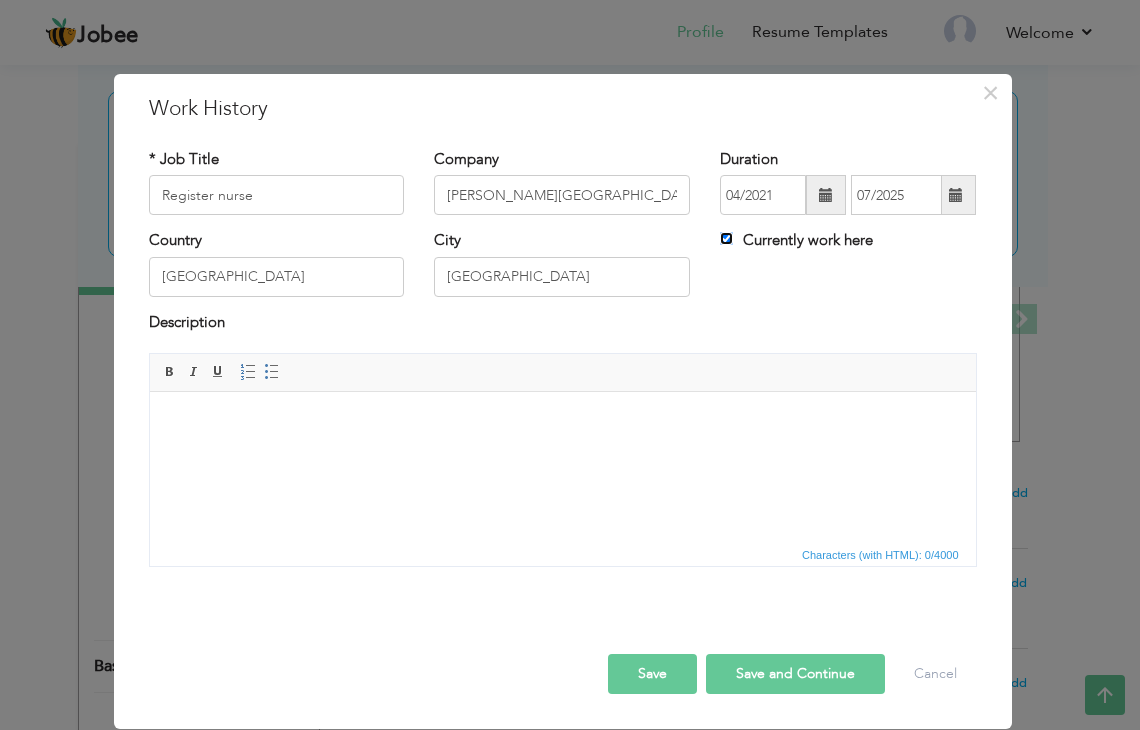 type 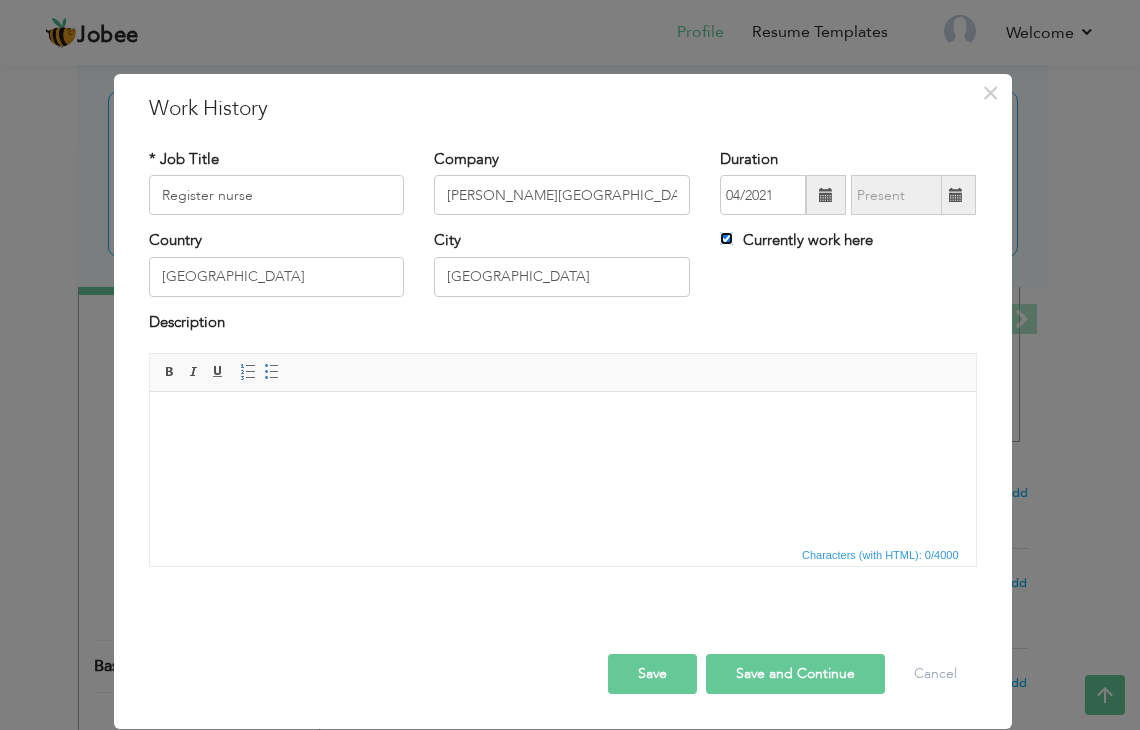 click on "Currently work here" at bounding box center [726, 238] 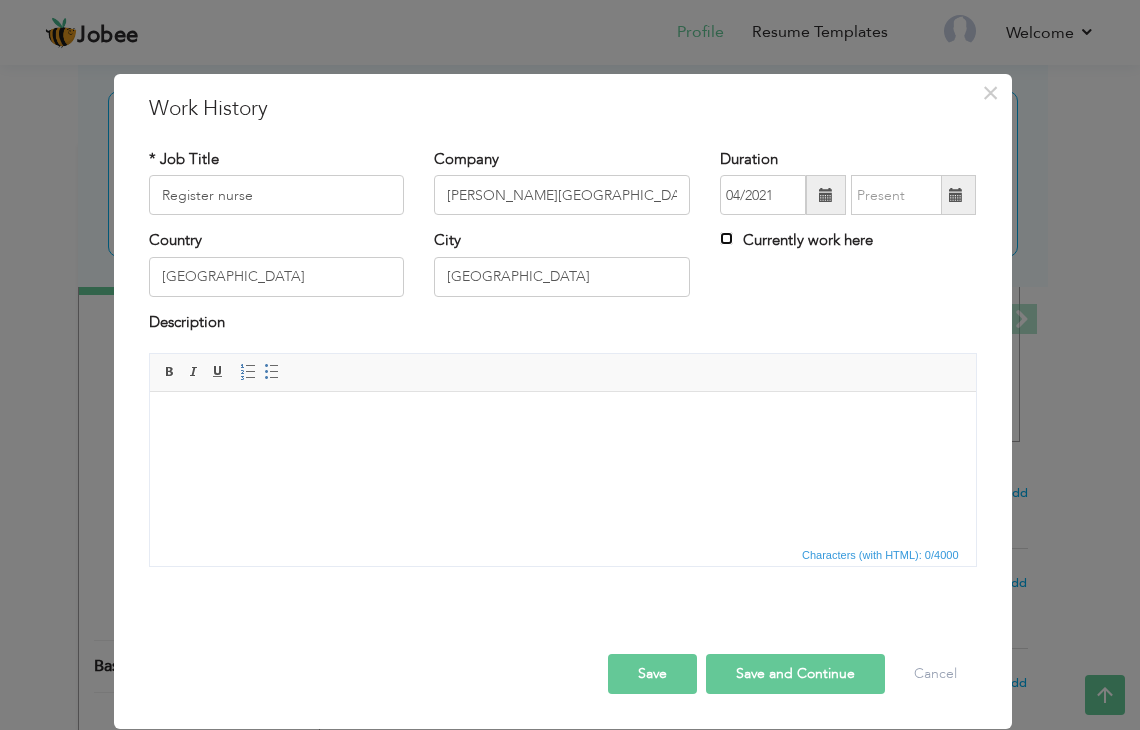 click on "Currently work here" at bounding box center [726, 238] 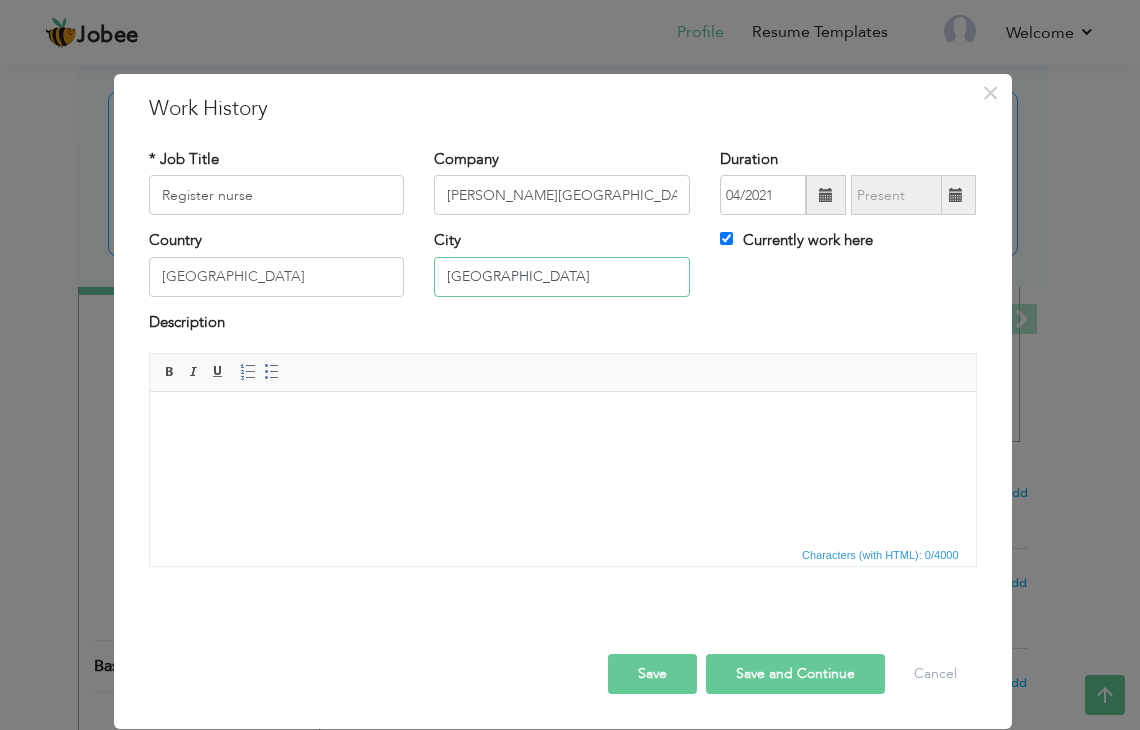 click on "Karachi" at bounding box center [562, 277] 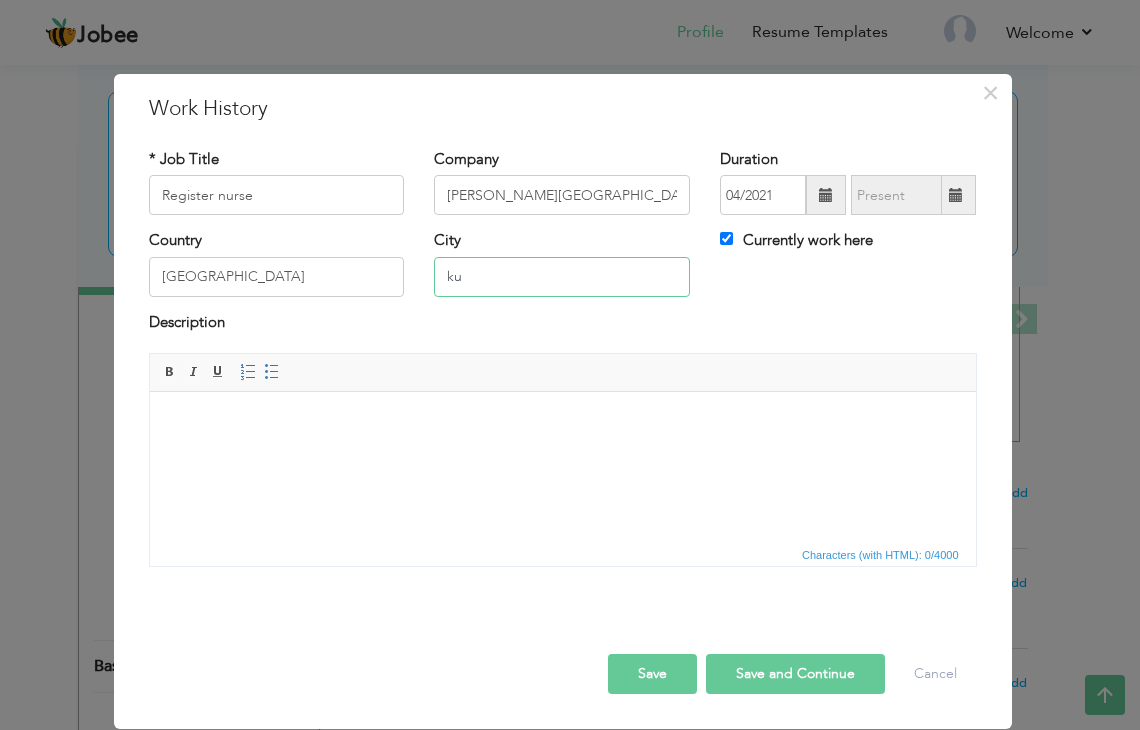 type on "k" 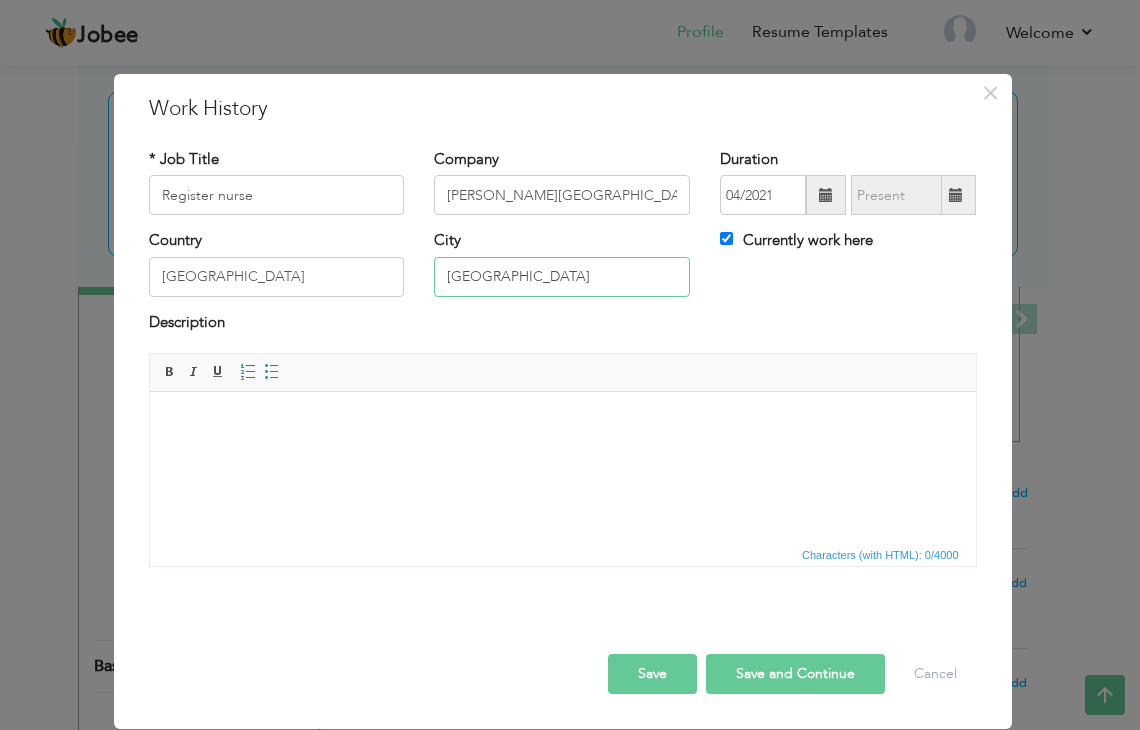 type on "[GEOGRAPHIC_DATA]" 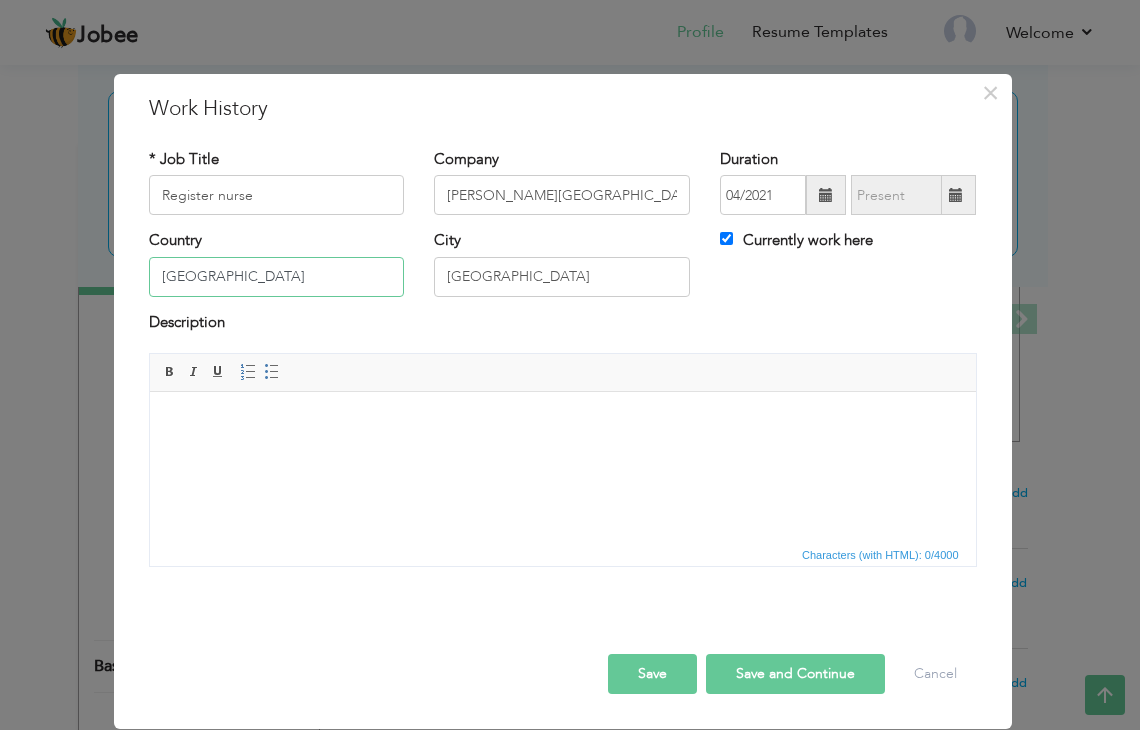 click on "[GEOGRAPHIC_DATA]" at bounding box center (277, 277) 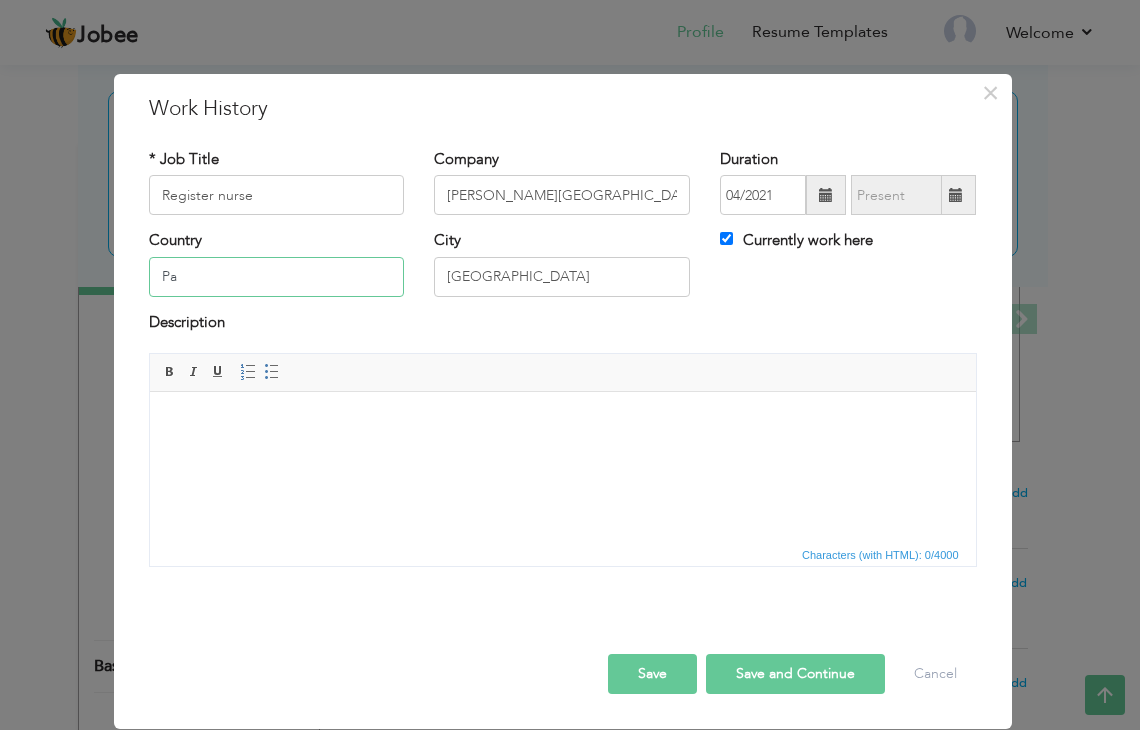 type on "P" 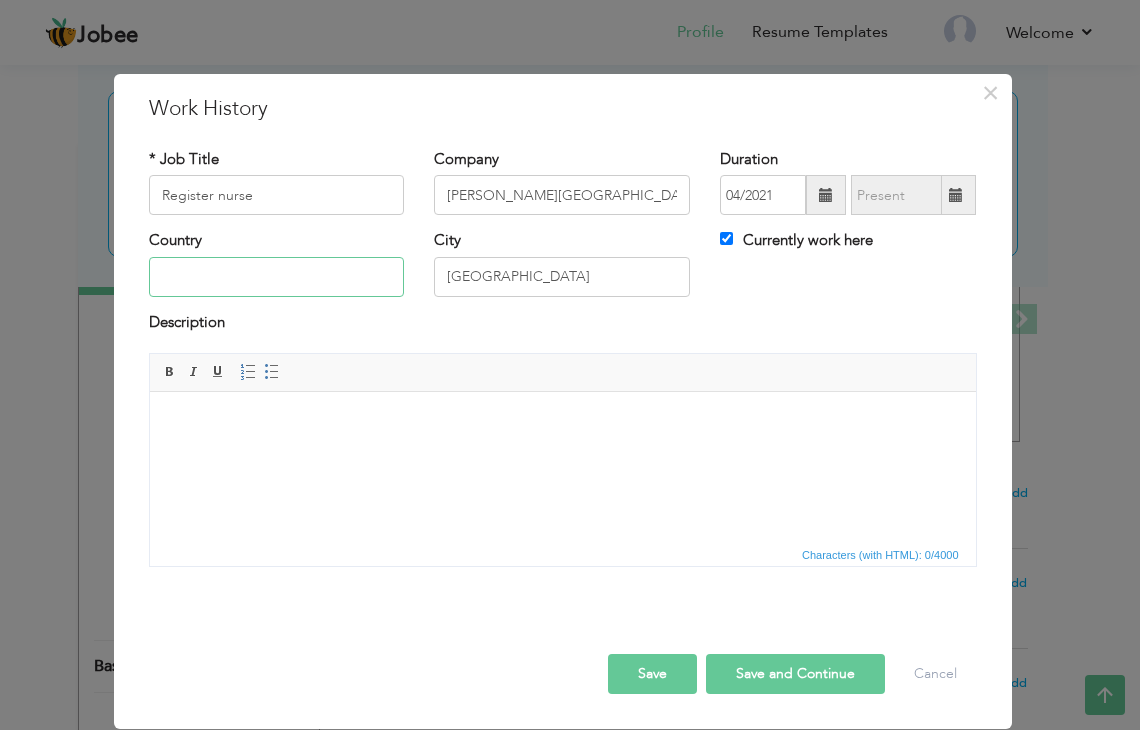 type on "k" 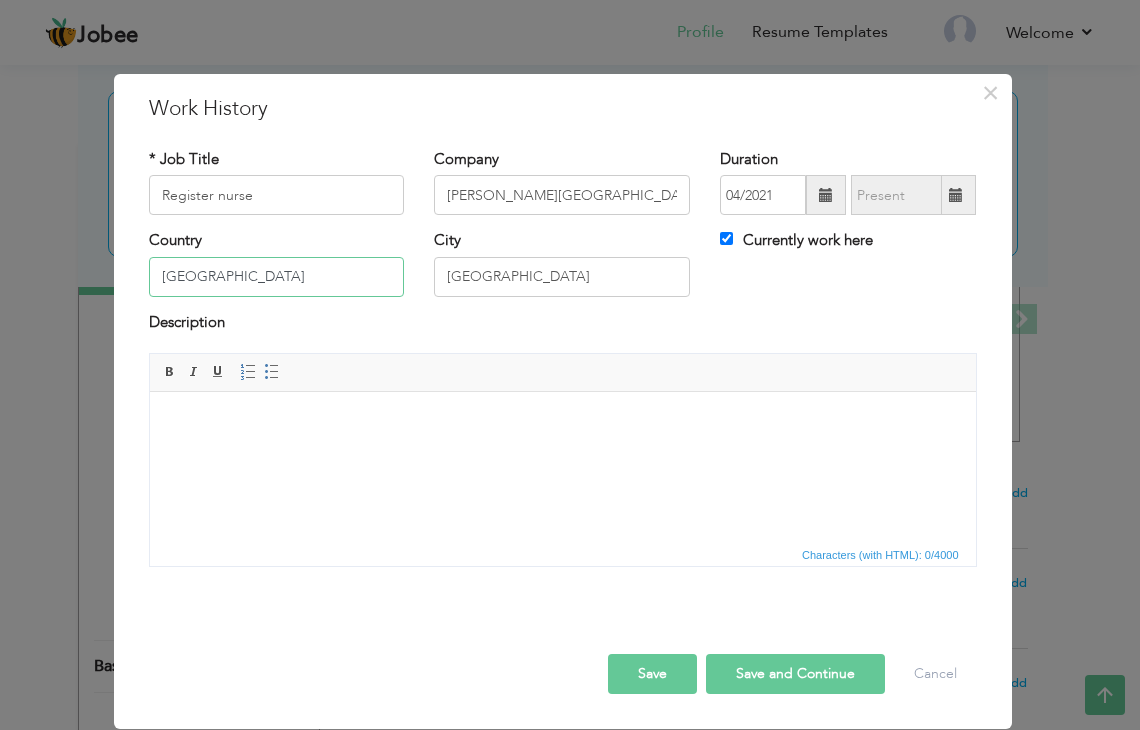 type on "[GEOGRAPHIC_DATA]" 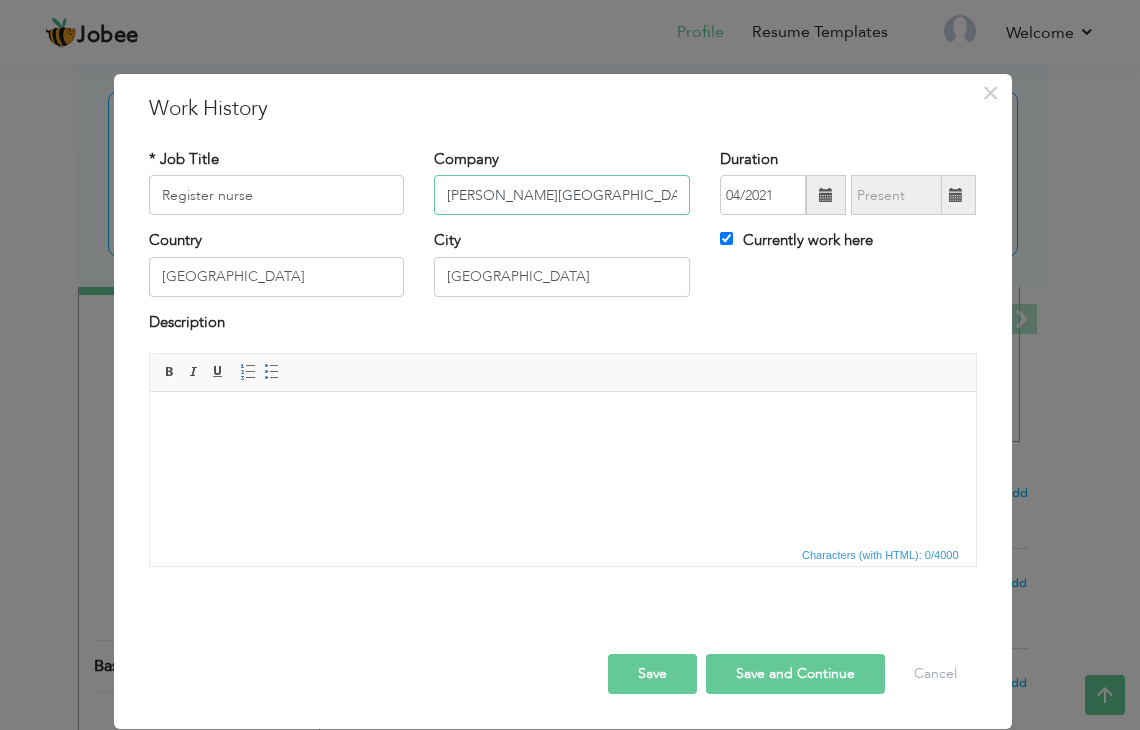 click on "ALmiri Saba al ahmed cardiac centre" at bounding box center (562, 195) 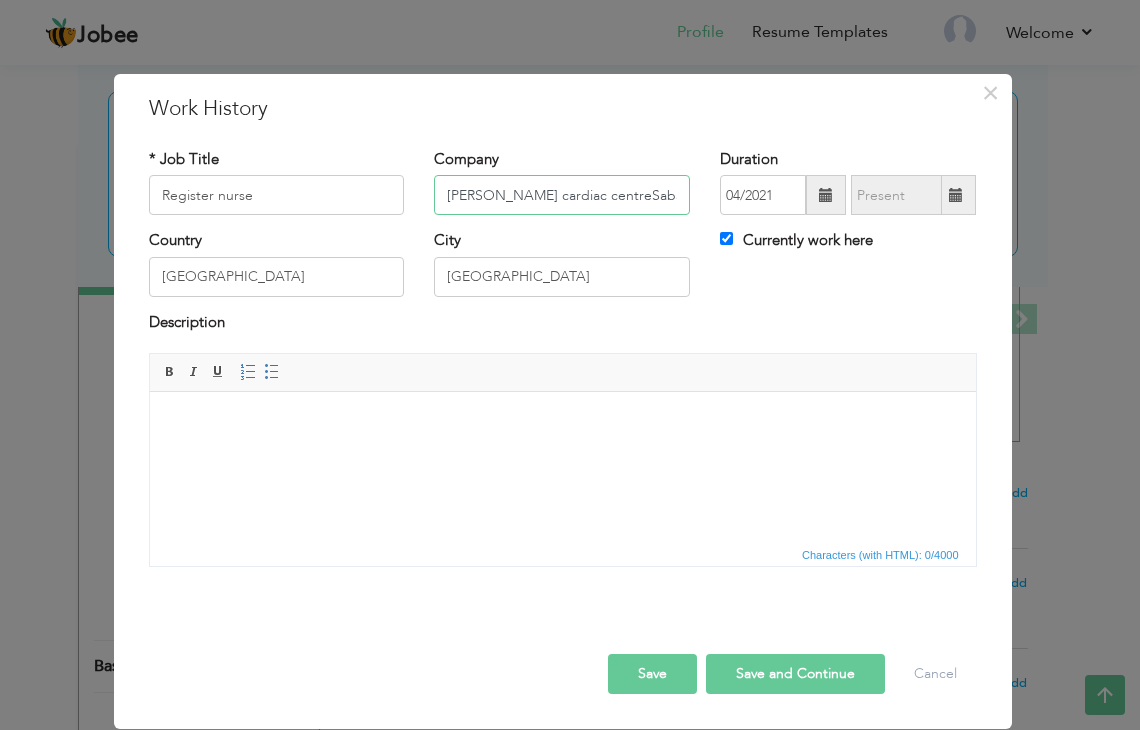 click on "ALmiri  al ahmed cardiac centreSaba" at bounding box center (562, 195) 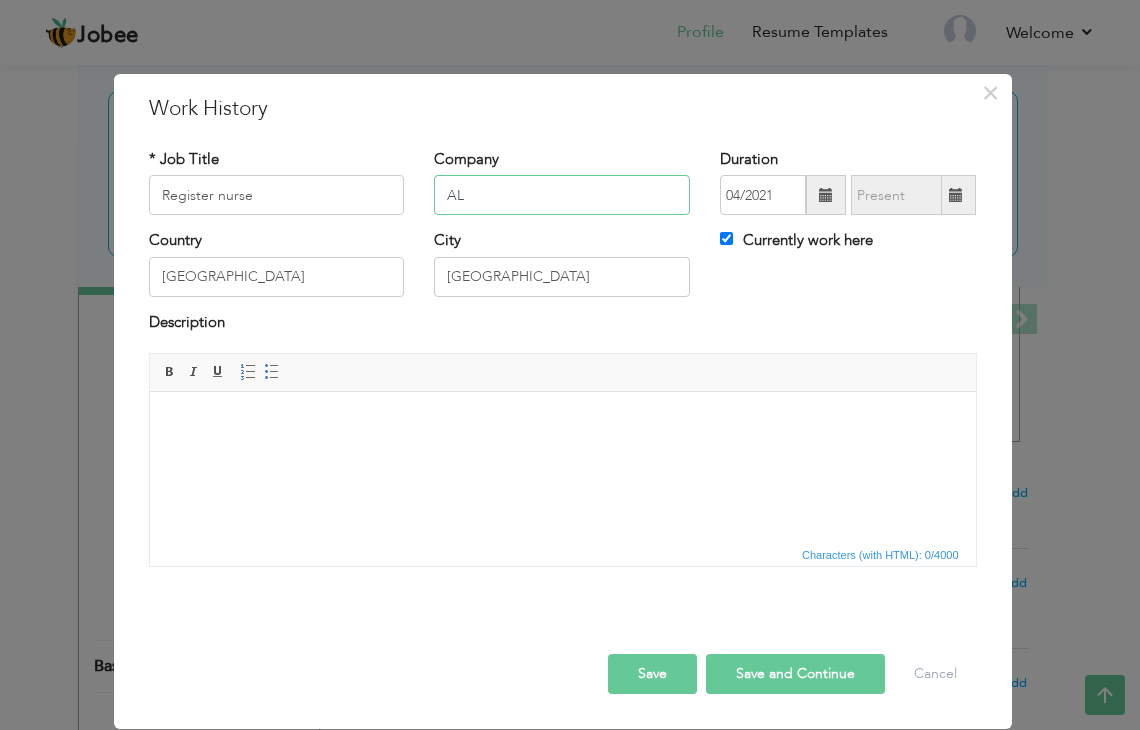 type on "A" 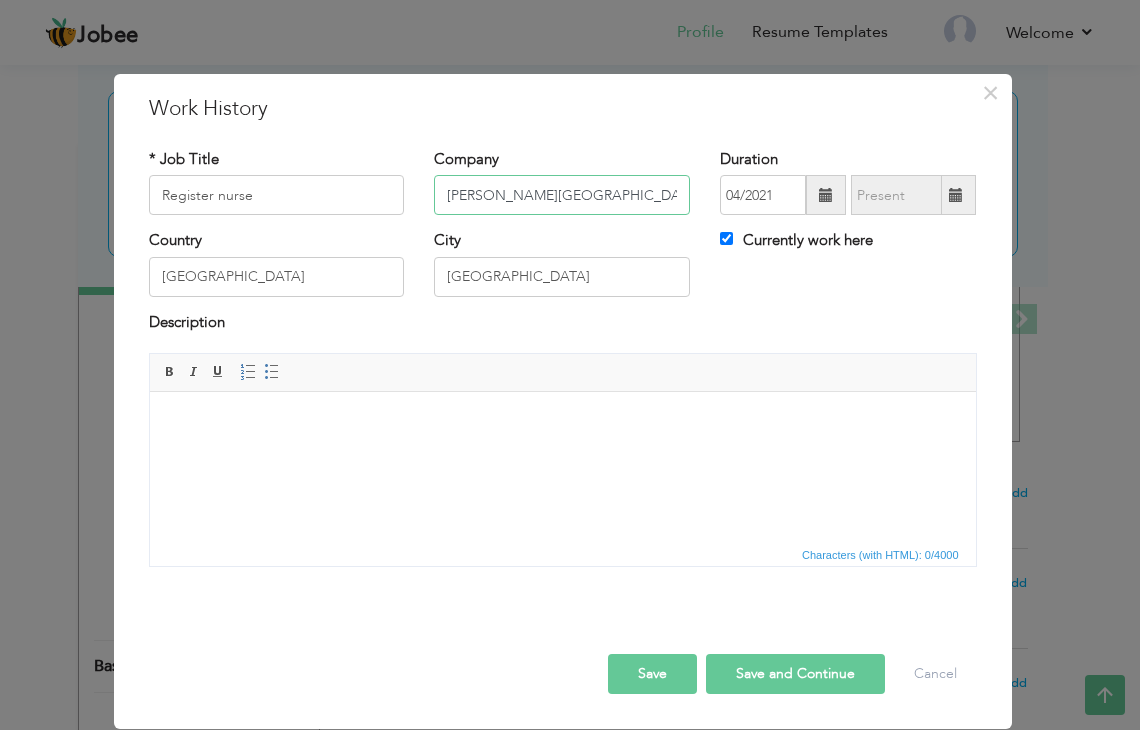 type on "[PERSON_NAME][GEOGRAPHIC_DATA]" 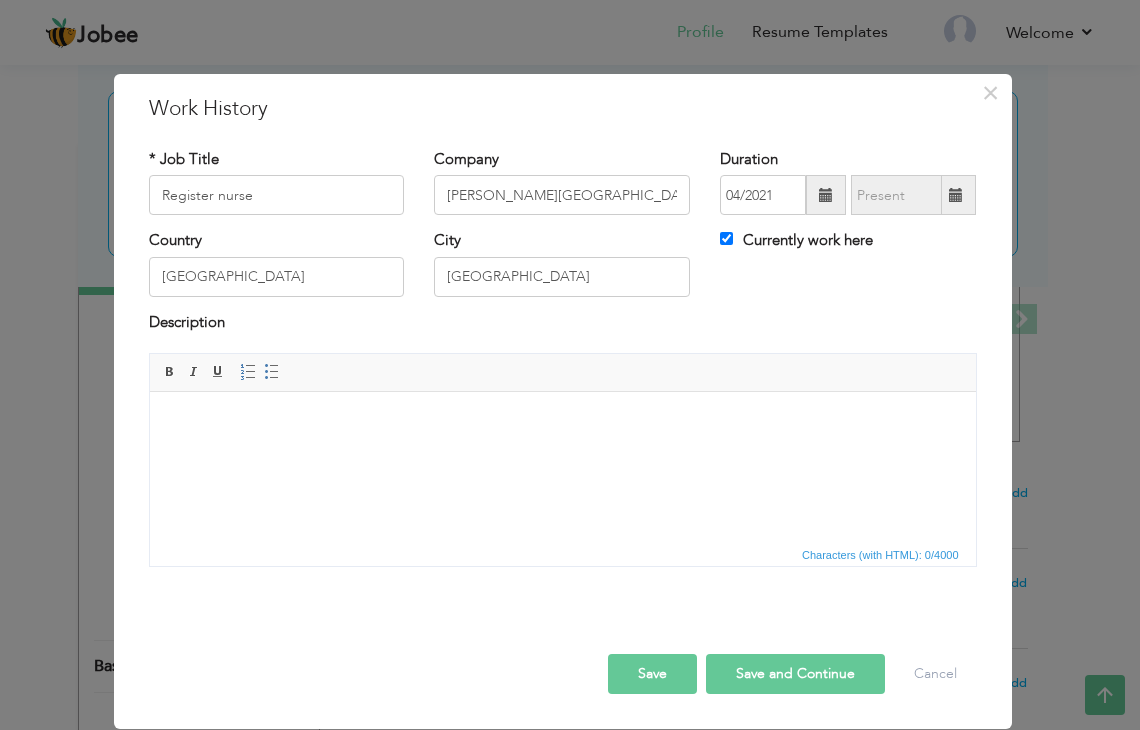click at bounding box center [562, 422] 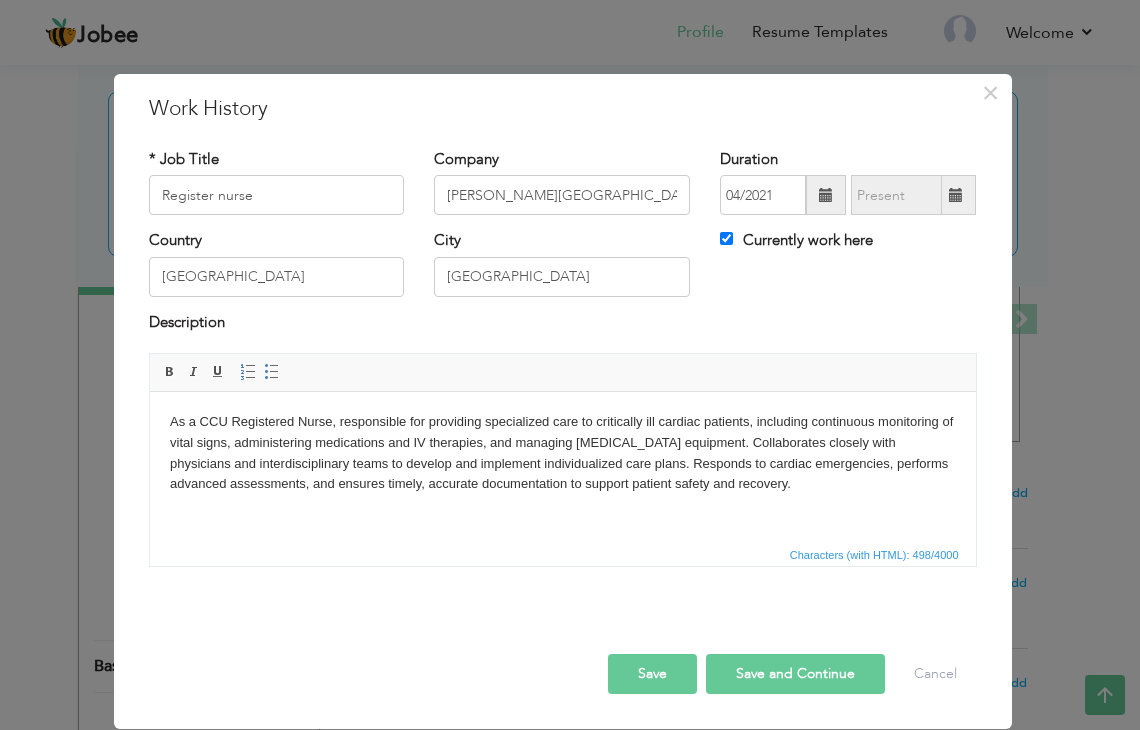click on "Save and Continue" at bounding box center (795, 674) 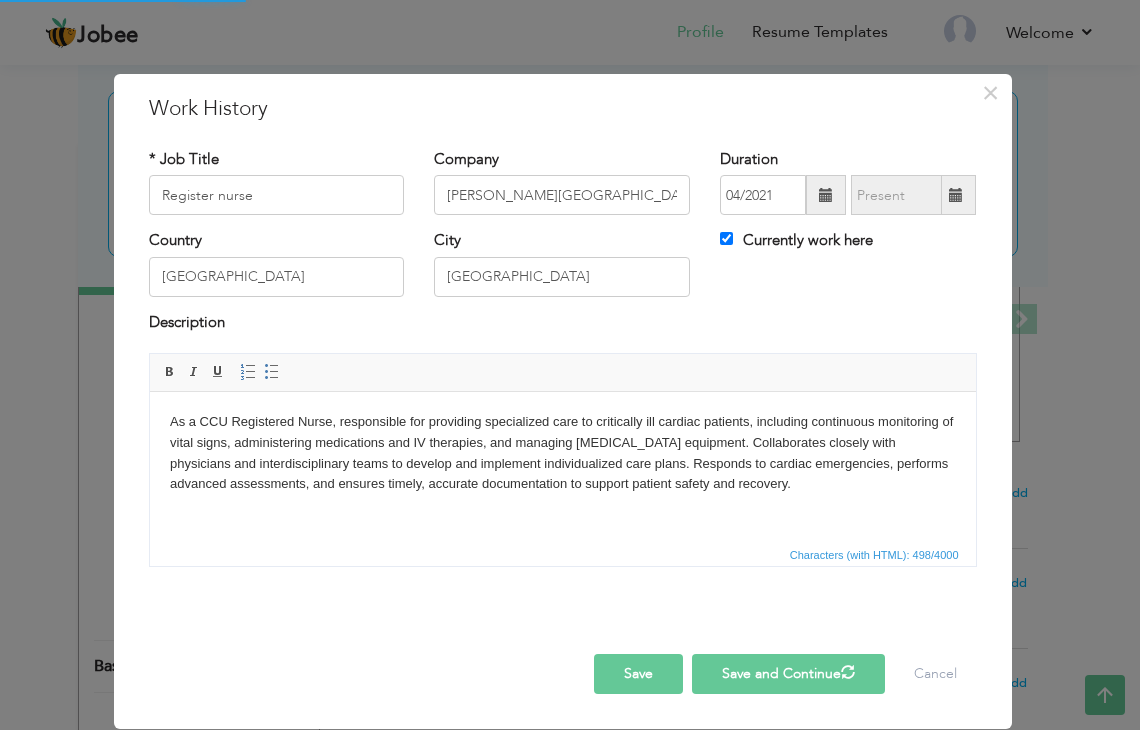 type 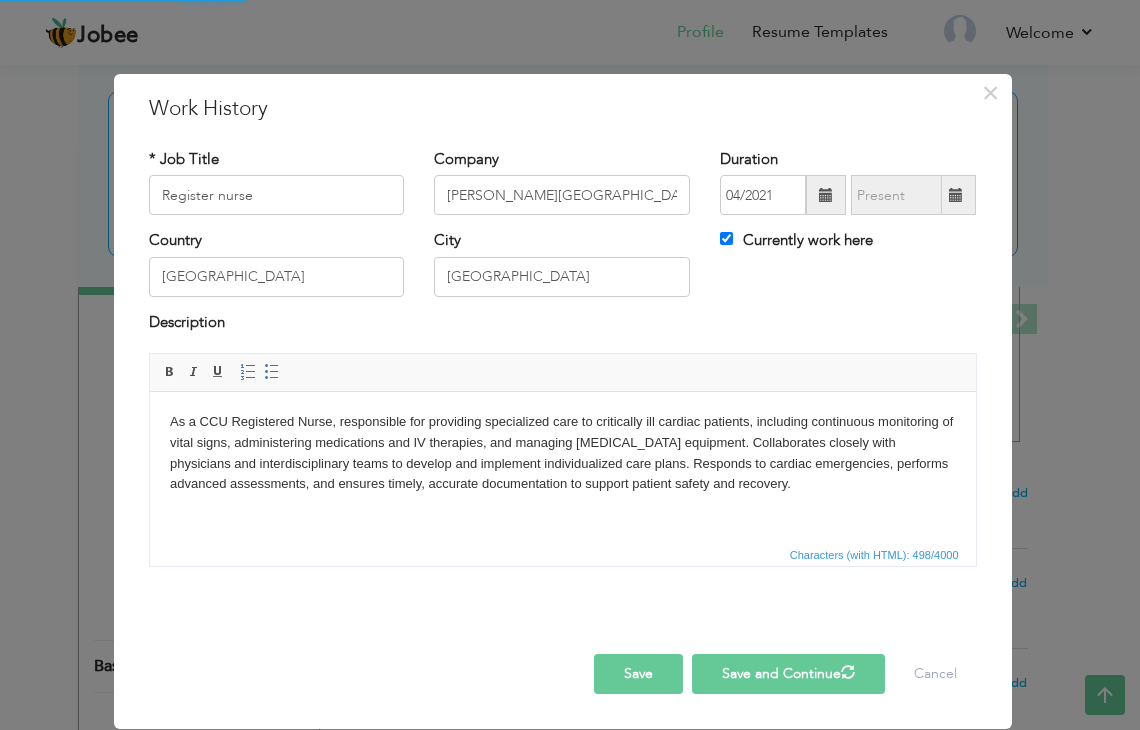 type 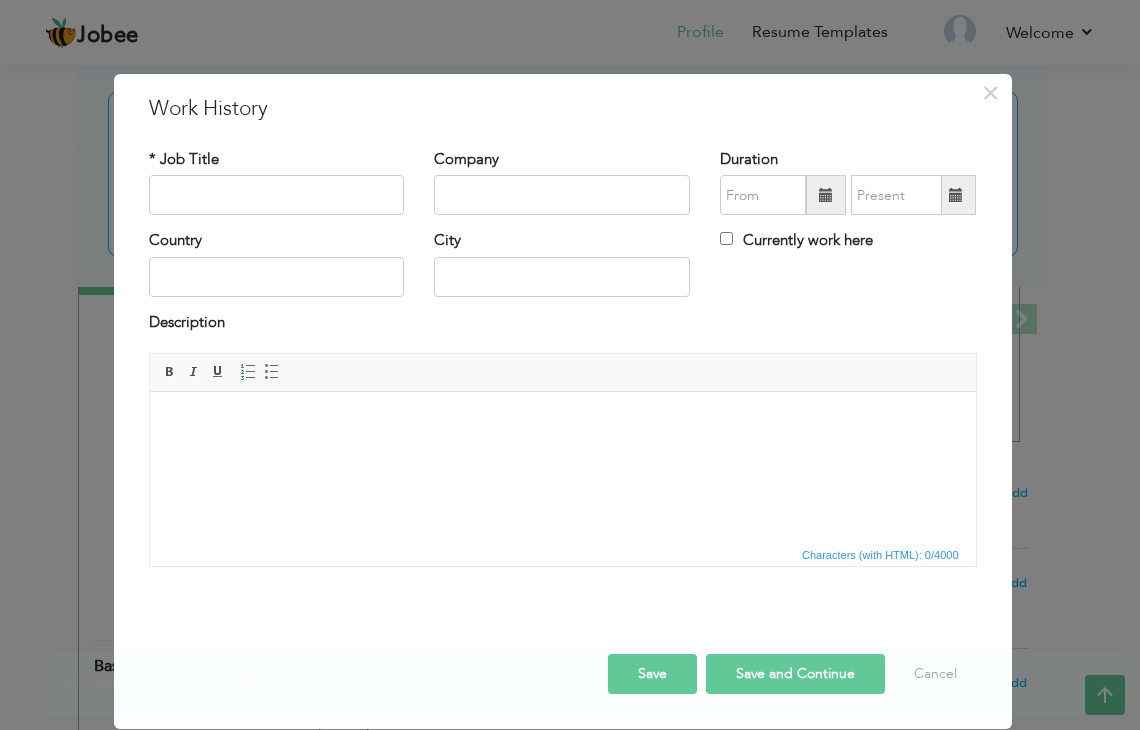 type 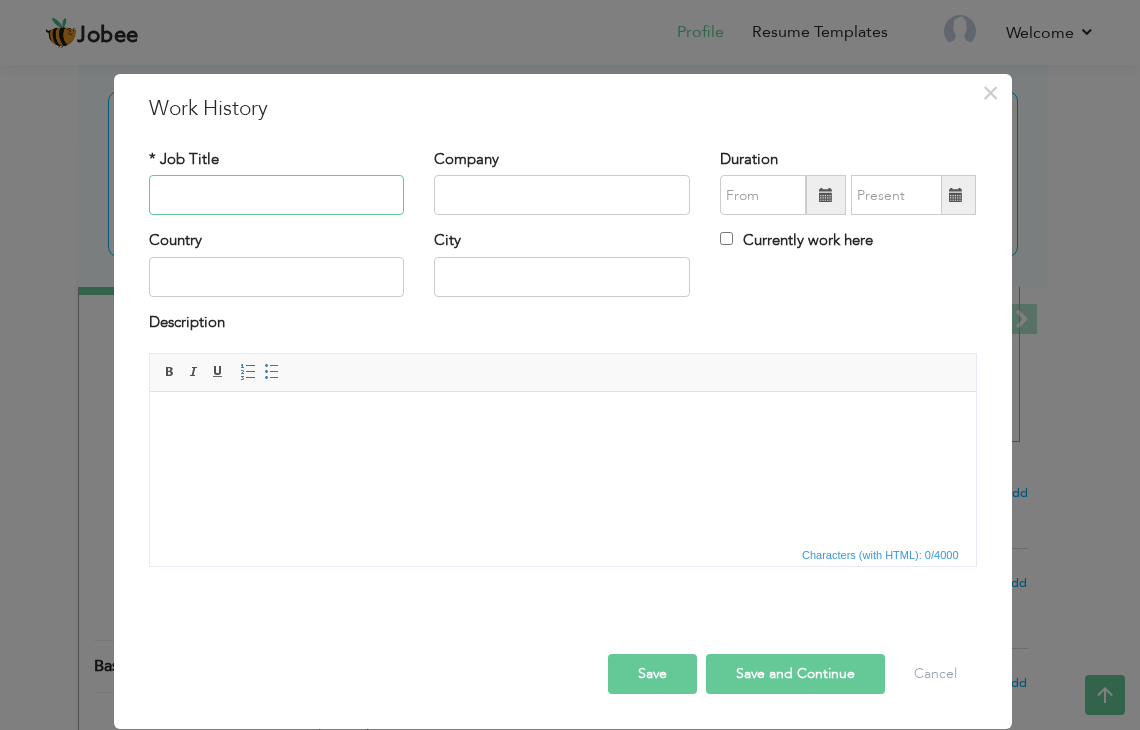 click at bounding box center [277, 195] 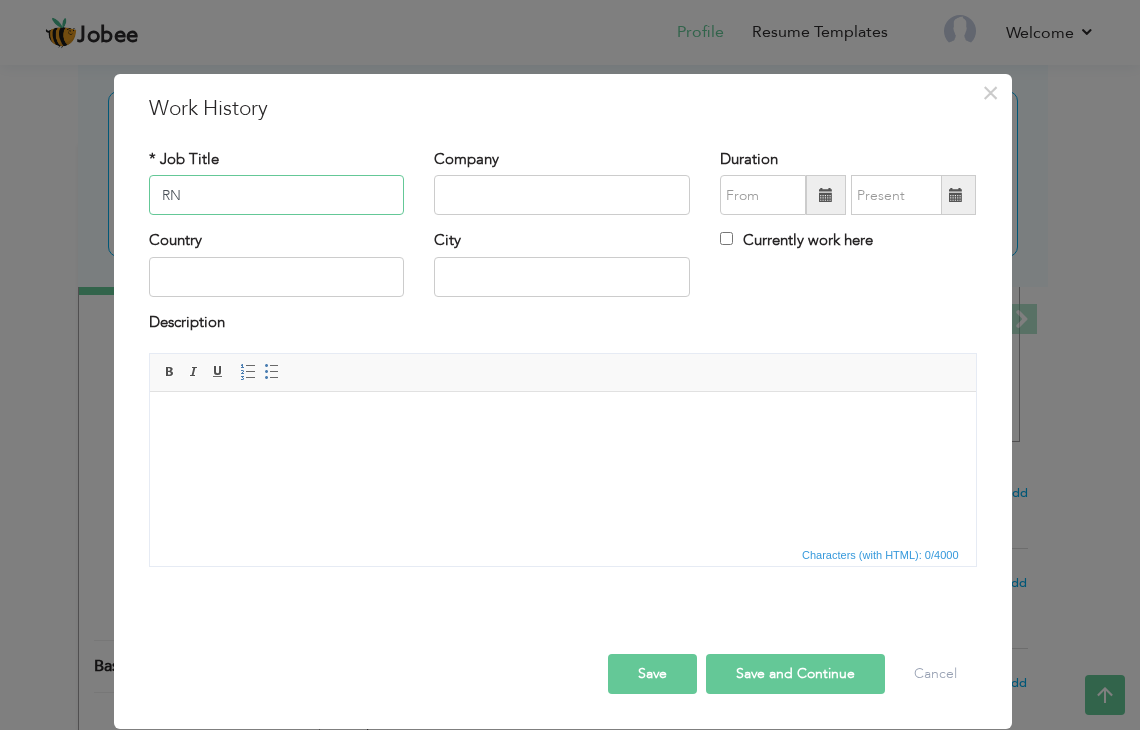 type on "RN" 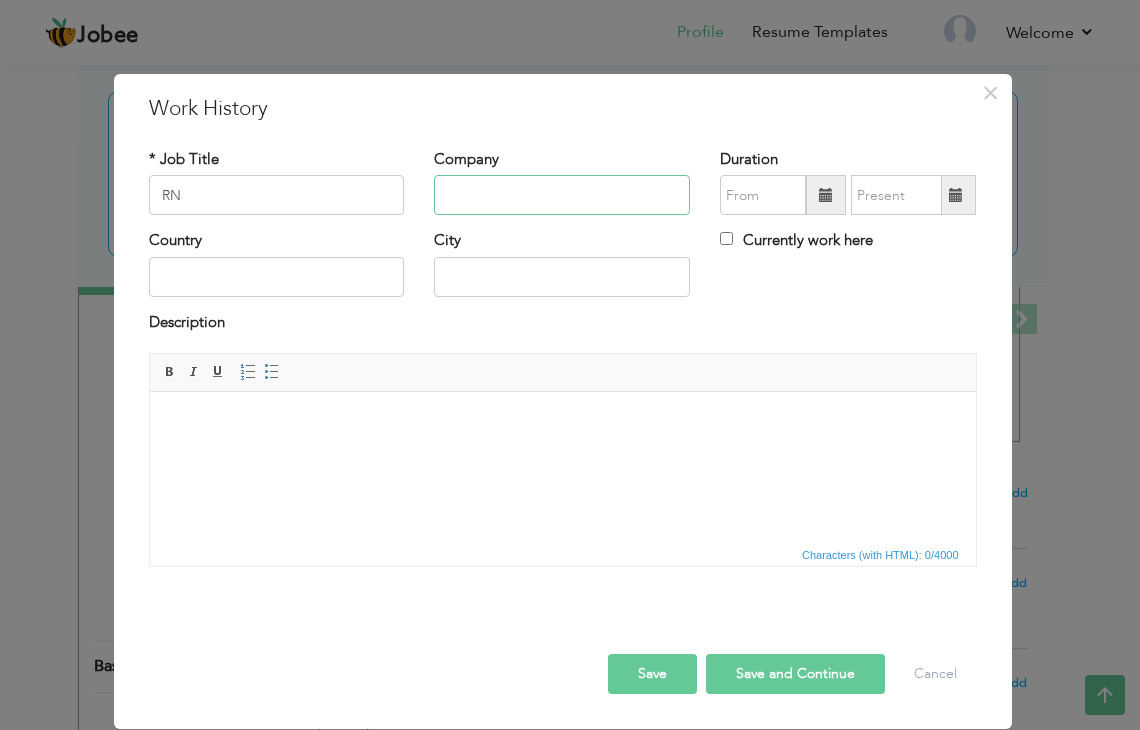 click at bounding box center [562, 195] 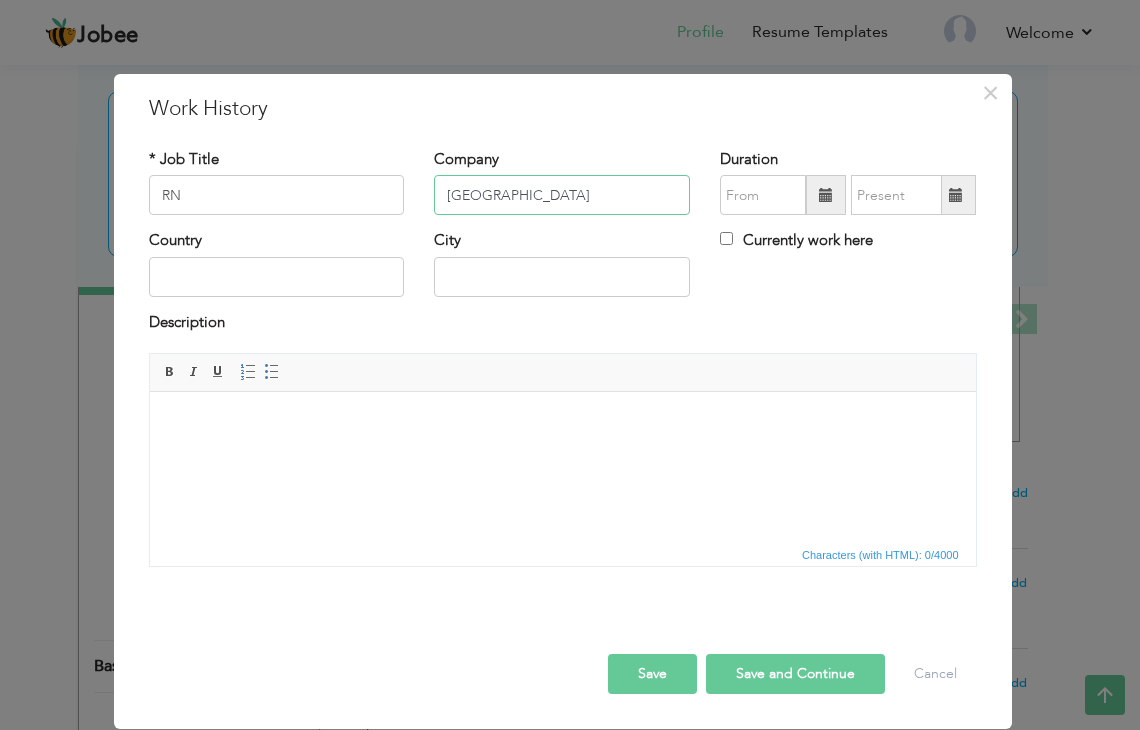 type on "[GEOGRAPHIC_DATA]" 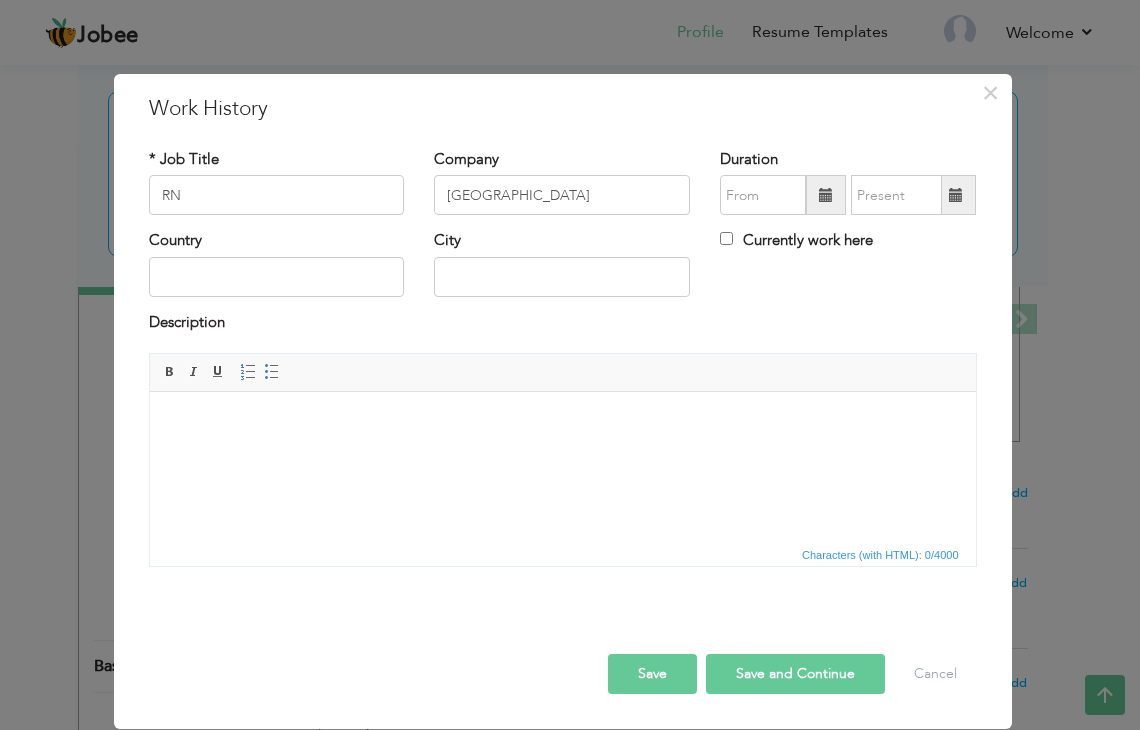 click at bounding box center [826, 195] 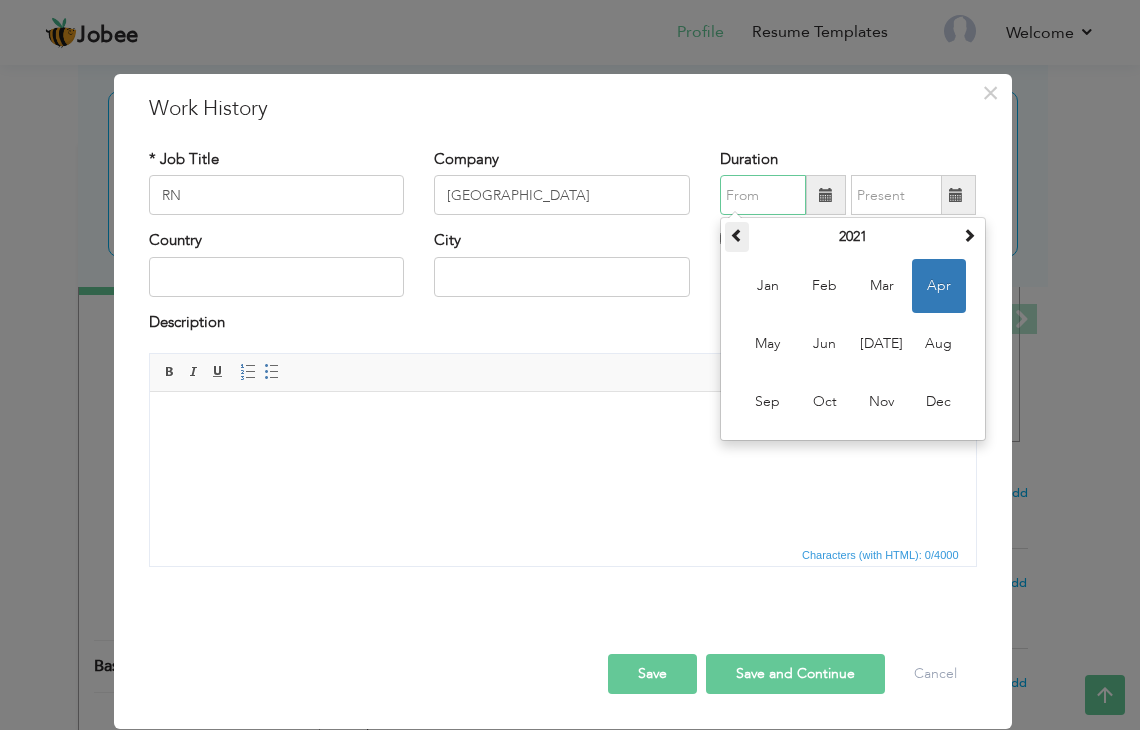 click at bounding box center (737, 235) 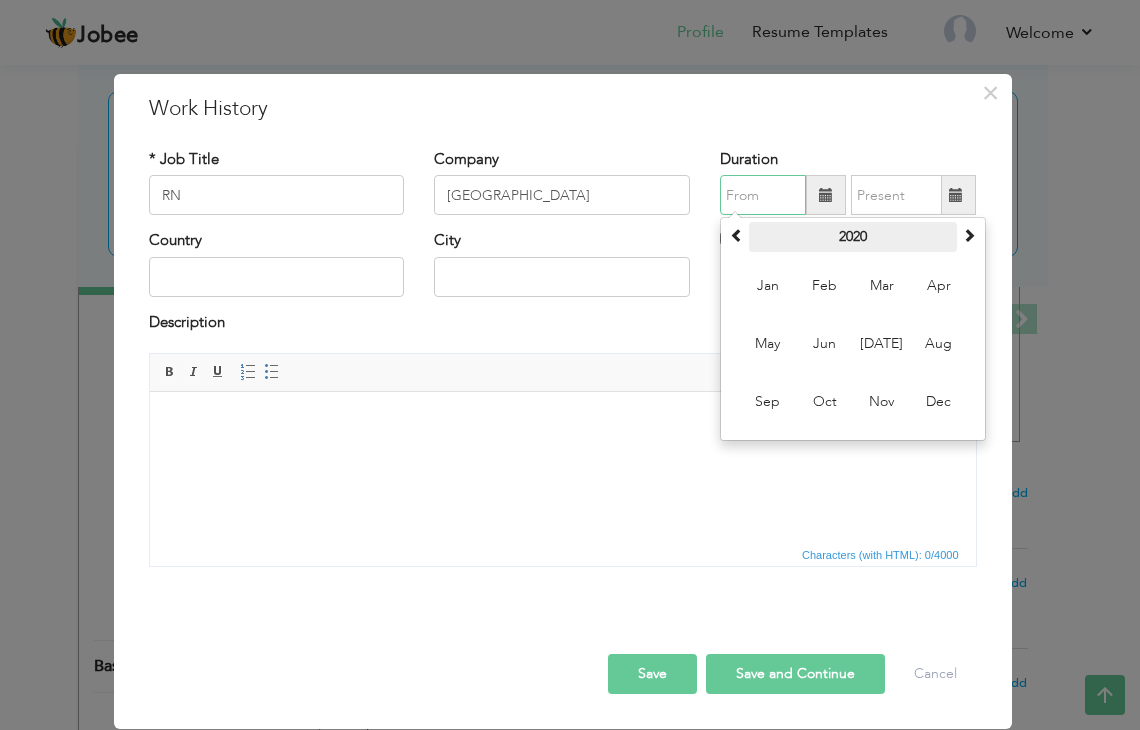click on "2020" at bounding box center [853, 237] 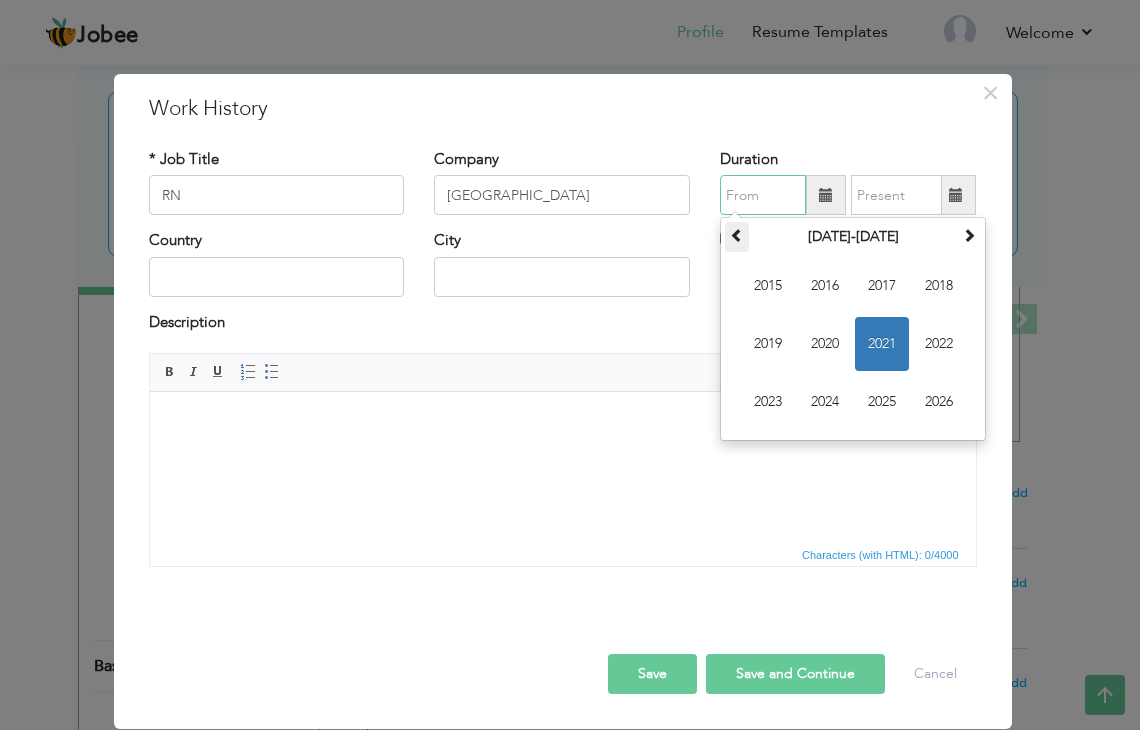 click at bounding box center (737, 235) 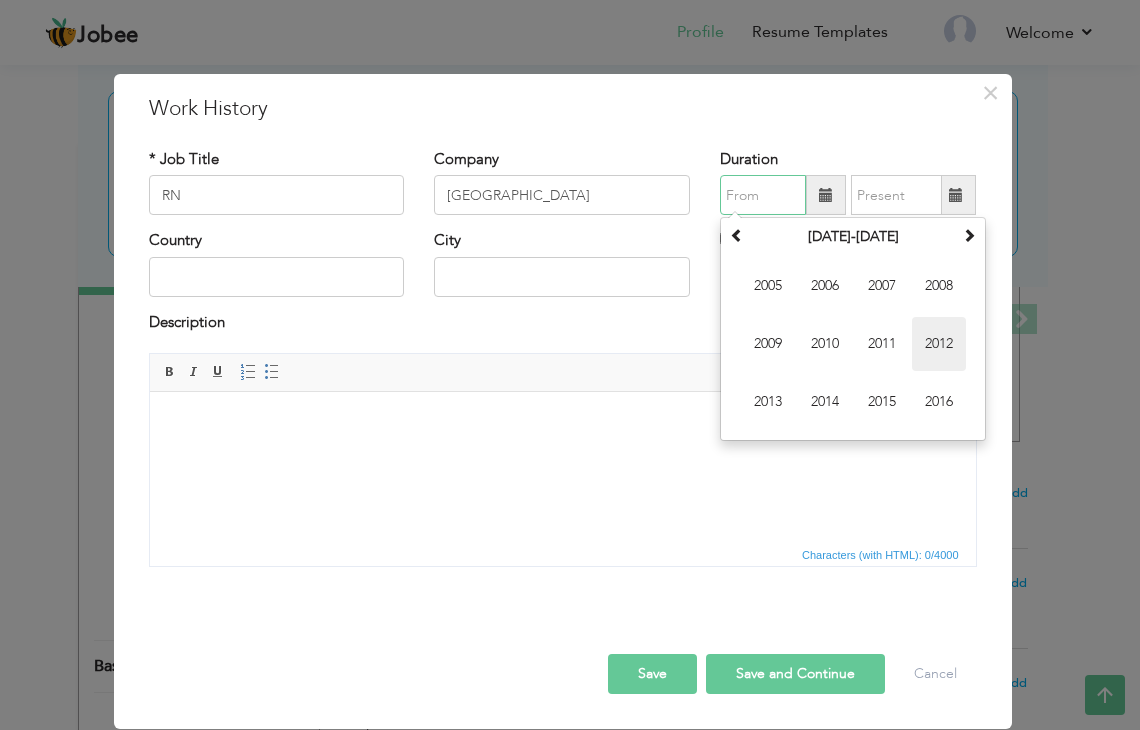 click on "2012" at bounding box center [939, 344] 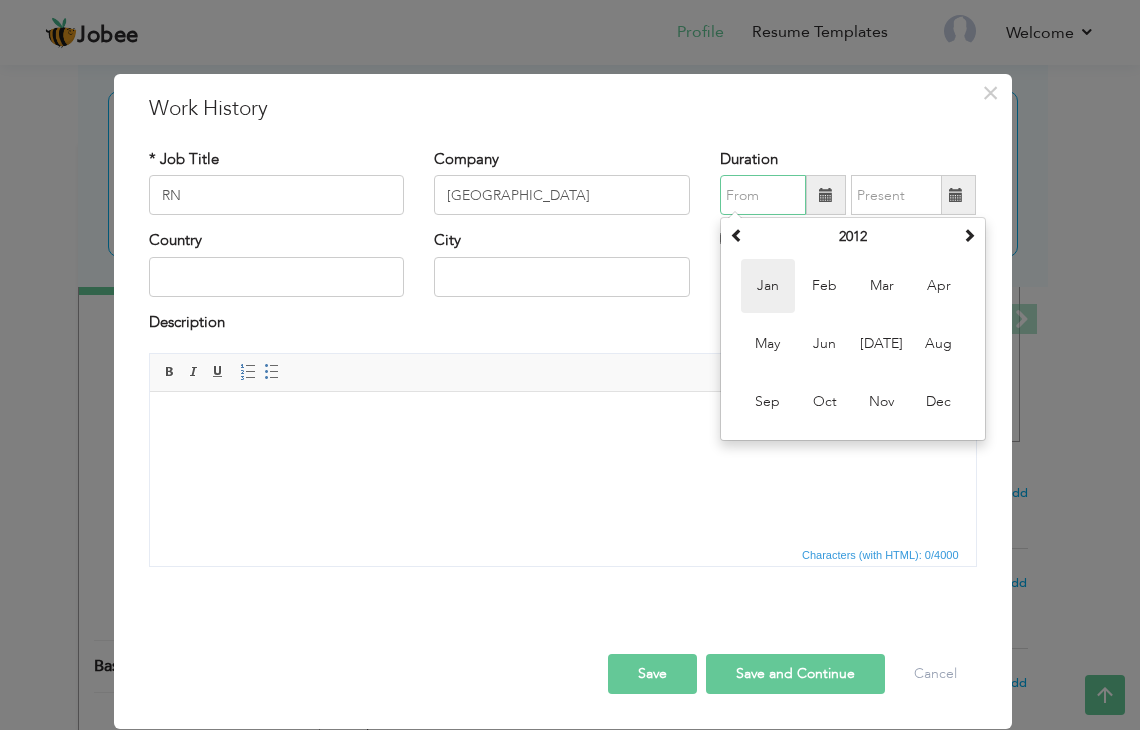 click on "Jan" at bounding box center (768, 286) 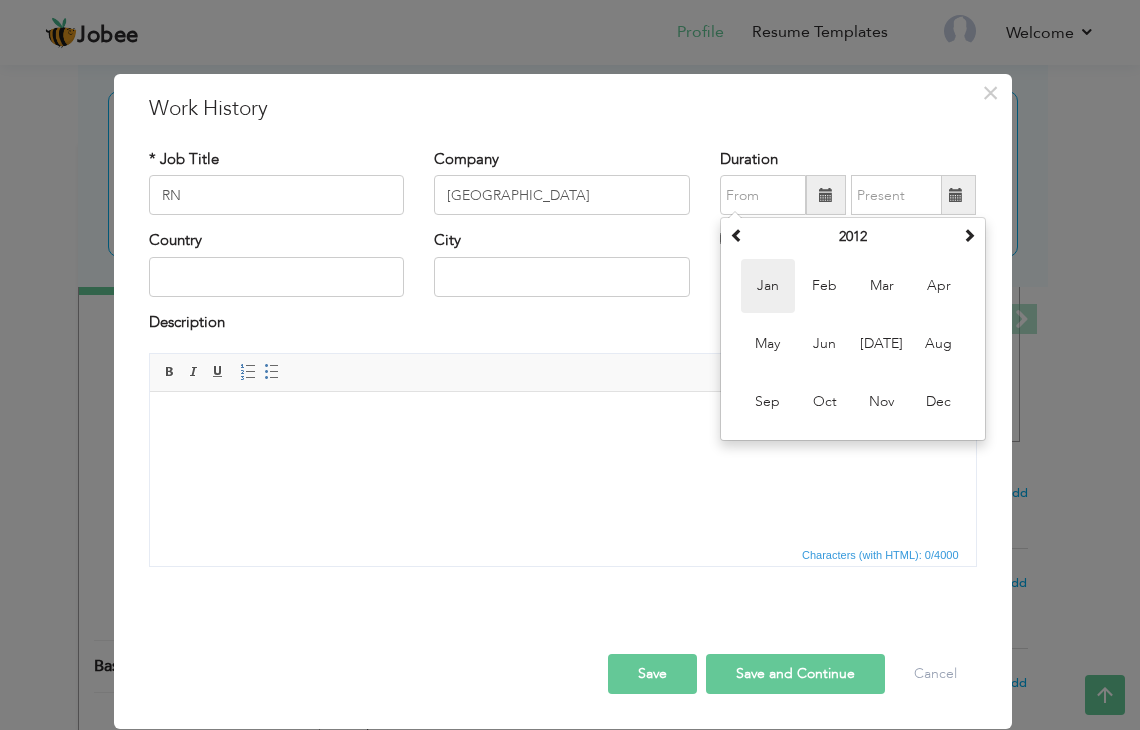 type on "01/2012" 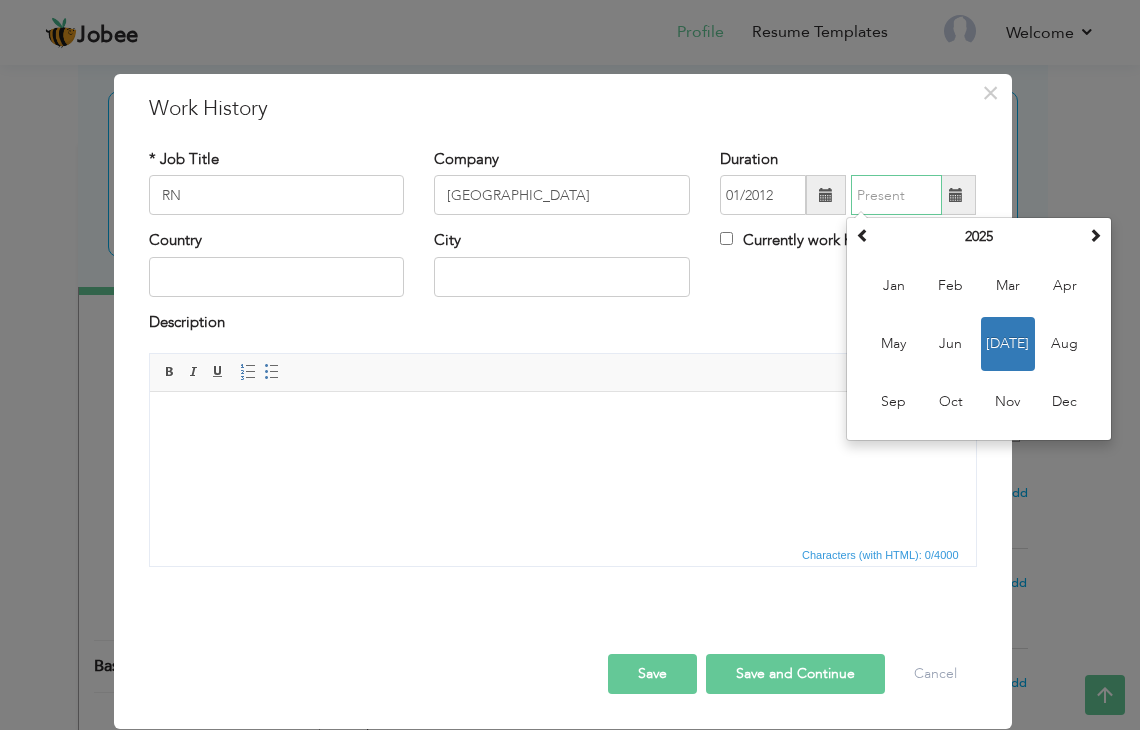 click at bounding box center (896, 195) 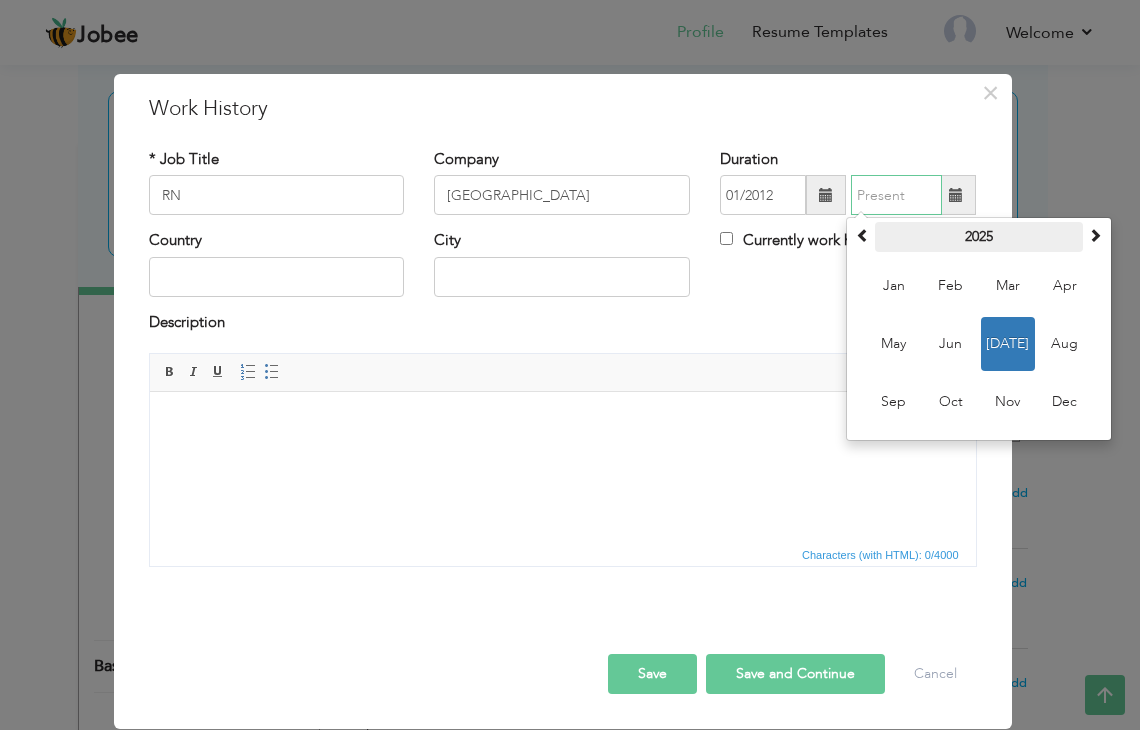 click on "2025" at bounding box center (979, 237) 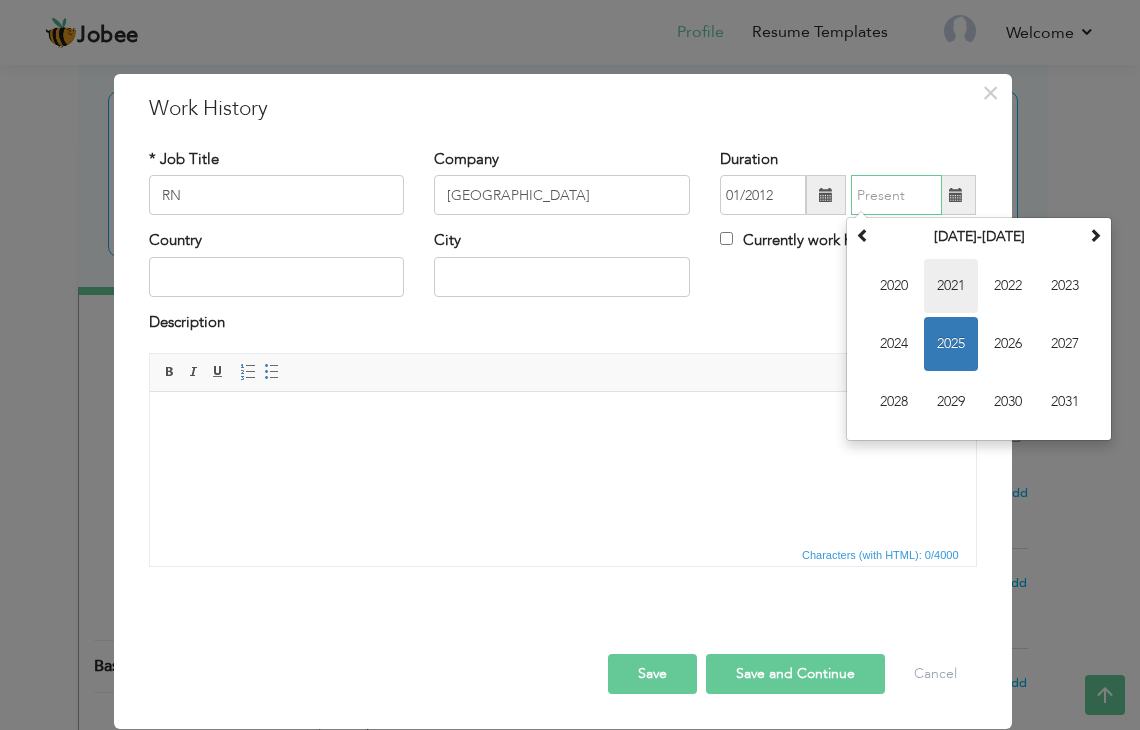 click on "2021" at bounding box center (951, 286) 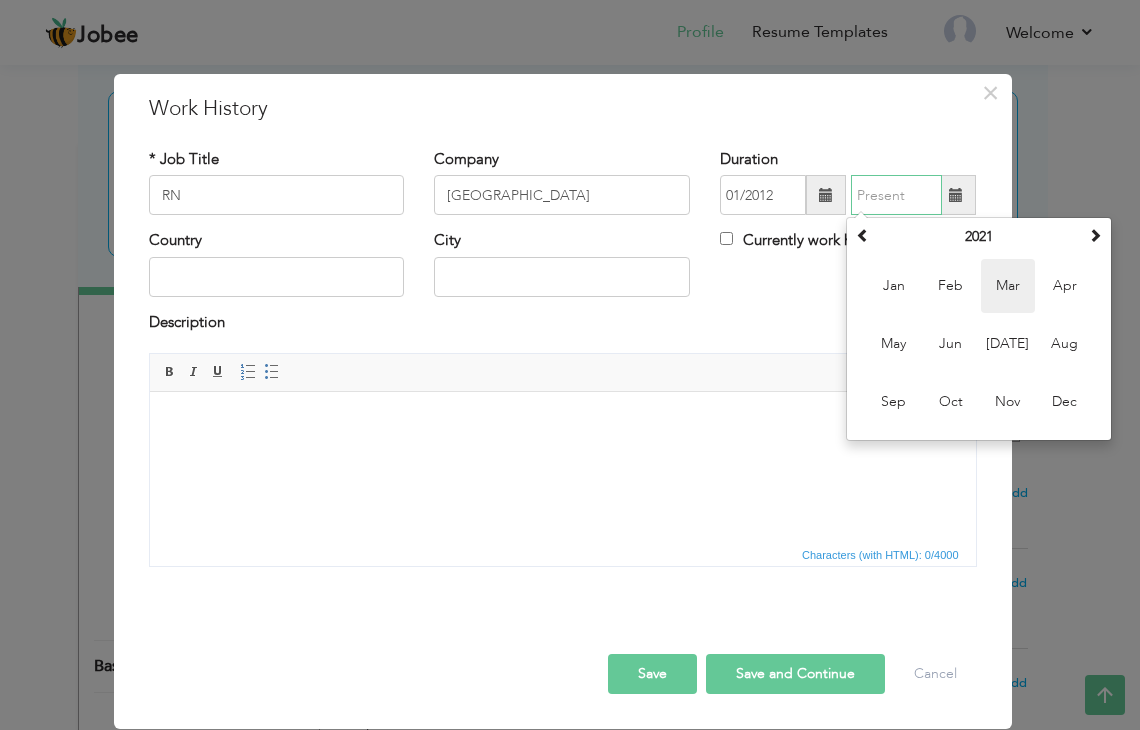 click on "Mar" at bounding box center (1008, 286) 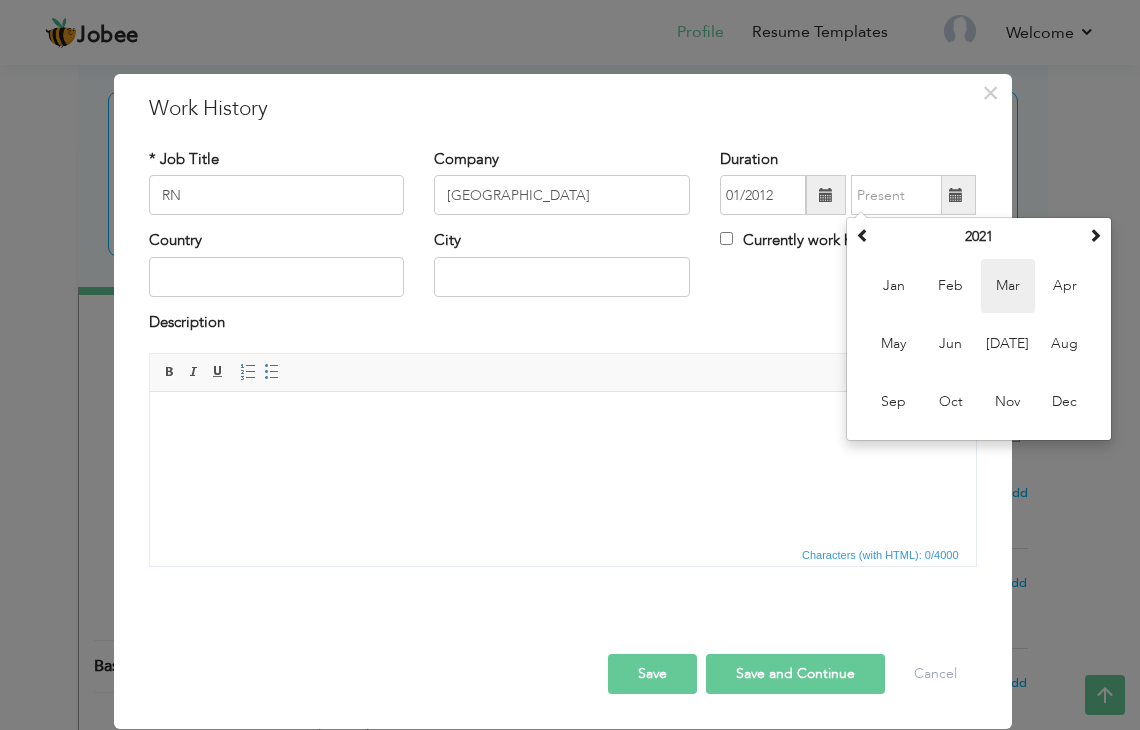 type on "03/2021" 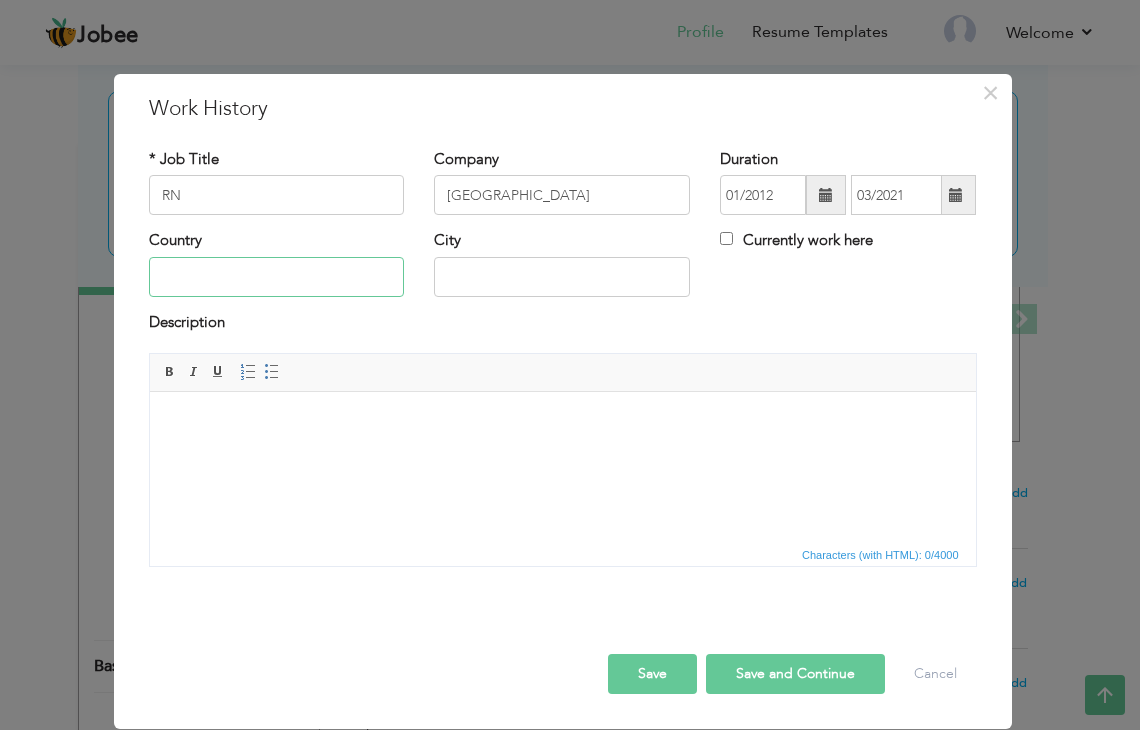 click at bounding box center (277, 277) 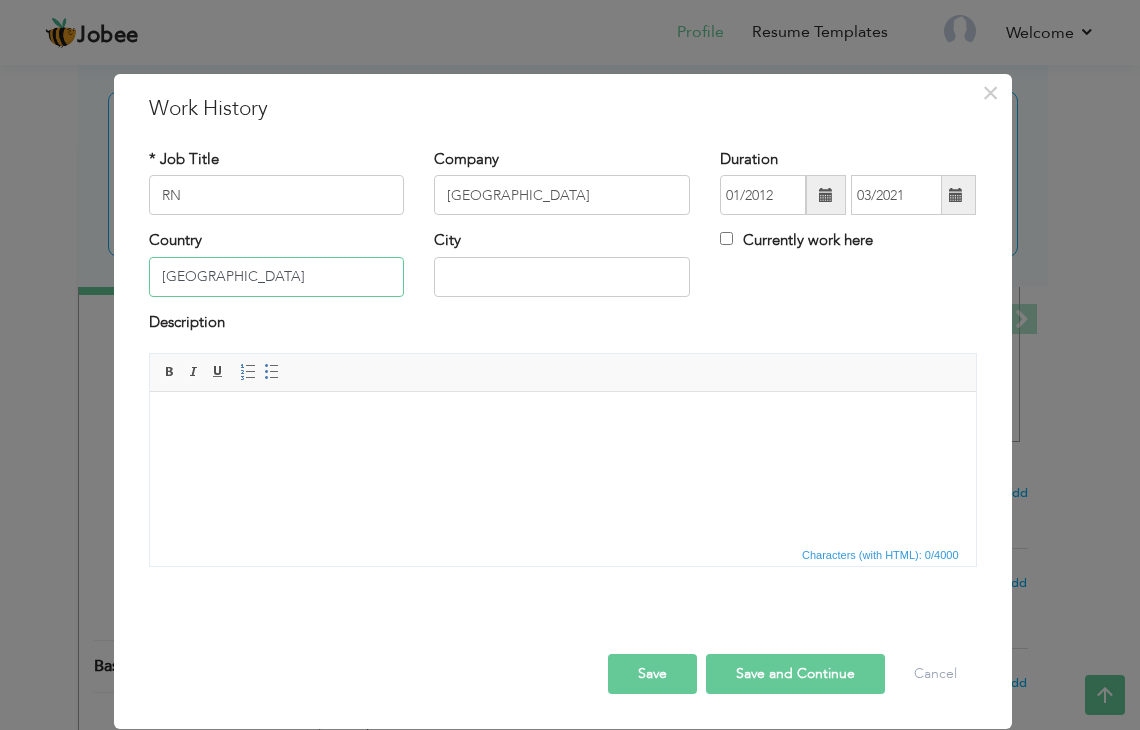 type on "[GEOGRAPHIC_DATA]" 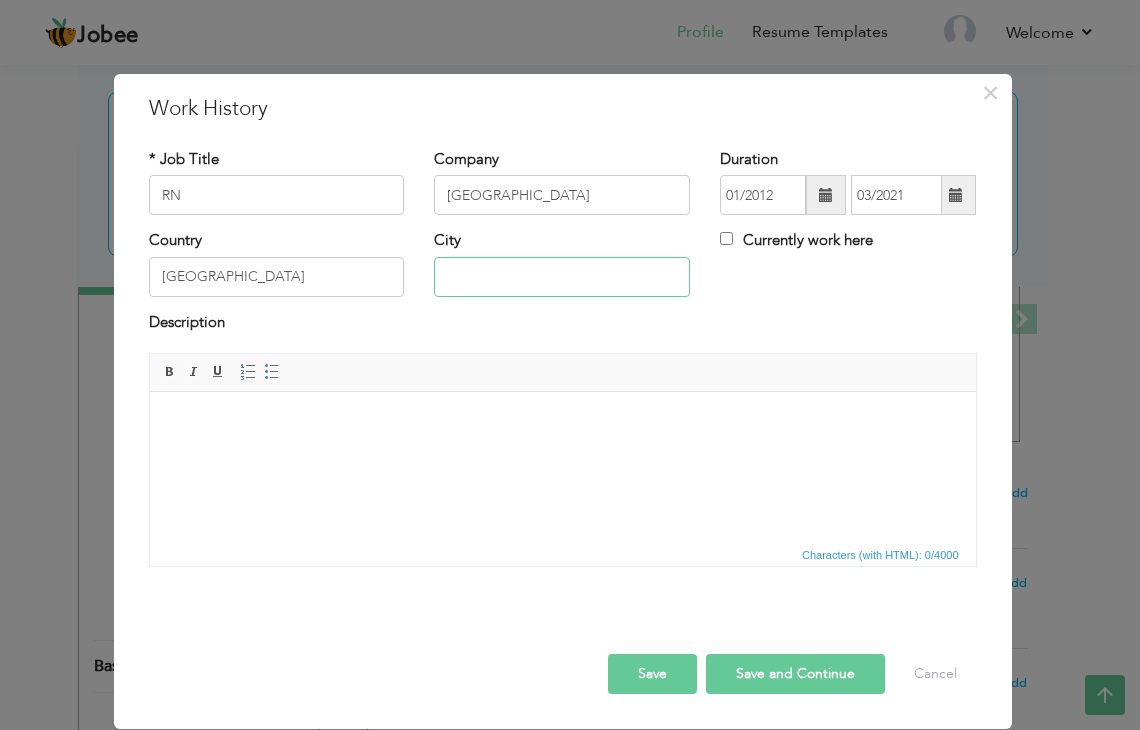 click at bounding box center [562, 277] 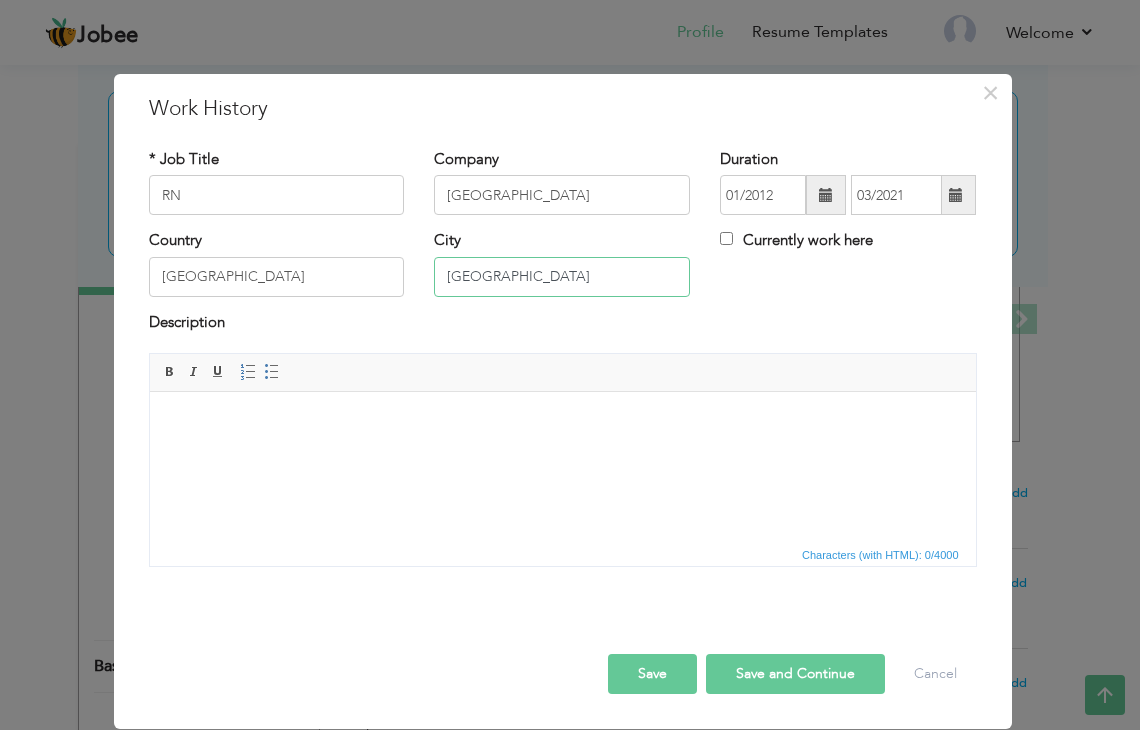 type on "Karachi" 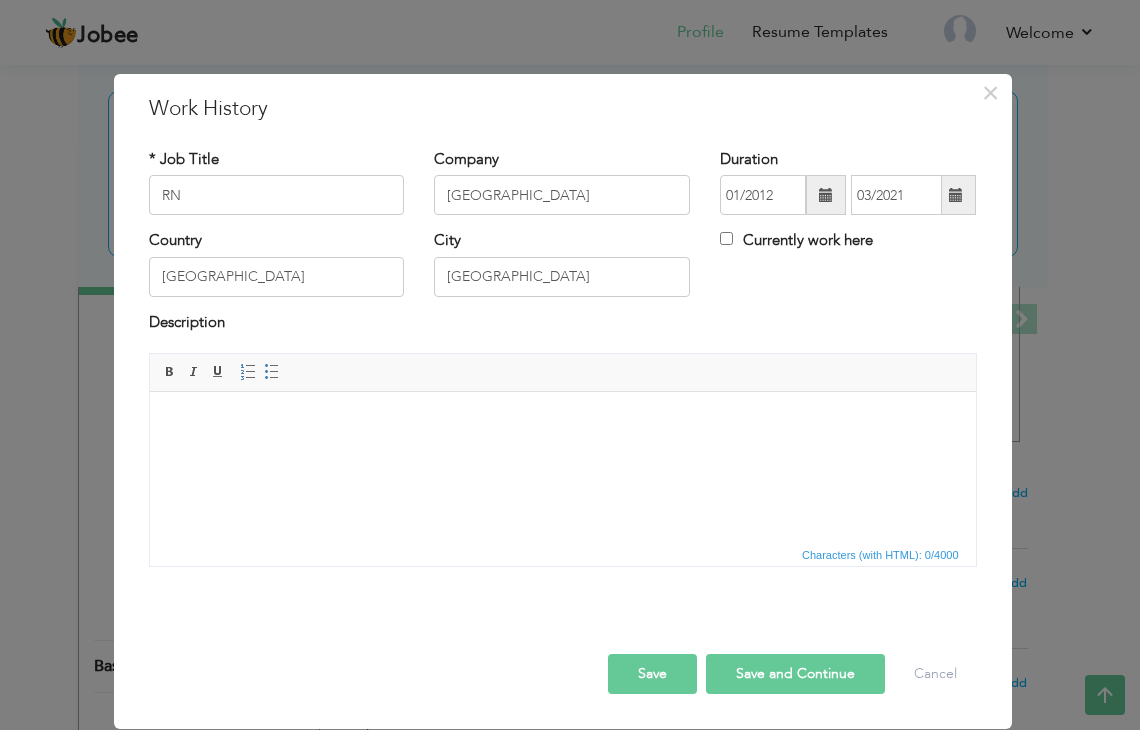 click at bounding box center (562, 422) 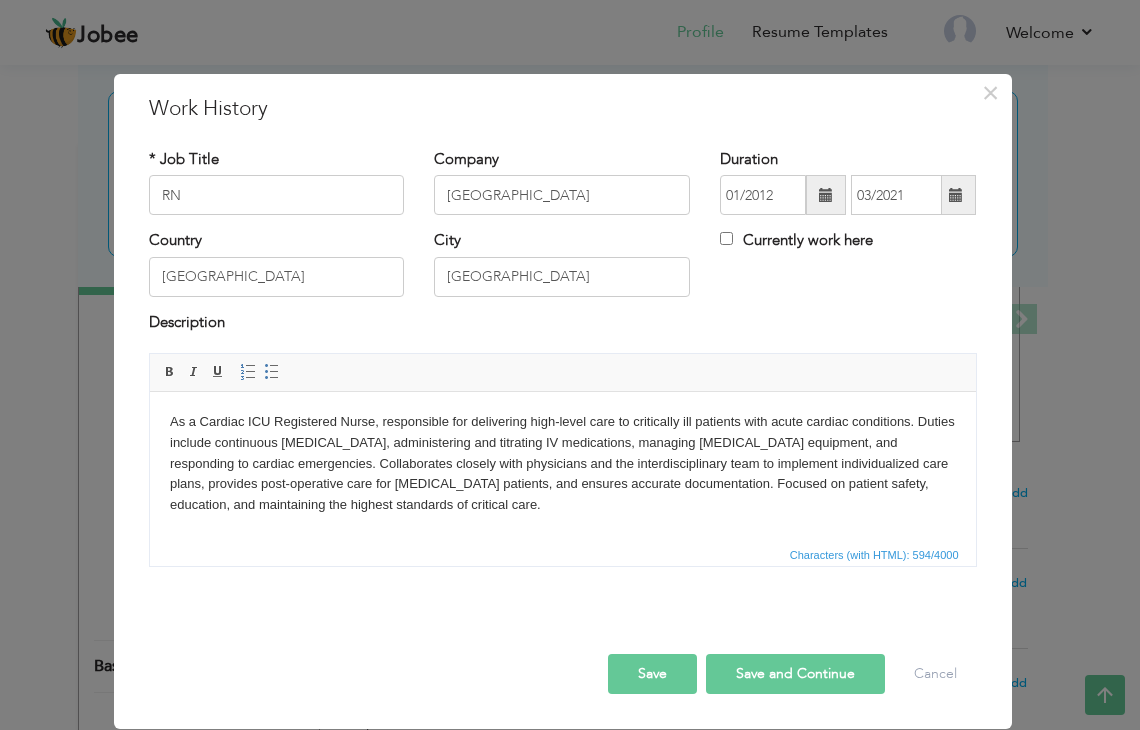 click on "Save and Continue" at bounding box center (795, 674) 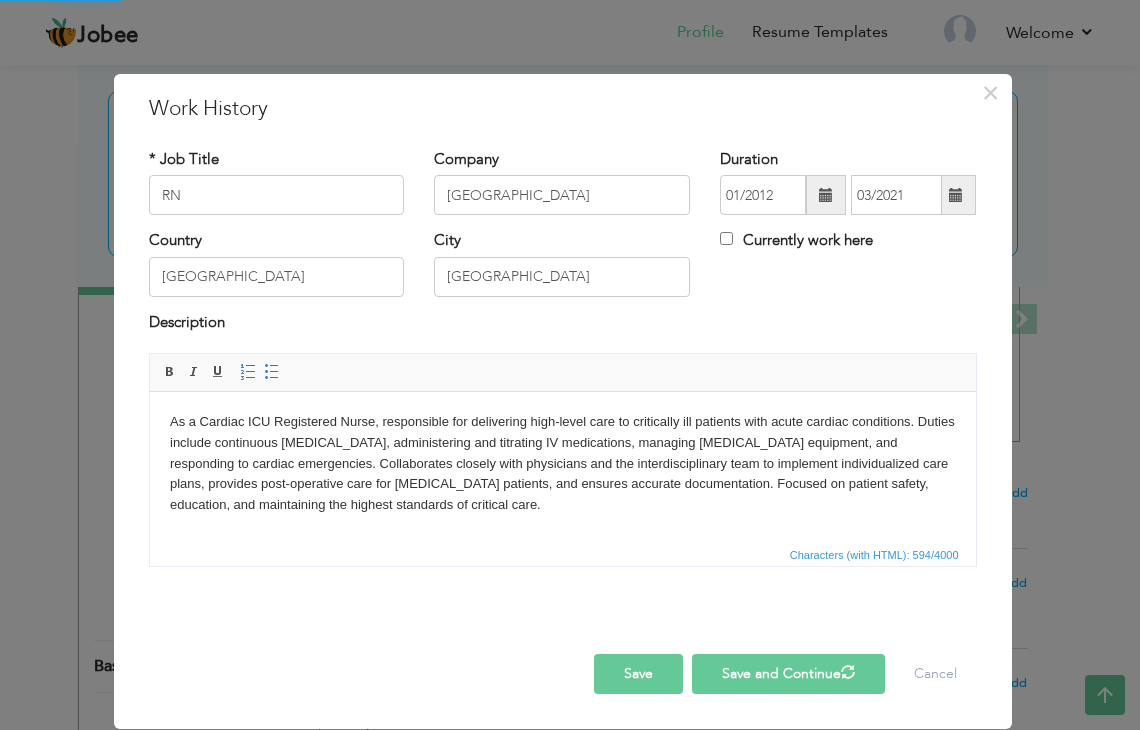 type 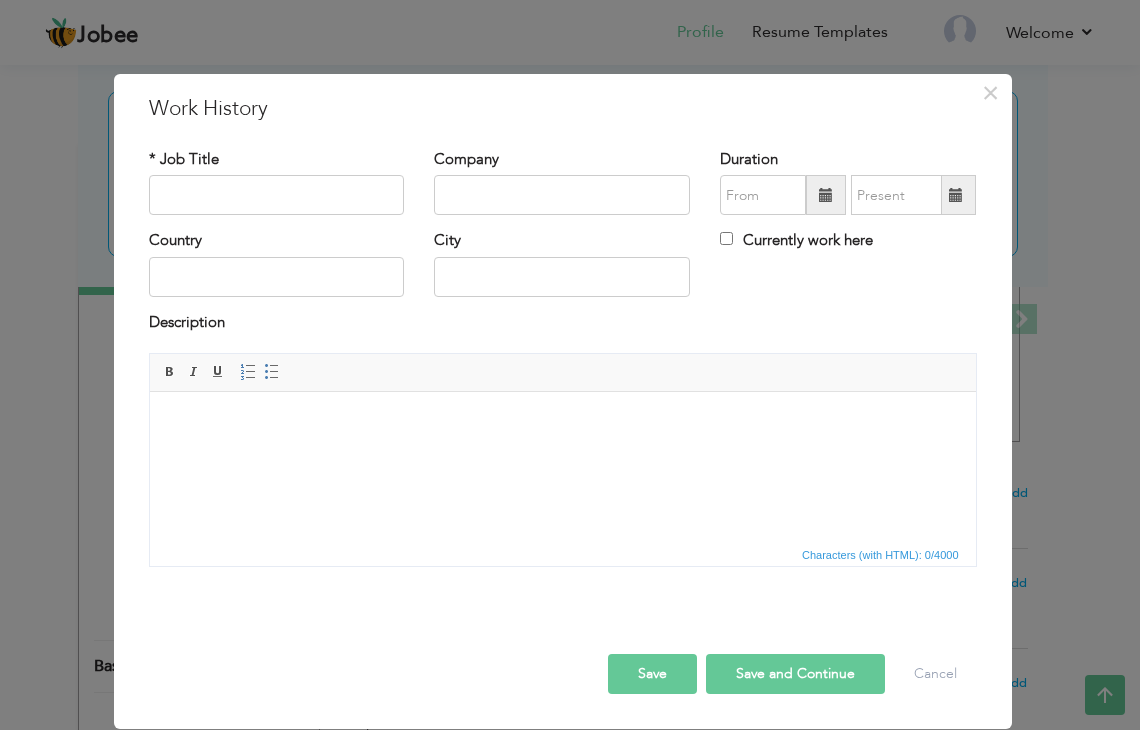 click on "Save" at bounding box center [652, 674] 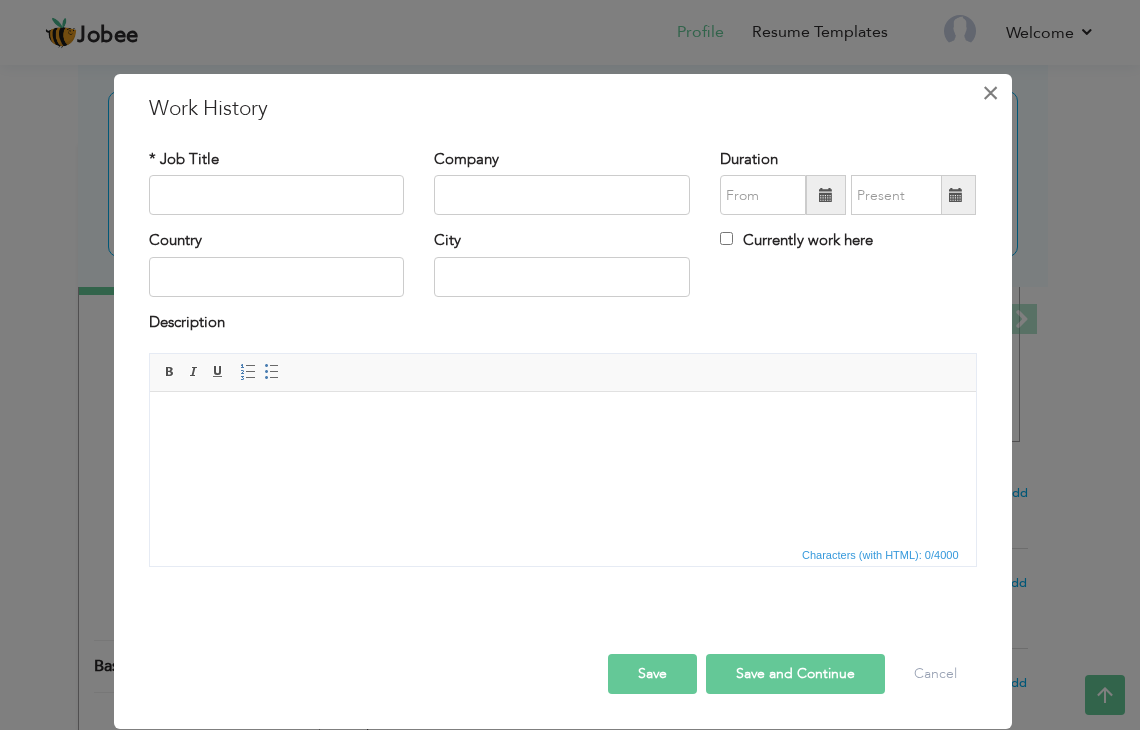 click on "×" at bounding box center [990, 93] 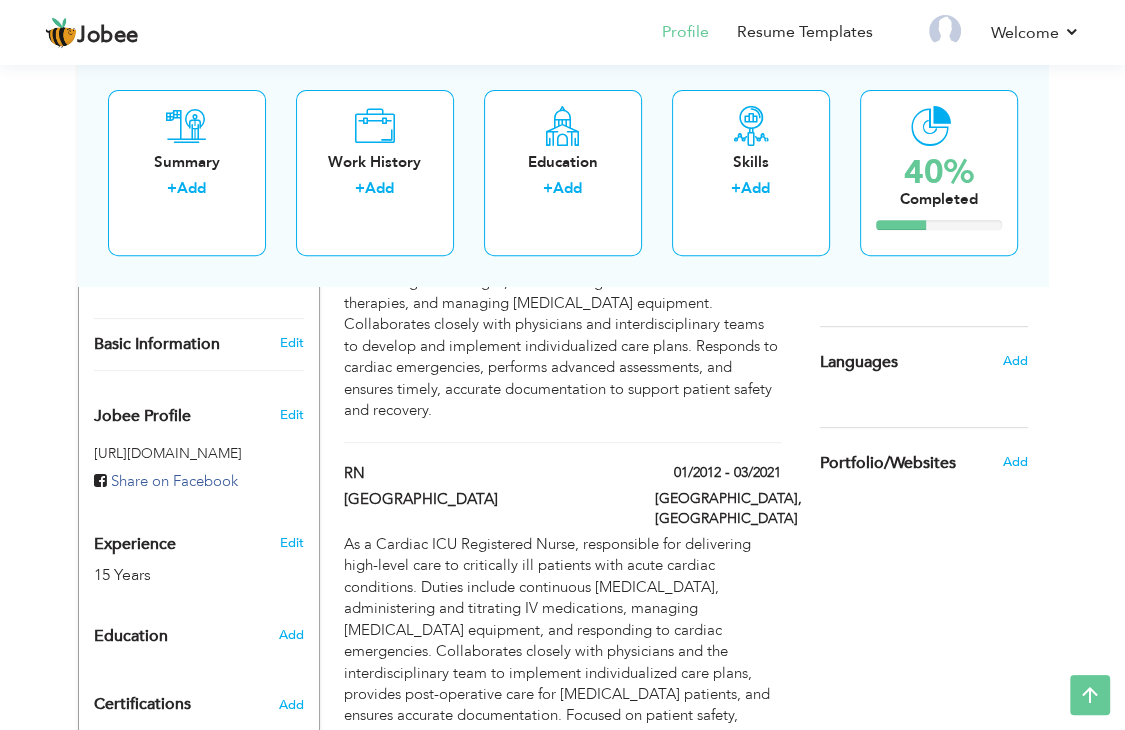 scroll, scrollTop: 602, scrollLeft: 0, axis: vertical 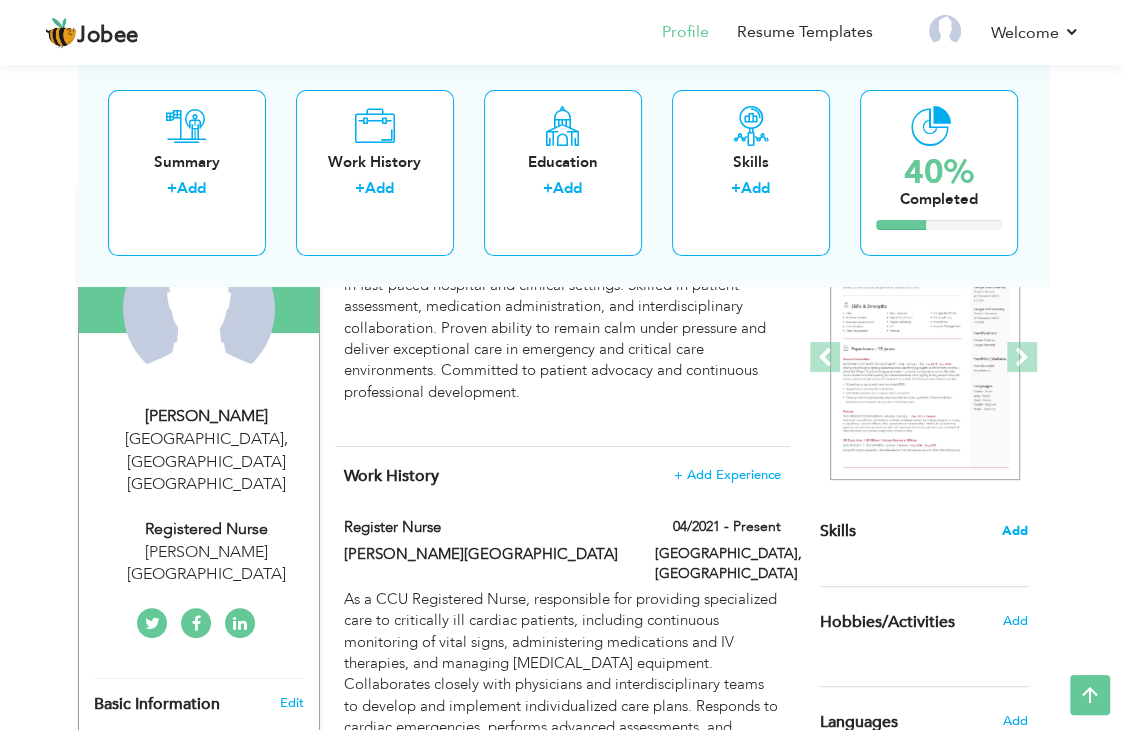 click on "Add" at bounding box center (1015, 531) 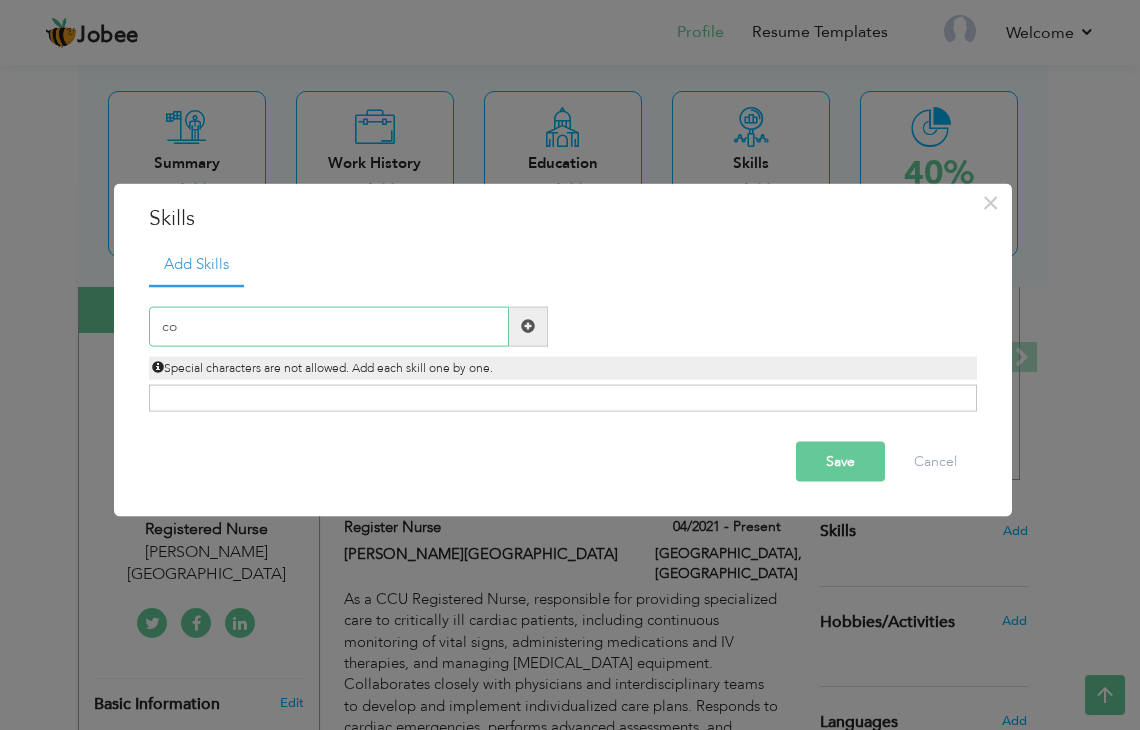 type on "c" 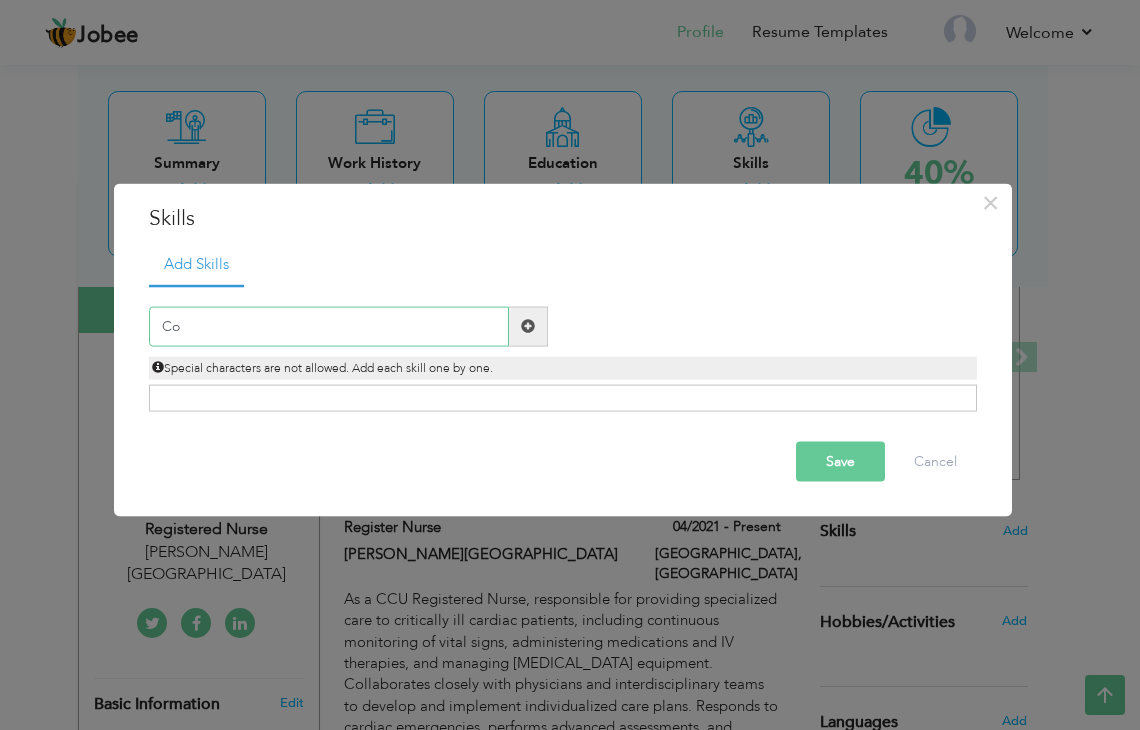 type on "C" 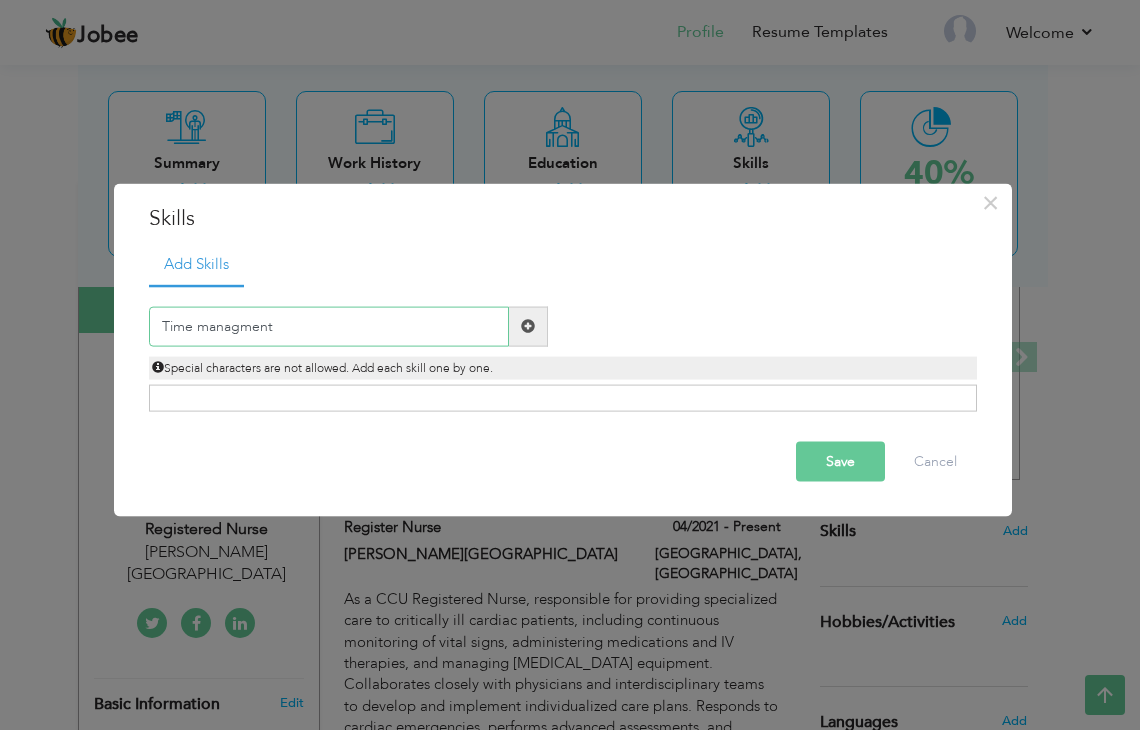 type on "Time managment" 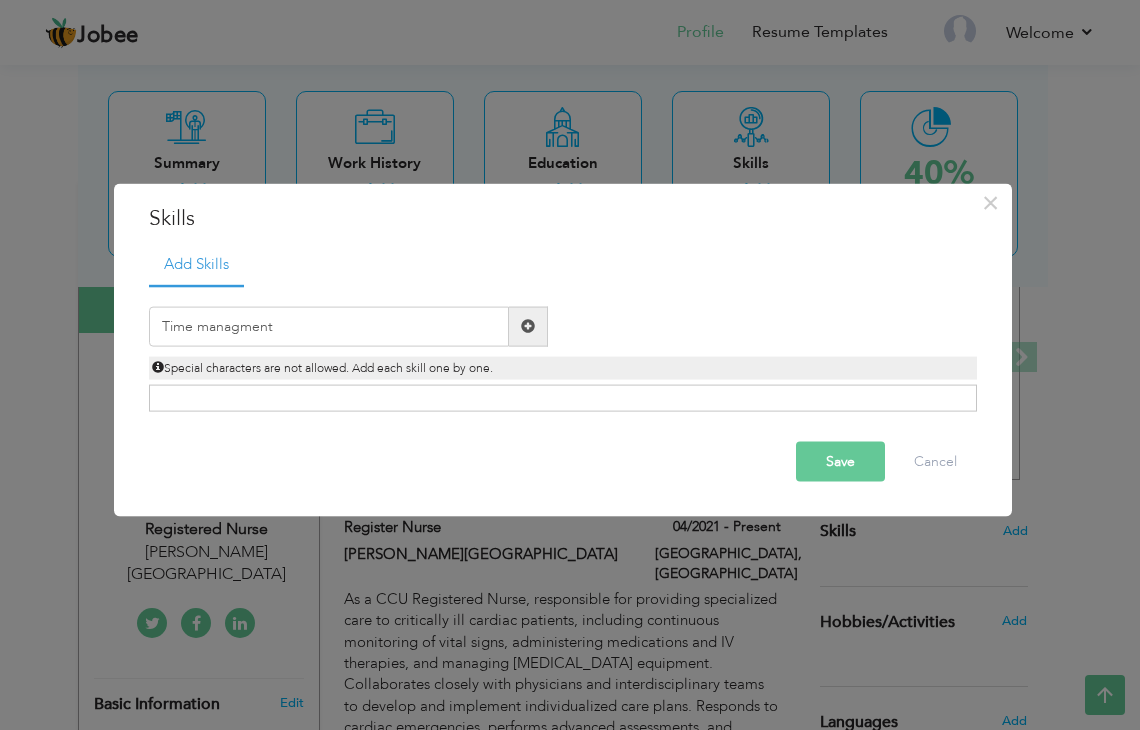 click at bounding box center (528, 326) 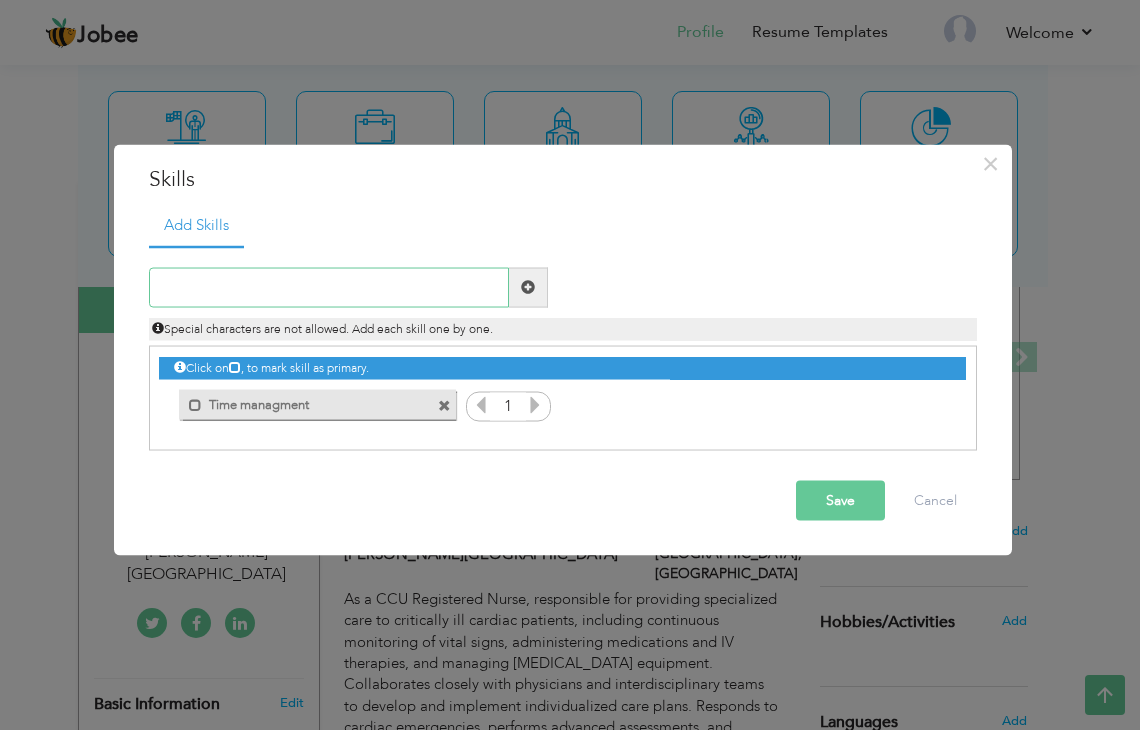 click at bounding box center (329, 287) 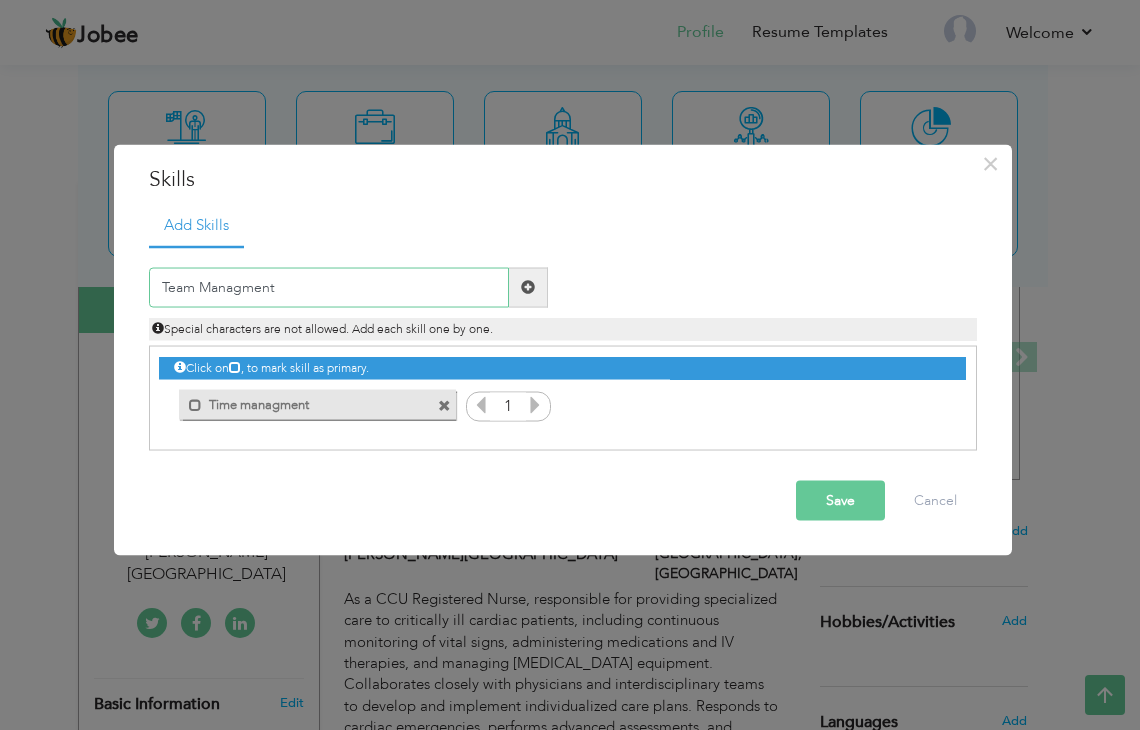 type on "Team Managment" 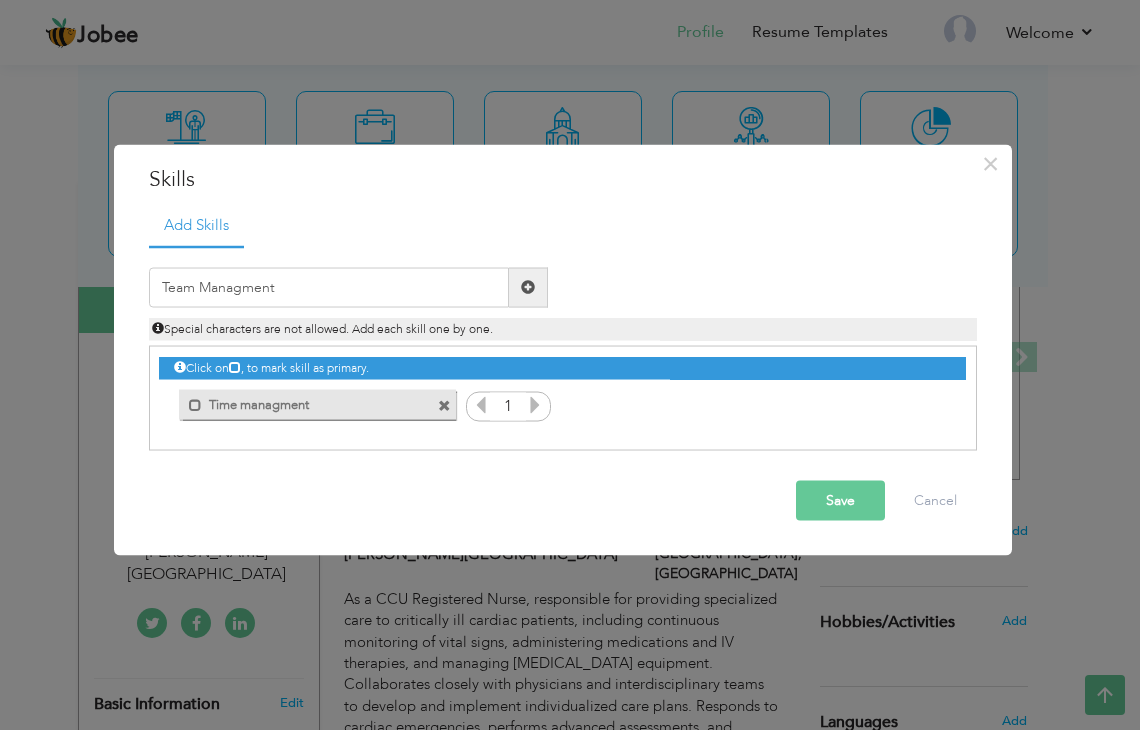 click at bounding box center [528, 287] 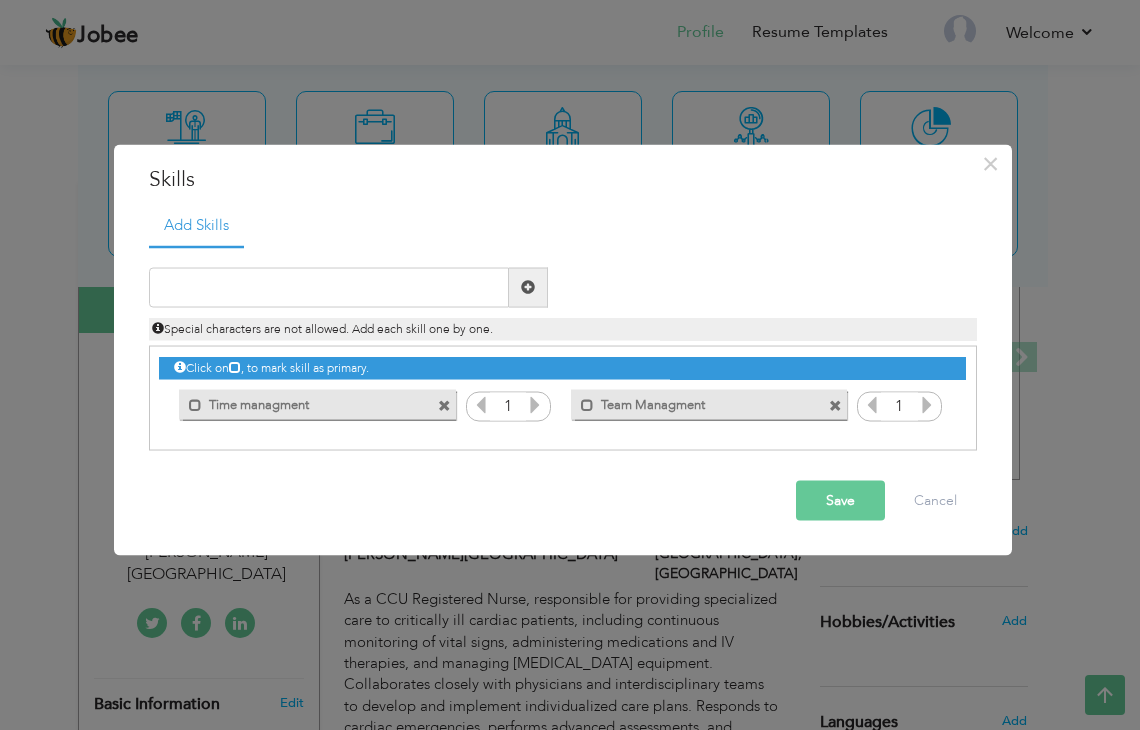 click at bounding box center [528, 287] 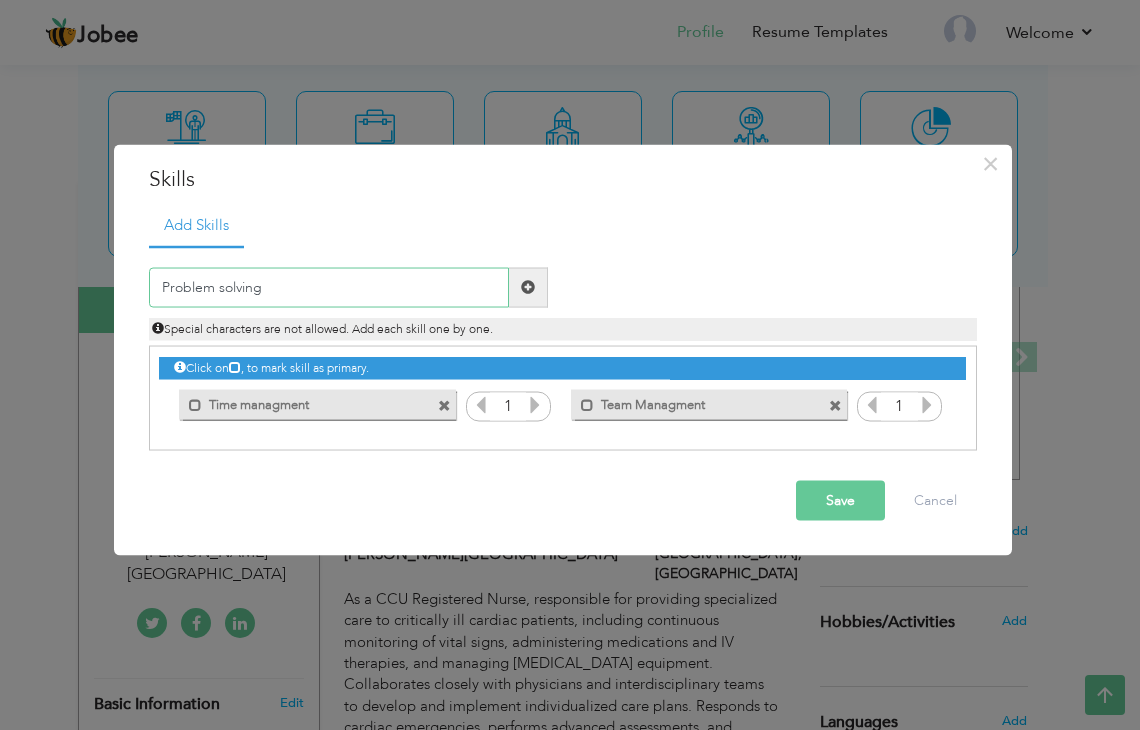 type on "Problem solving" 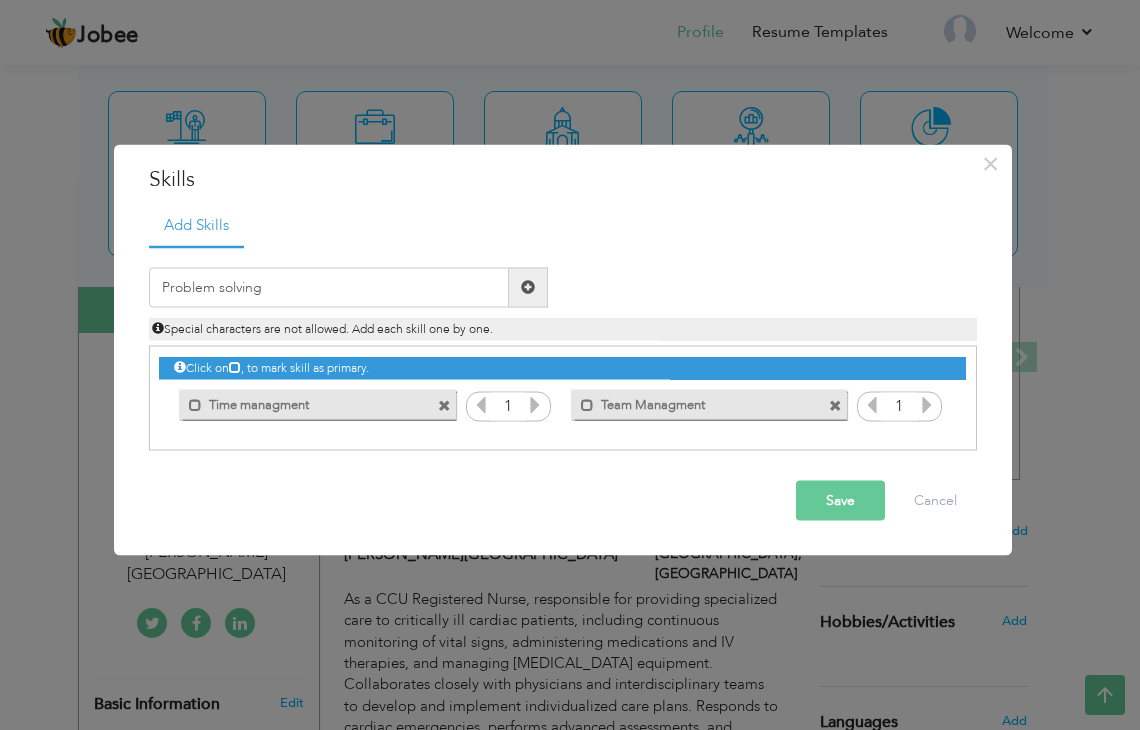 click at bounding box center [528, 287] 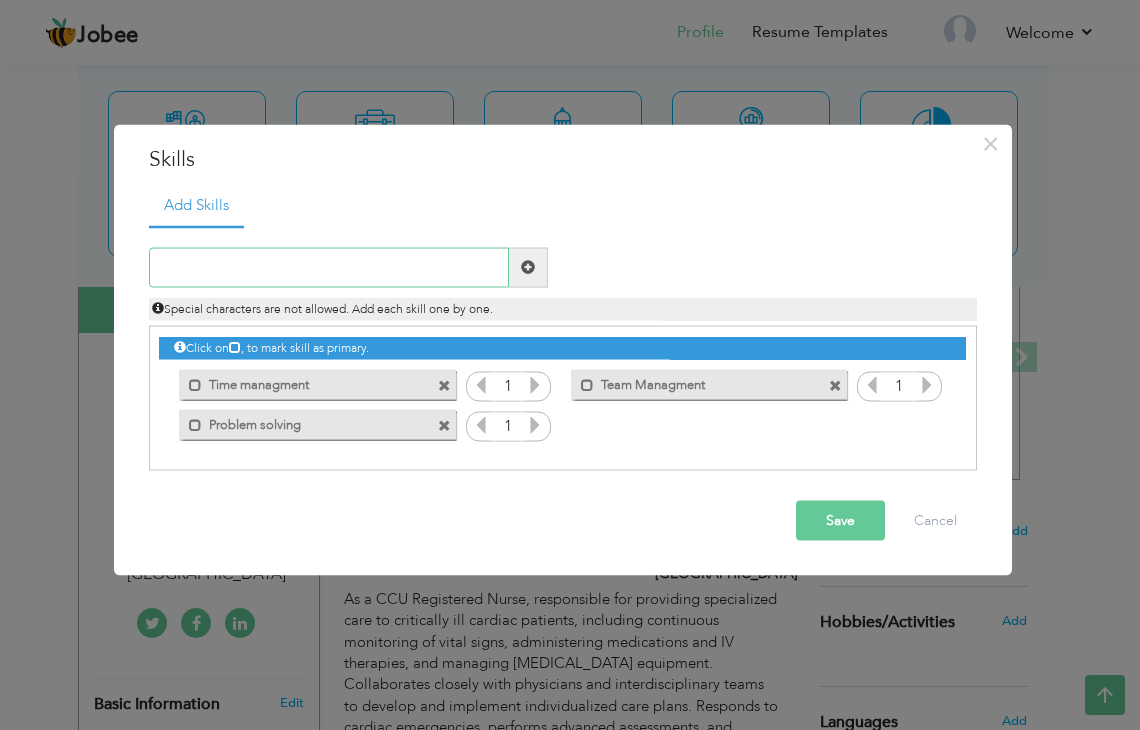 click at bounding box center (329, 267) 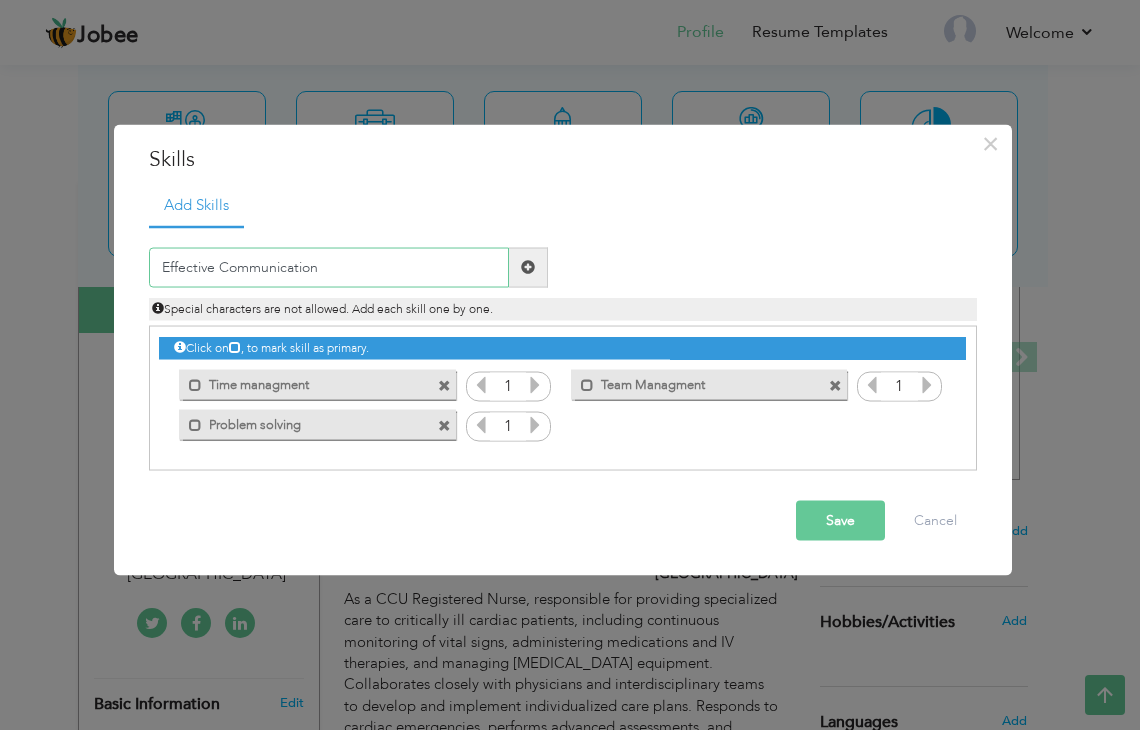 type on "Effective Communication" 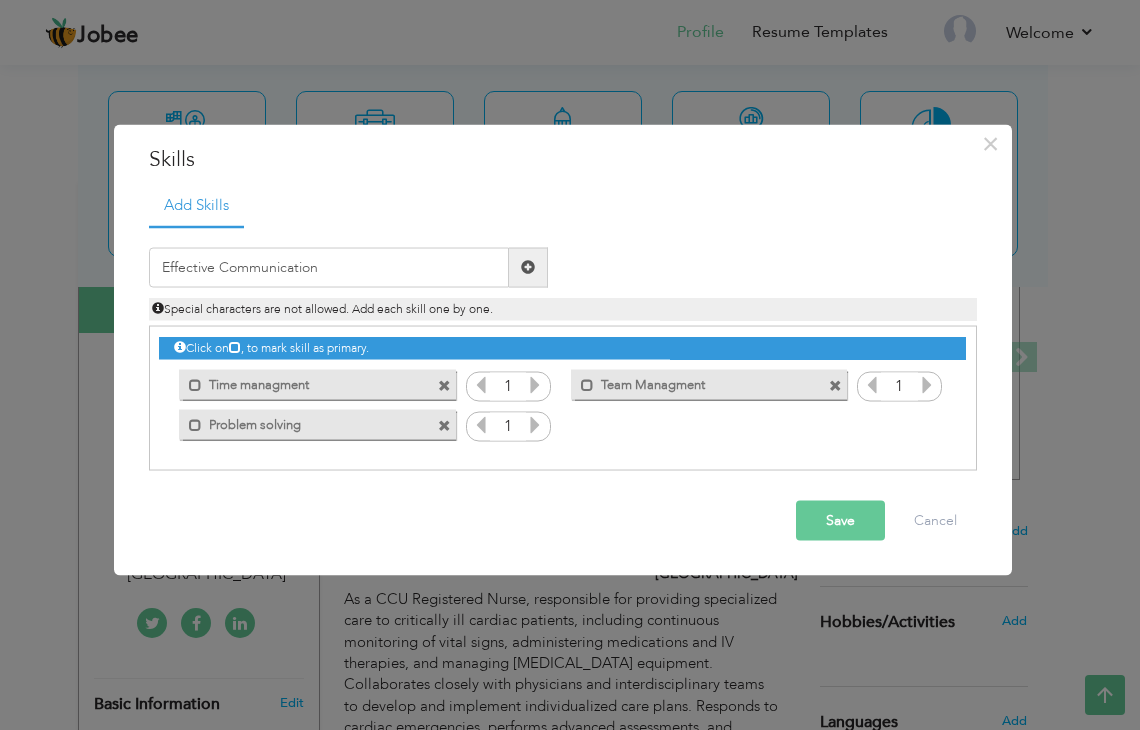 click at bounding box center [528, 267] 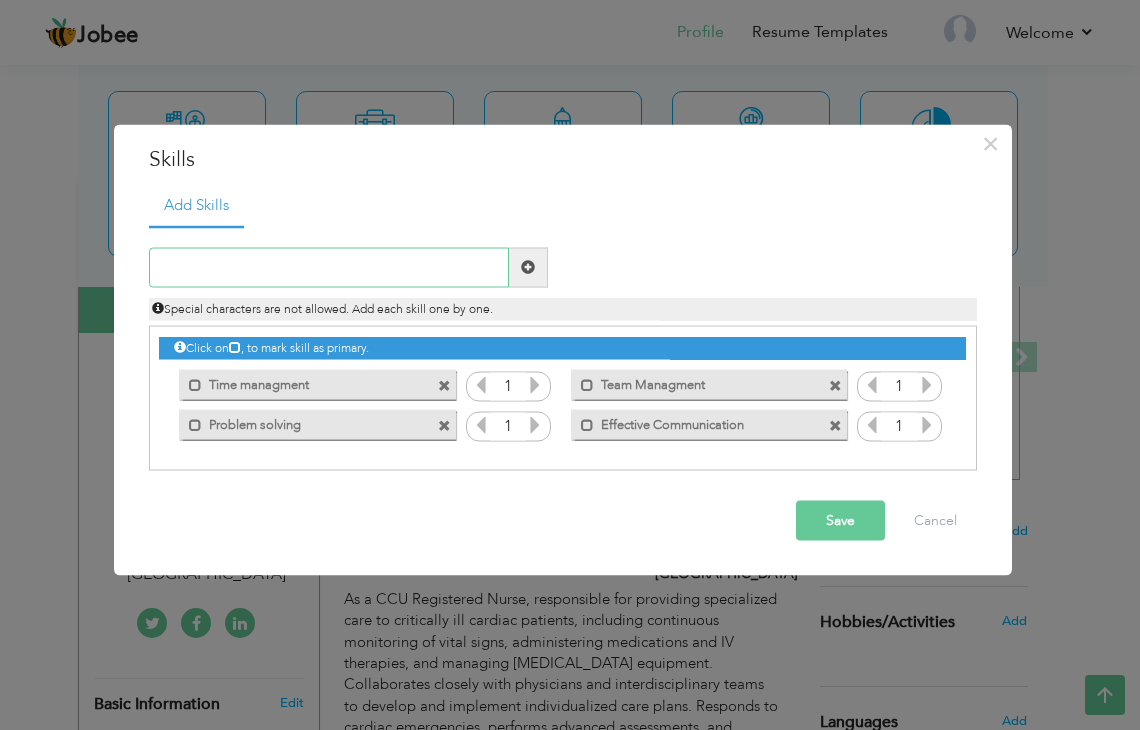 click at bounding box center (329, 267) 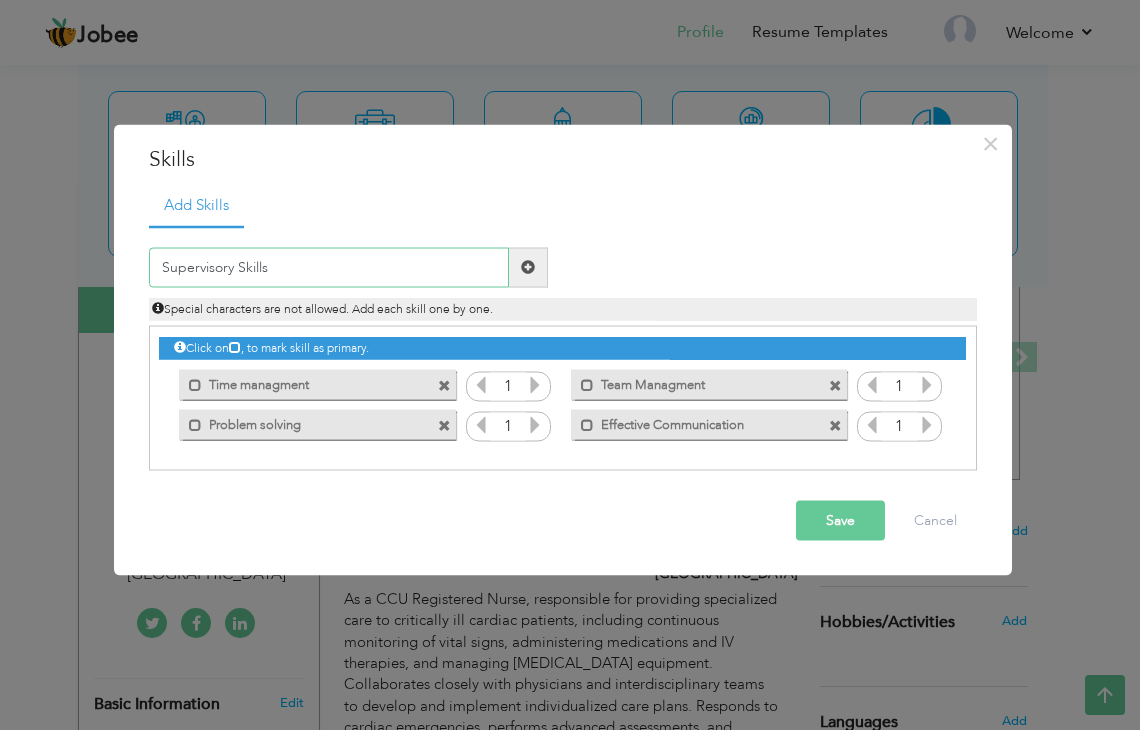 type on "Supervisory Skills" 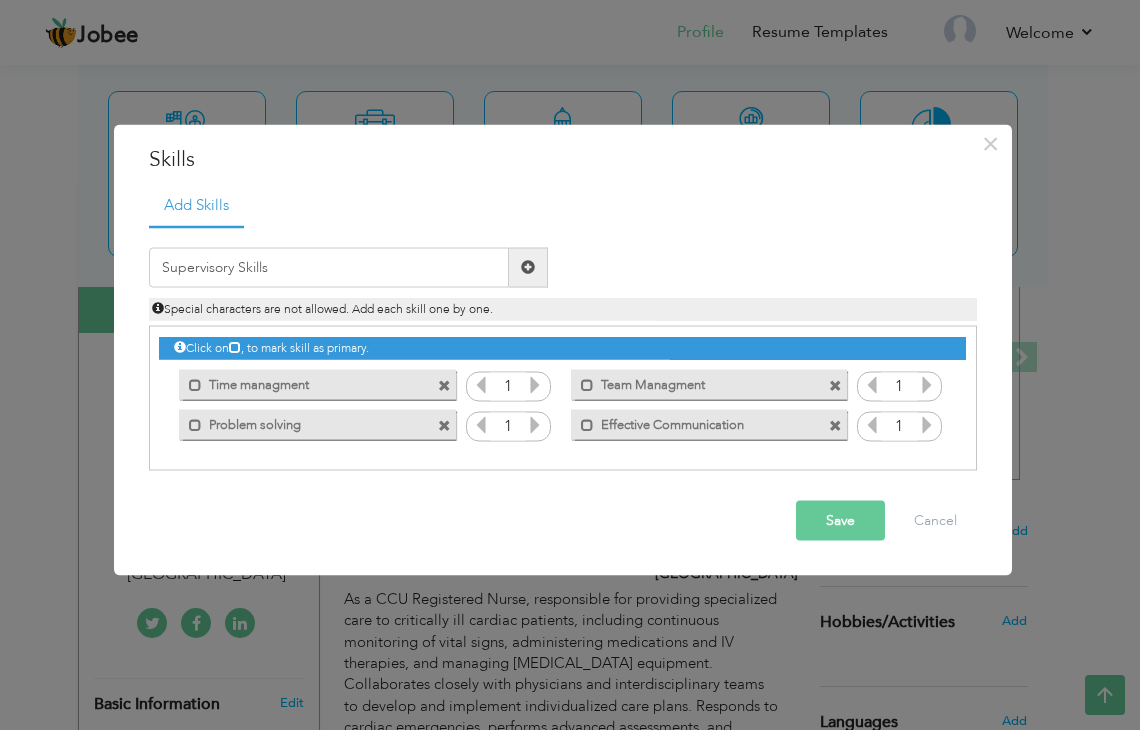 click at bounding box center (528, 267) 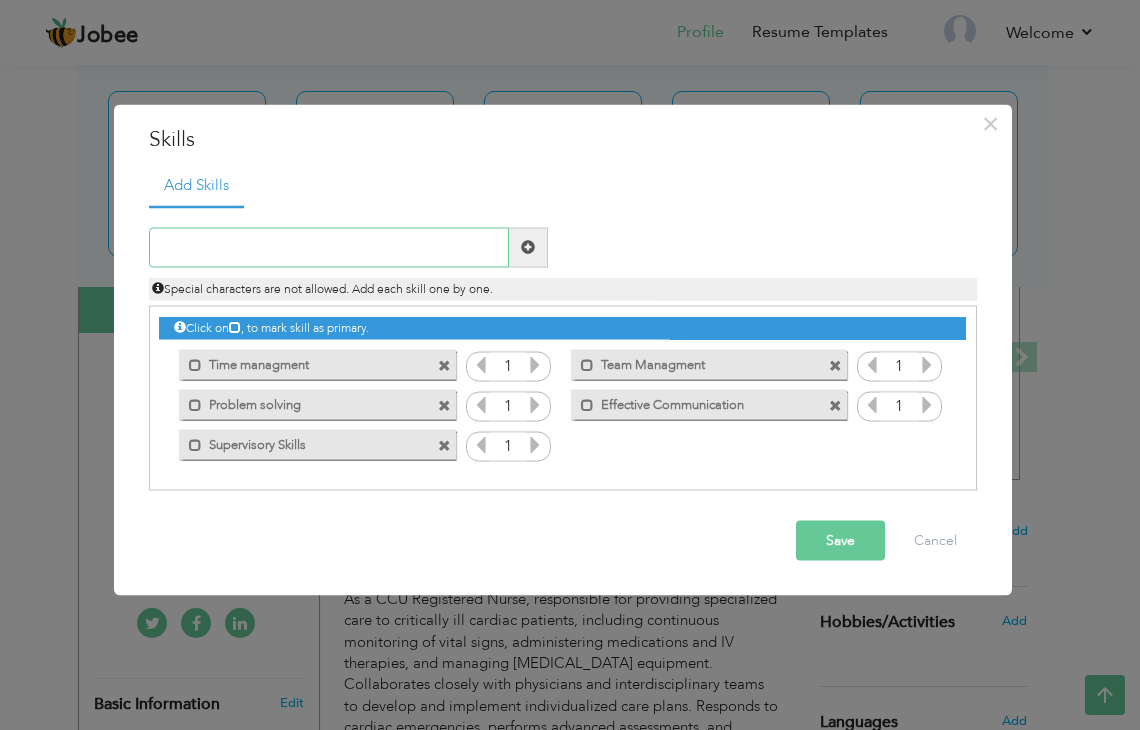 click at bounding box center (329, 247) 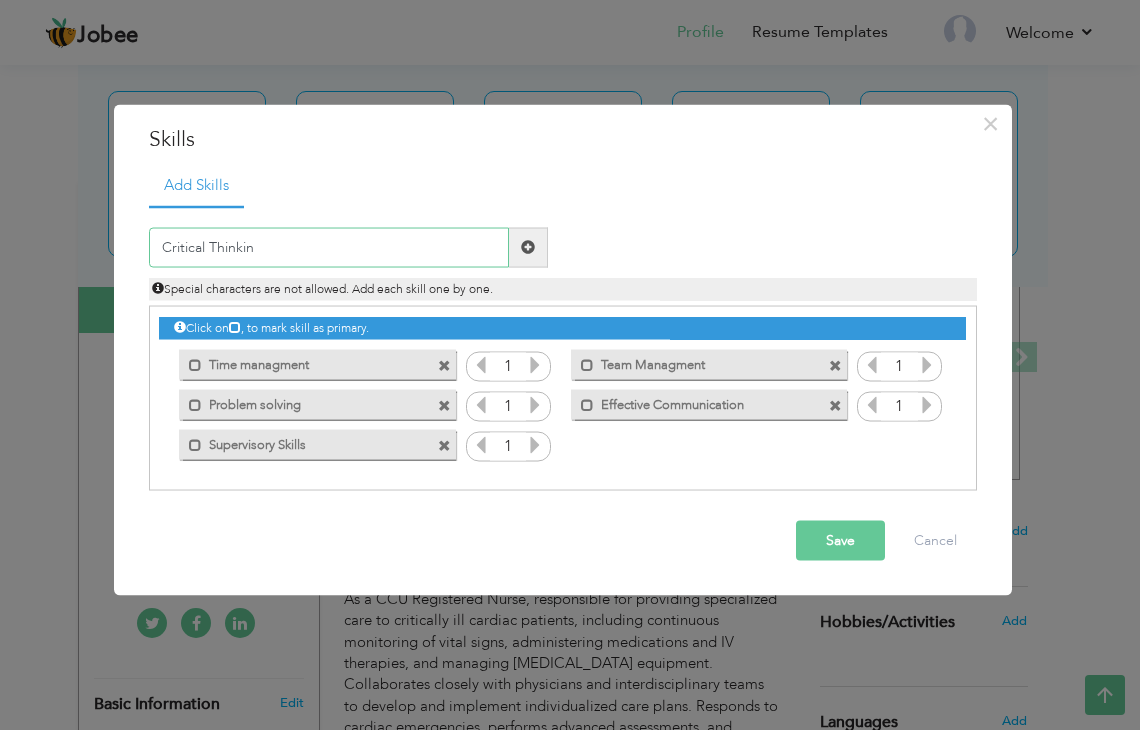 type on "Critical Thinking" 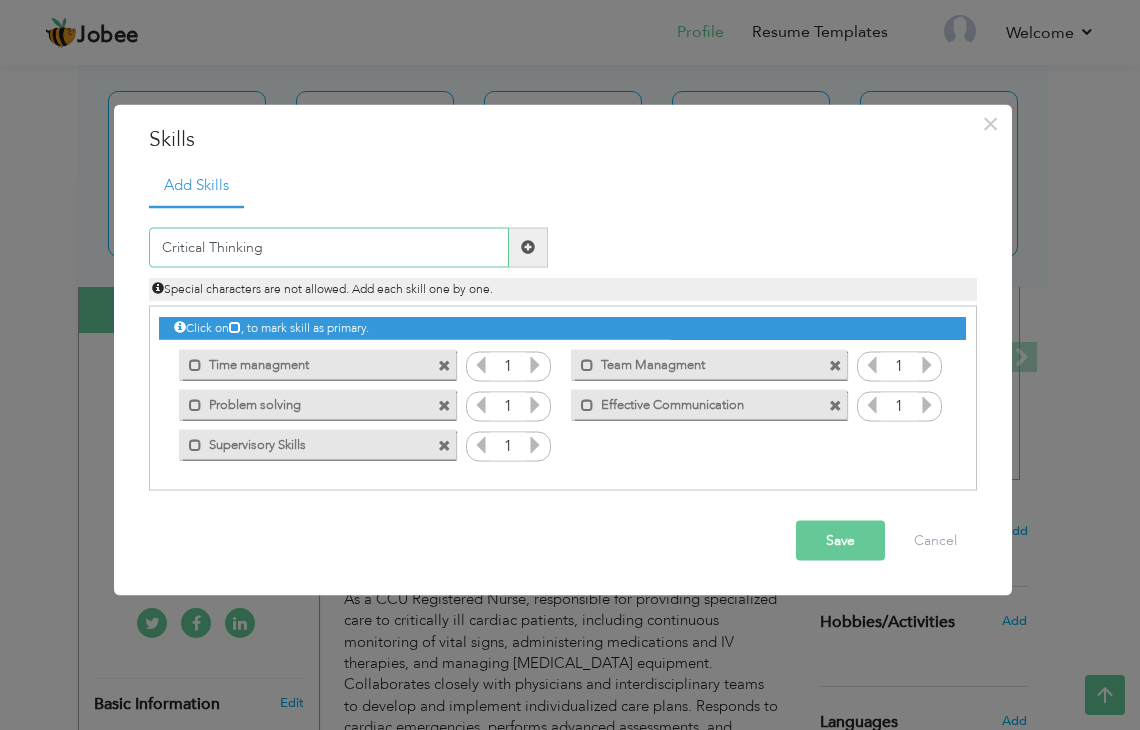 type 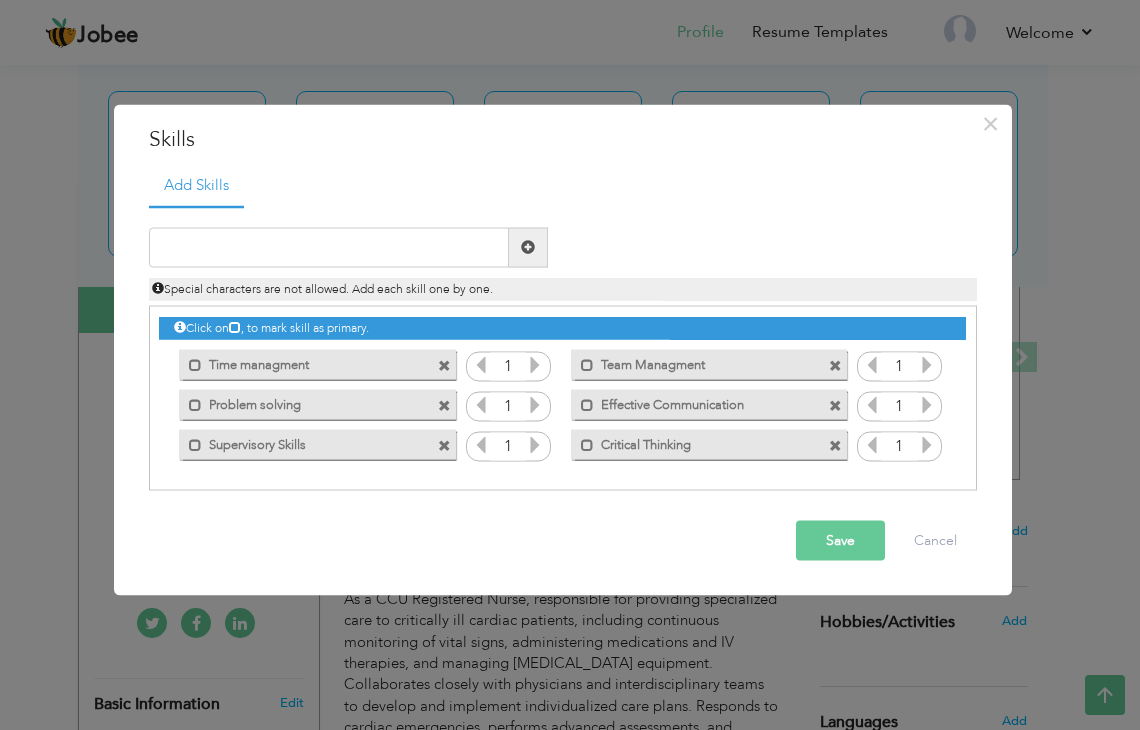 click on "Save" at bounding box center [840, 540] 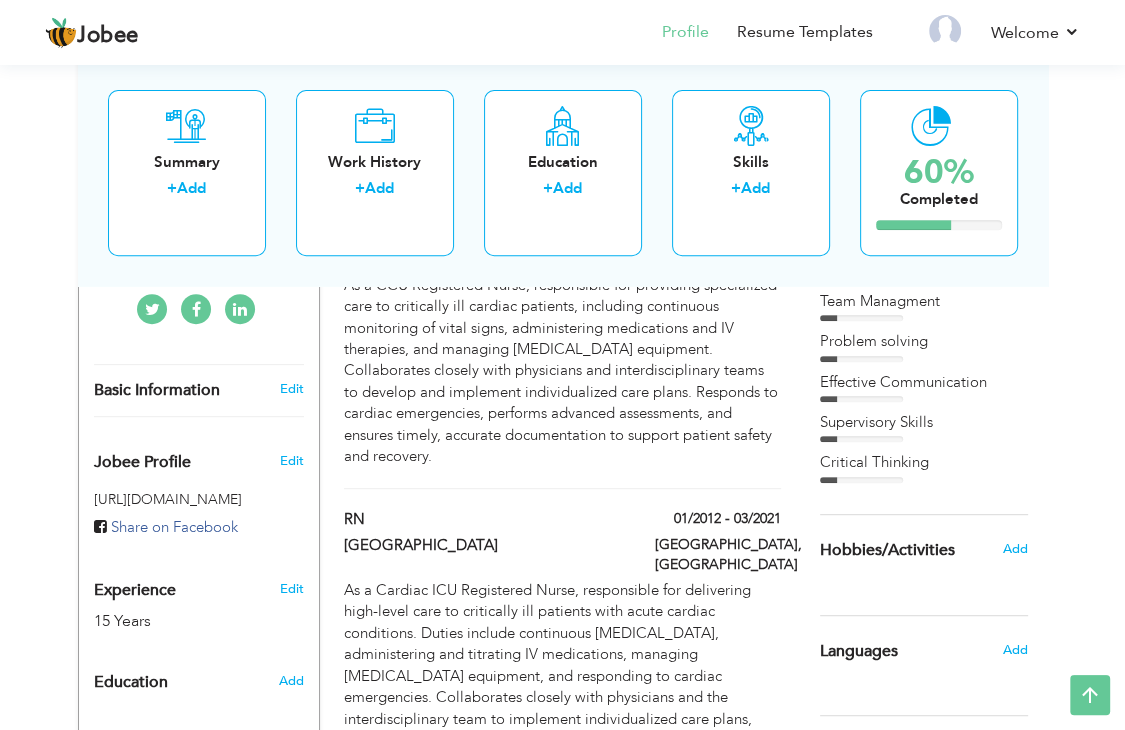 scroll, scrollTop: 542, scrollLeft: 0, axis: vertical 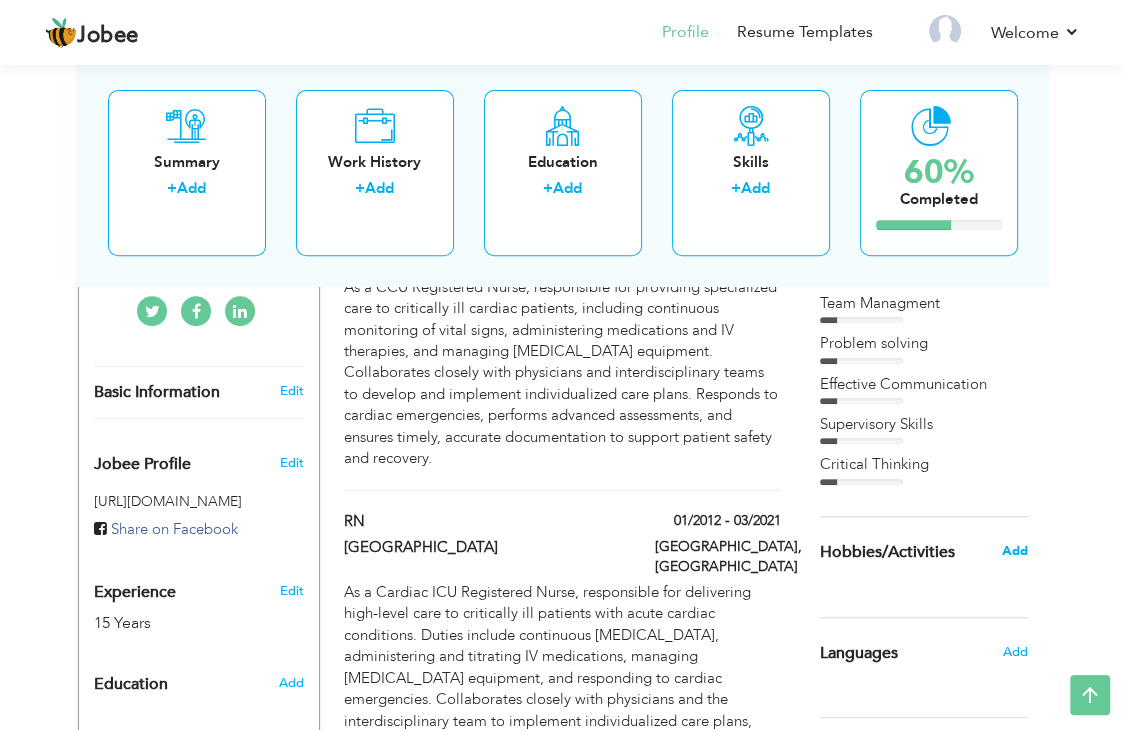 click on "Add" at bounding box center (1014, 551) 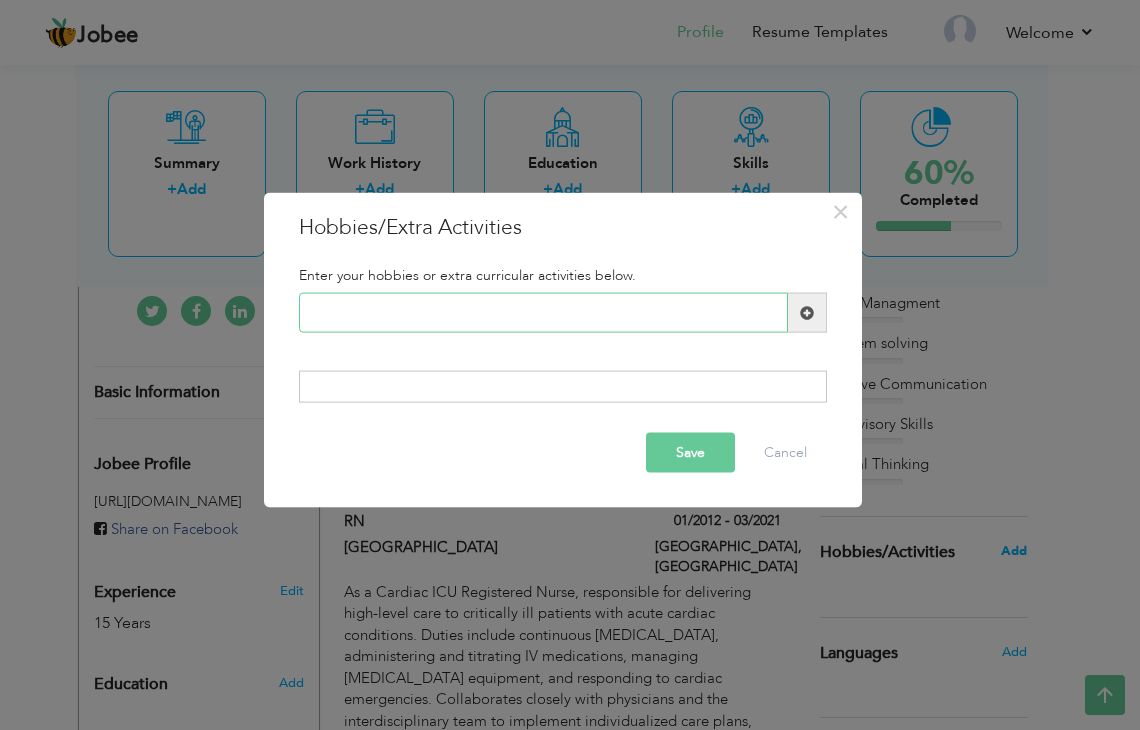 type on "H" 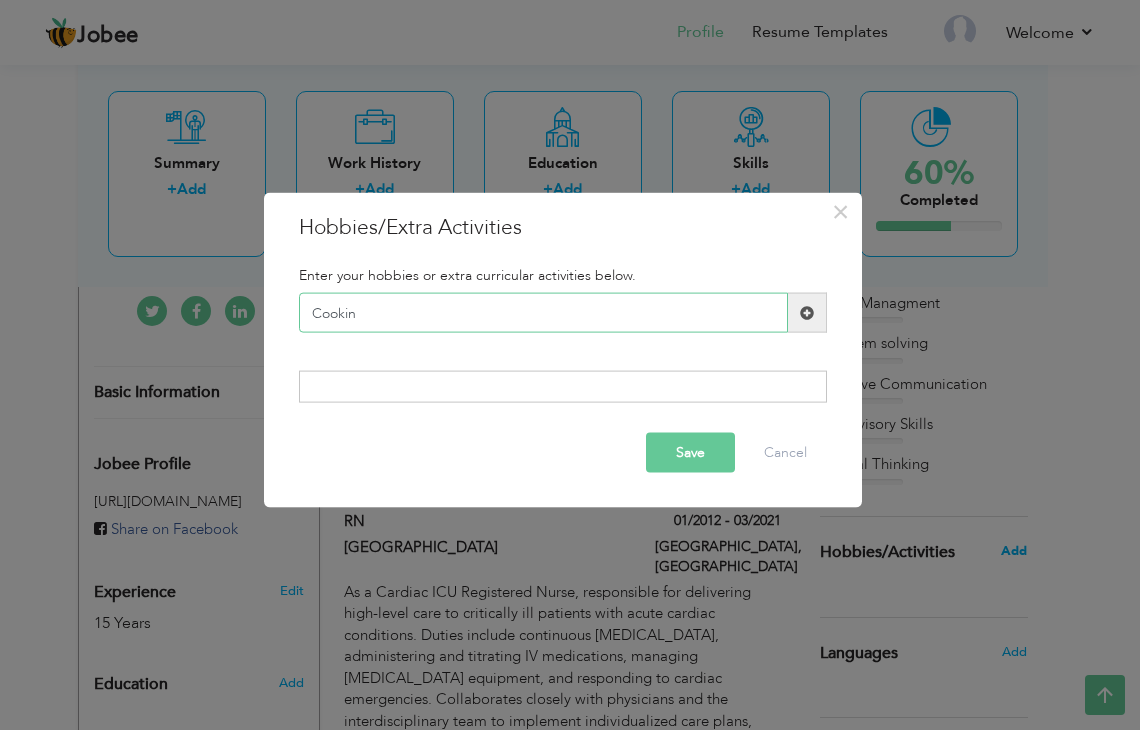 type on "Cooking" 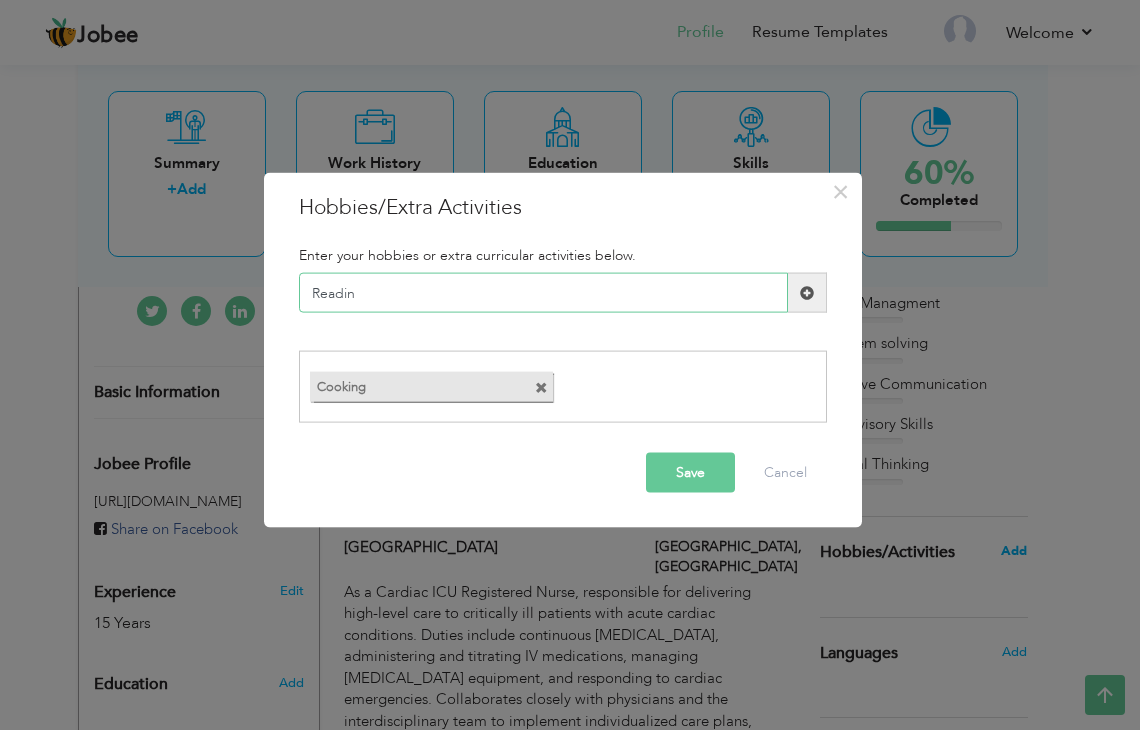 type on "Reading" 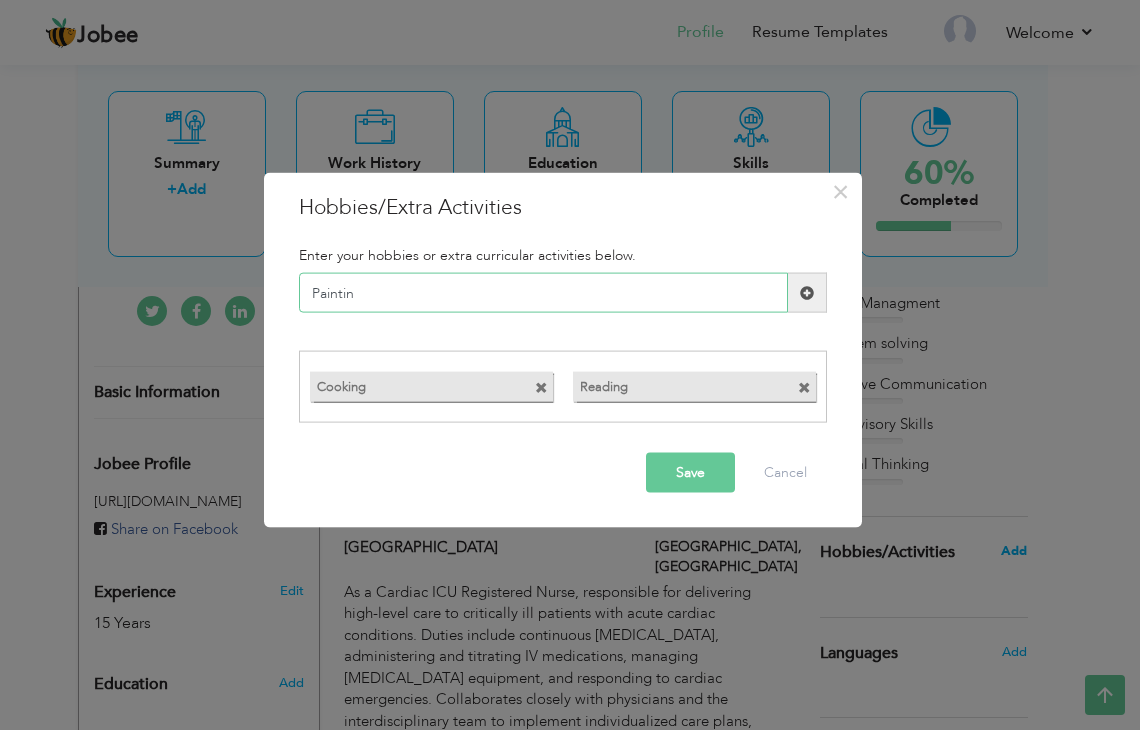 type on "Painting" 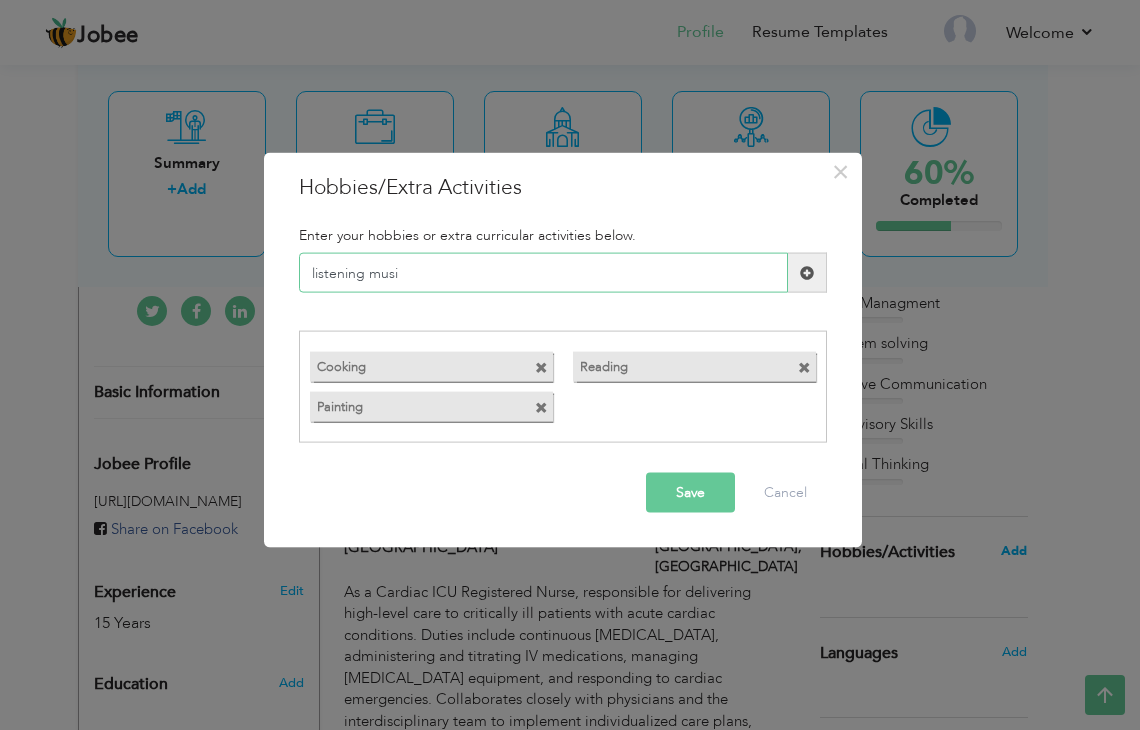 type on "listening music" 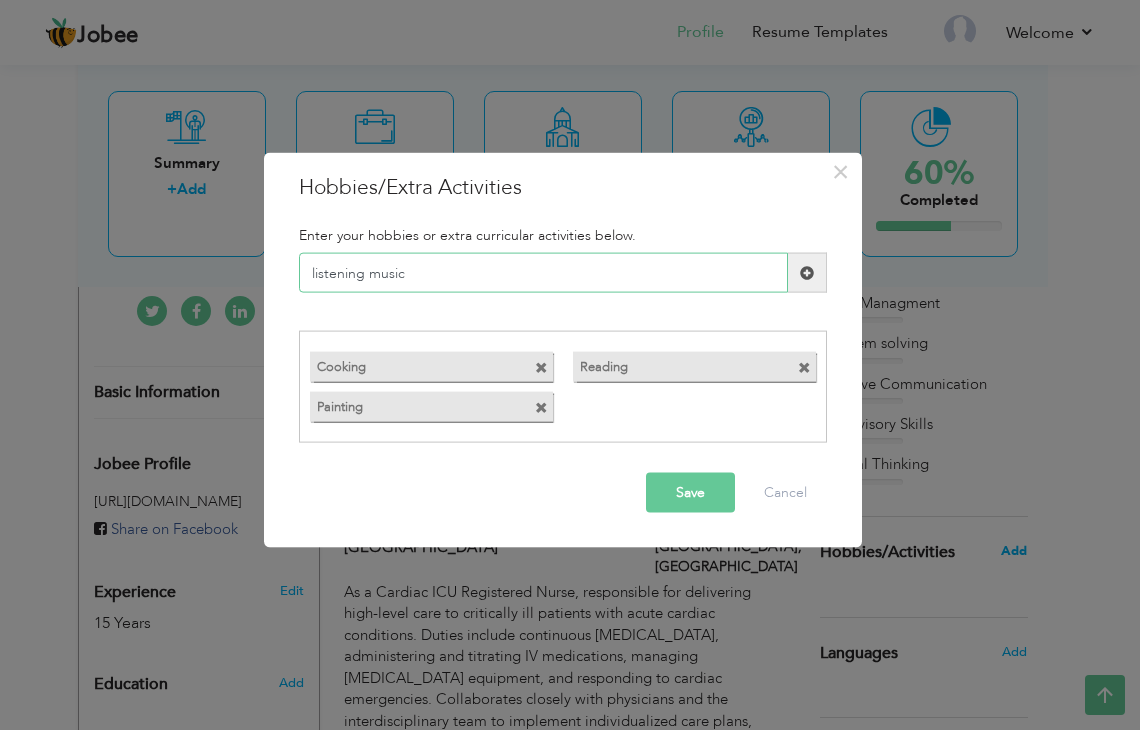 type 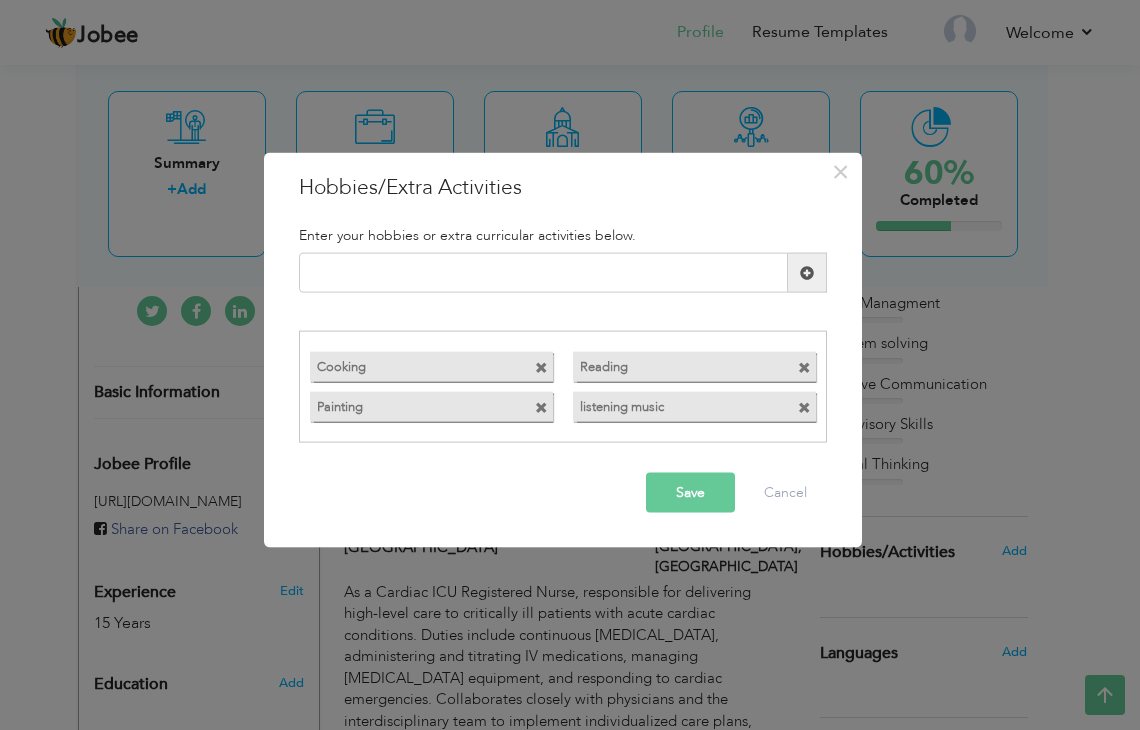 click on "Save" at bounding box center [690, 492] 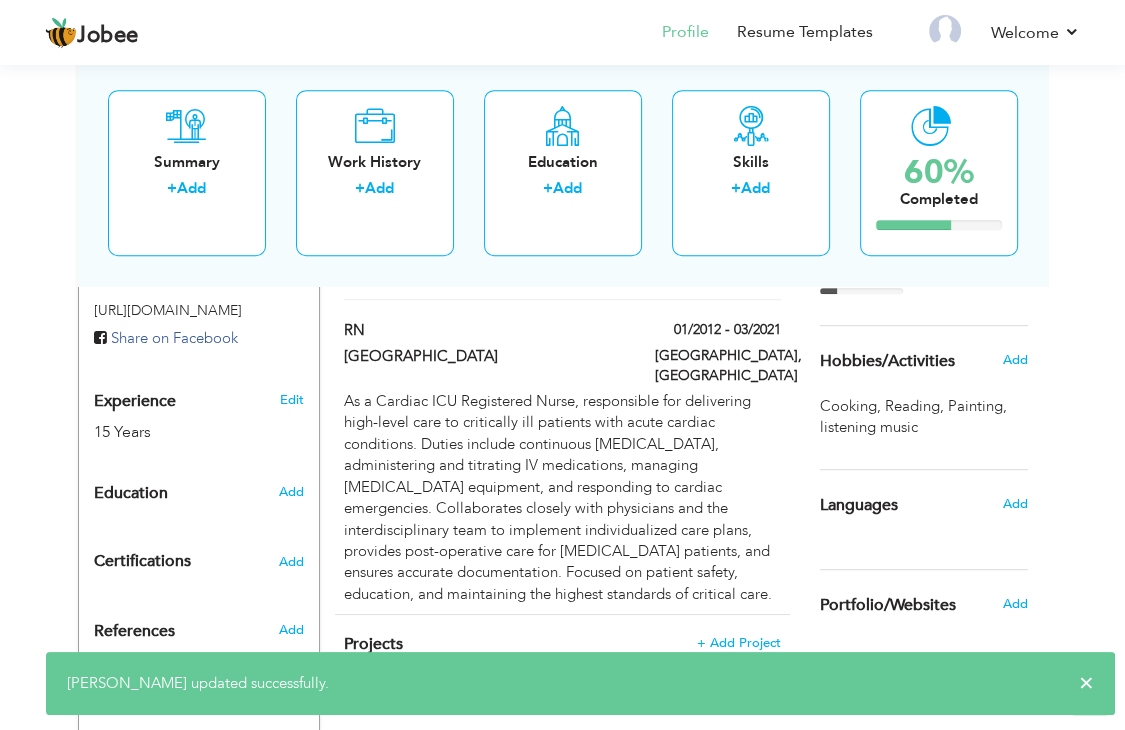 scroll, scrollTop: 737, scrollLeft: 0, axis: vertical 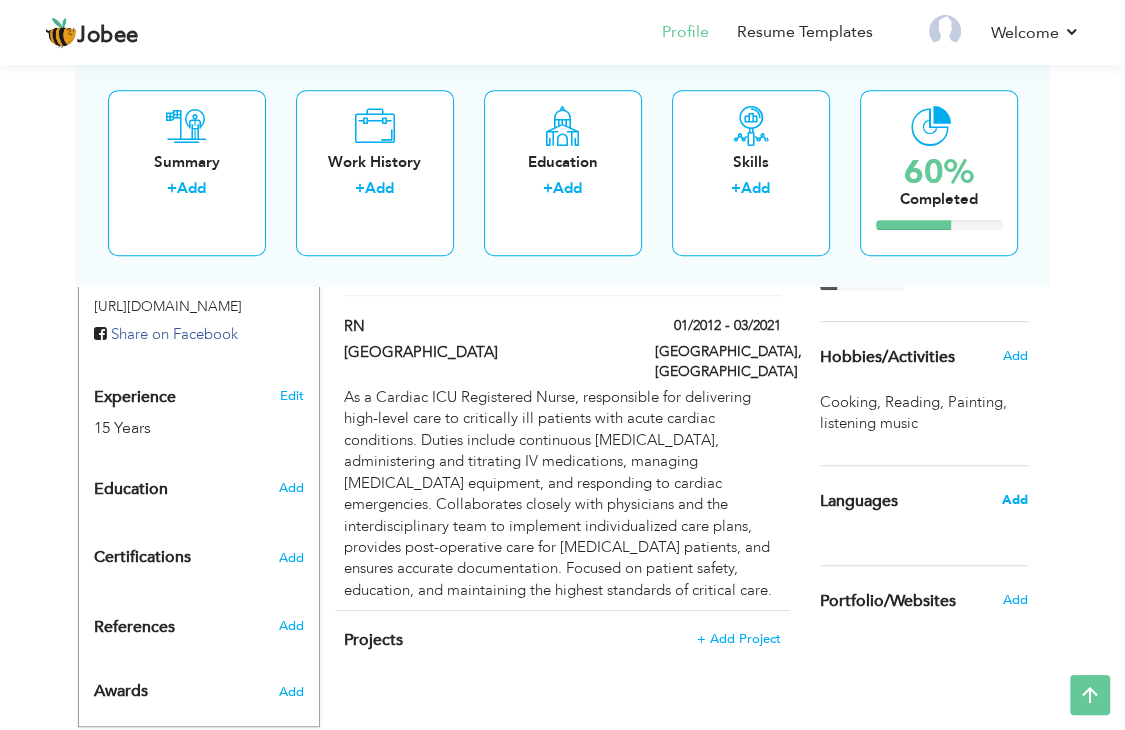 click on "Add" at bounding box center [1014, 500] 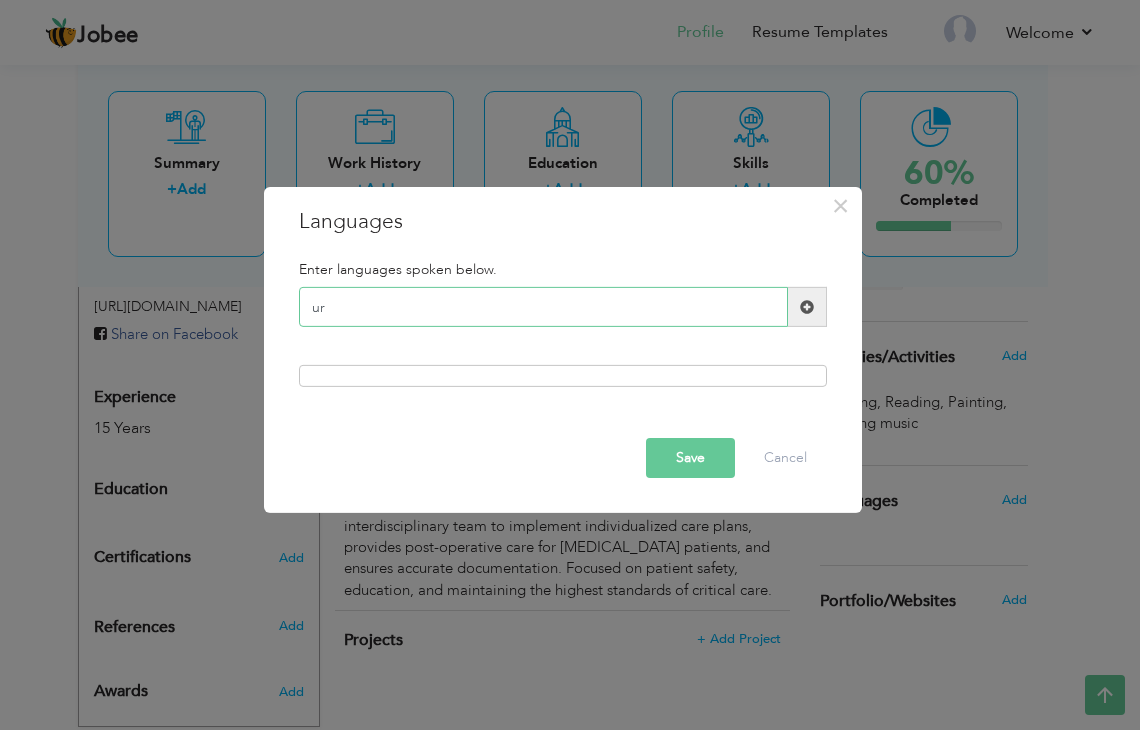 type on "u" 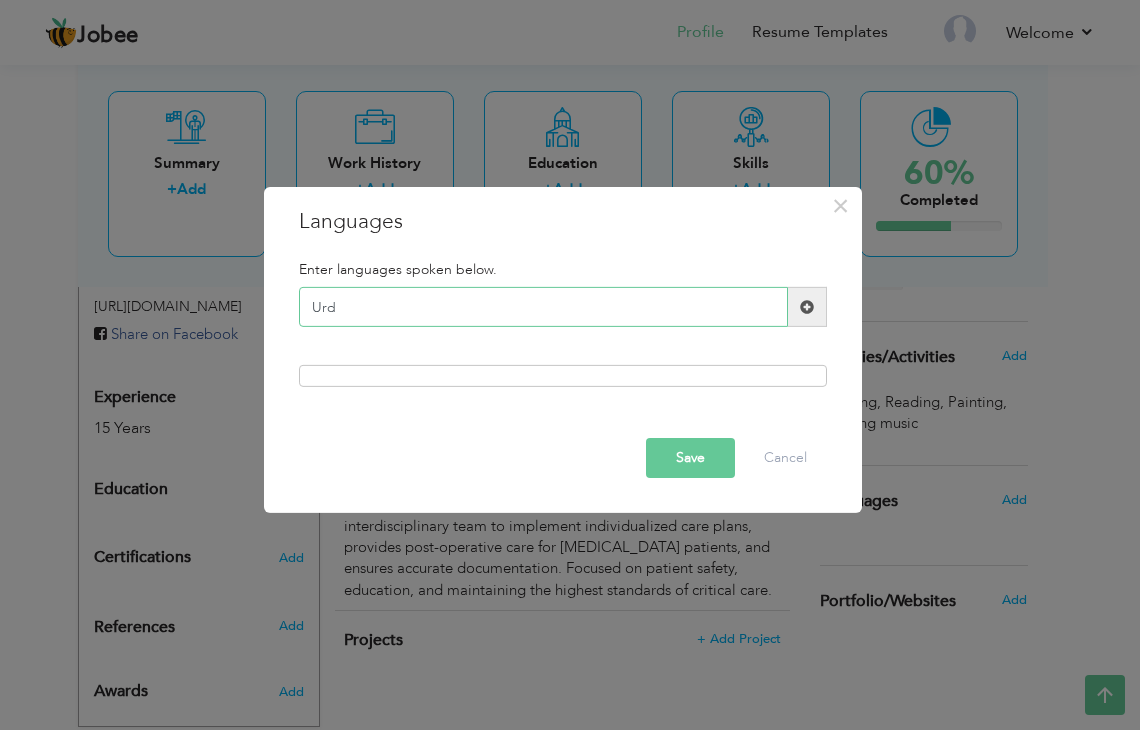 type on "Urdu" 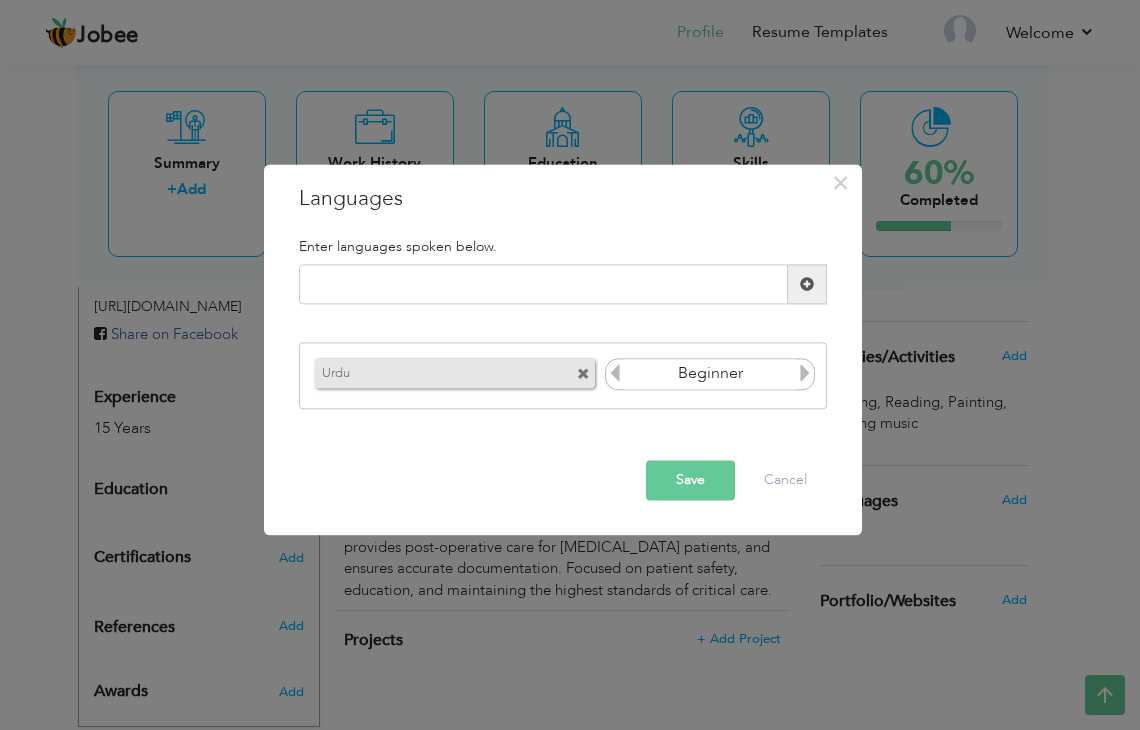 click at bounding box center (805, 373) 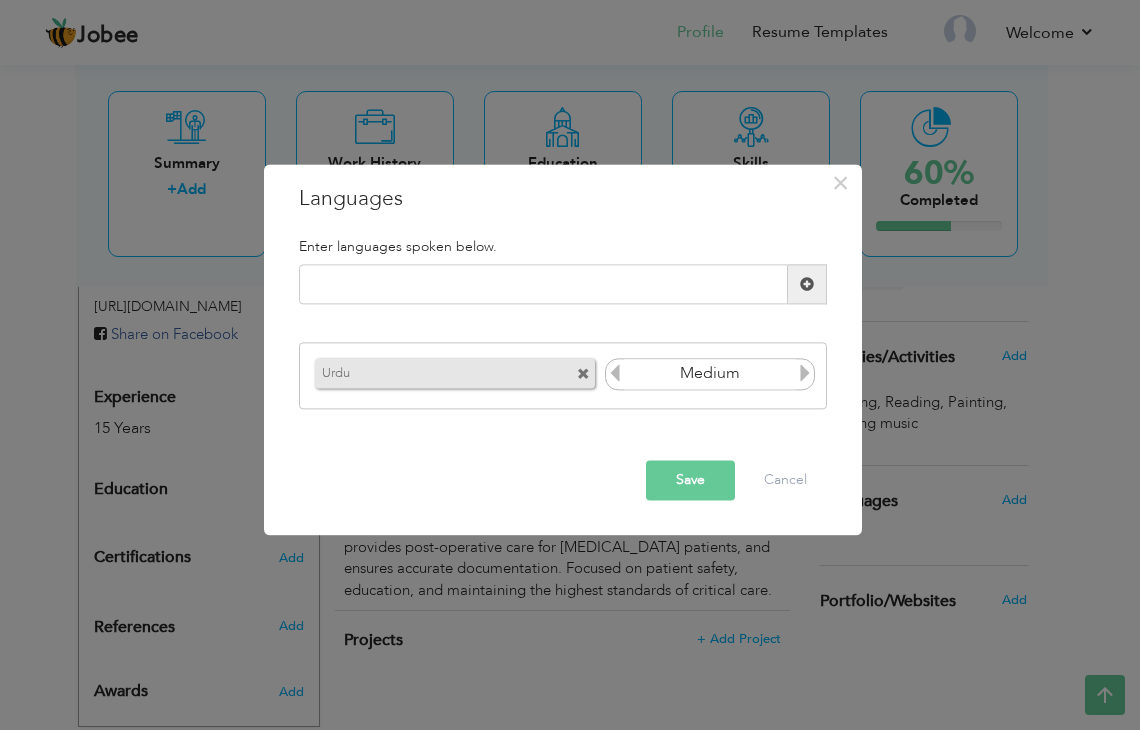 click at bounding box center [805, 373] 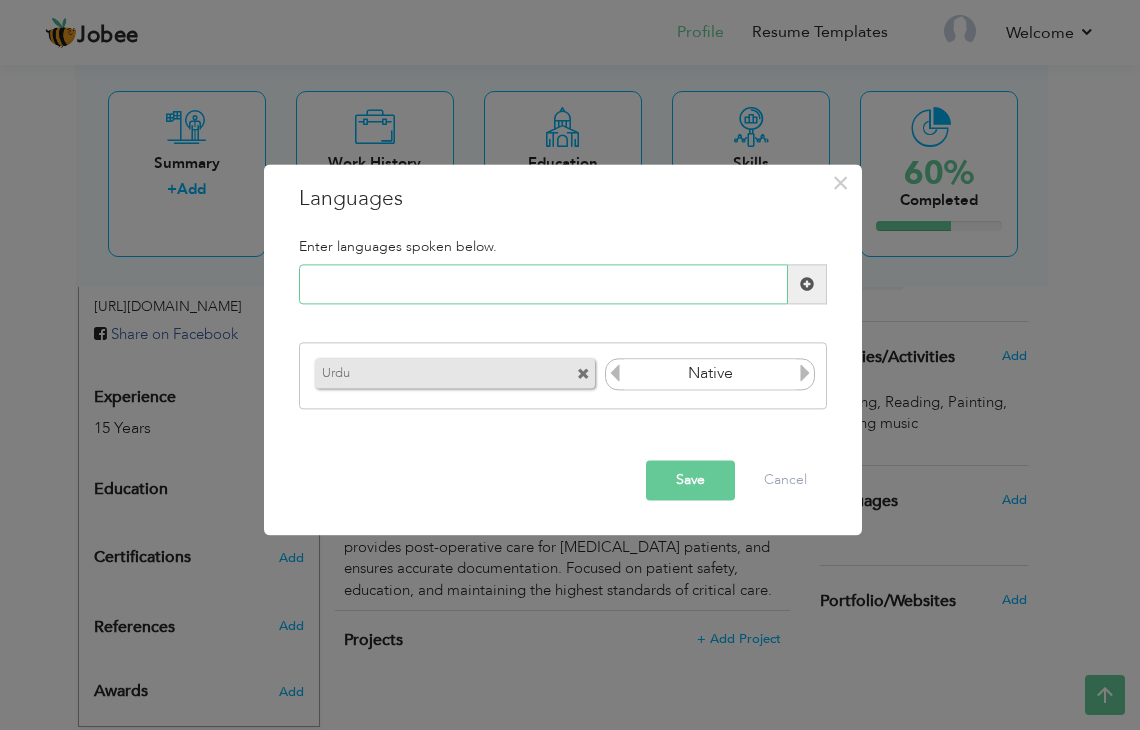 click at bounding box center (543, 285) 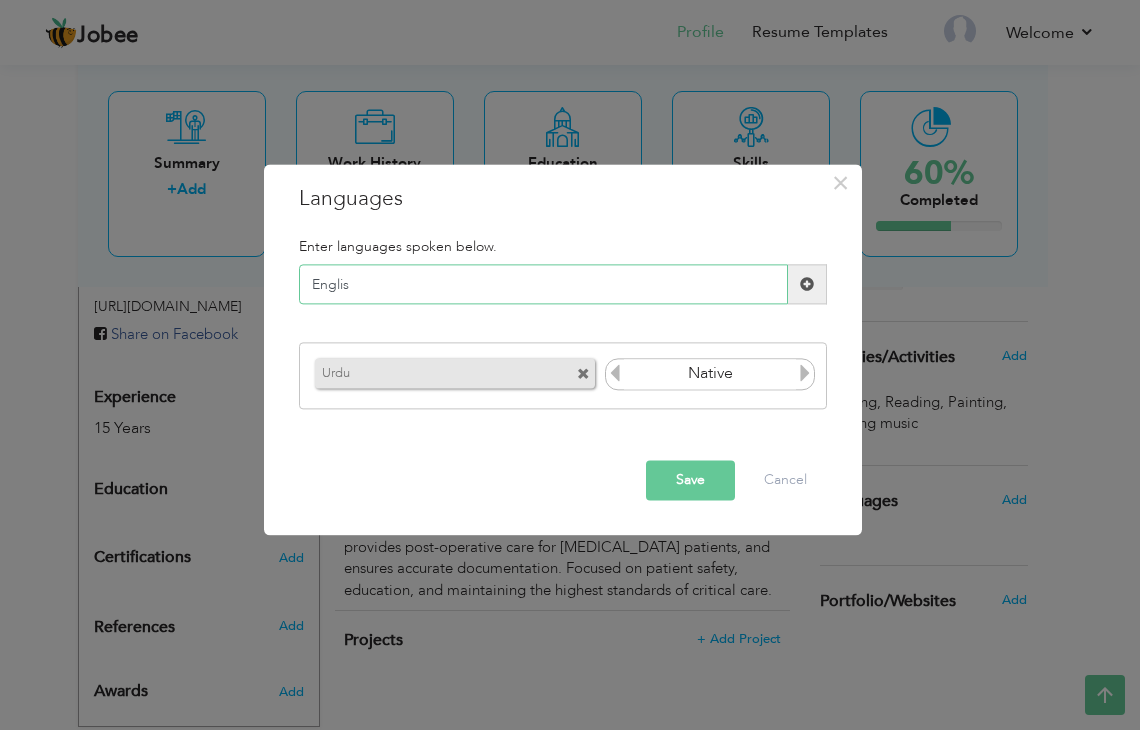 type on "English" 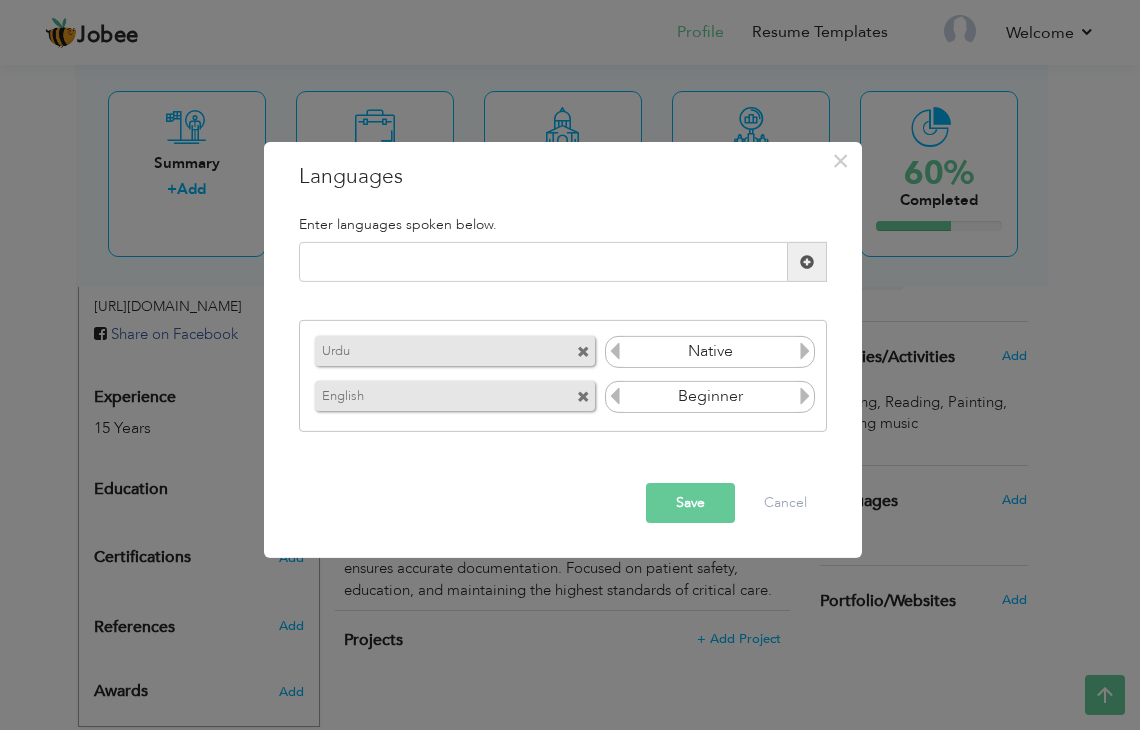 click at bounding box center [805, 396] 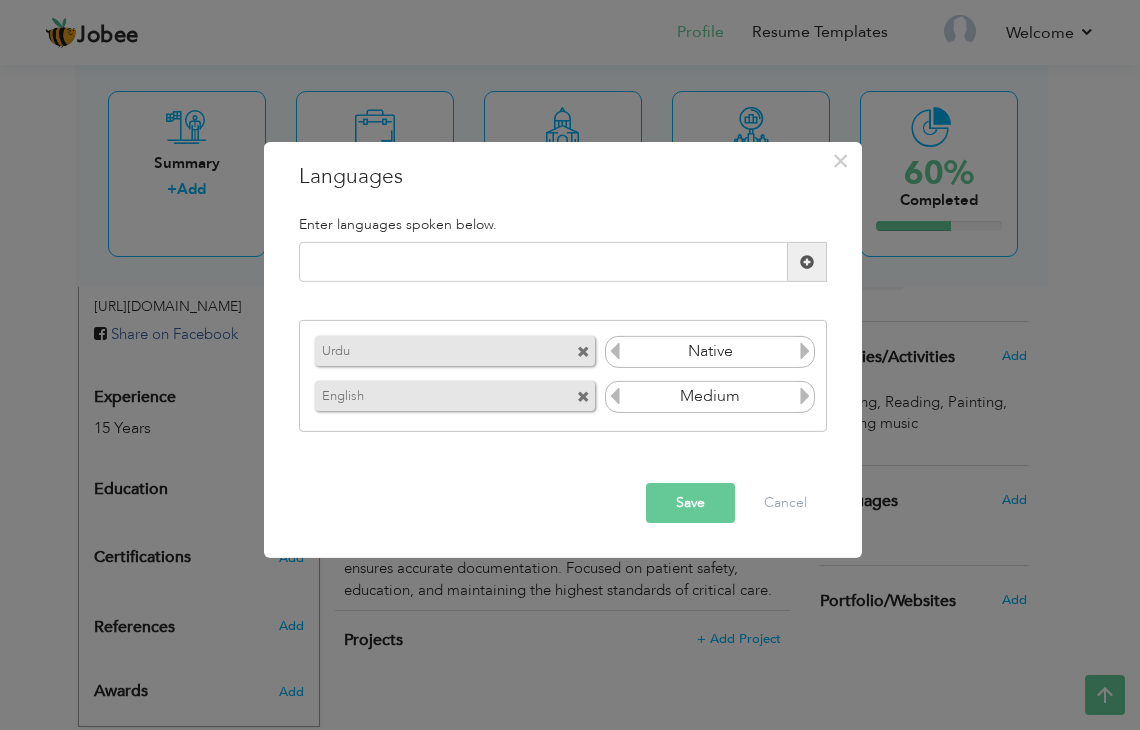 click at bounding box center (805, 396) 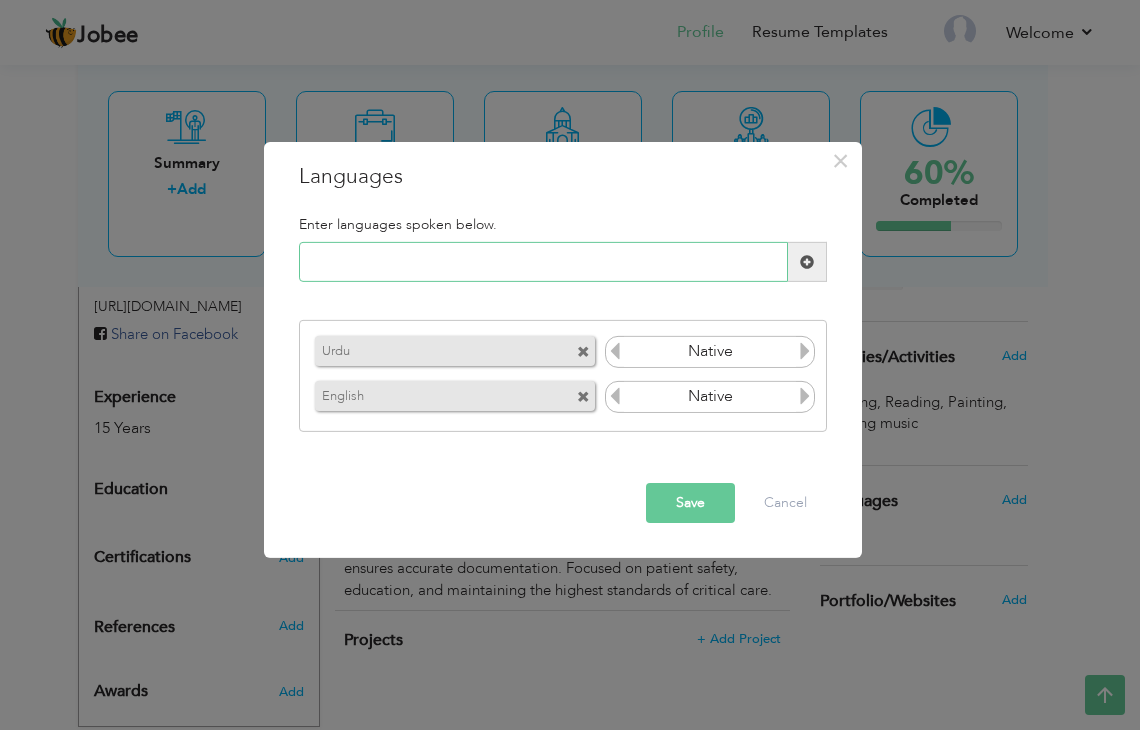 click at bounding box center [543, 262] 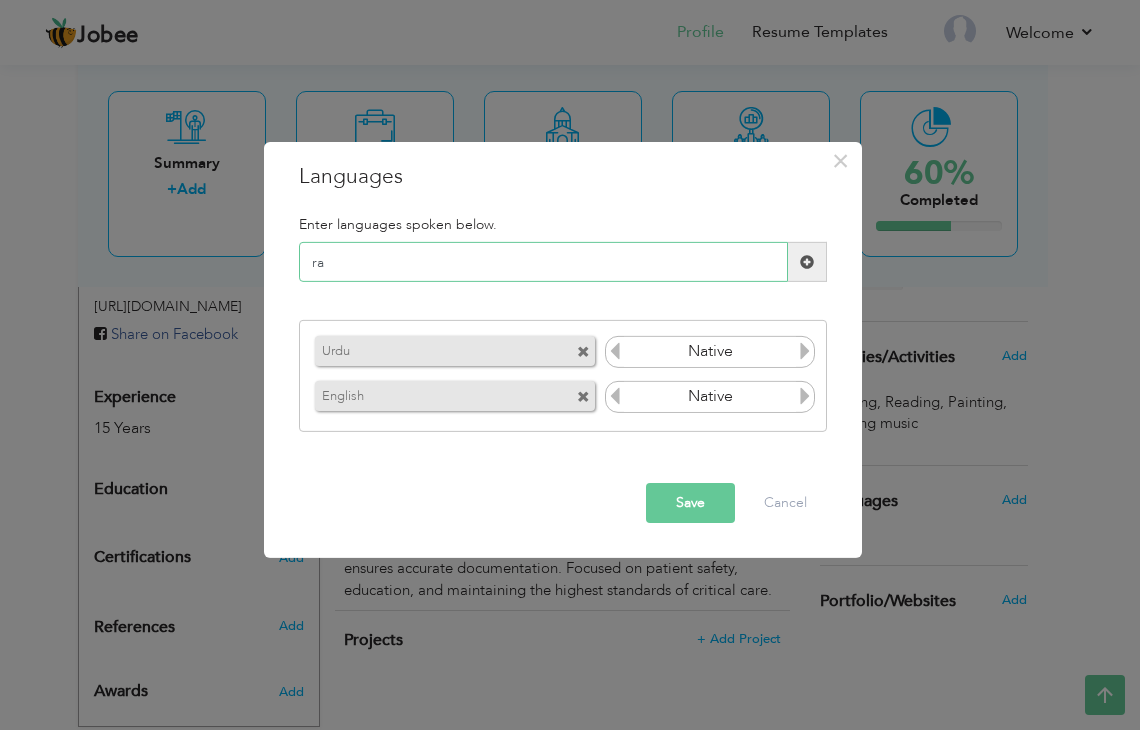 type on "r" 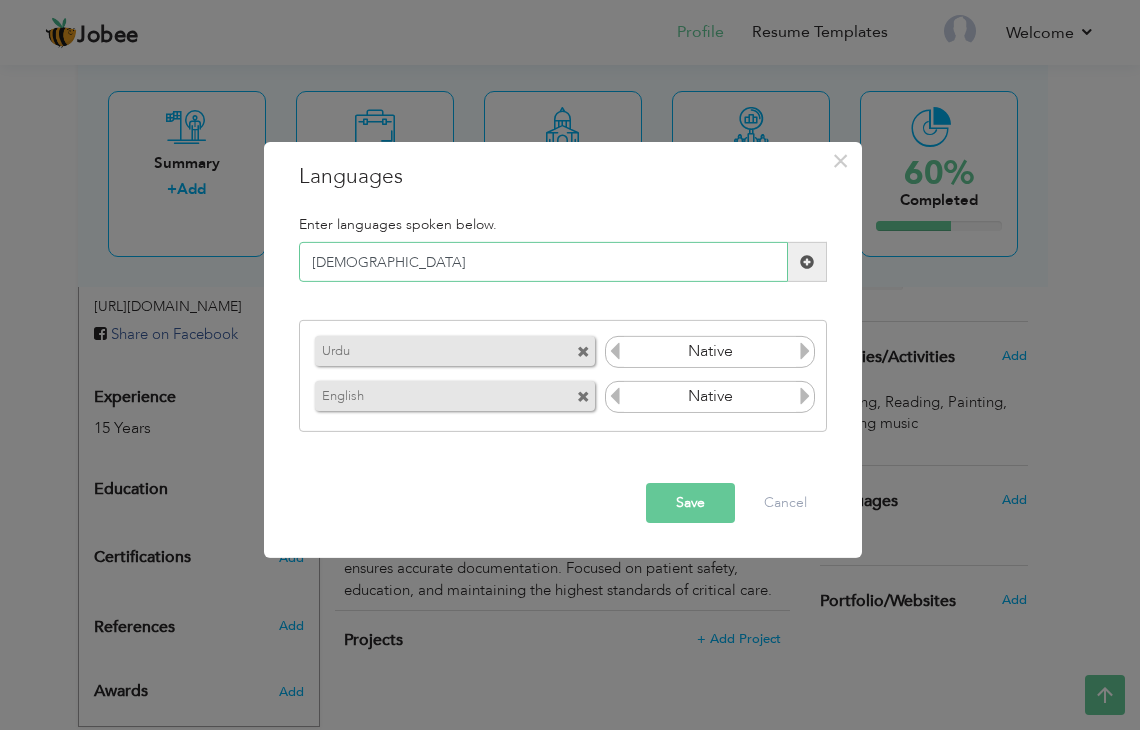 type on "Arabic" 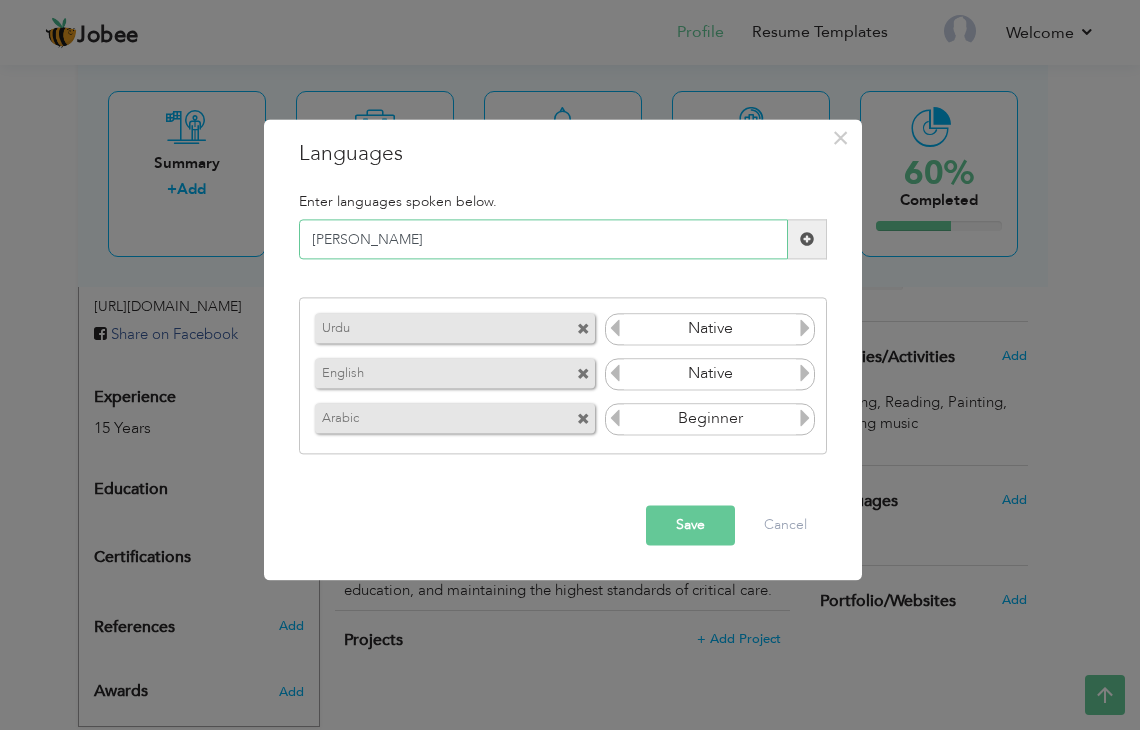 type on "Tamil" 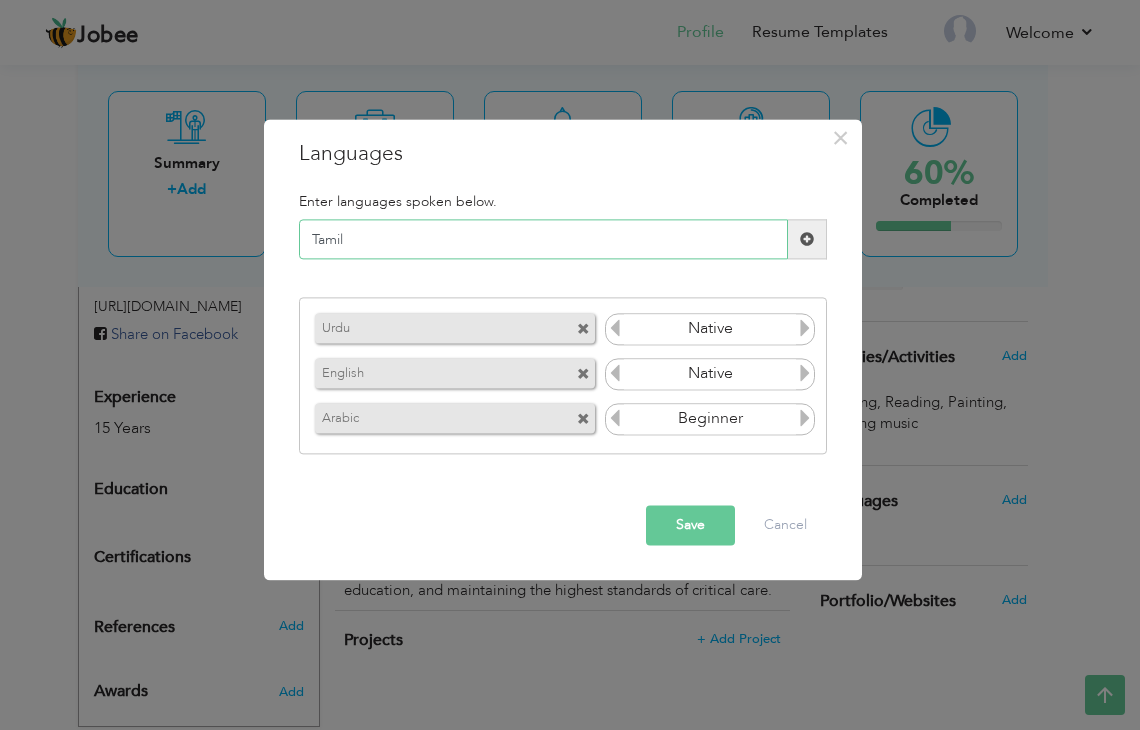 type 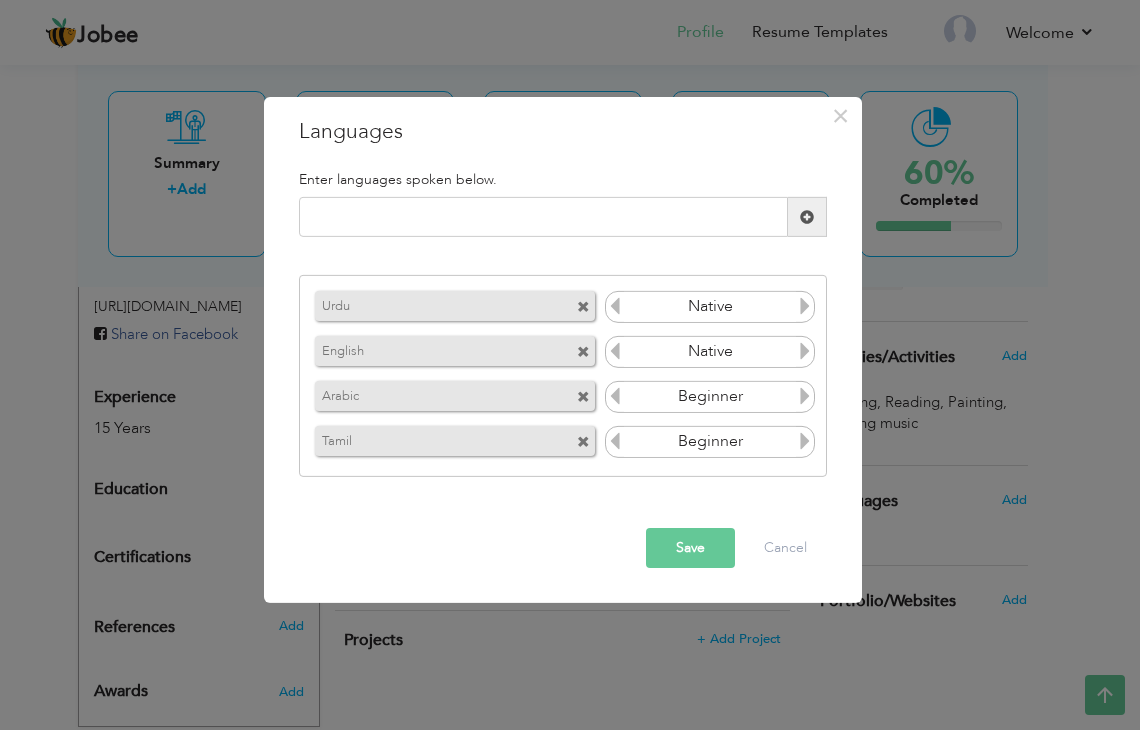 click at bounding box center (805, 441) 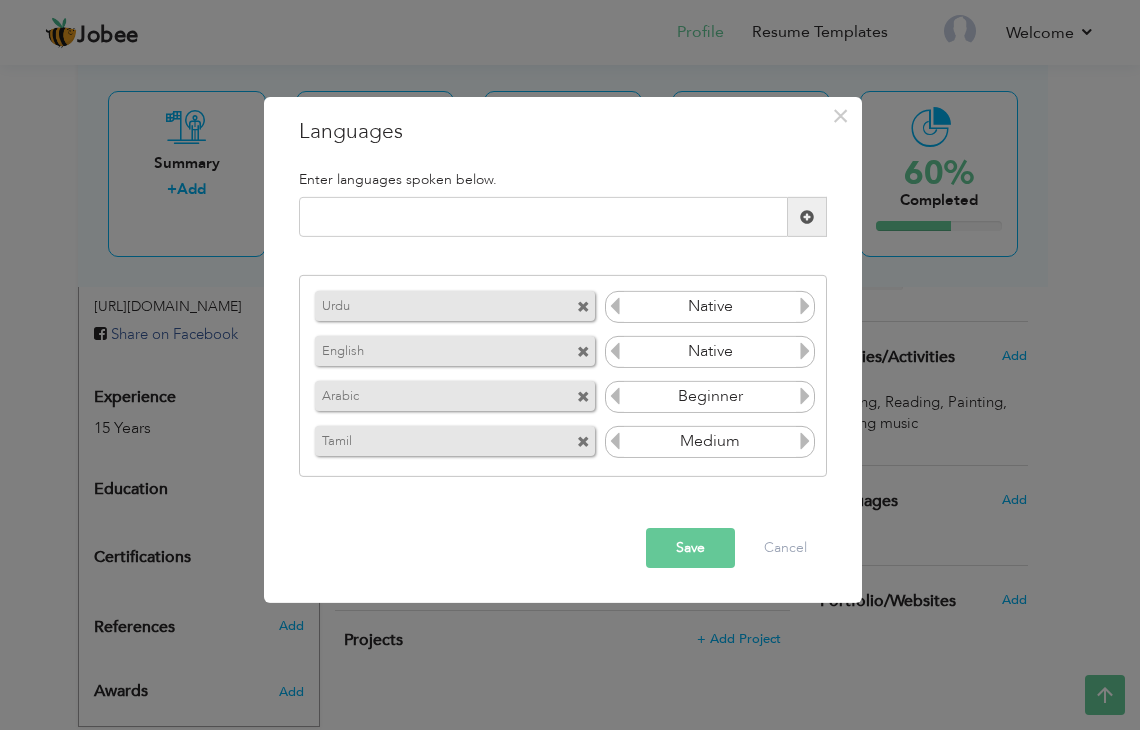 click on "Save" at bounding box center [690, 548] 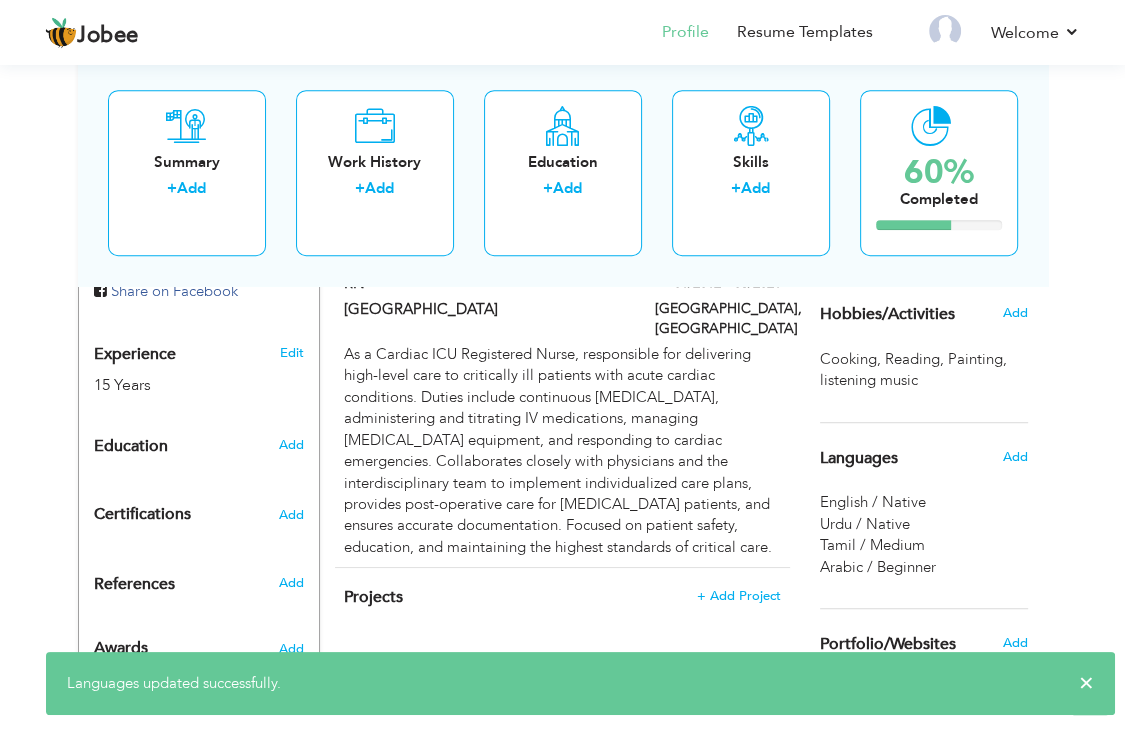 scroll, scrollTop: 813, scrollLeft: 0, axis: vertical 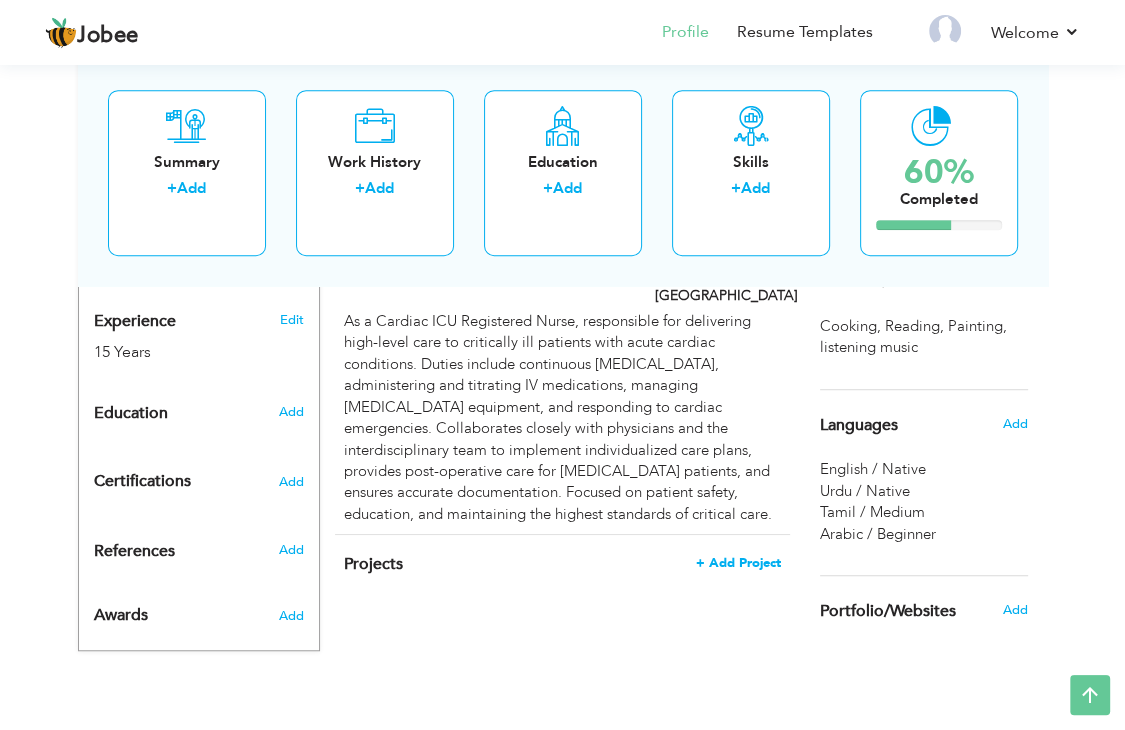 click on "+ Add Project" at bounding box center [738, 563] 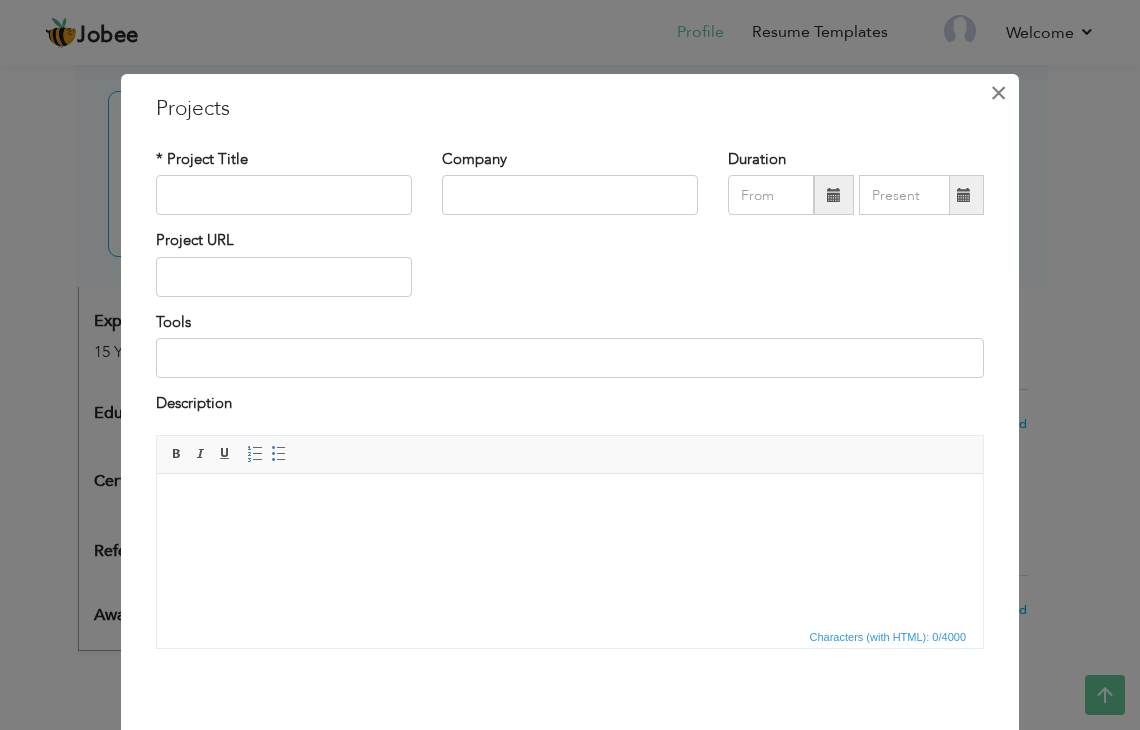 click on "×" at bounding box center [998, 93] 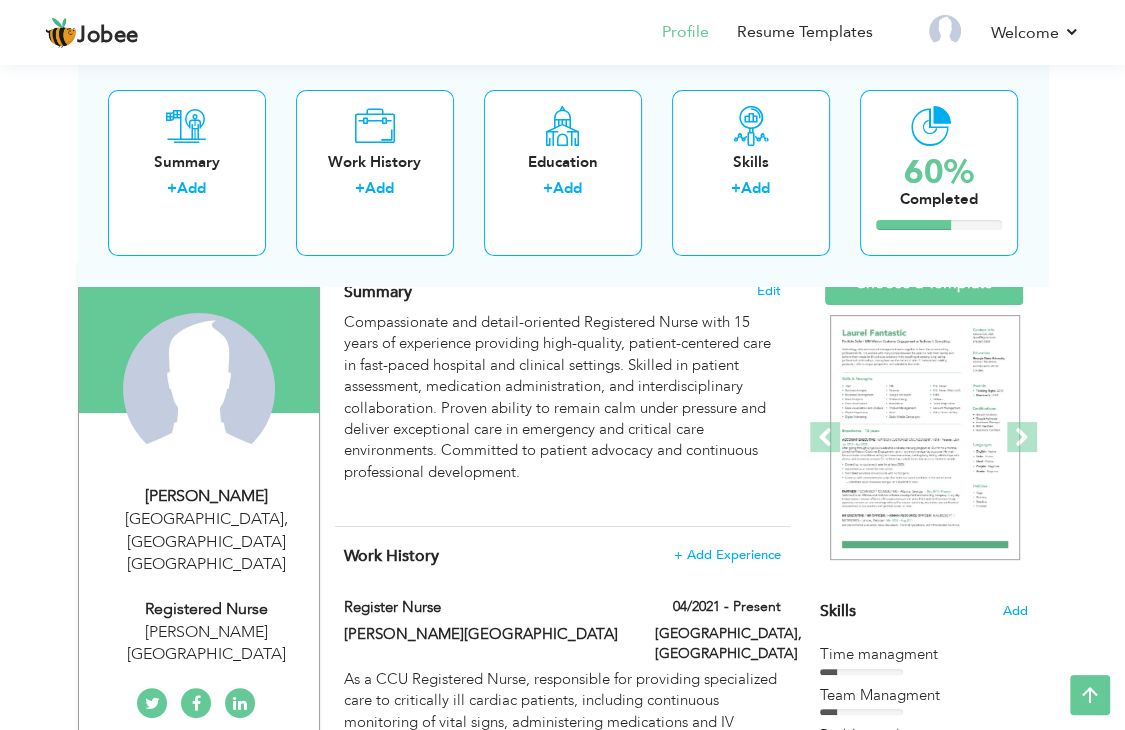 scroll, scrollTop: 124, scrollLeft: 0, axis: vertical 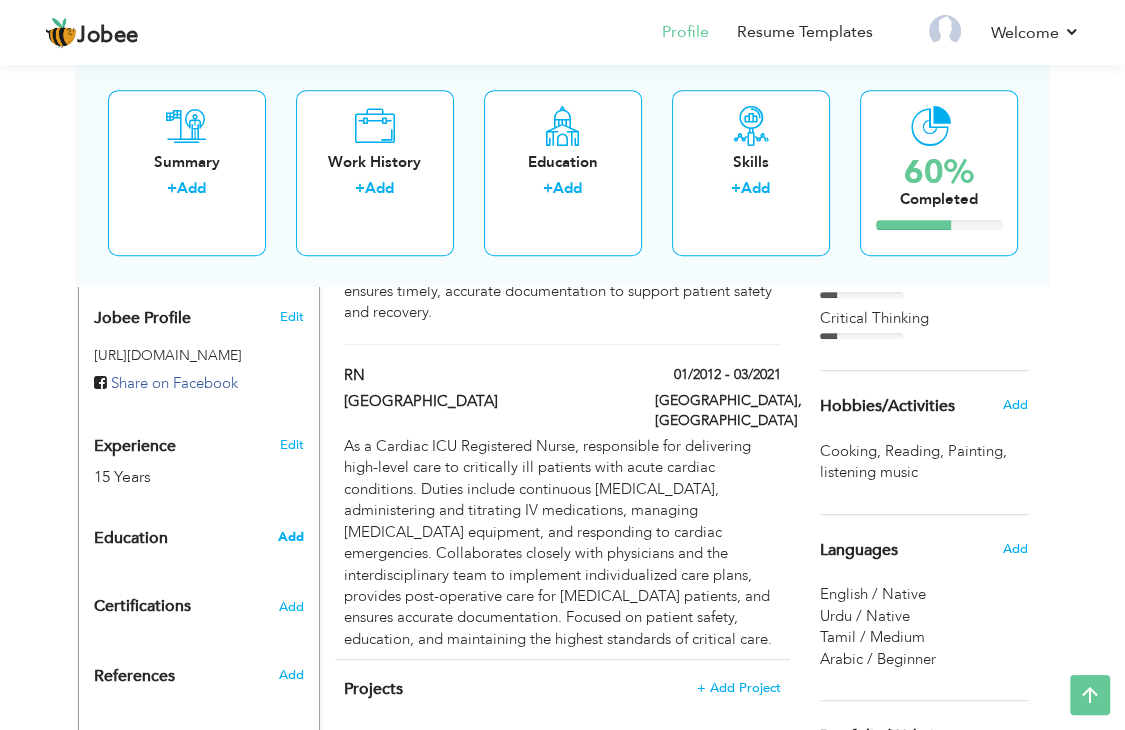 click on "Add" at bounding box center [291, 537] 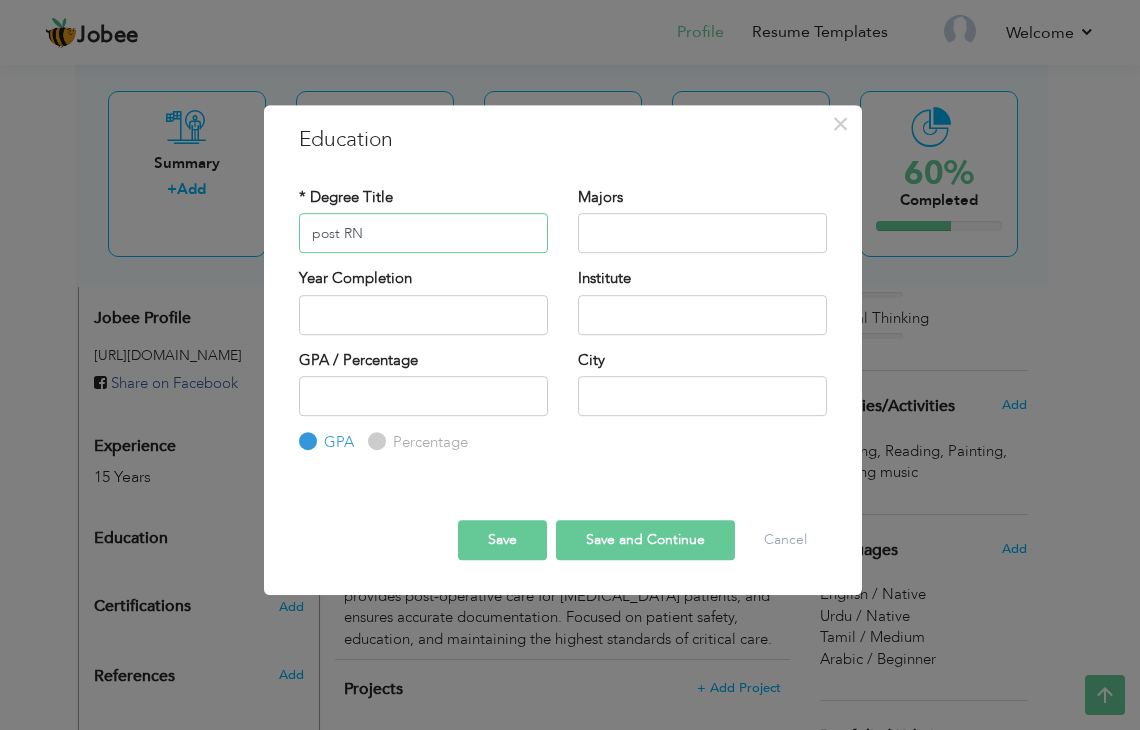type on "post RN" 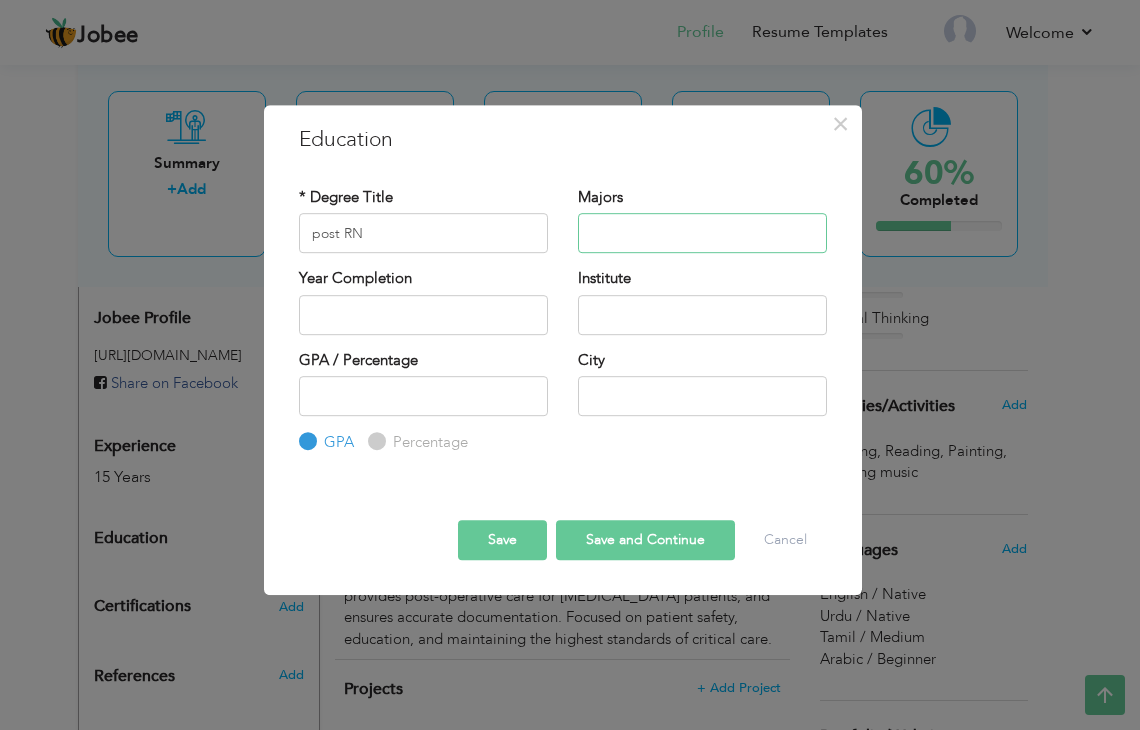 click at bounding box center (702, 233) 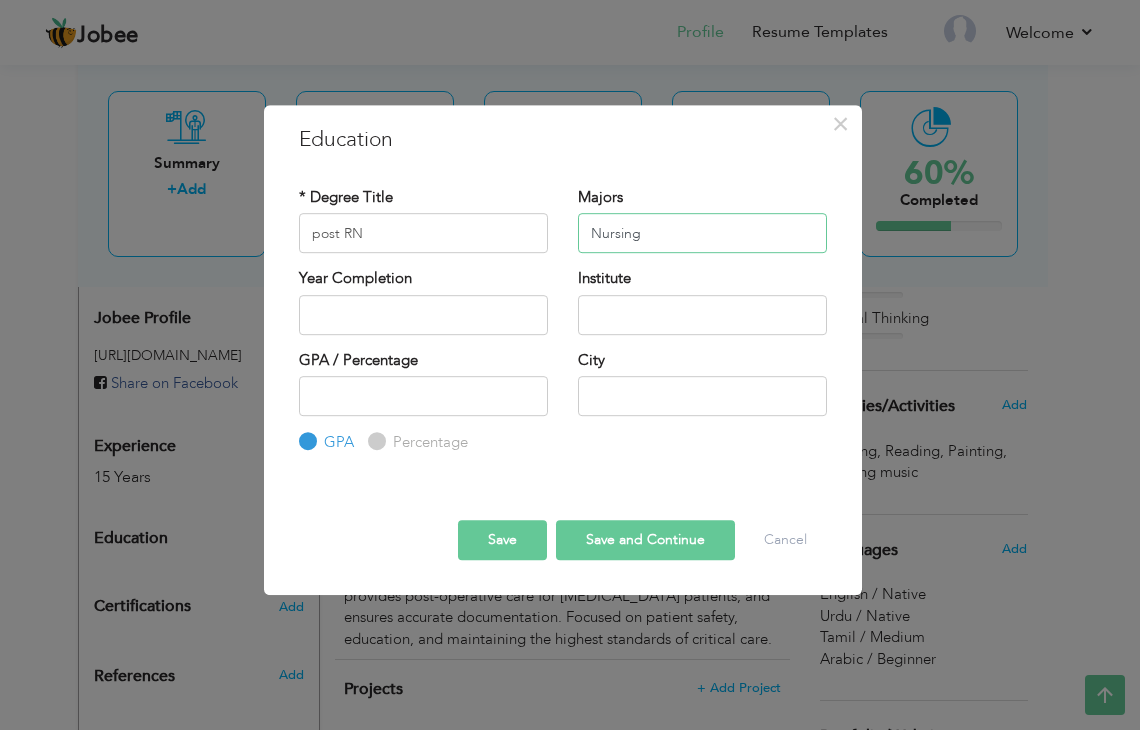 type on "Nursing" 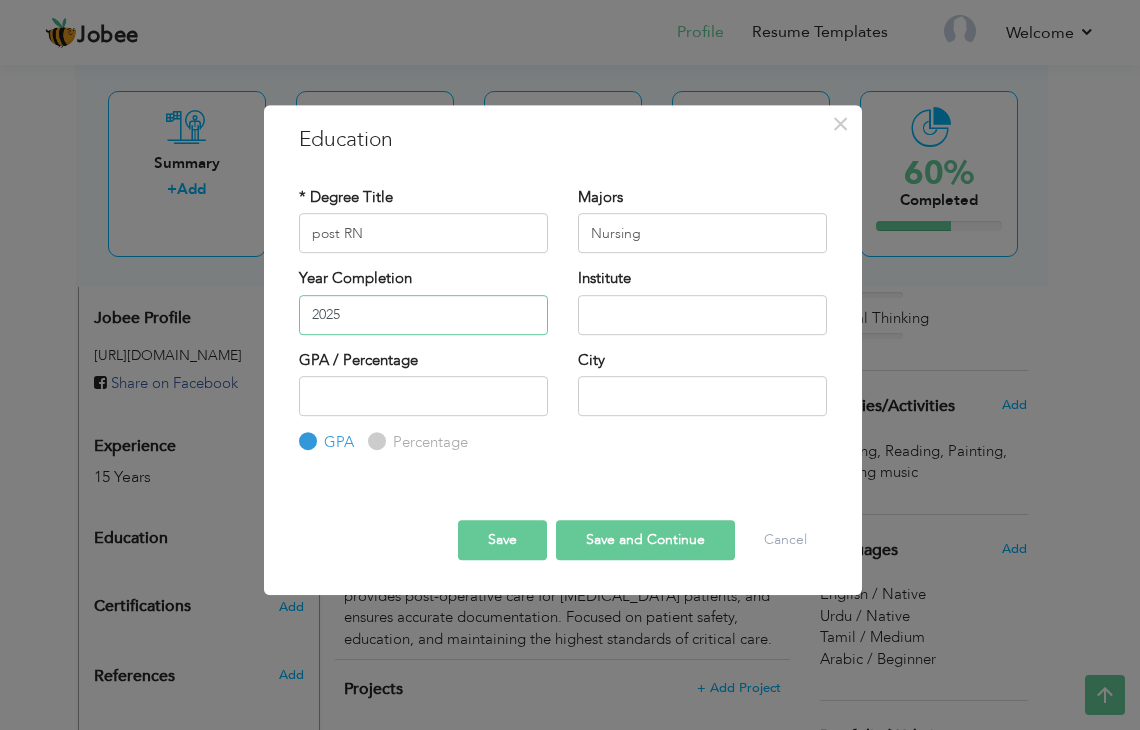 click on "2025" at bounding box center [423, 315] 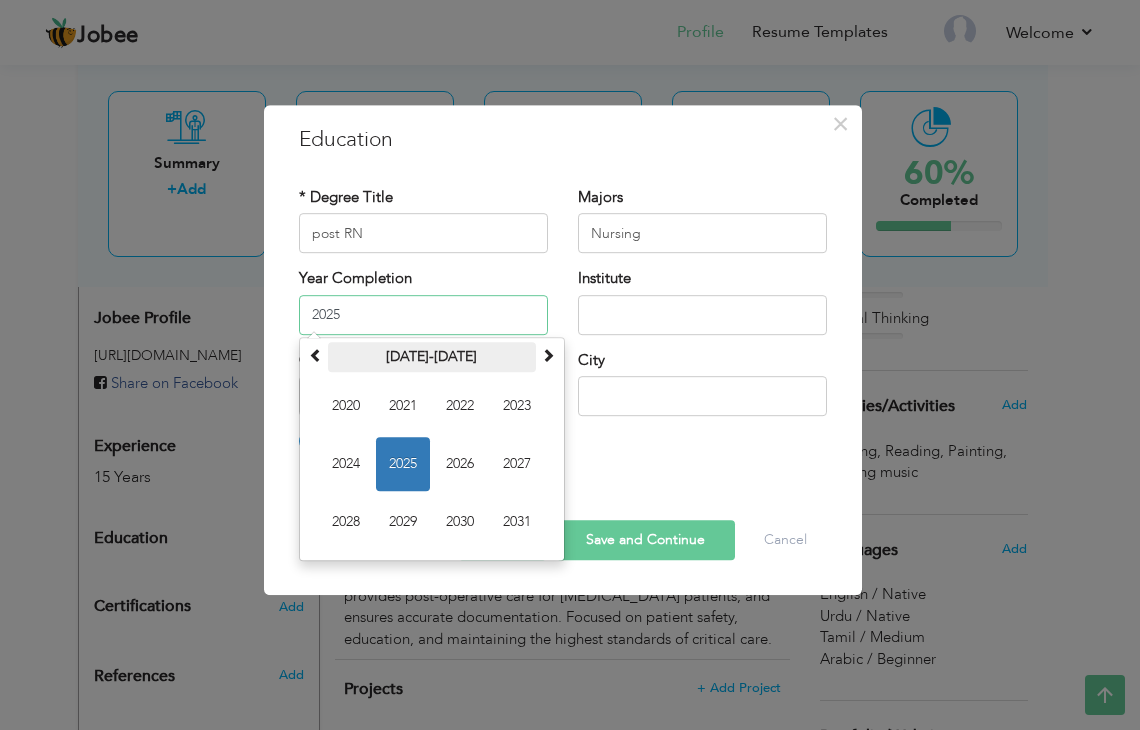 click on "2020-2031" at bounding box center (432, 357) 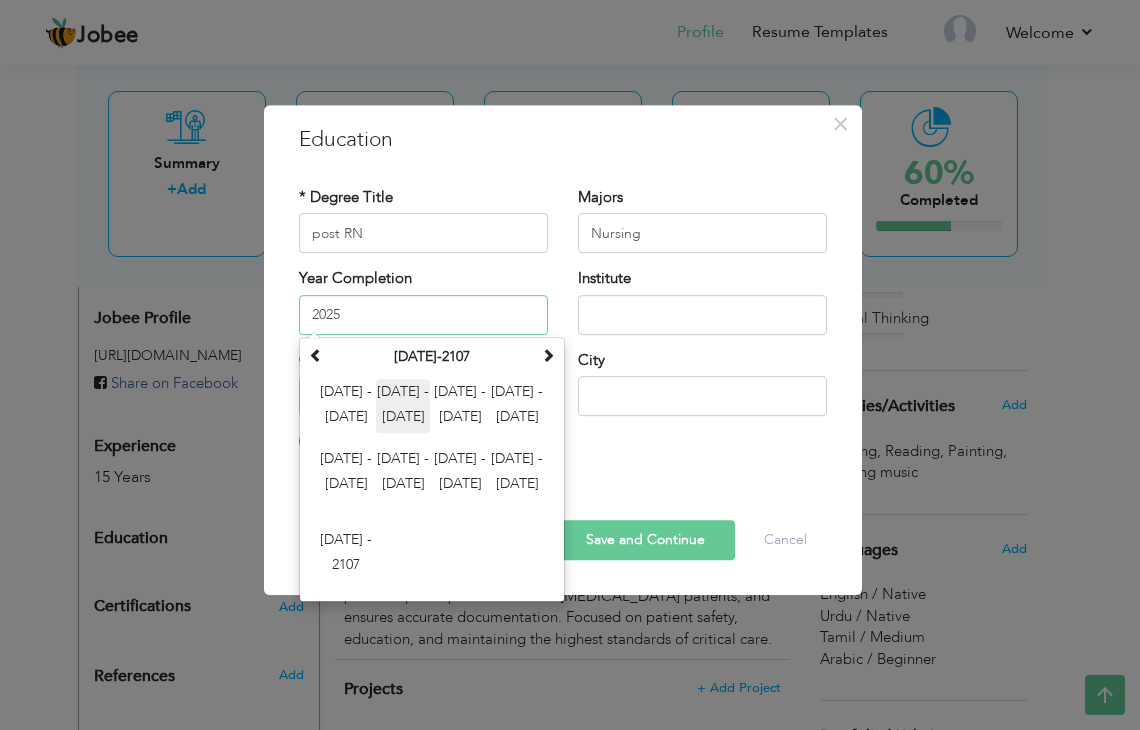 click on "2012 - 2023" at bounding box center (403, 406) 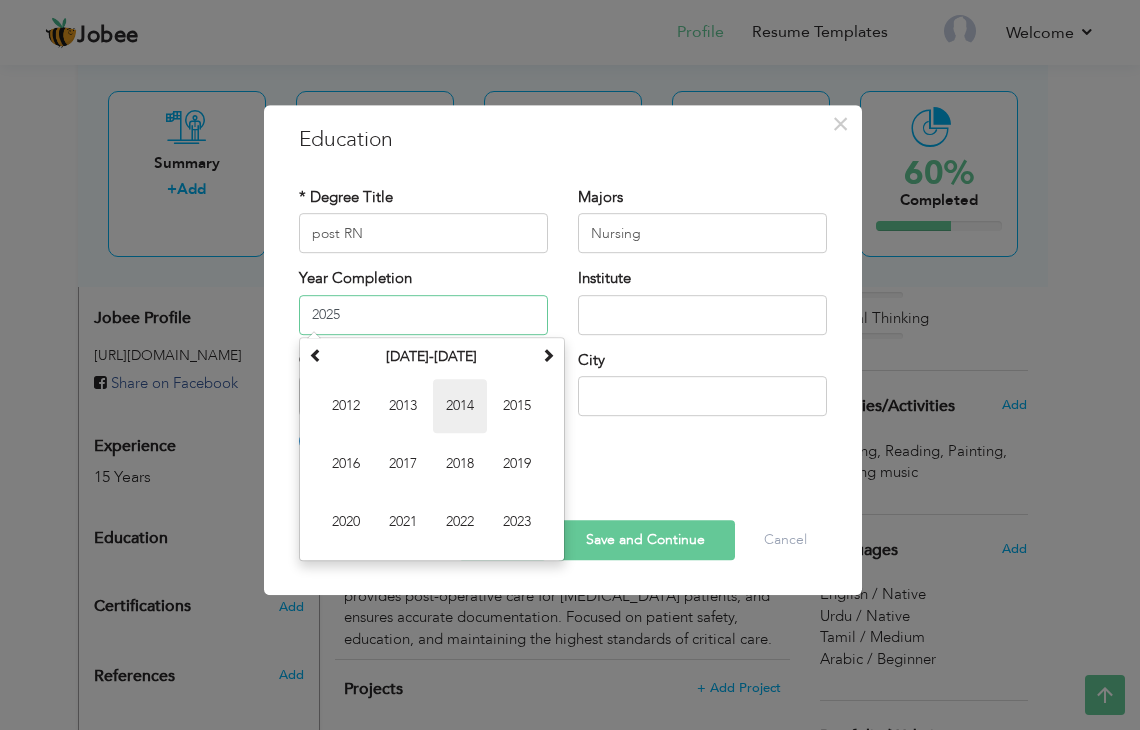 click on "2014" at bounding box center [460, 406] 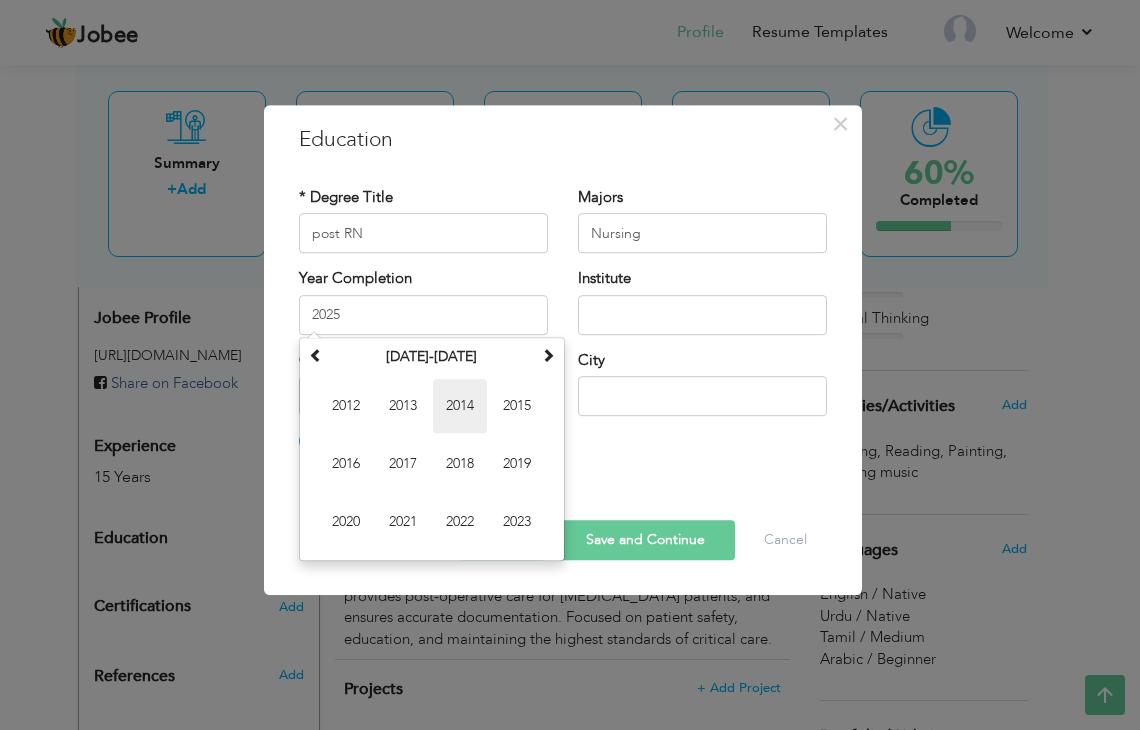type on "2014" 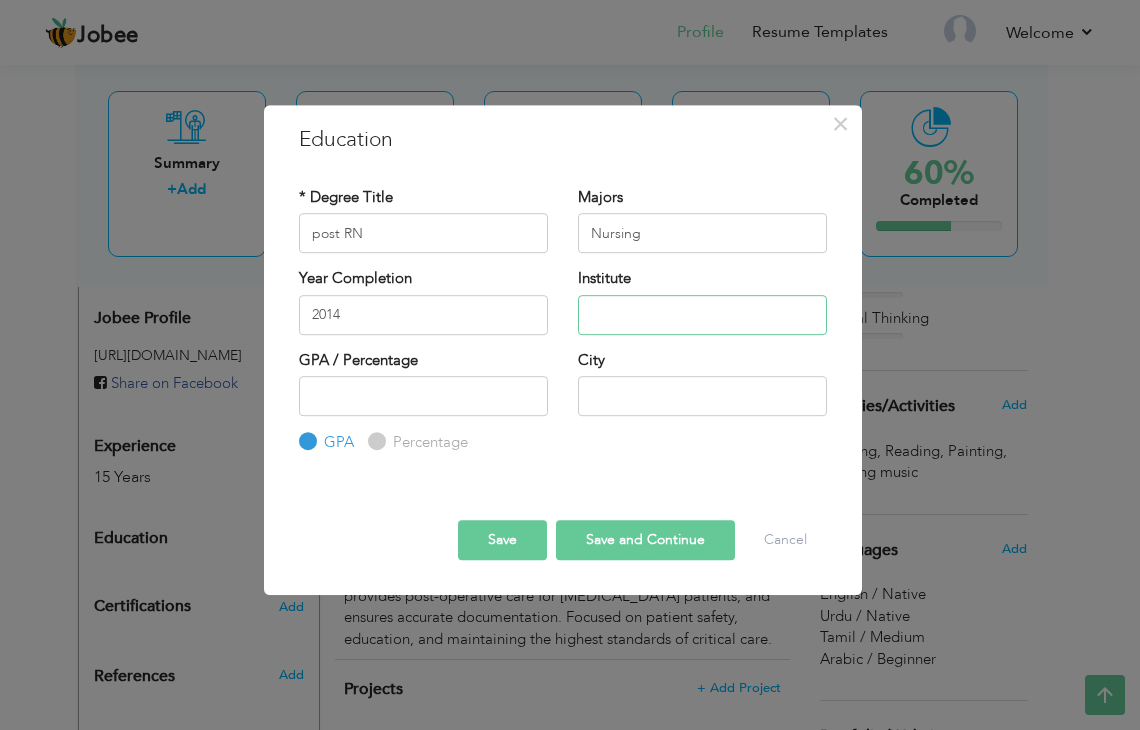 click at bounding box center (702, 315) 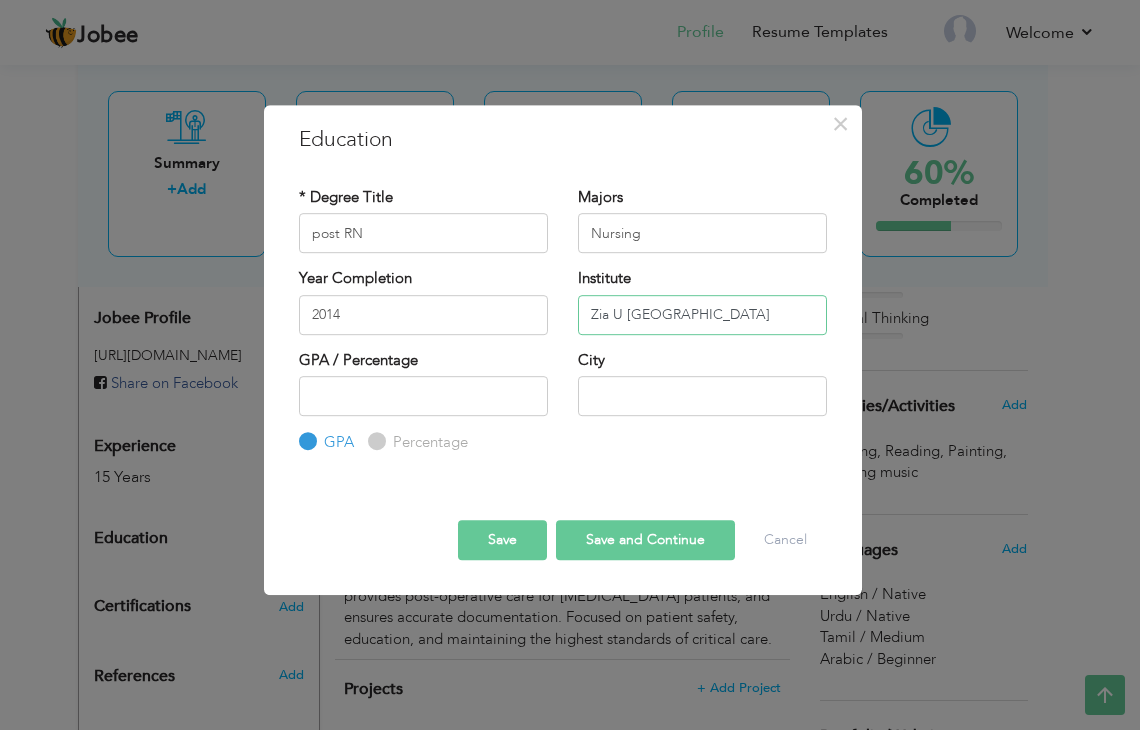 type on "Zia U Din University" 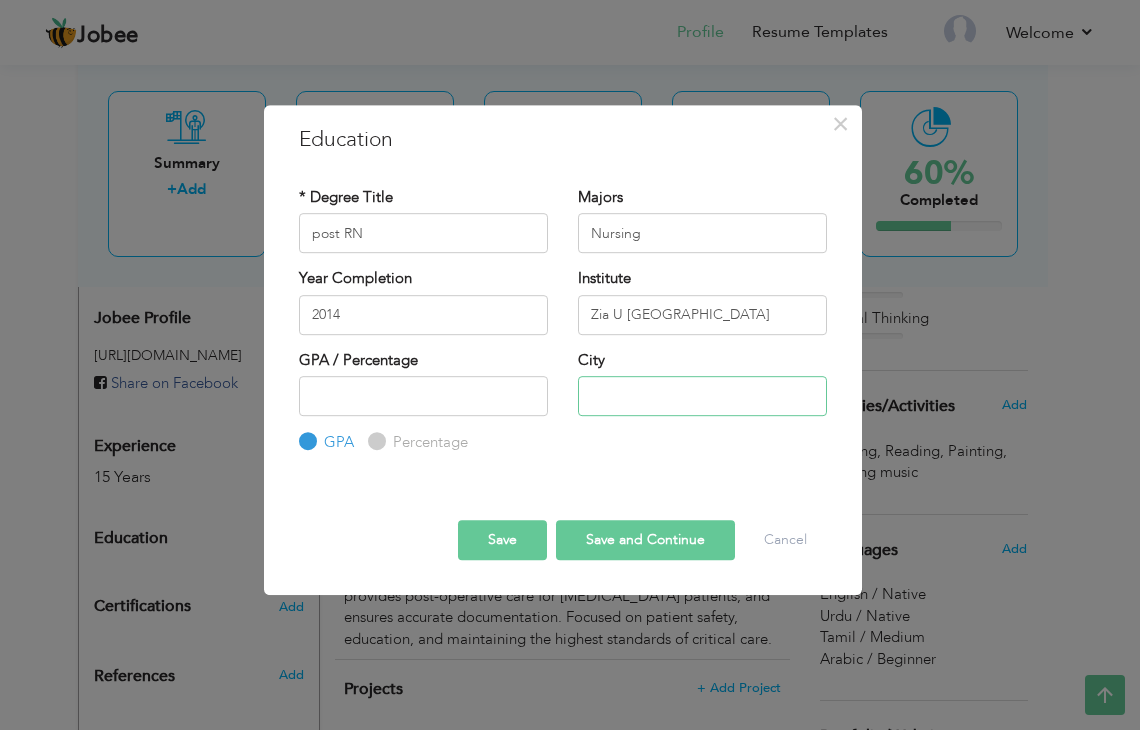 click at bounding box center (702, 396) 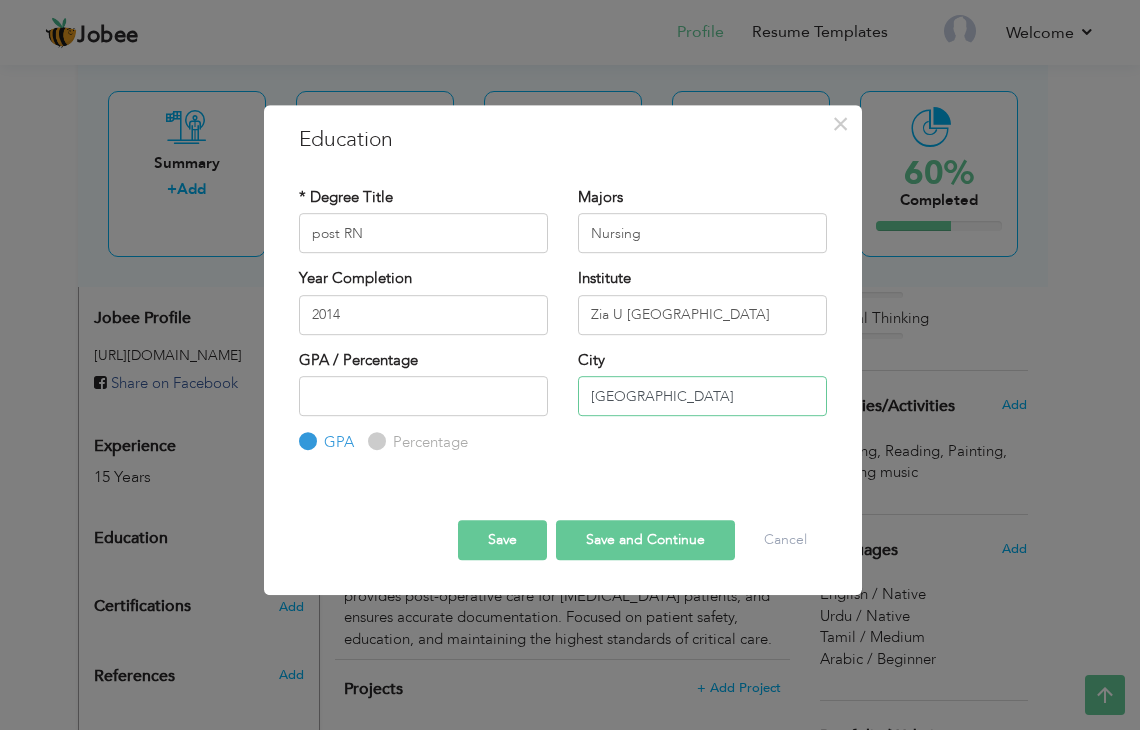 type on "Karachi" 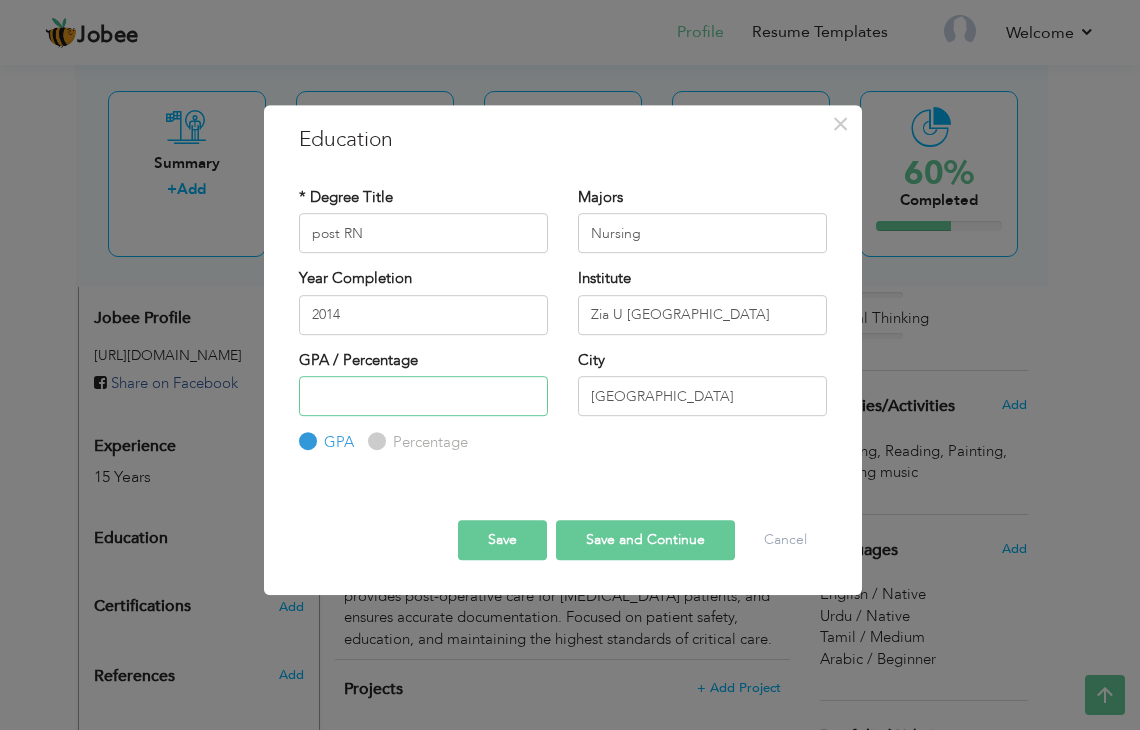 click at bounding box center [423, 396] 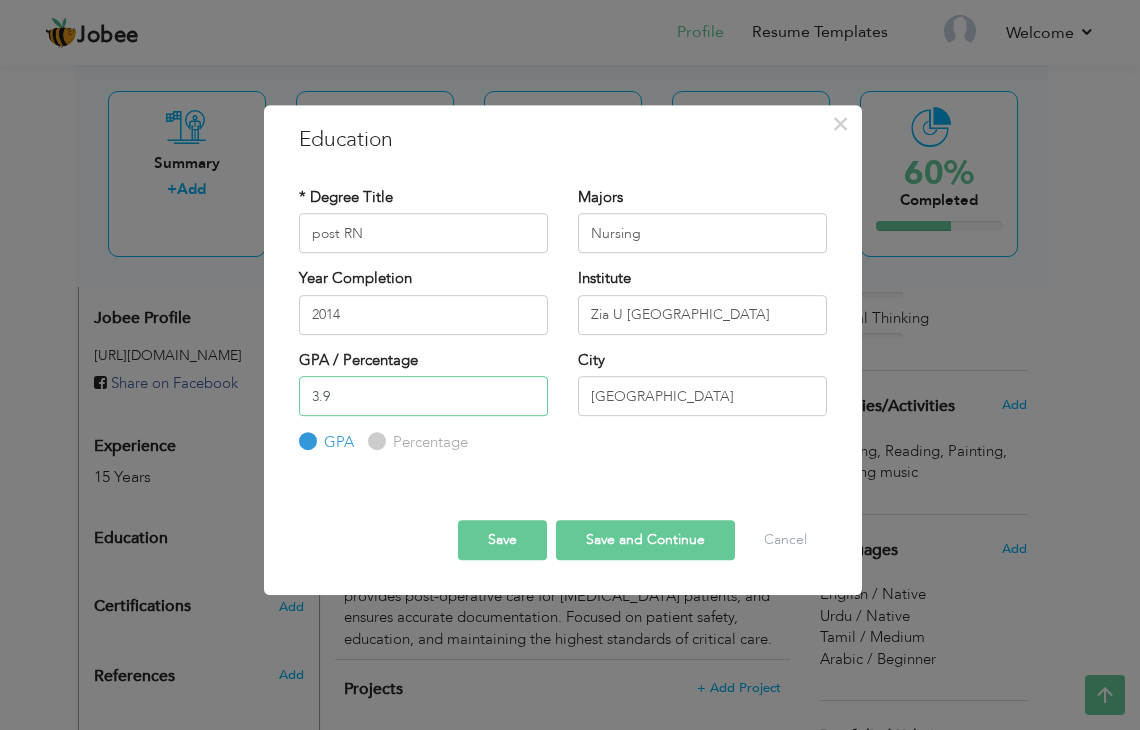 type on "3" 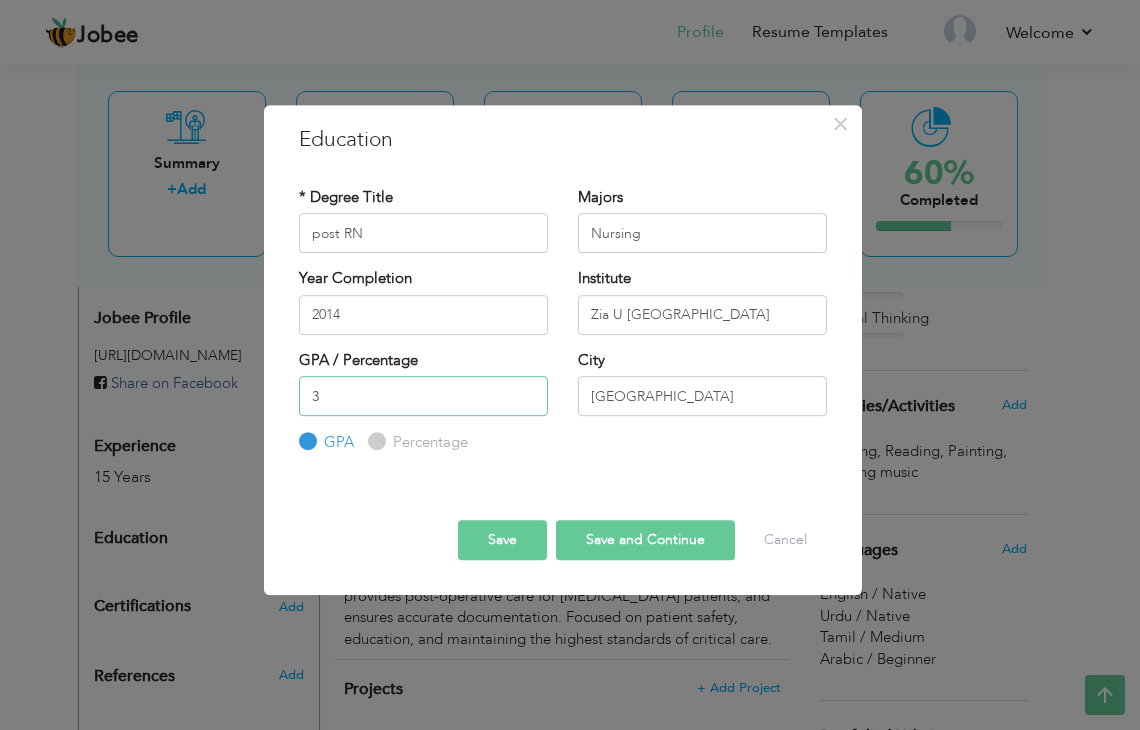 type on "3" 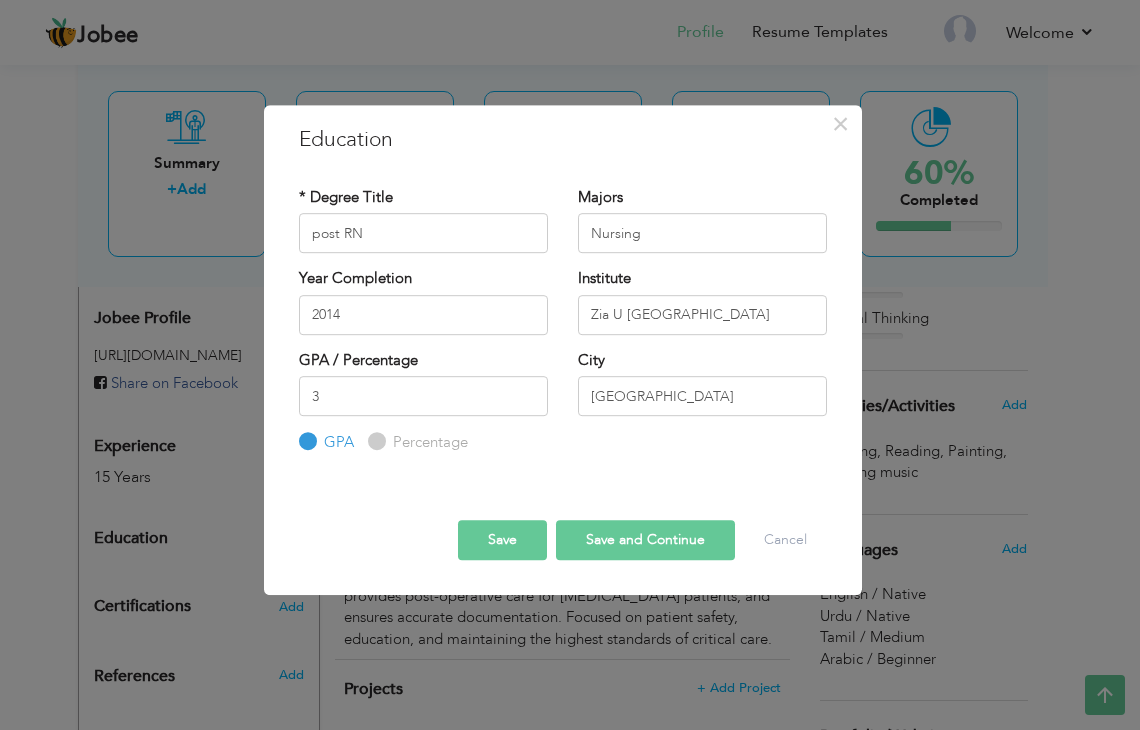 click on "Save and Continue" at bounding box center [645, 540] 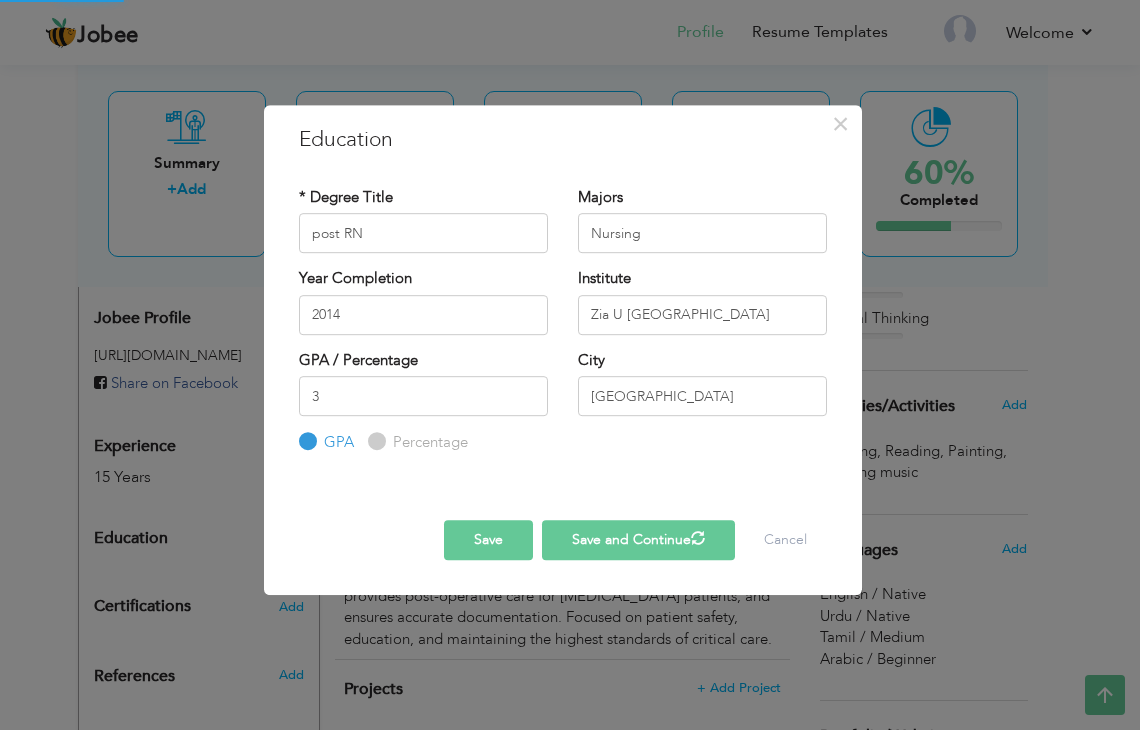 type 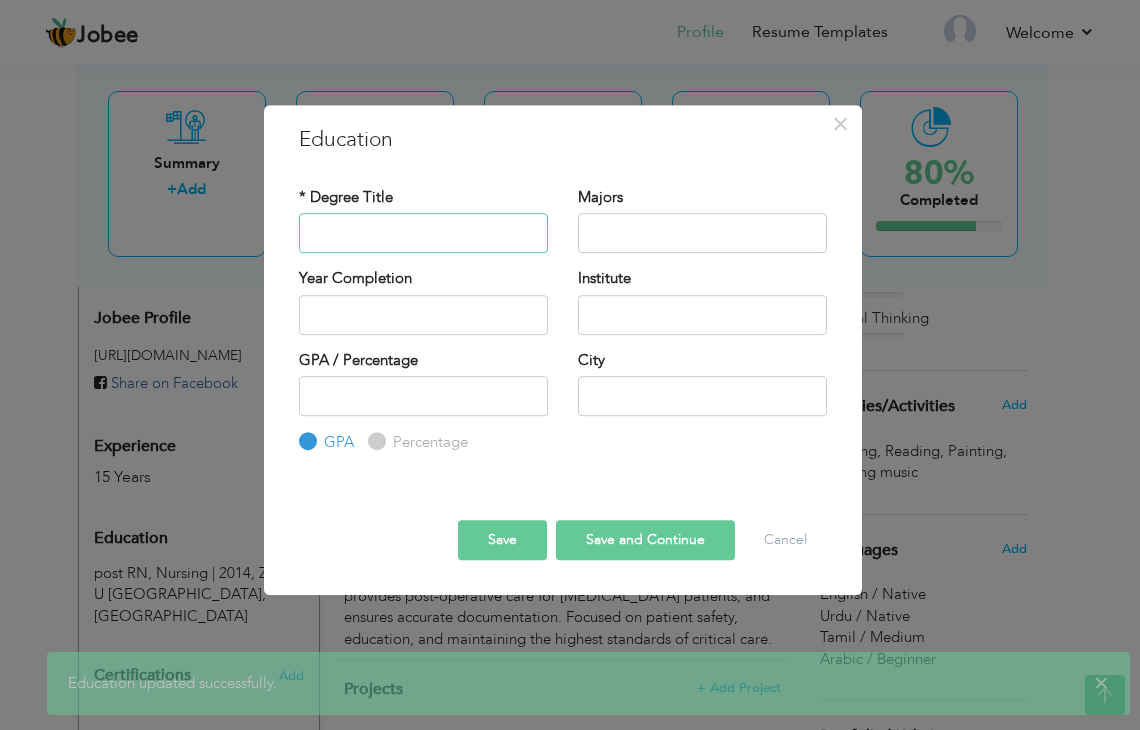 click at bounding box center (423, 233) 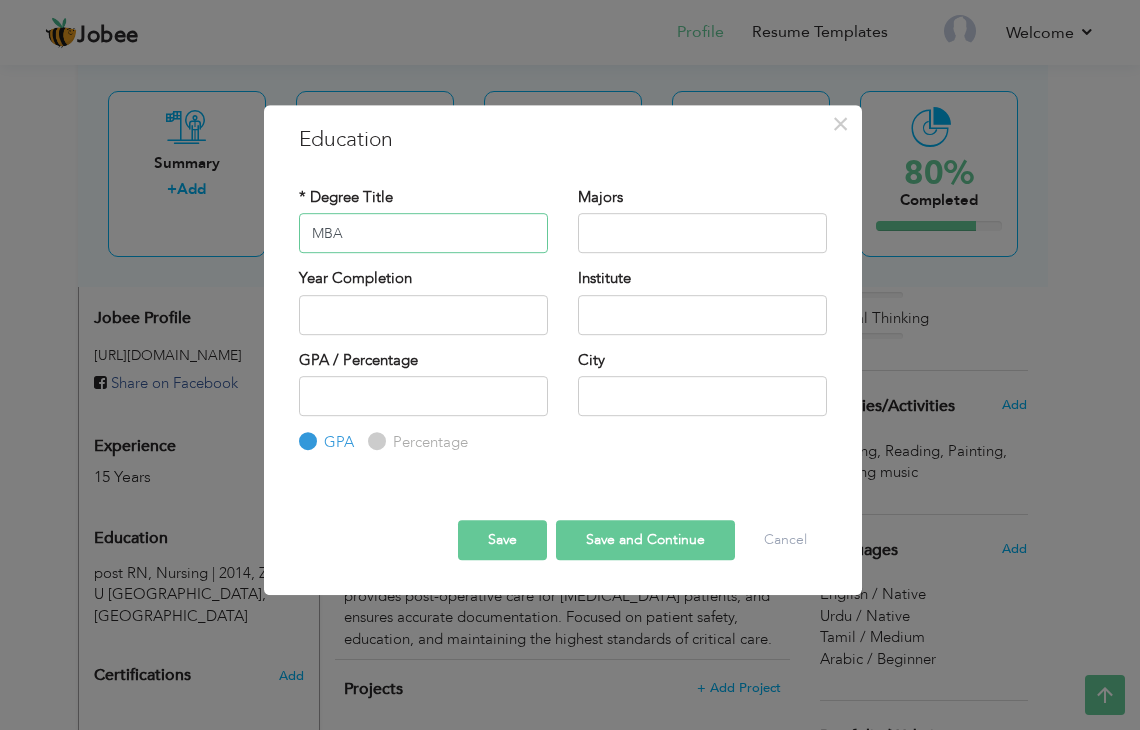 type on "MBA" 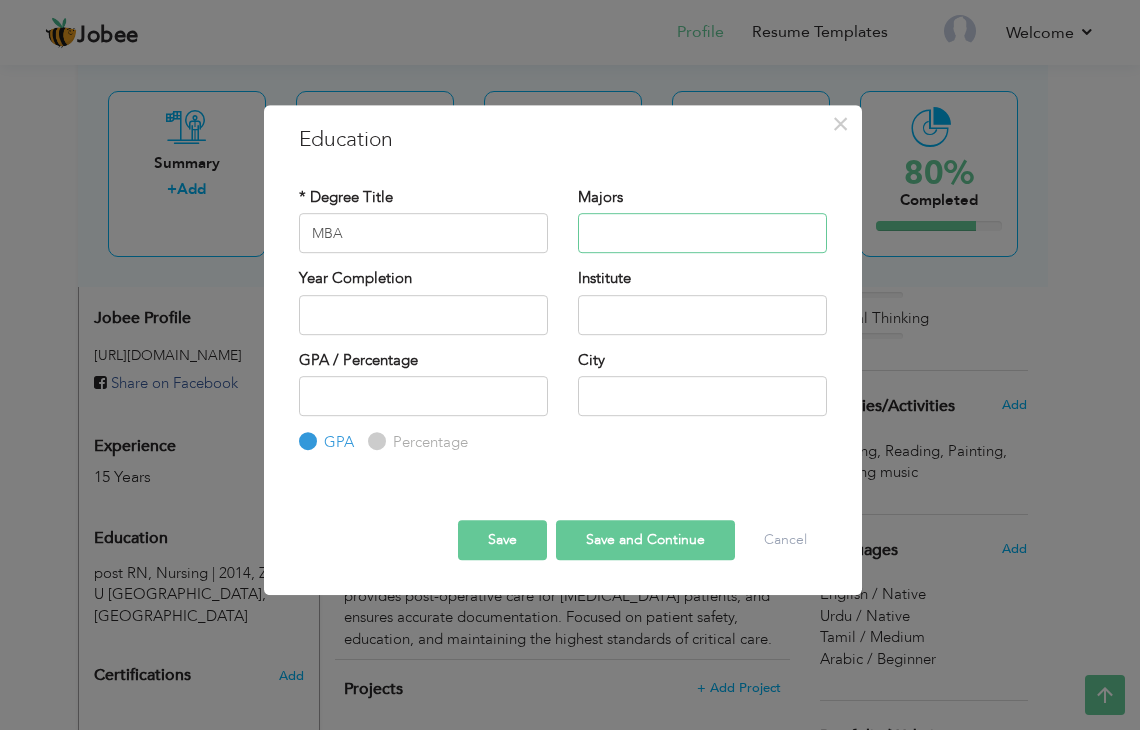 click at bounding box center (702, 233) 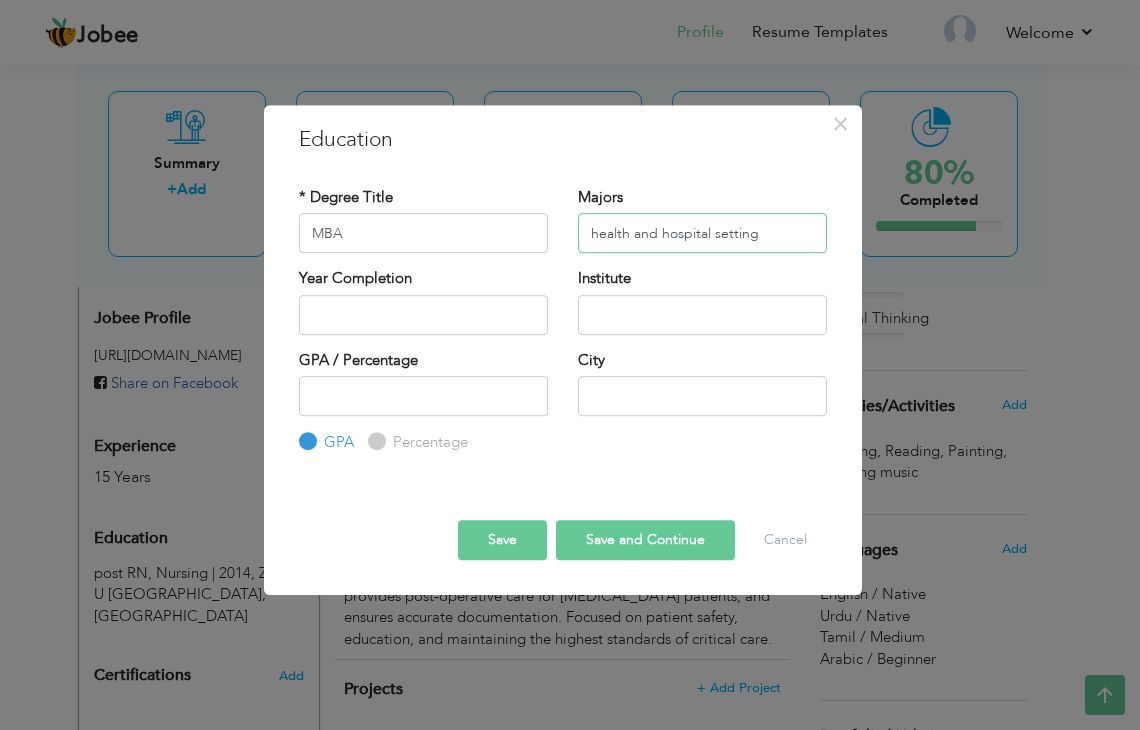 type on "health and hospital setting" 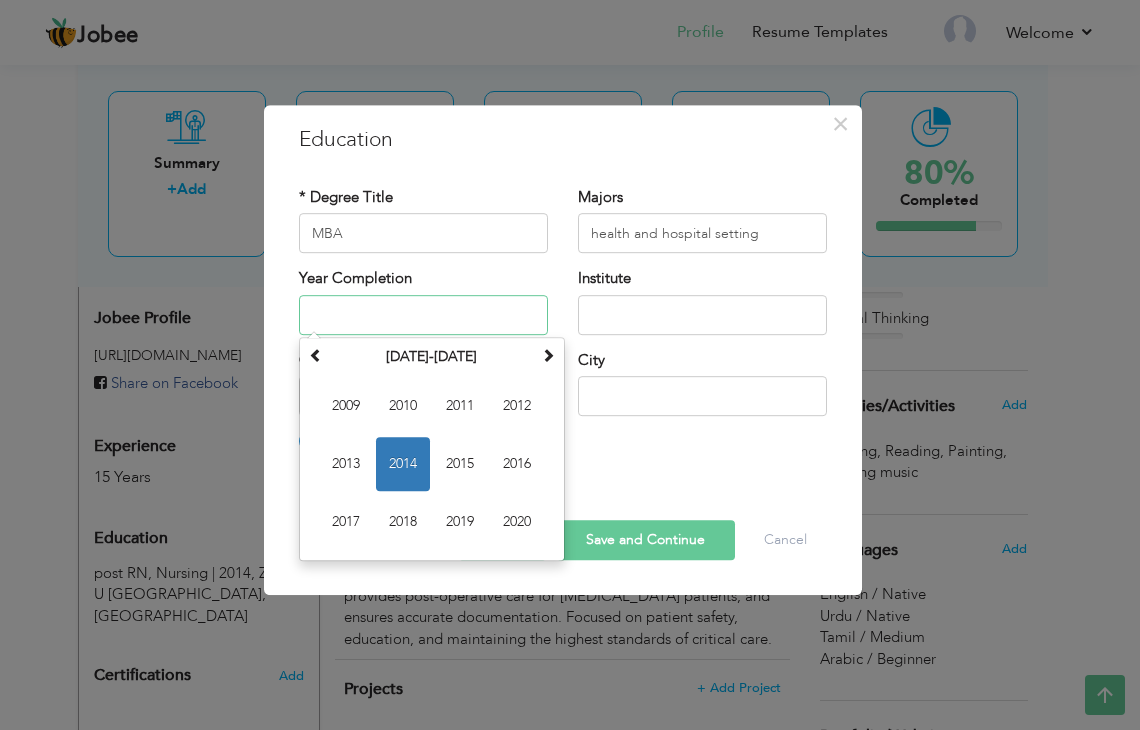 click at bounding box center (423, 315) 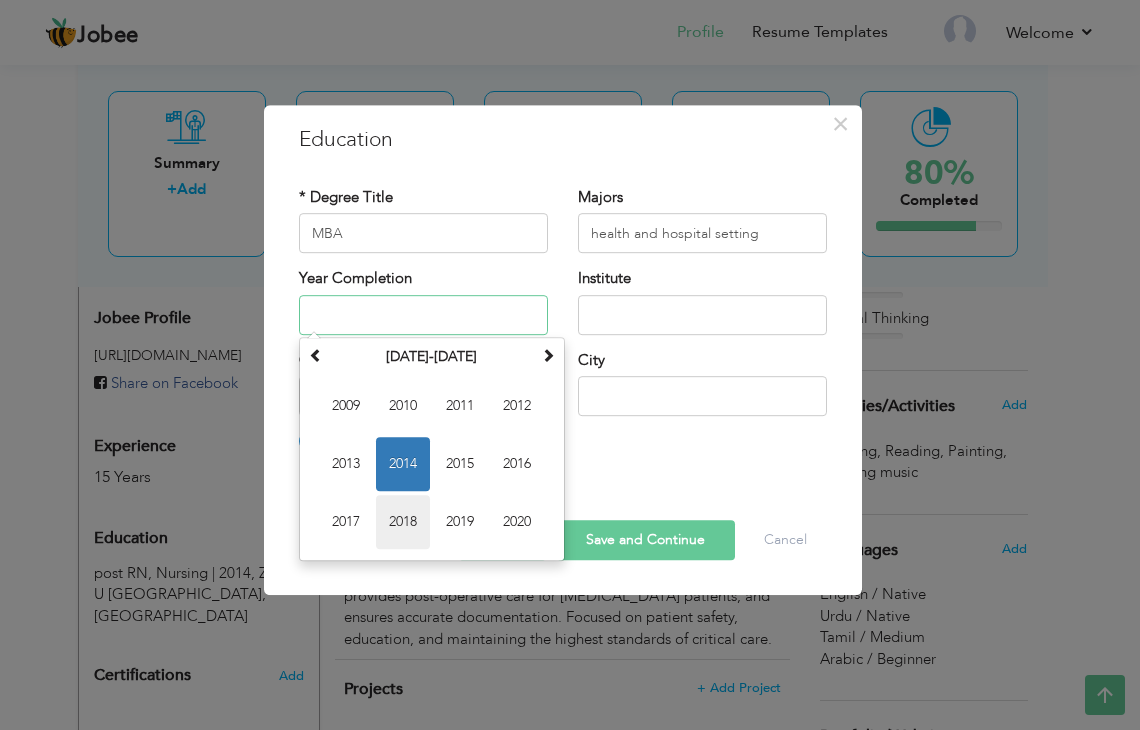 click on "2018" at bounding box center [403, 522] 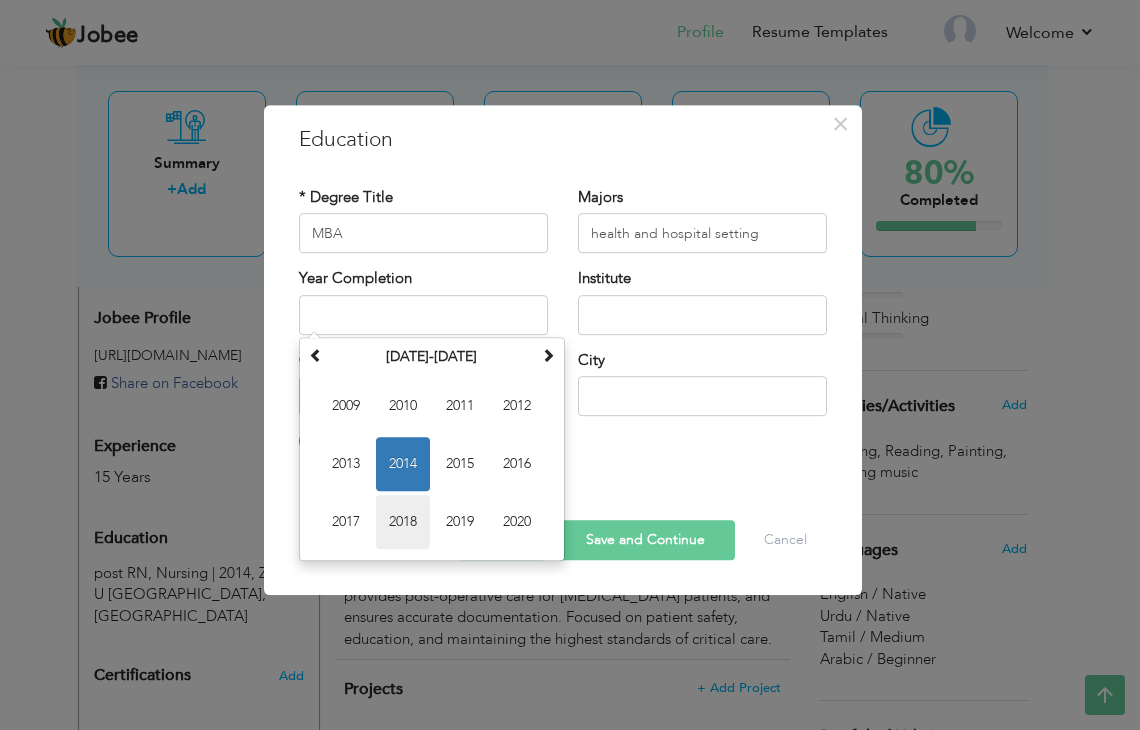 type on "2018" 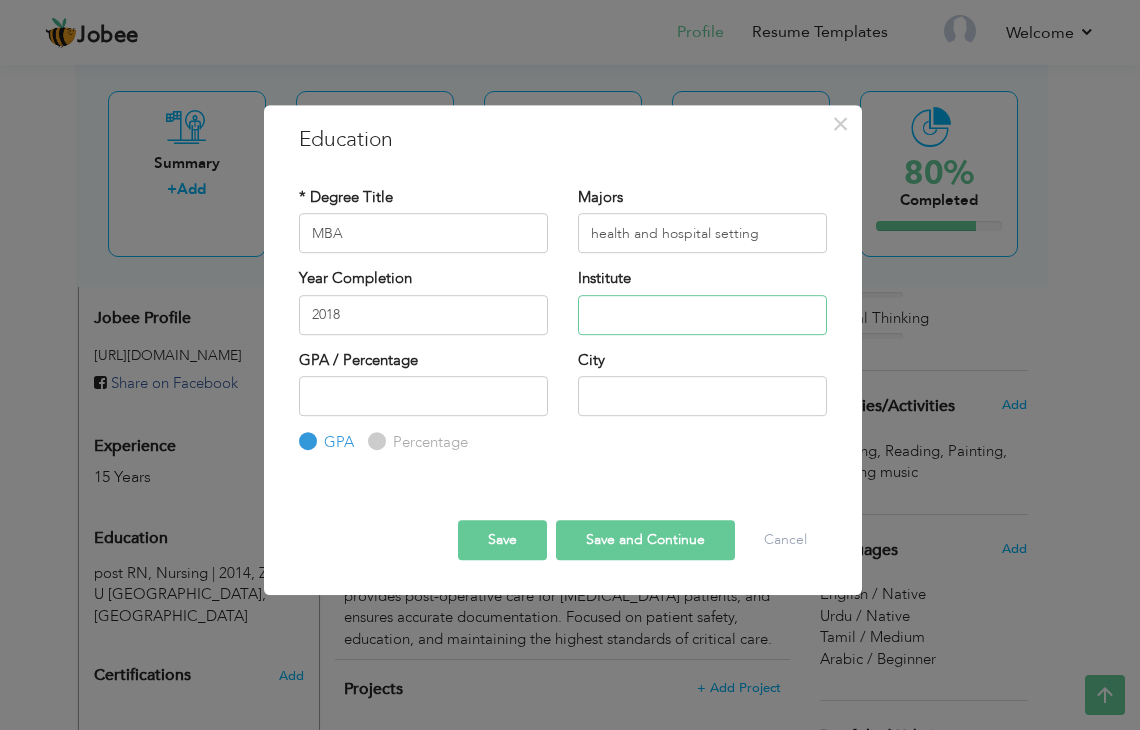 click at bounding box center [702, 315] 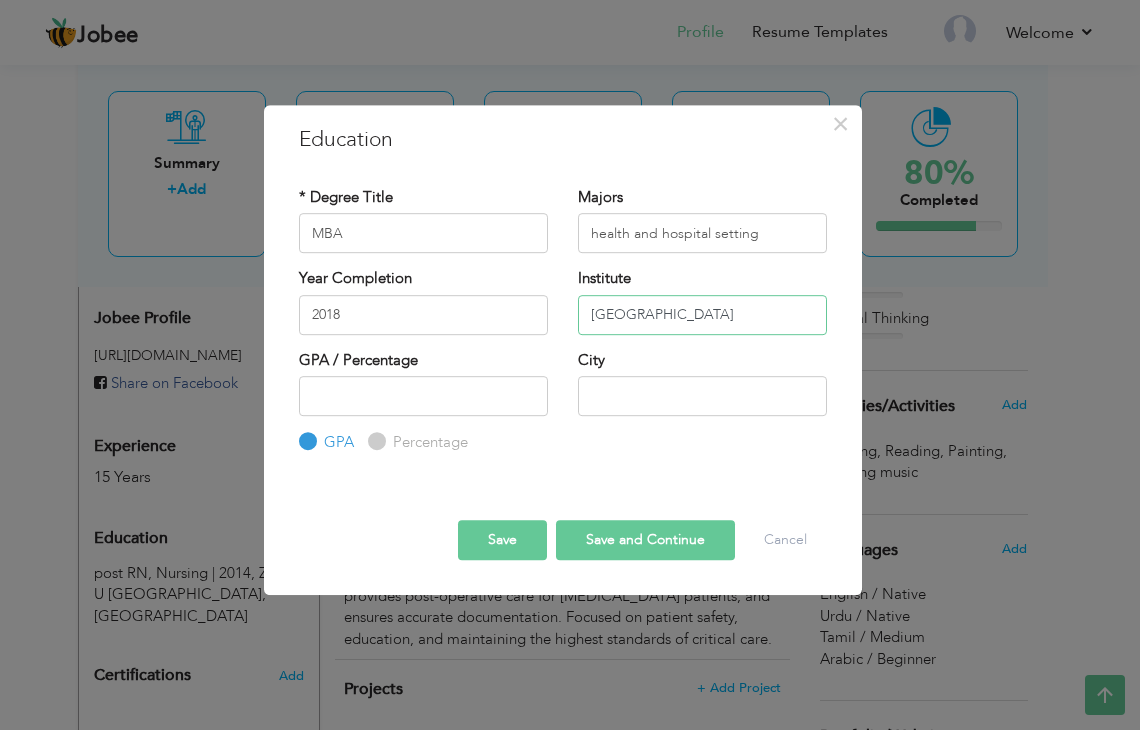 type on "Dow University" 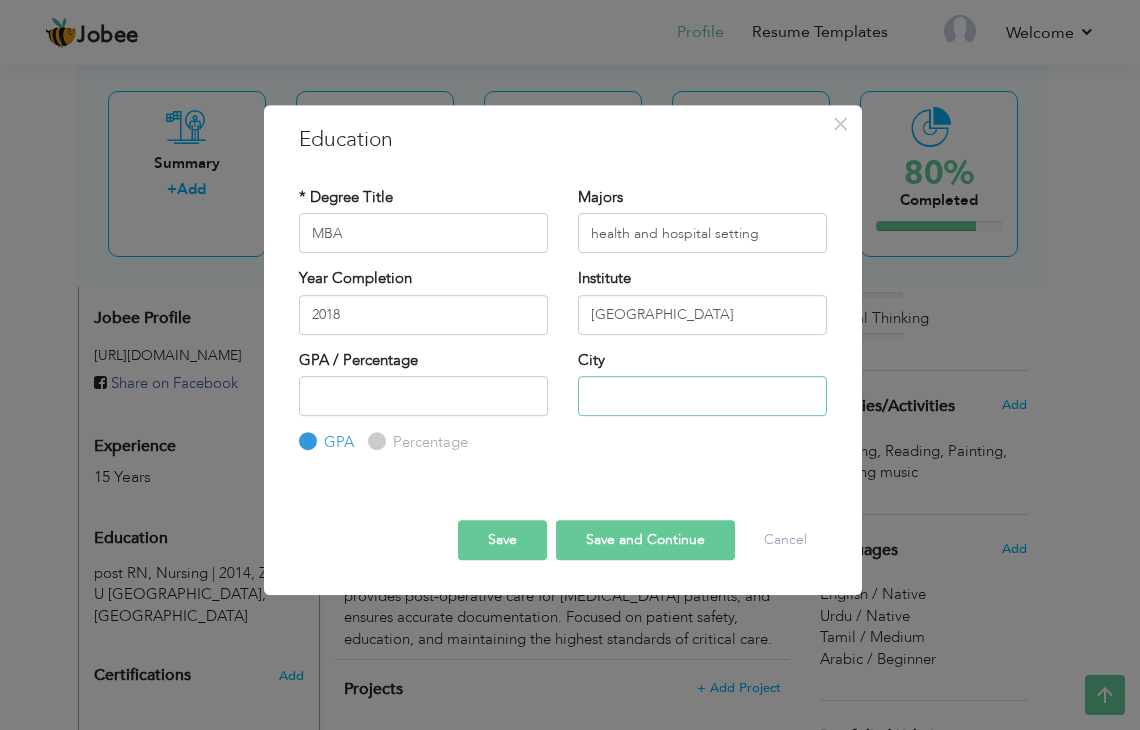 click at bounding box center [702, 396] 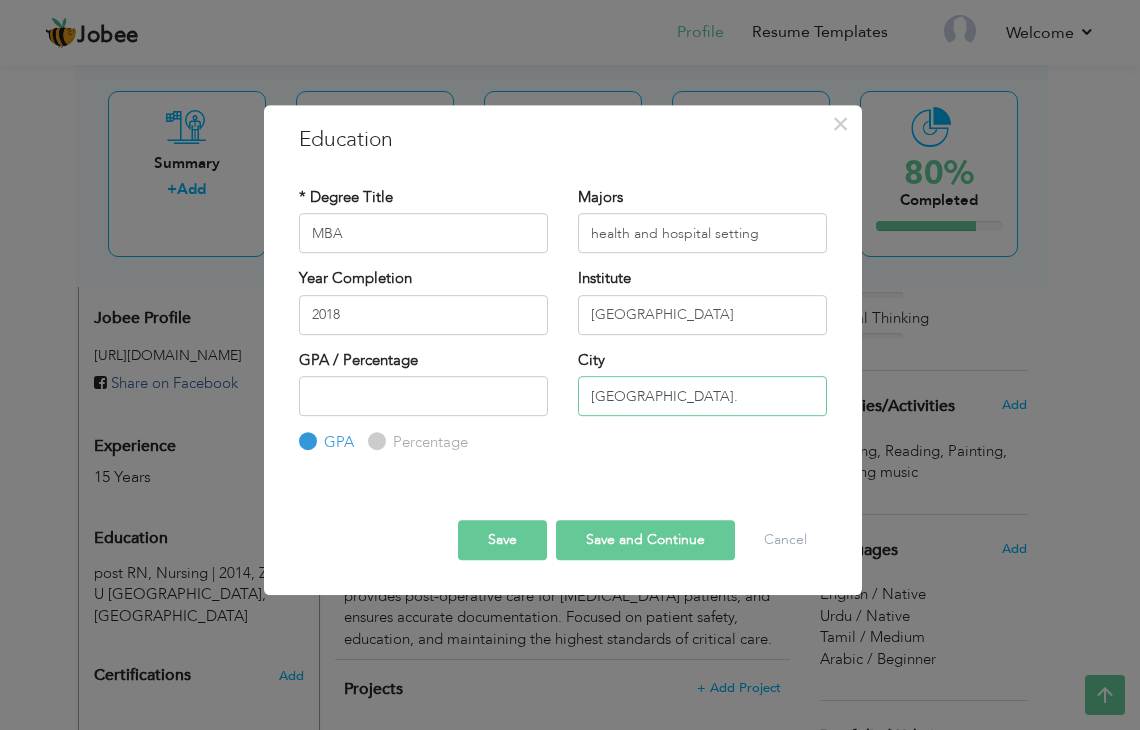 type on "Karachi." 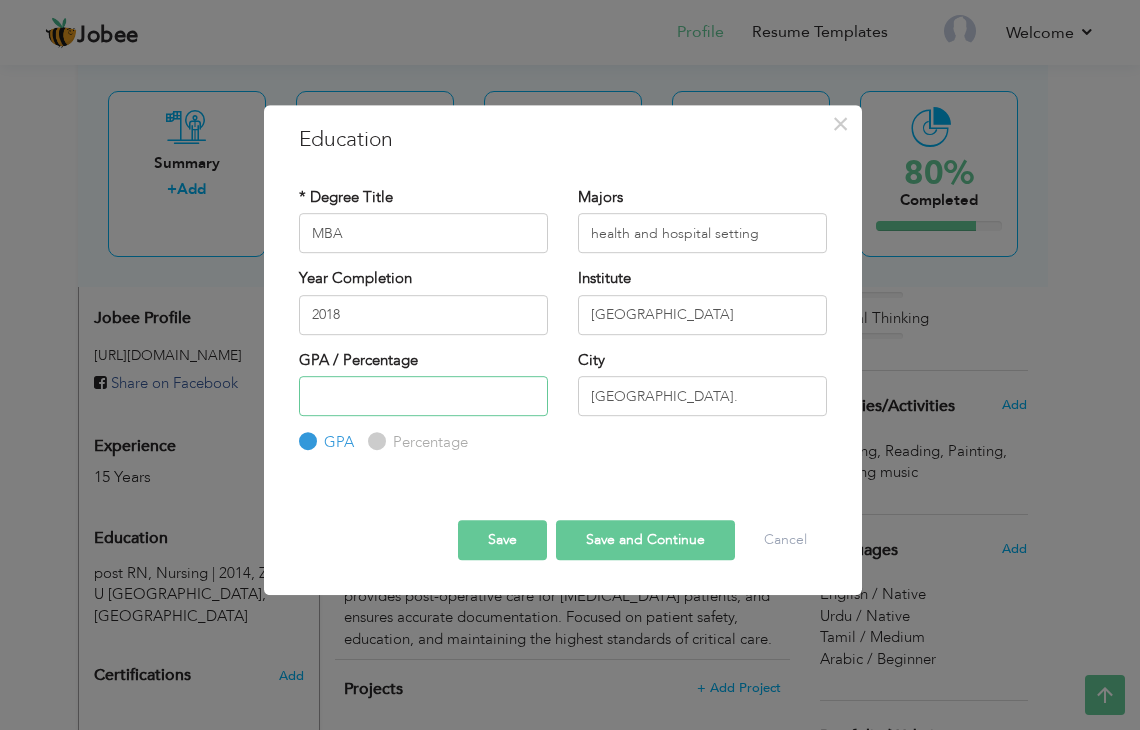 click at bounding box center (423, 396) 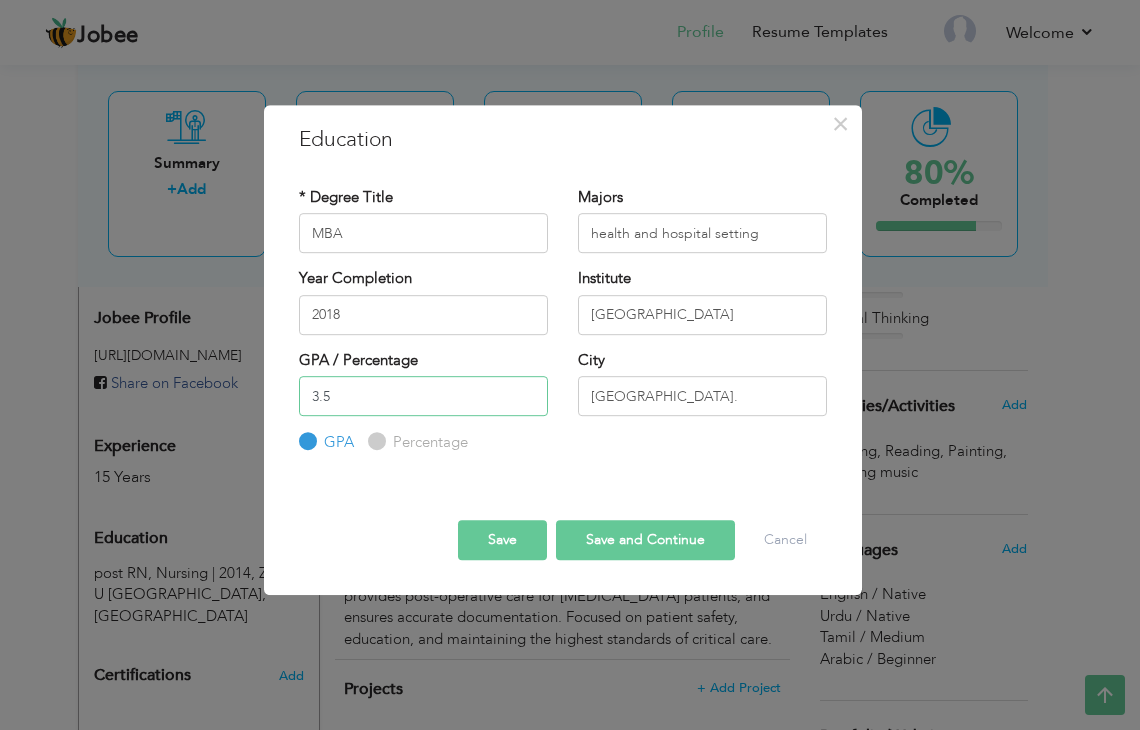 type on "3.5" 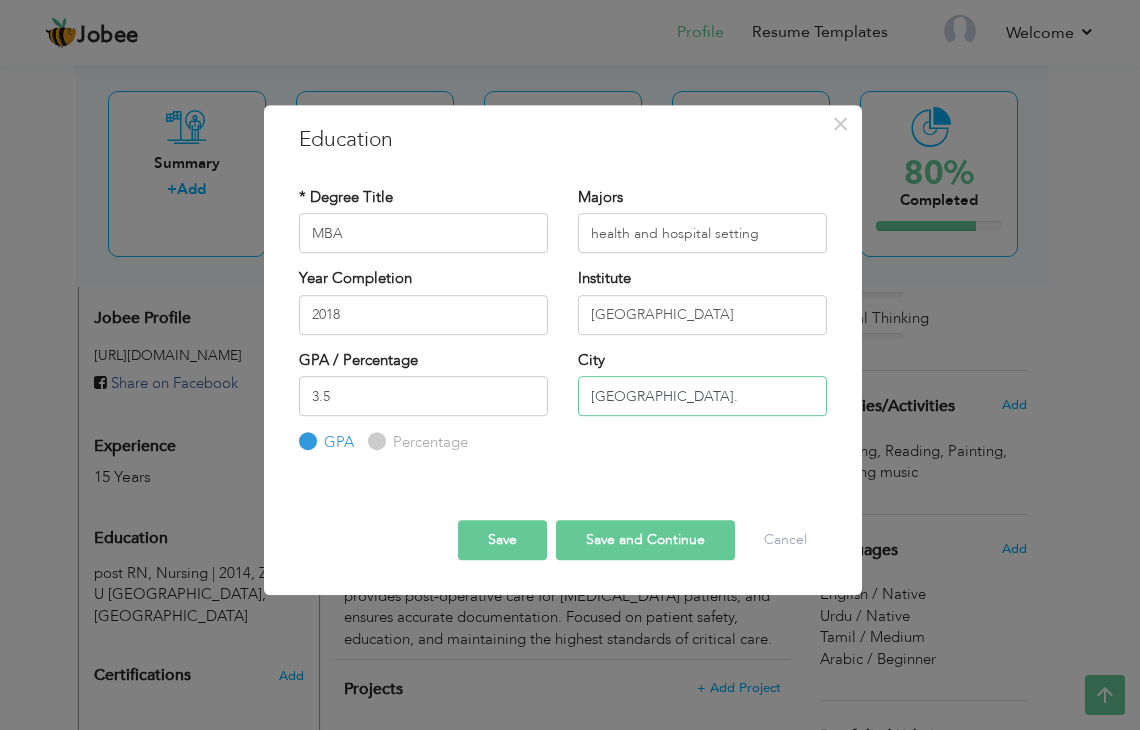 click on "Karachi." at bounding box center (702, 396) 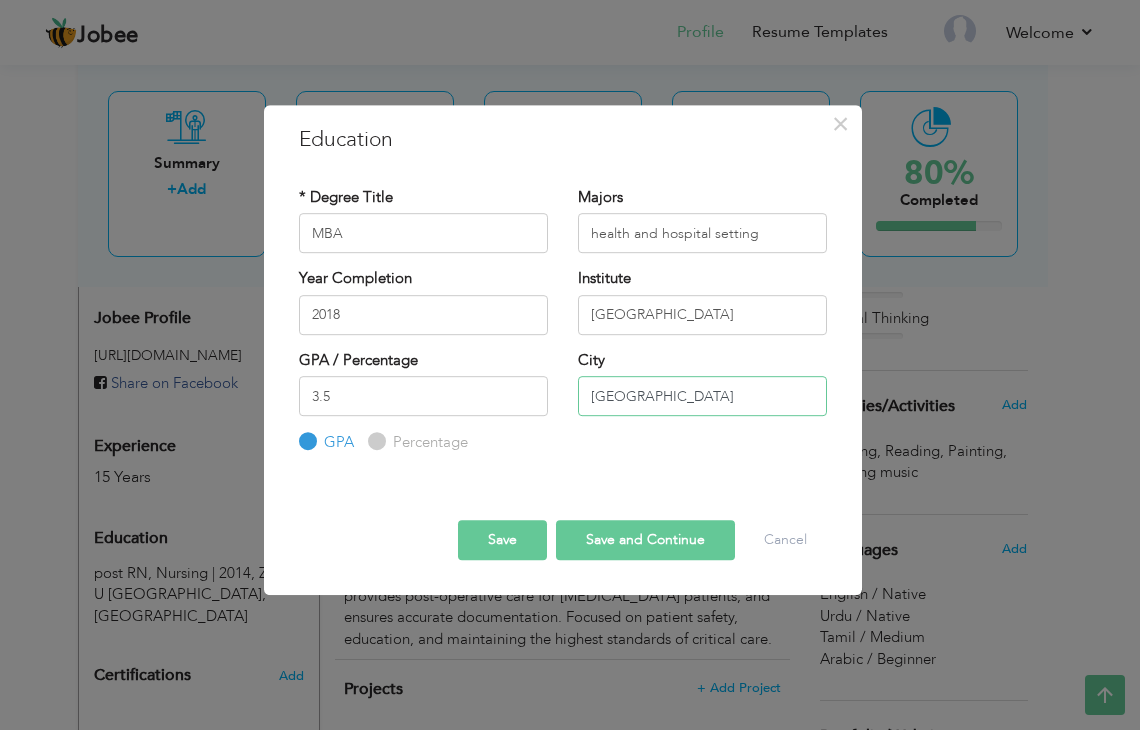 type on "Karachi" 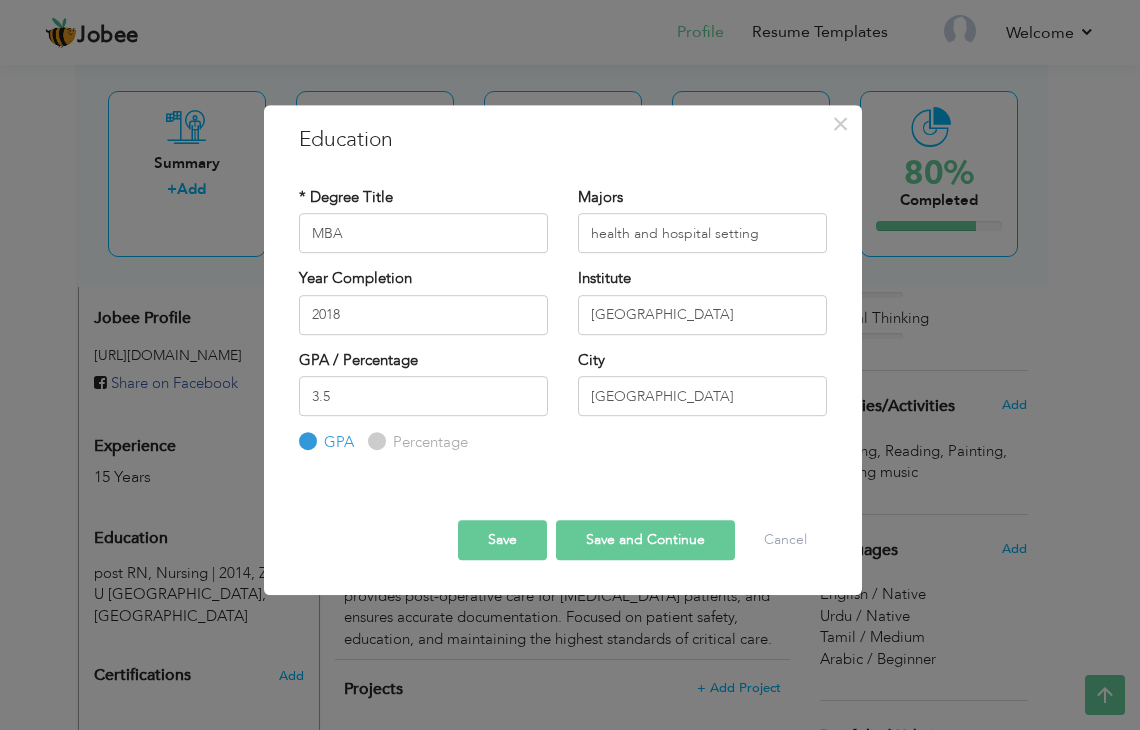 click on "Save" at bounding box center [502, 540] 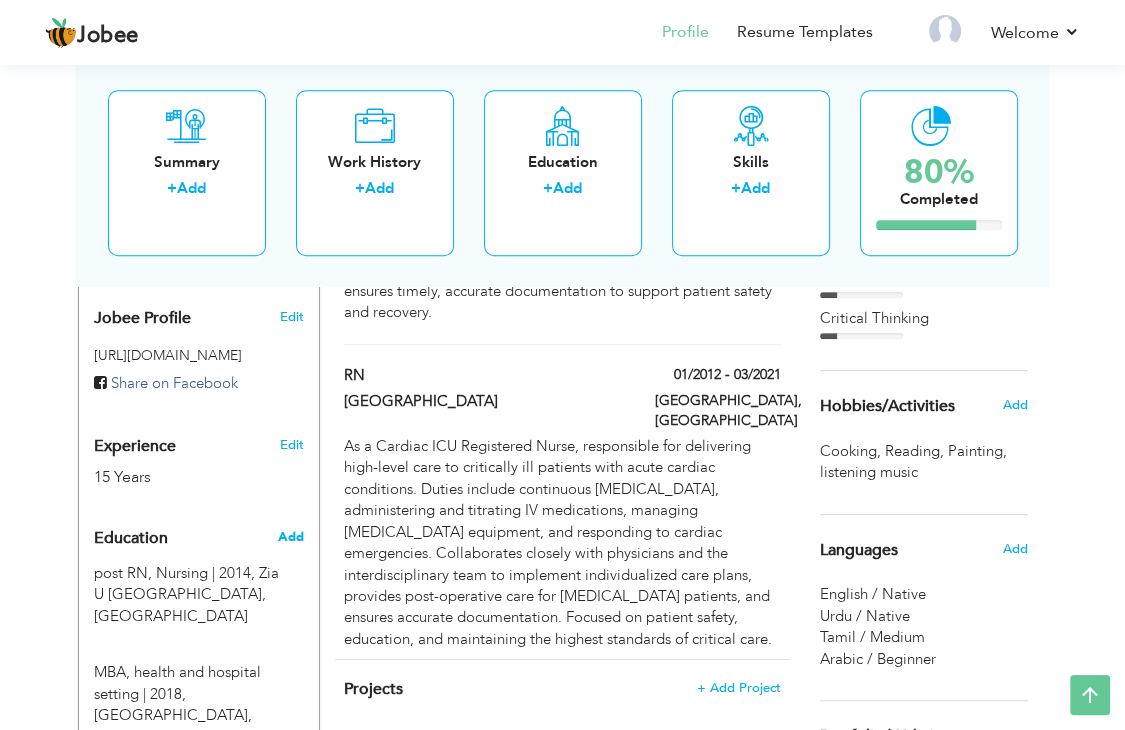 click on "Add" at bounding box center (291, 537) 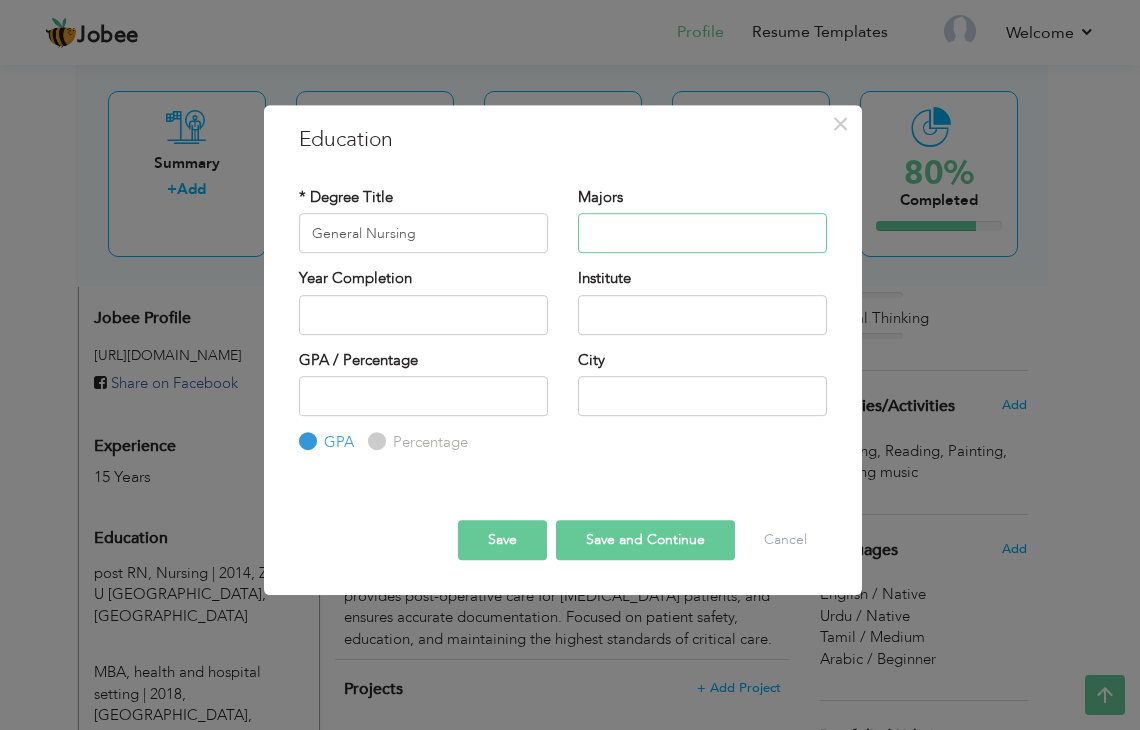 click at bounding box center (702, 233) 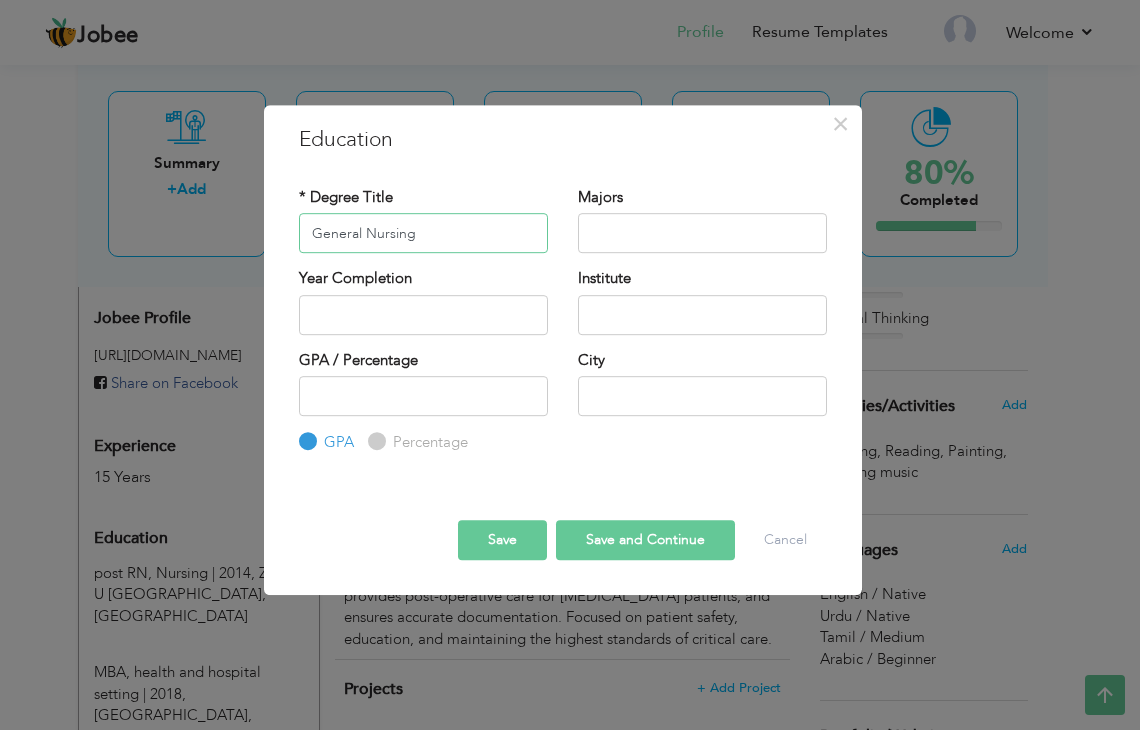 click on "General Nursing" at bounding box center [423, 233] 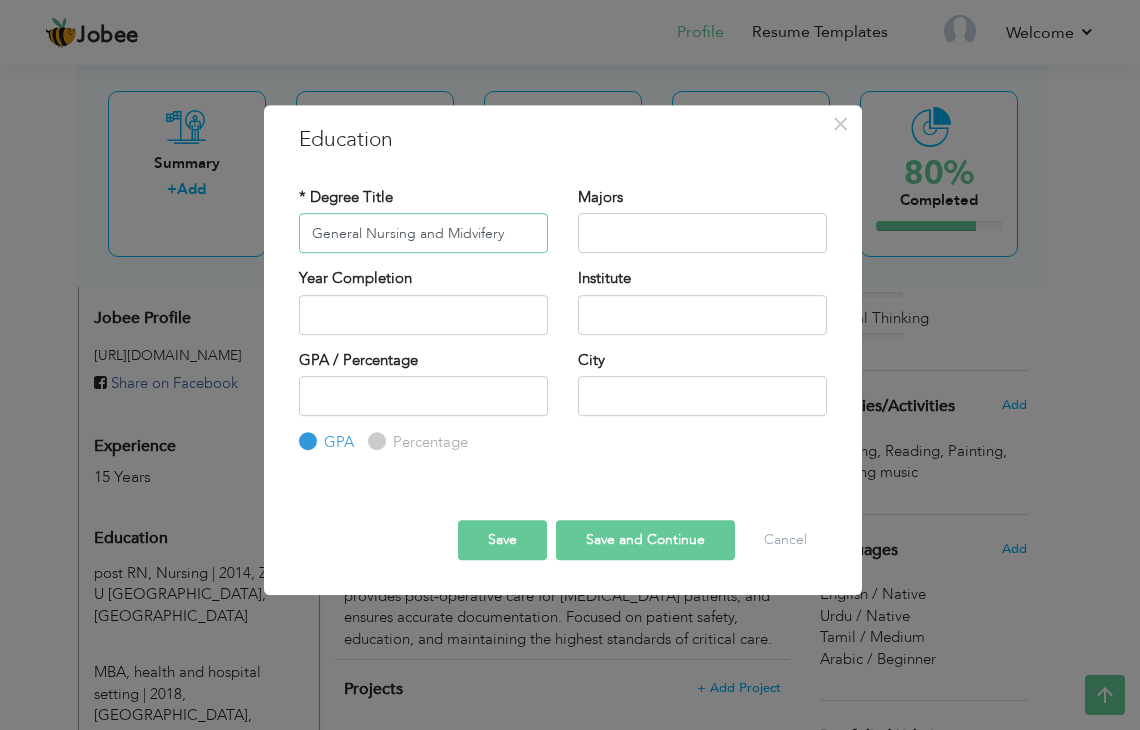 type on "General Nursing and Midvifery" 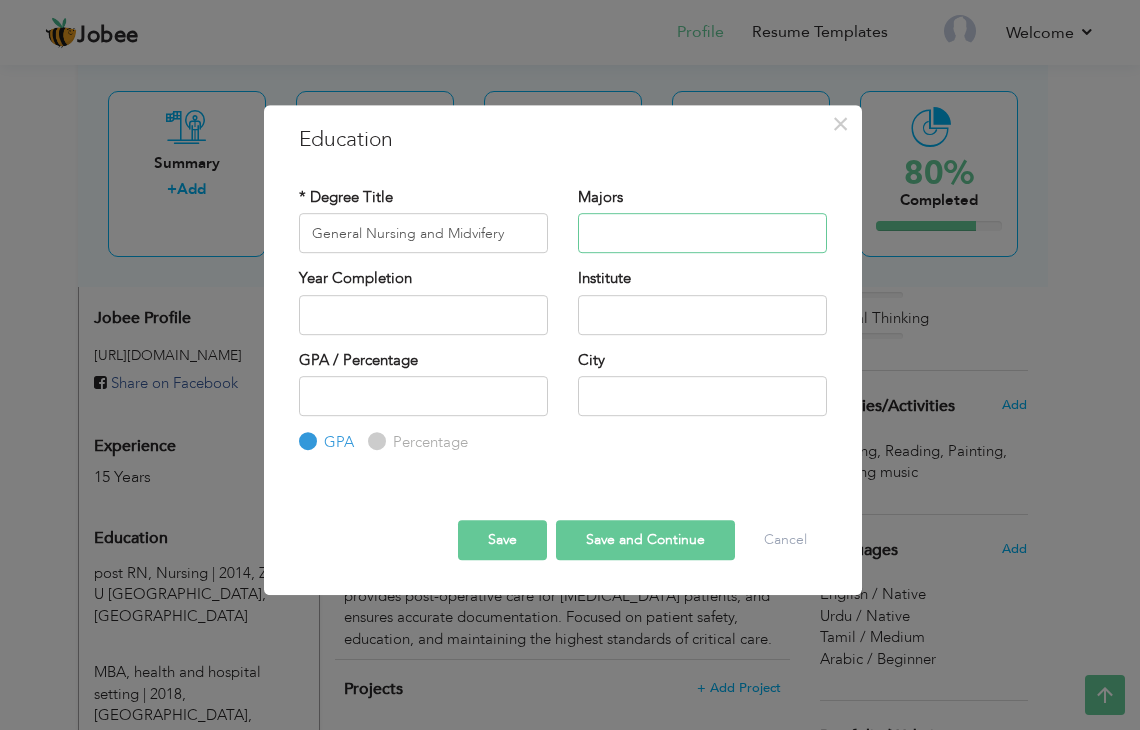 click at bounding box center (702, 233) 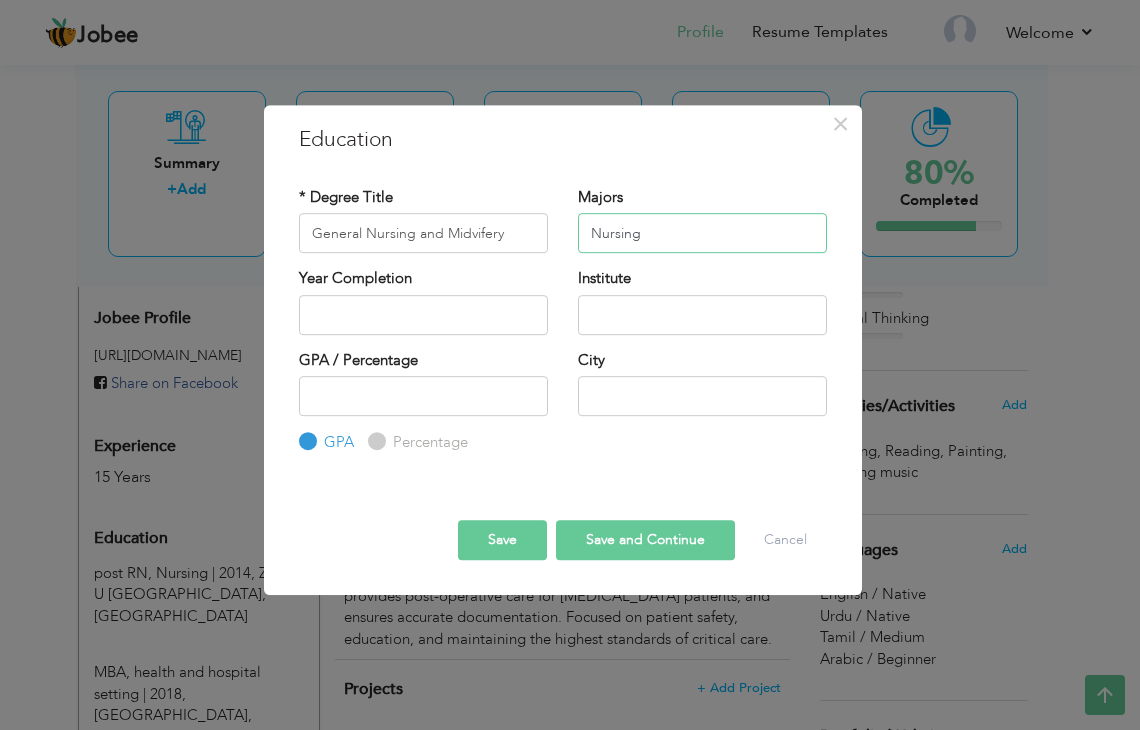 type on "Nursing" 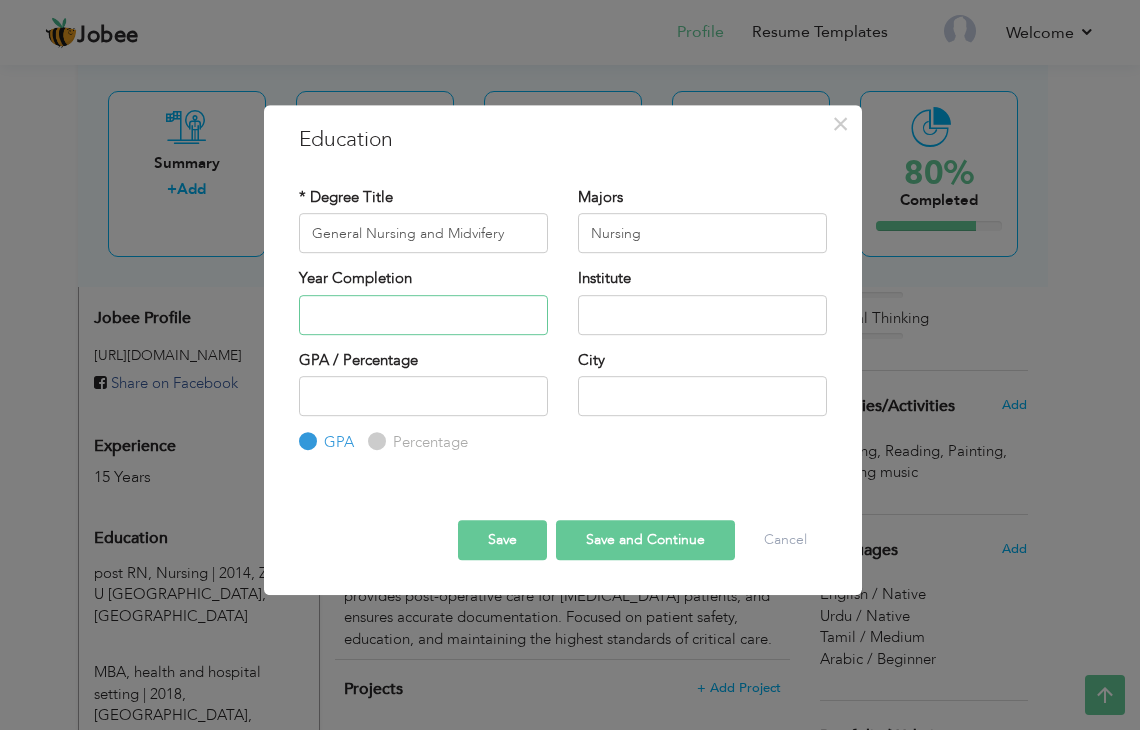 click at bounding box center (423, 315) 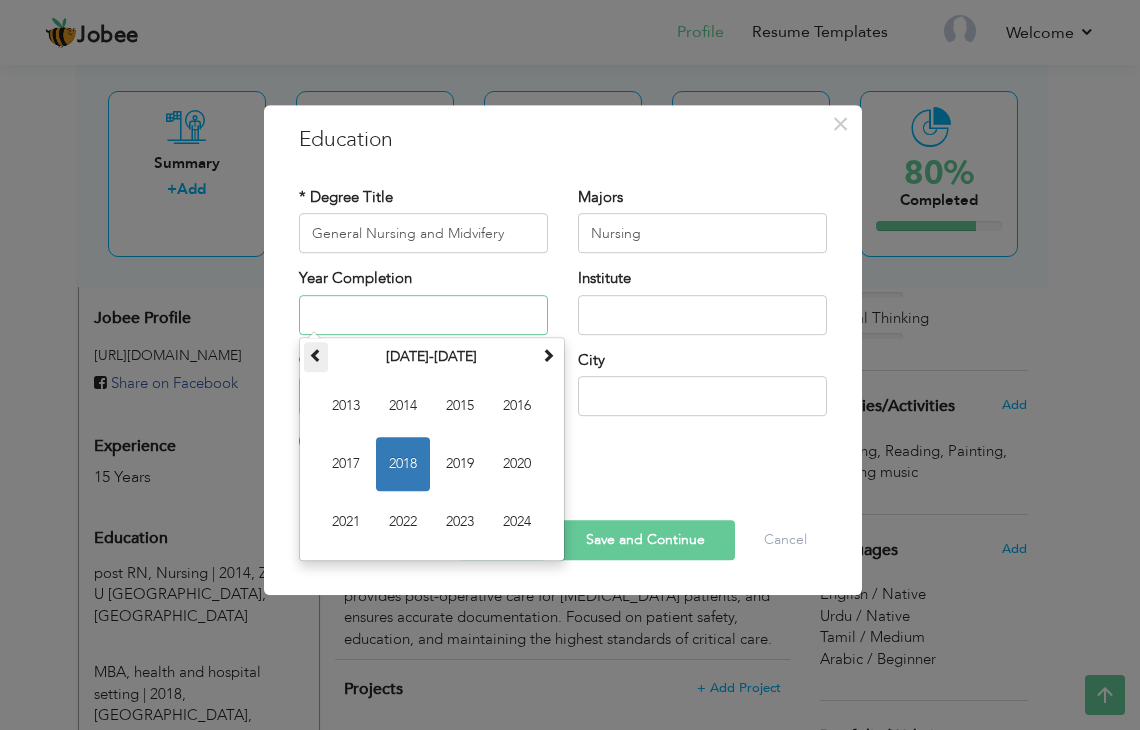 click at bounding box center [316, 355] 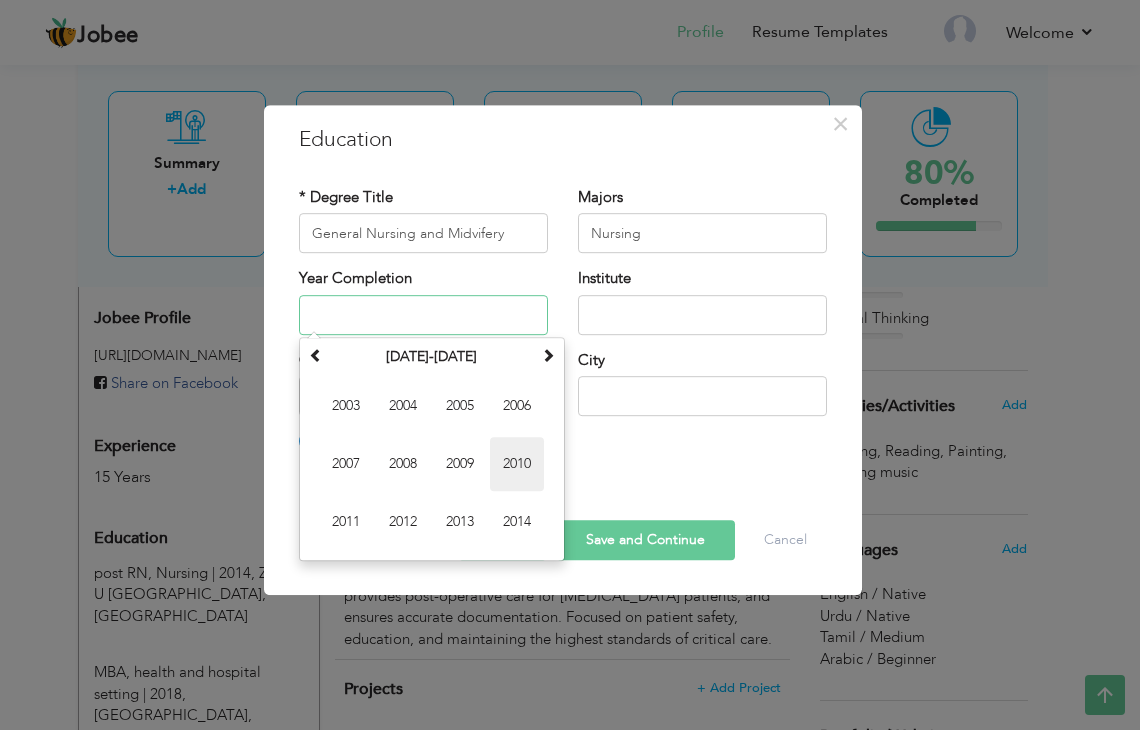 click on "2010" at bounding box center [517, 464] 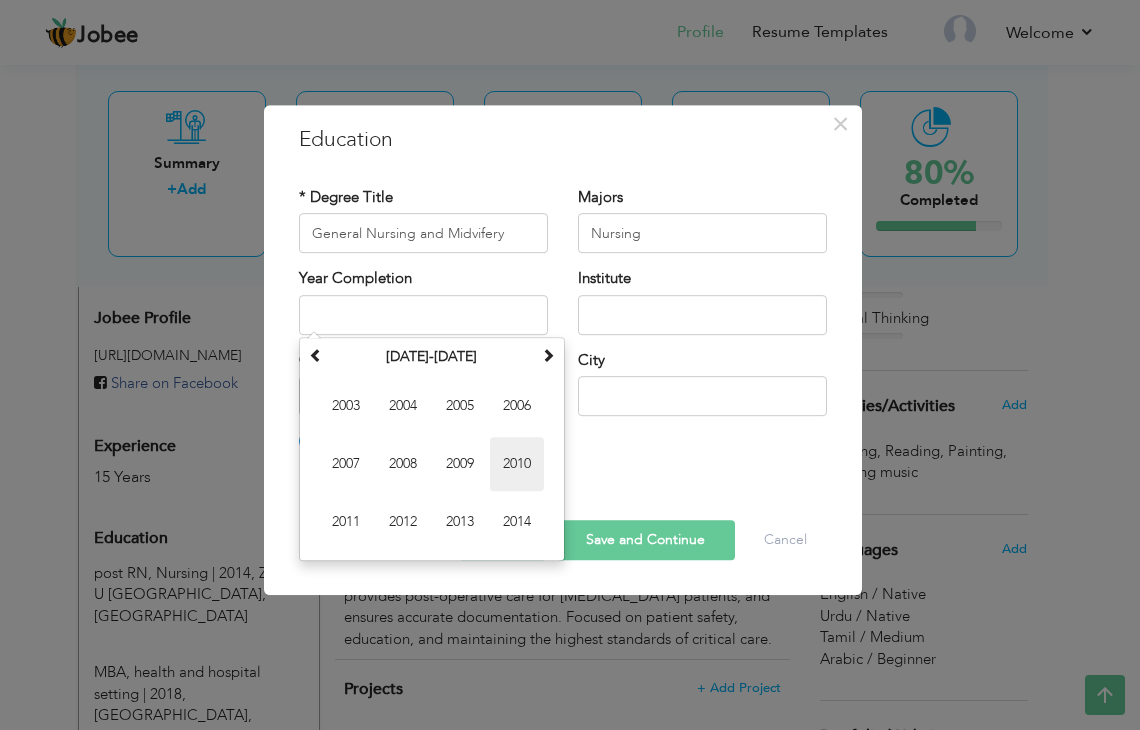 type on "2010" 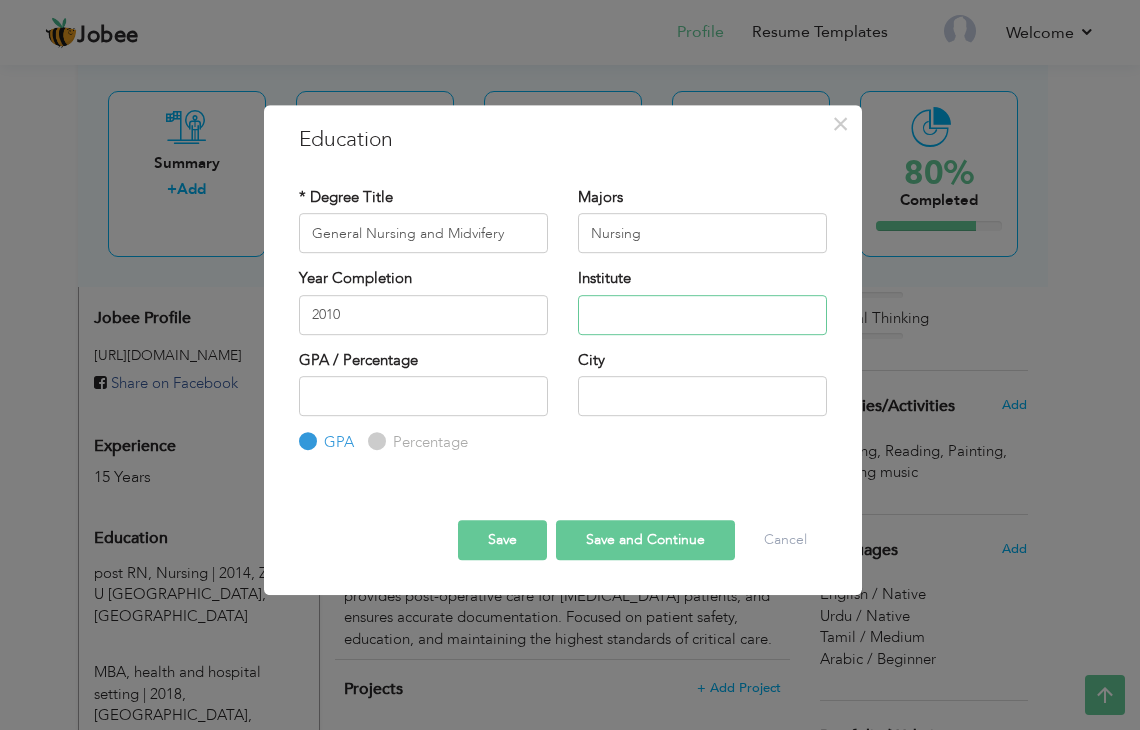 click at bounding box center [702, 315] 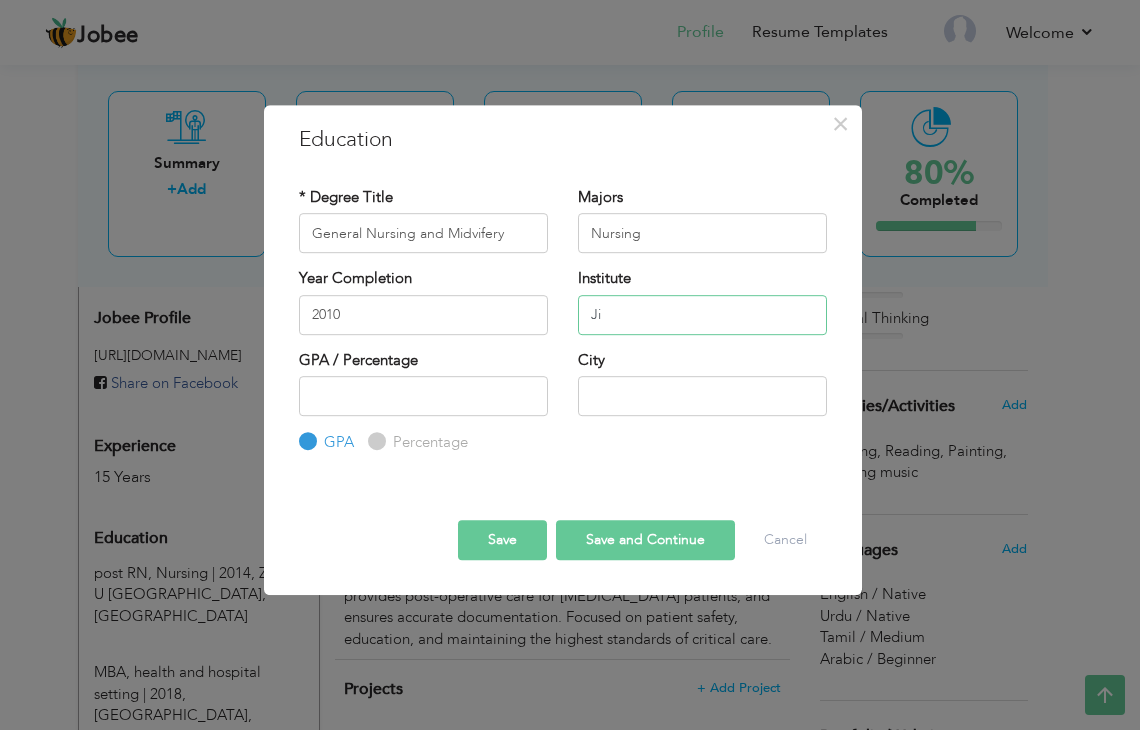 type on "J" 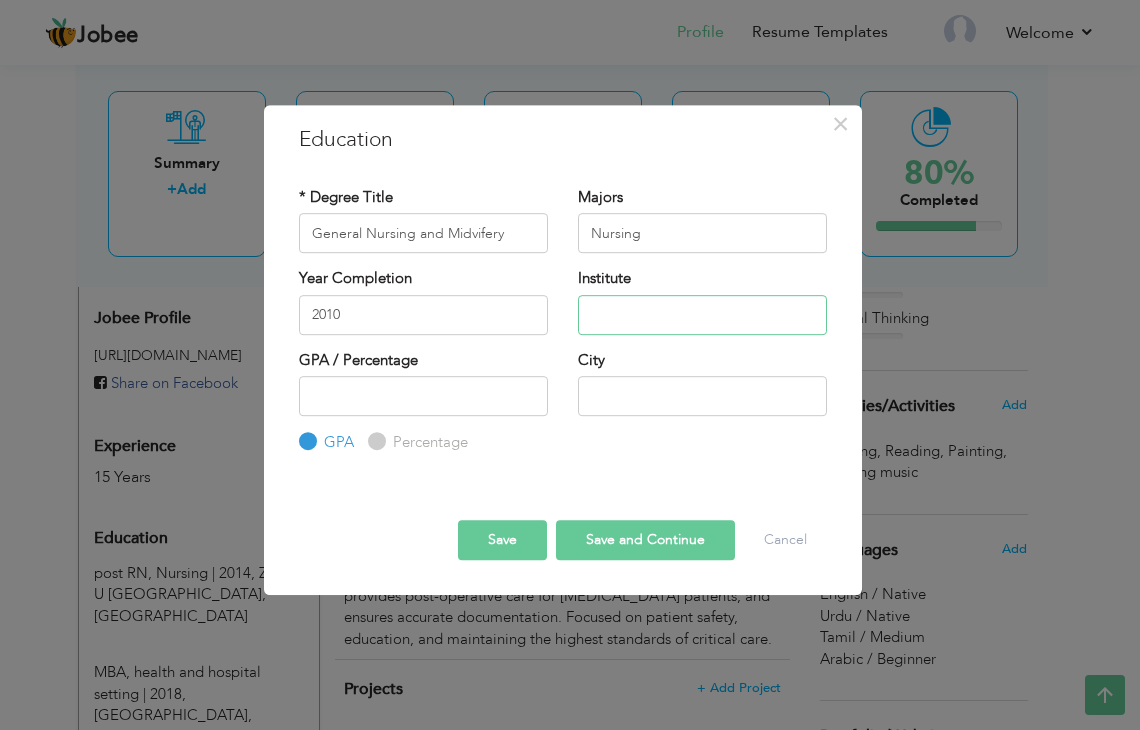 type on "s" 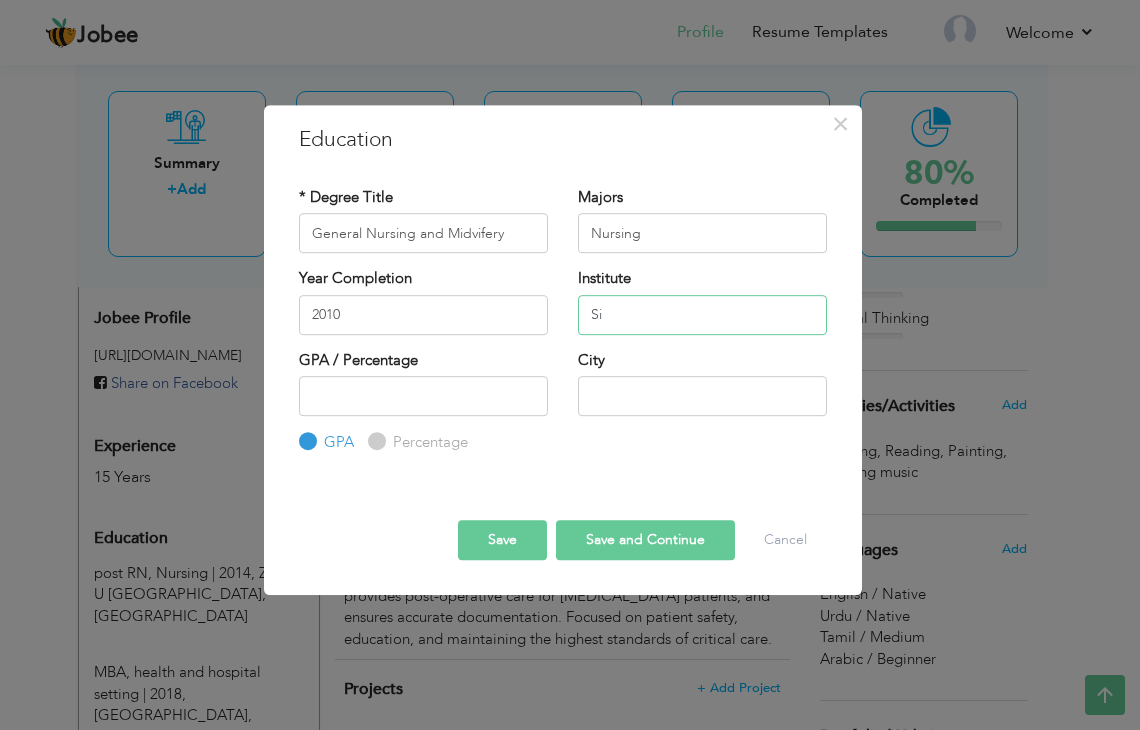type on "S" 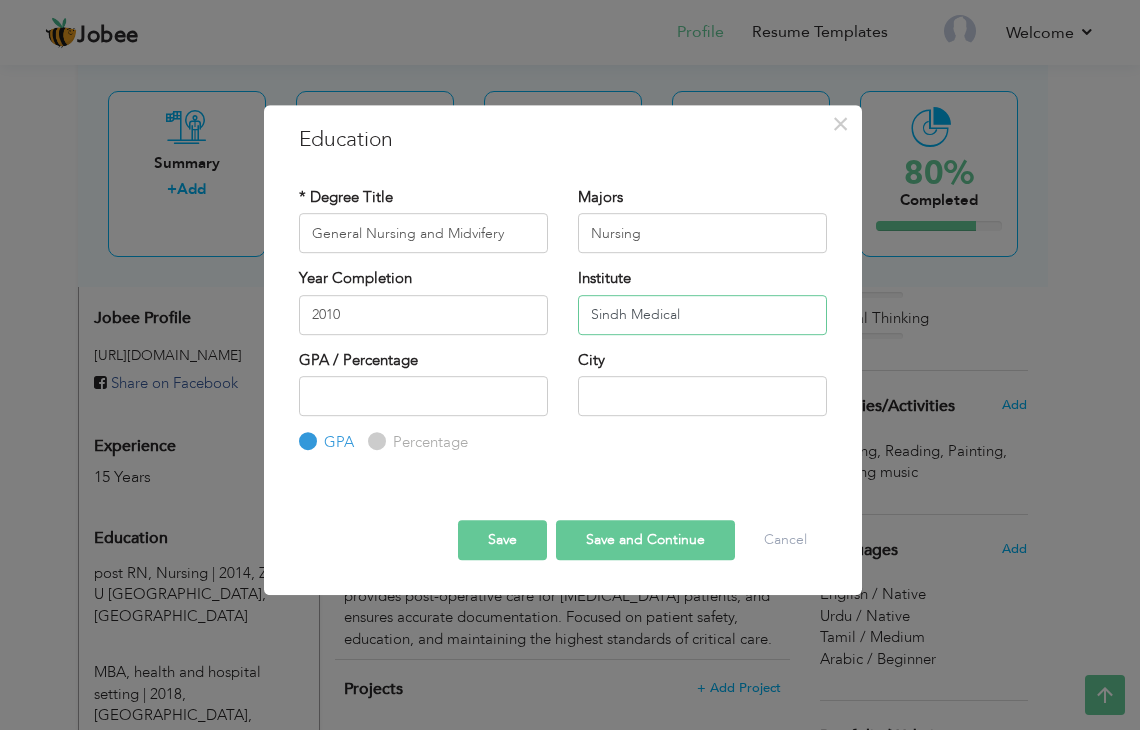 type on "Sindh Medical" 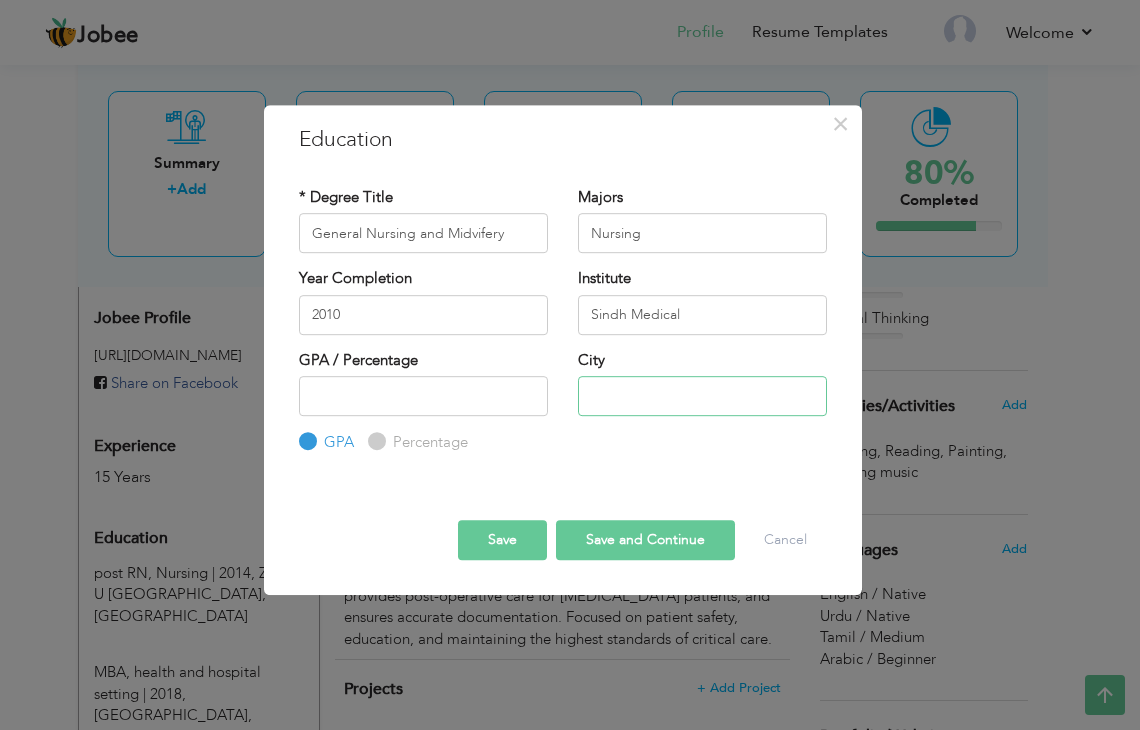 click at bounding box center (702, 396) 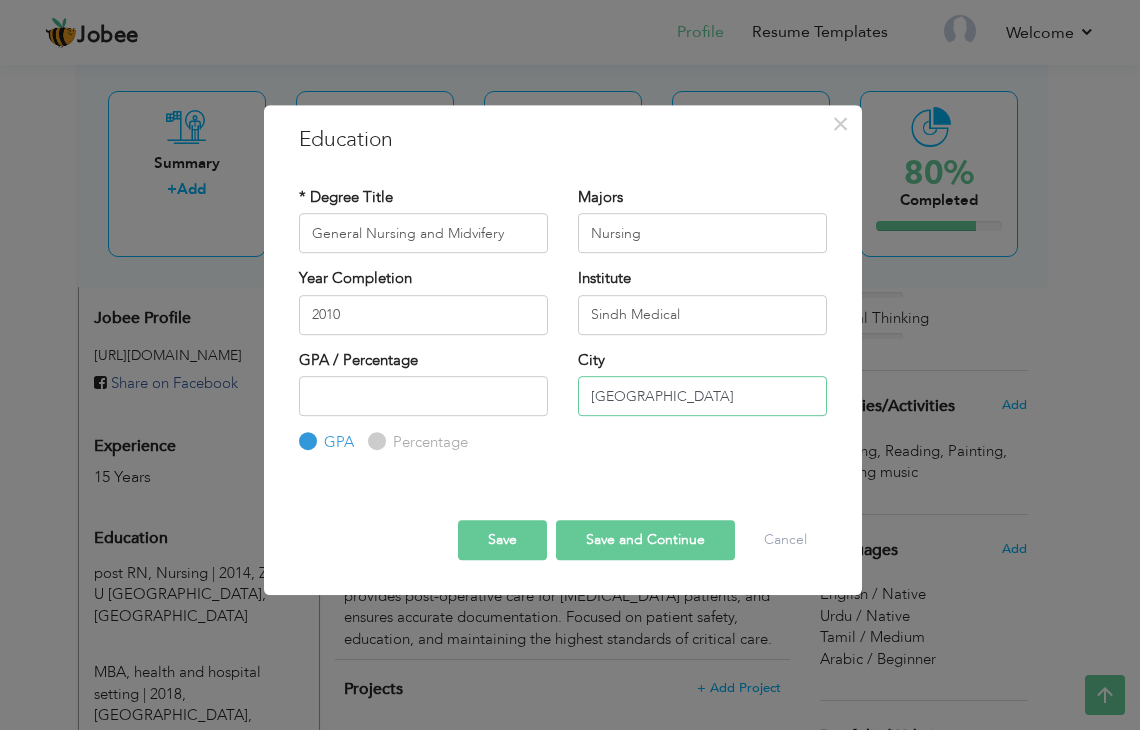 type on "Karachi" 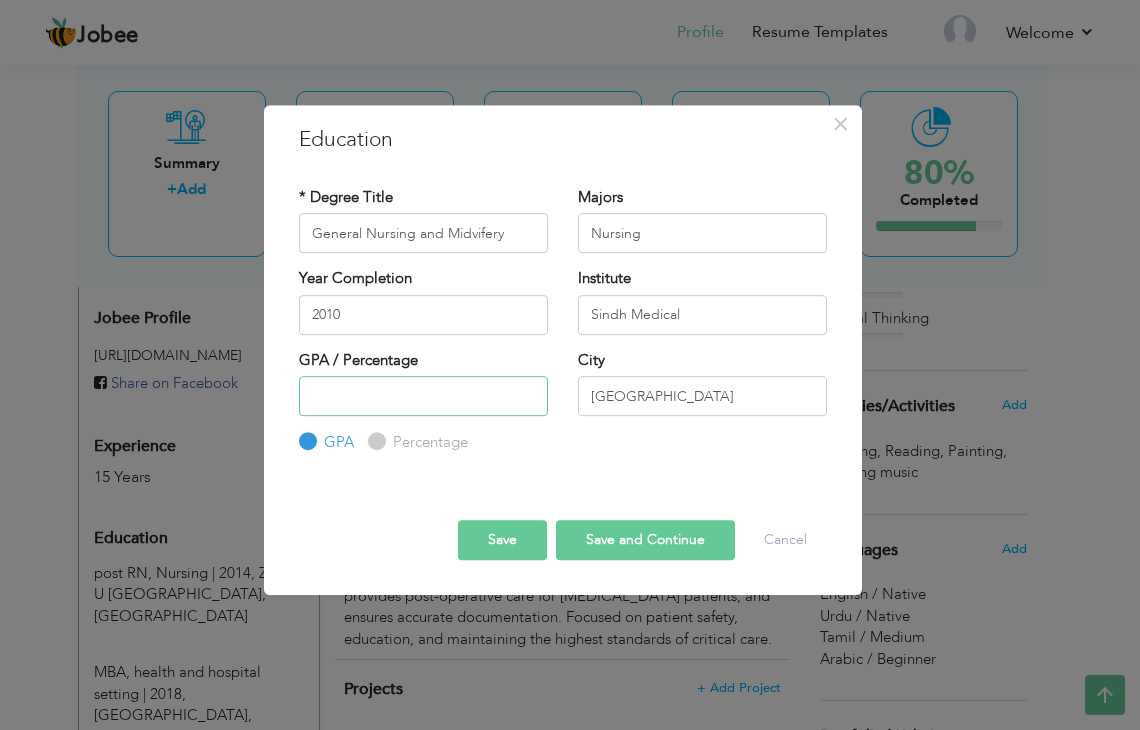 click at bounding box center (423, 396) 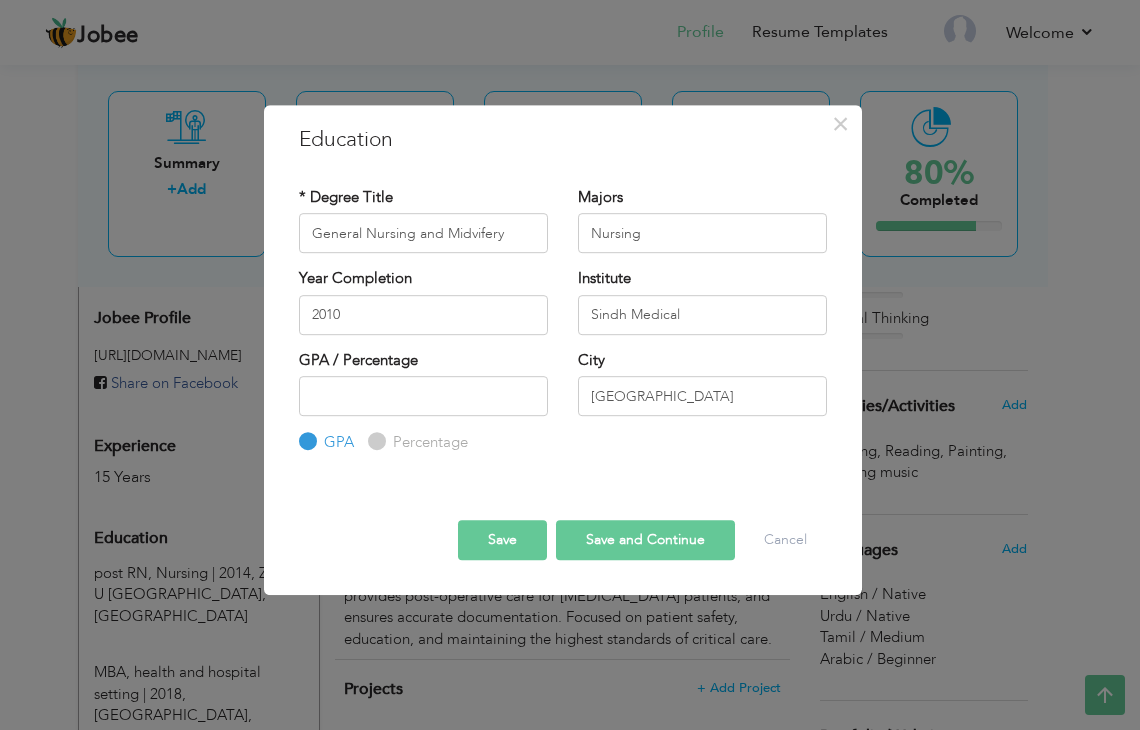 click on "Save" at bounding box center (502, 540) 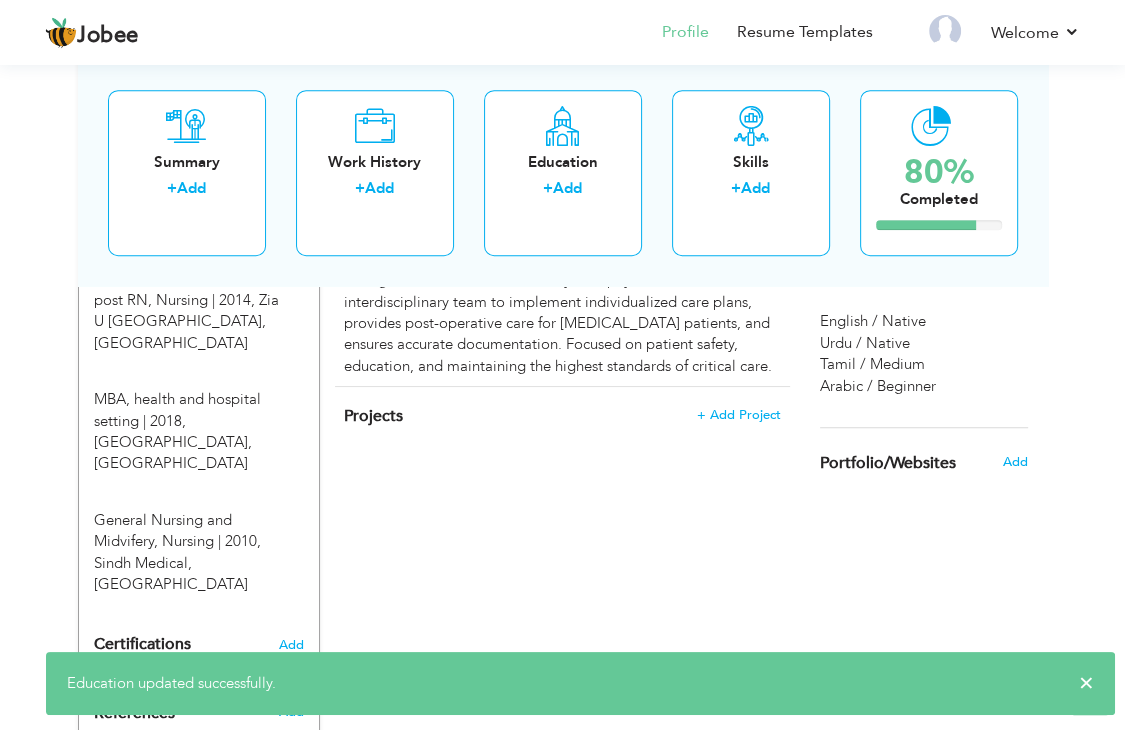 scroll, scrollTop: 964, scrollLeft: 0, axis: vertical 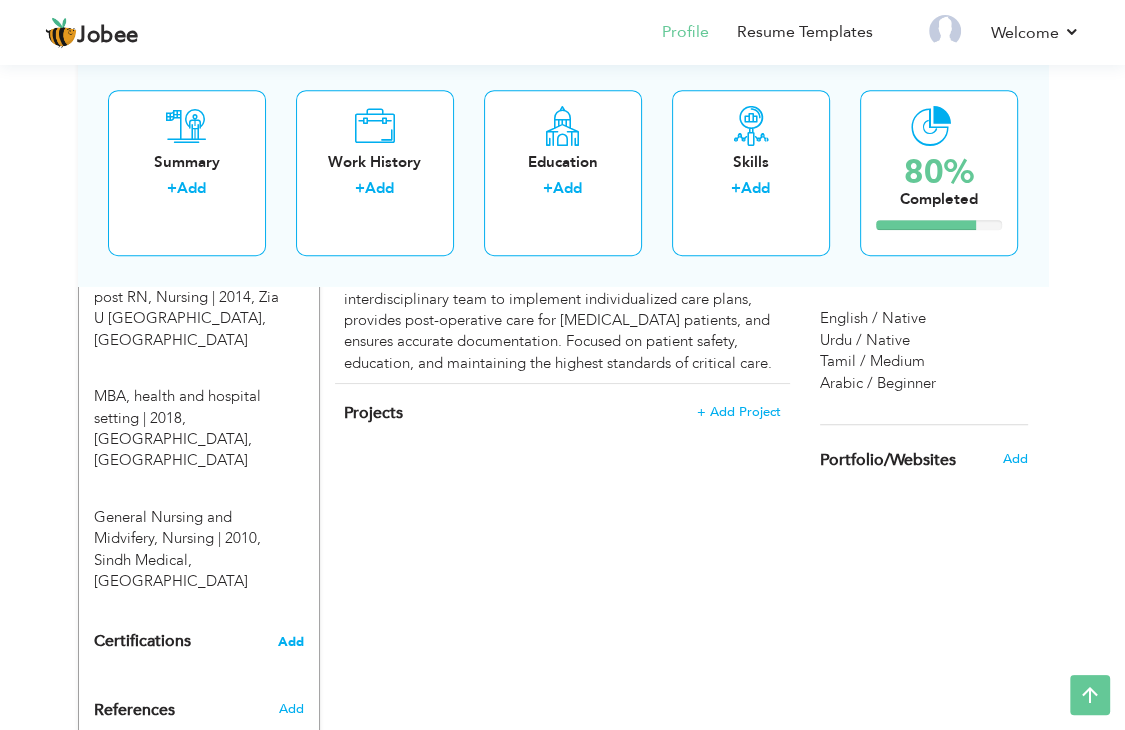 click on "Add" at bounding box center (291, 642) 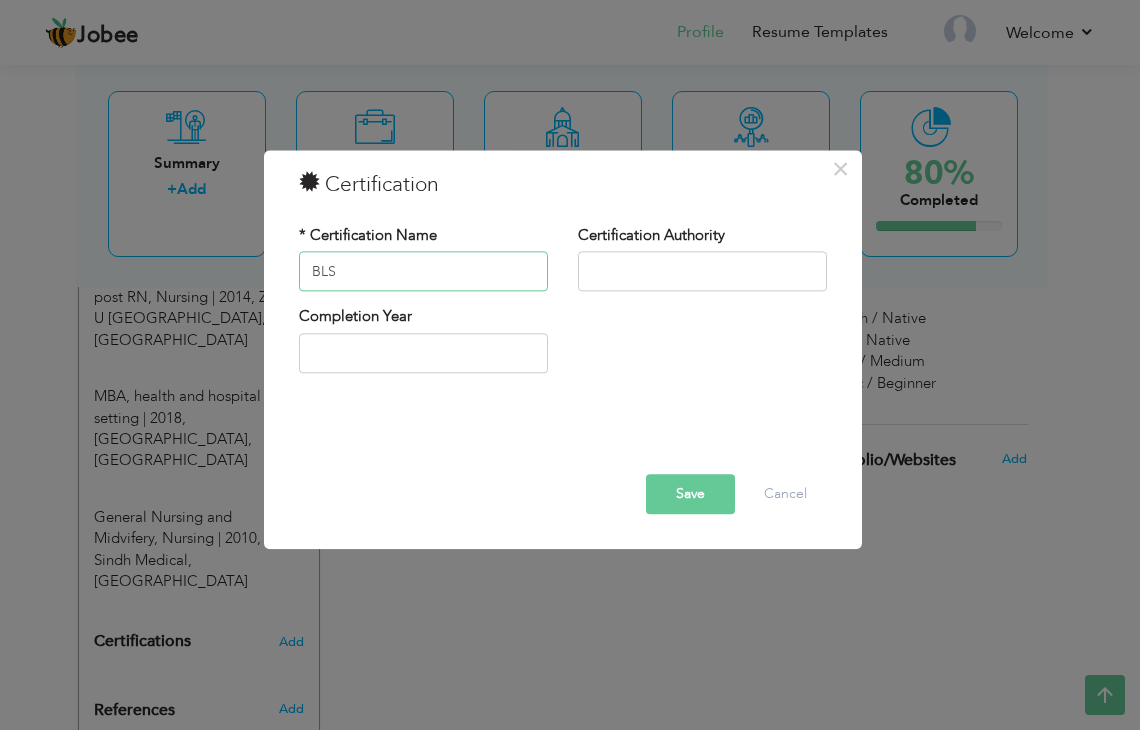 type on "BLS" 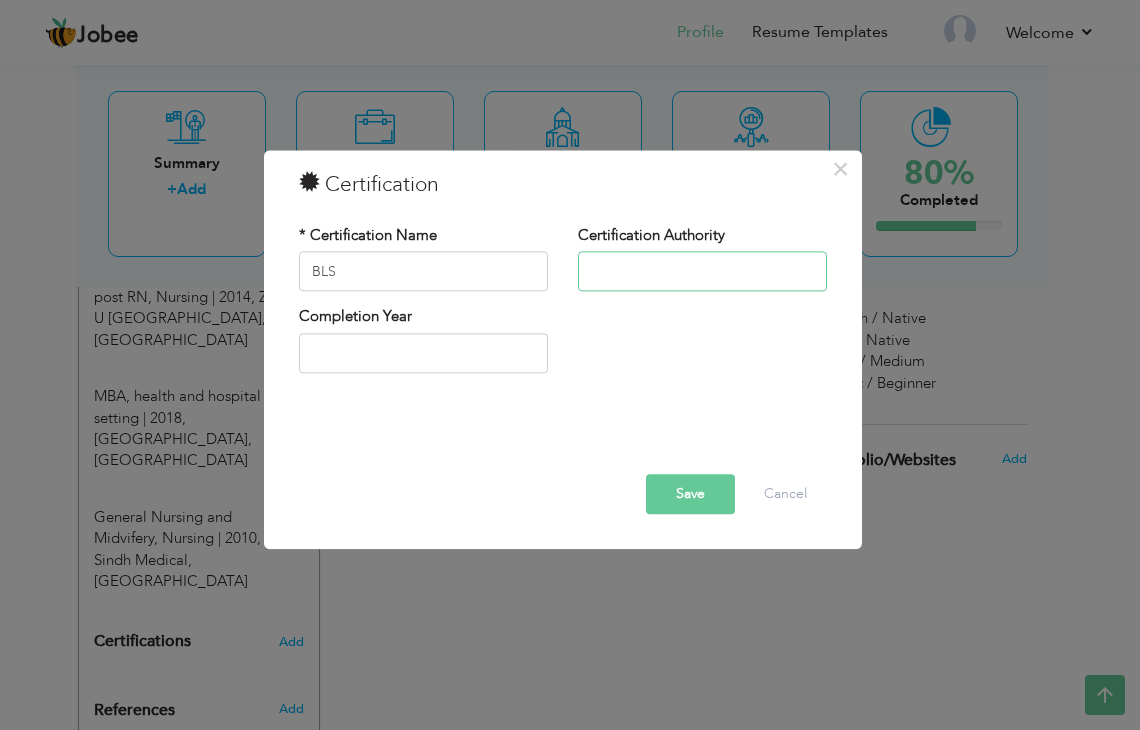 click at bounding box center [702, 272] 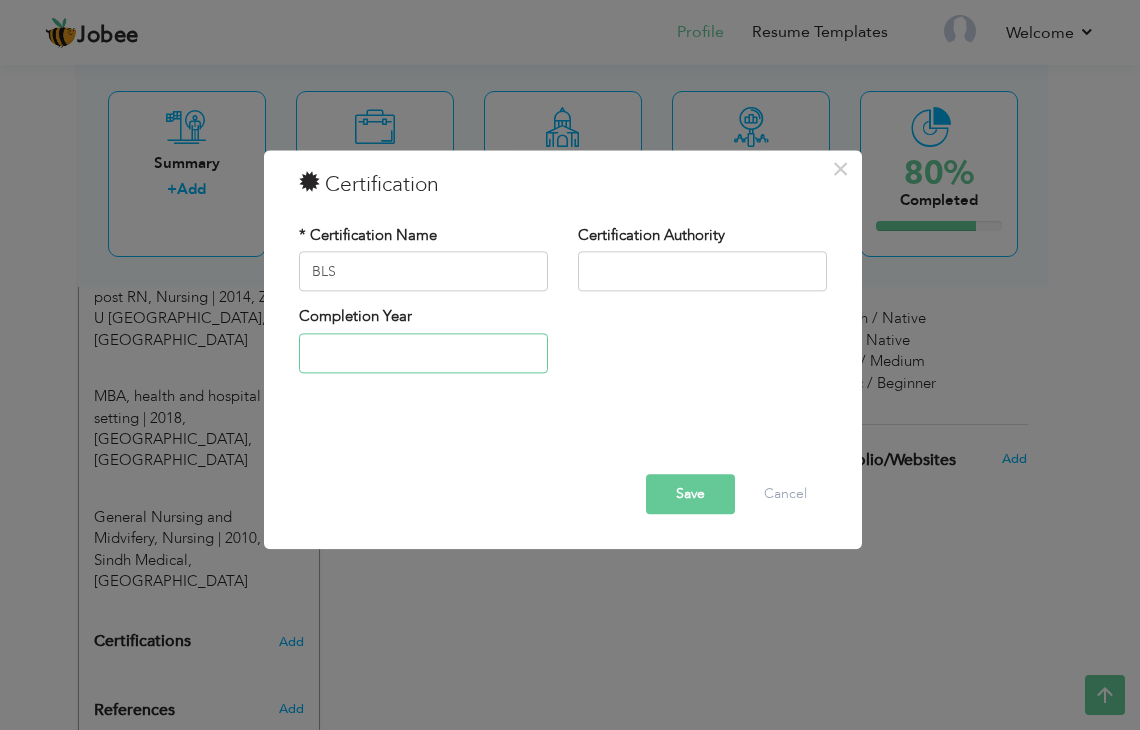 type on "2025" 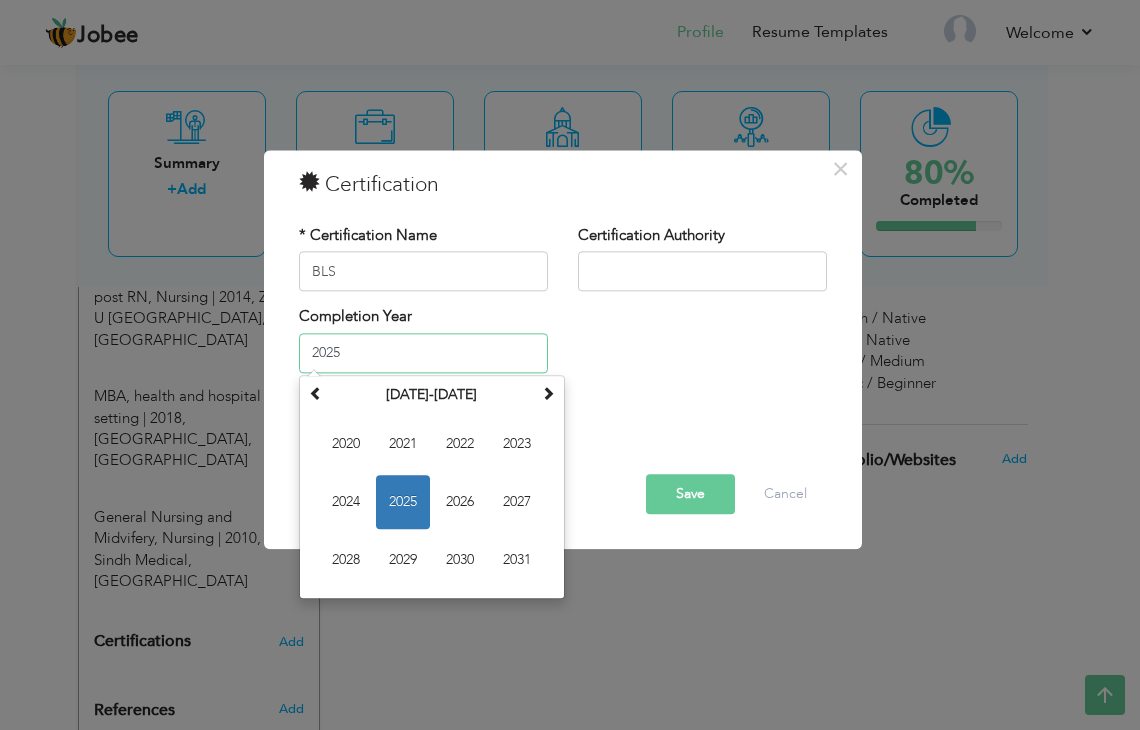 click on "2025" at bounding box center (423, 353) 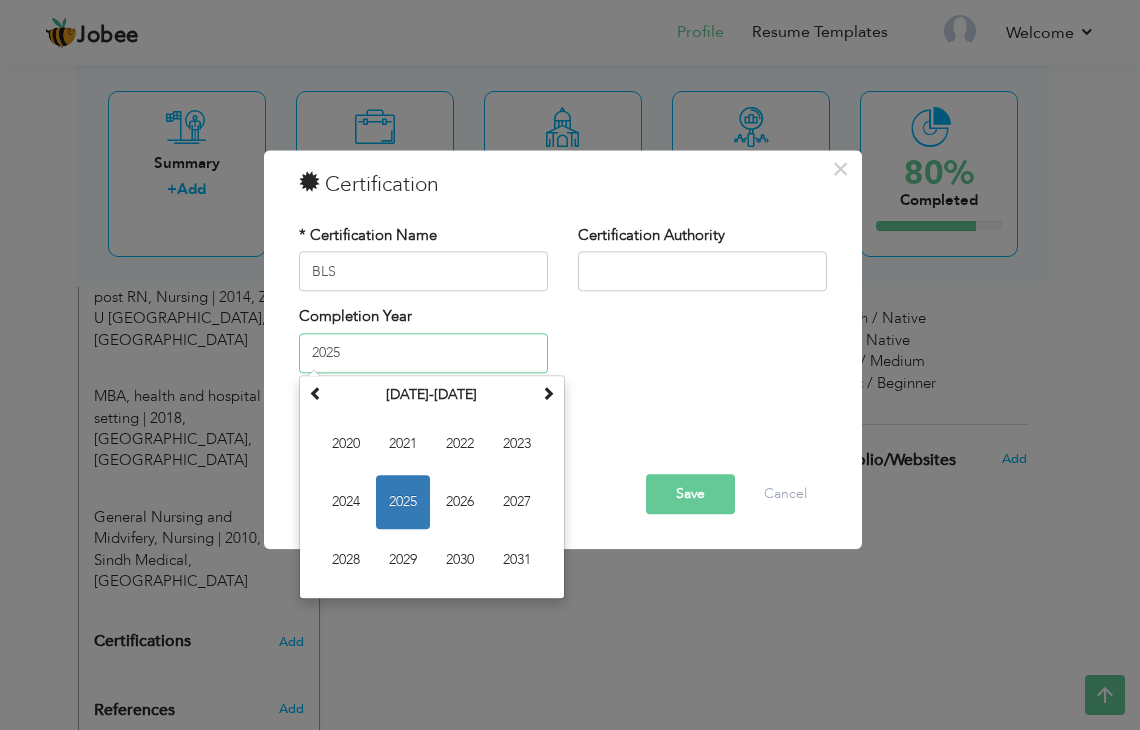 click on "2025" at bounding box center (403, 502) 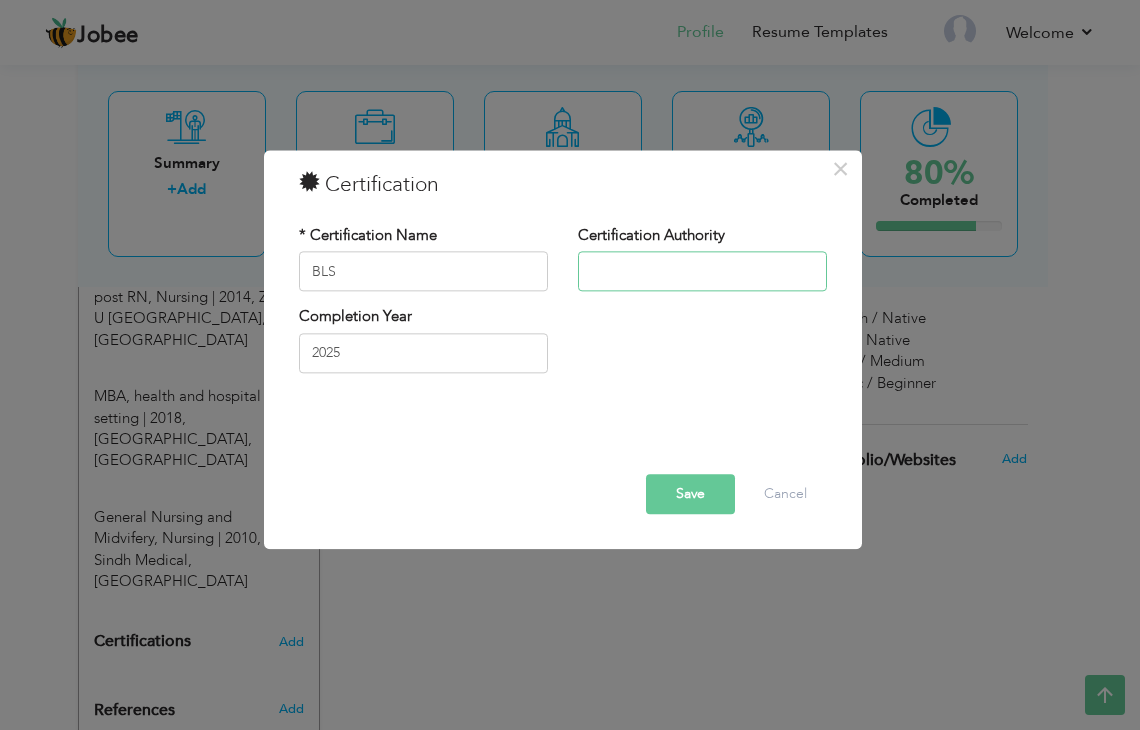 click at bounding box center (702, 272) 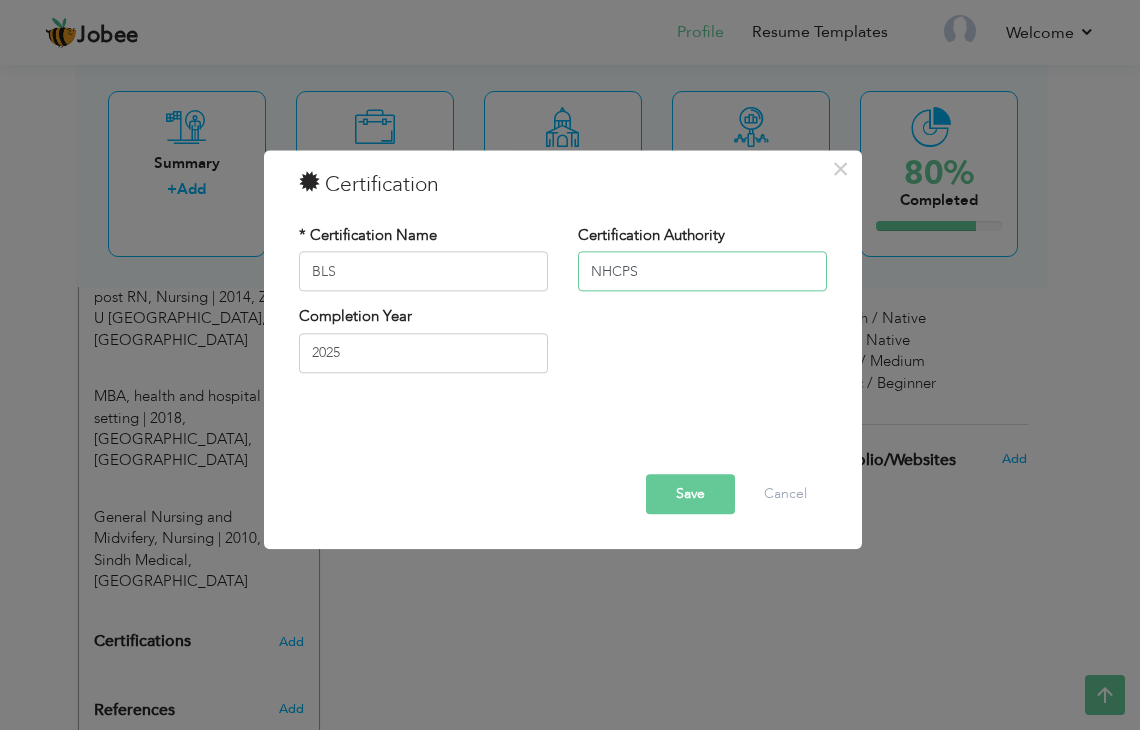 type on "NHCPS" 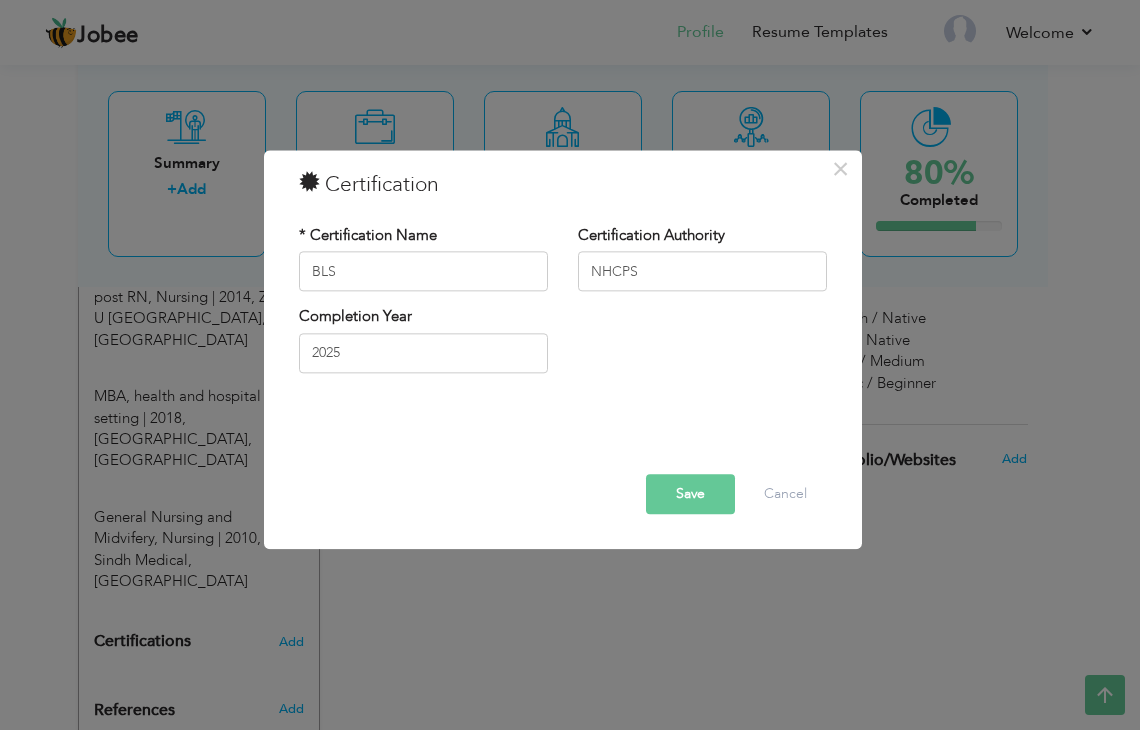 click on "Save" at bounding box center [690, 495] 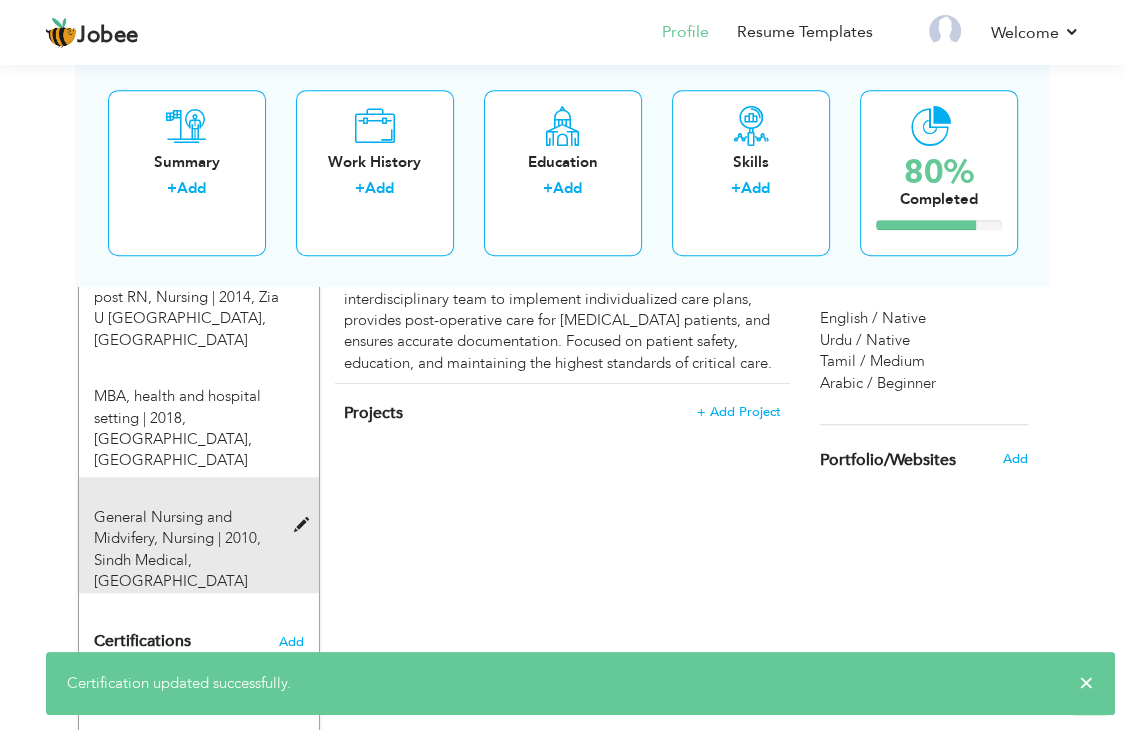 click at bounding box center (306, 525) 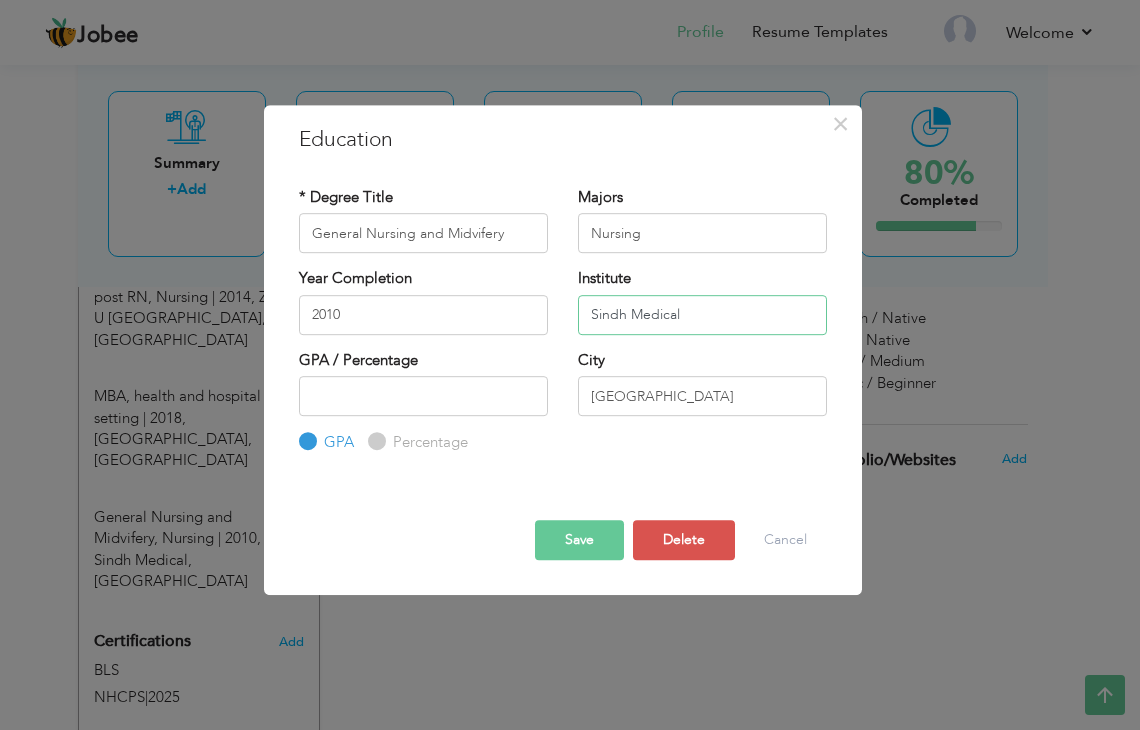 click on "Sindh Medical" at bounding box center [702, 315] 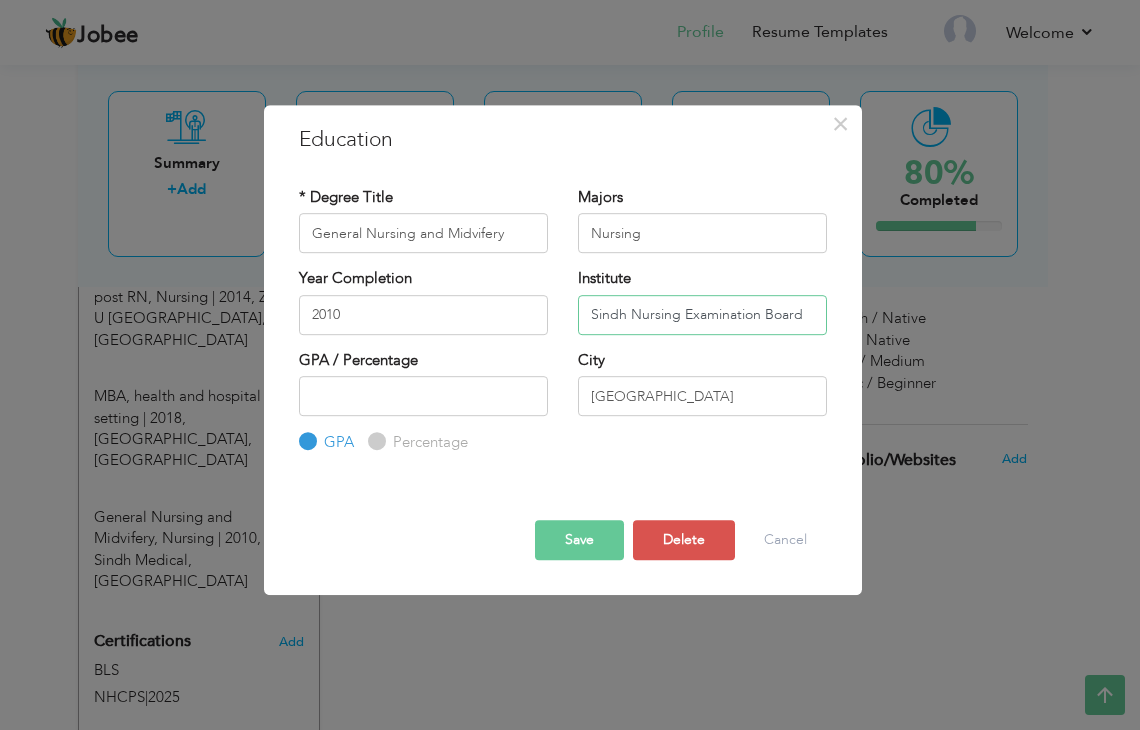 type on "Sindh Nursing Examination Board" 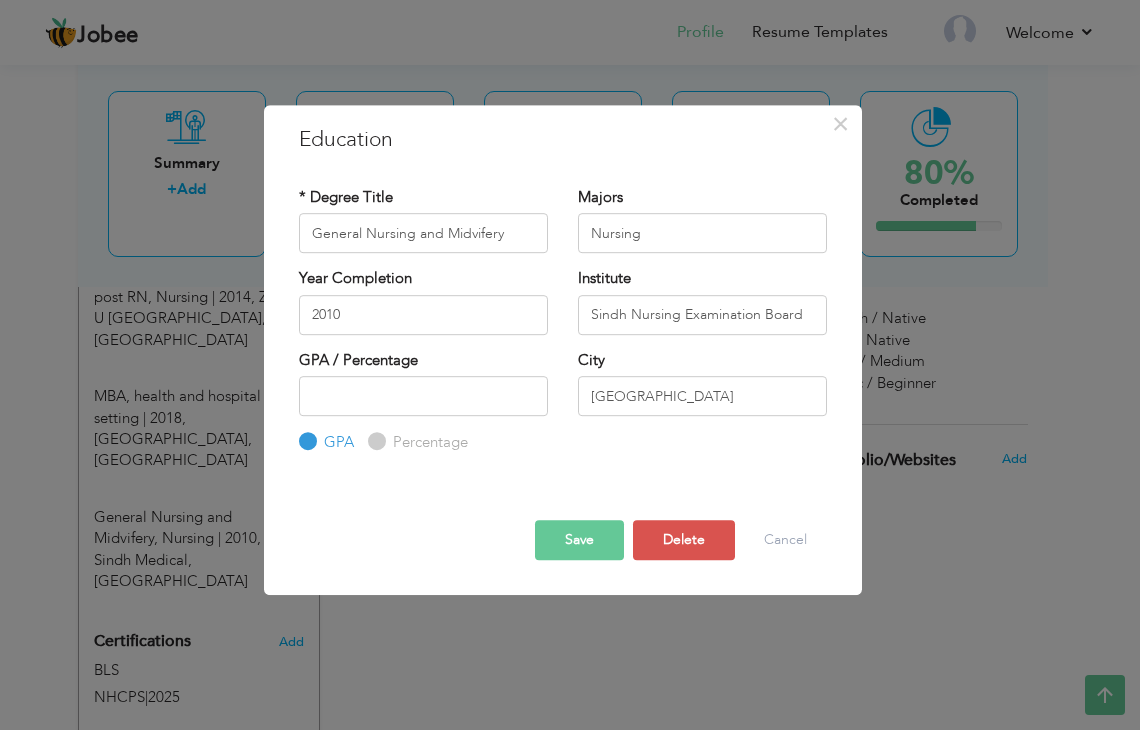 click on "Save" at bounding box center [579, 540] 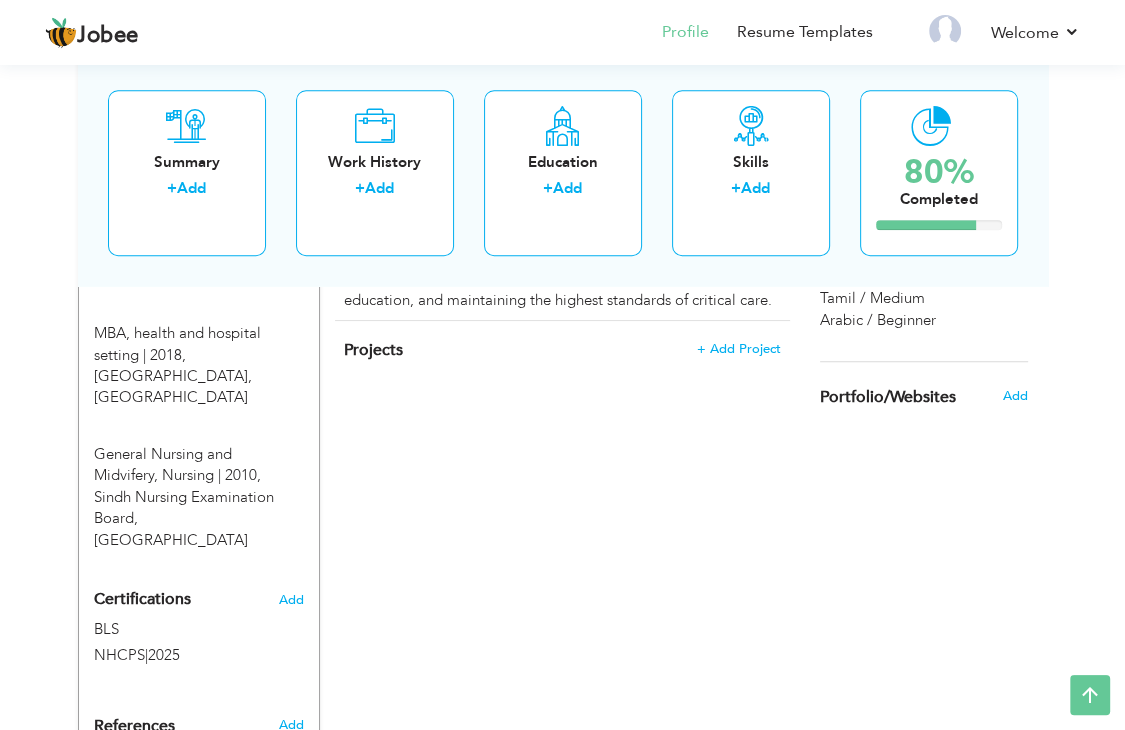 scroll, scrollTop: 1043, scrollLeft: 0, axis: vertical 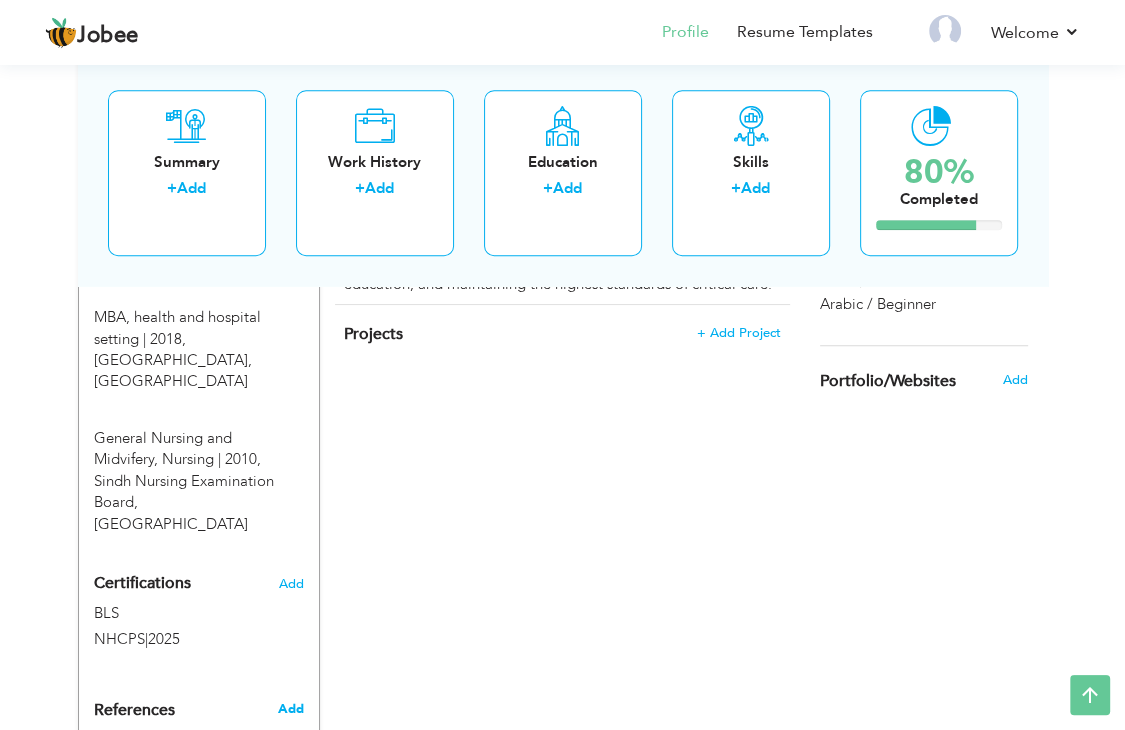 click on "Add" at bounding box center (291, 709) 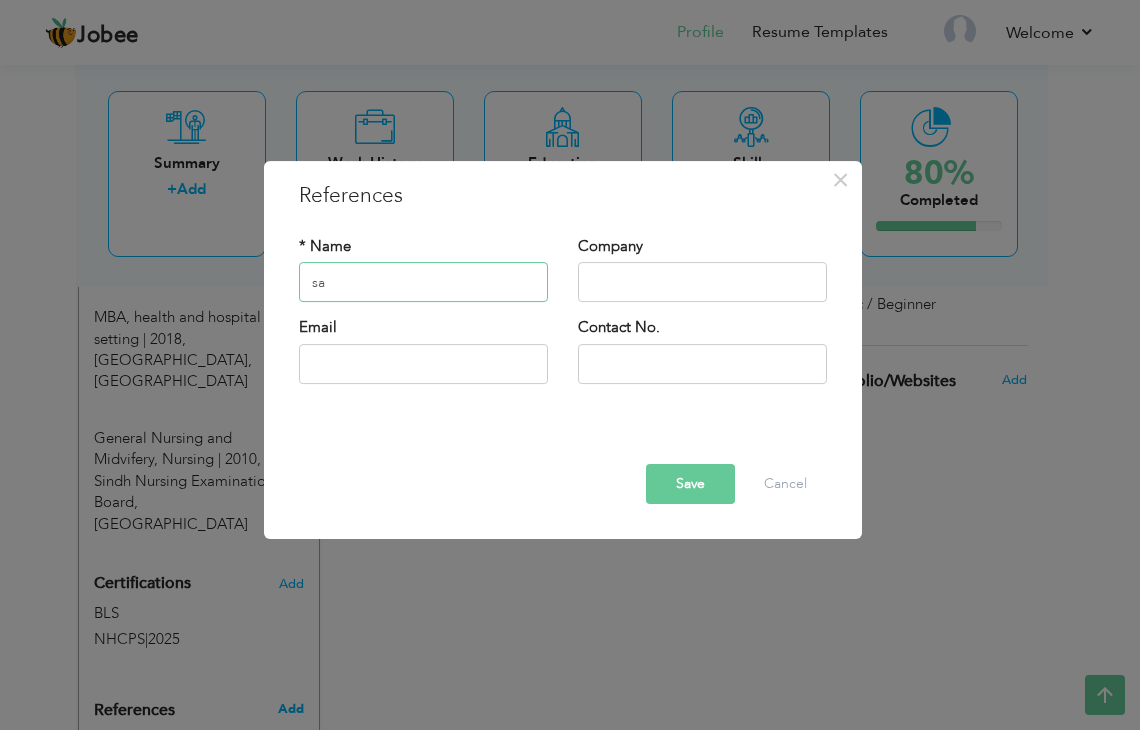 type on "s" 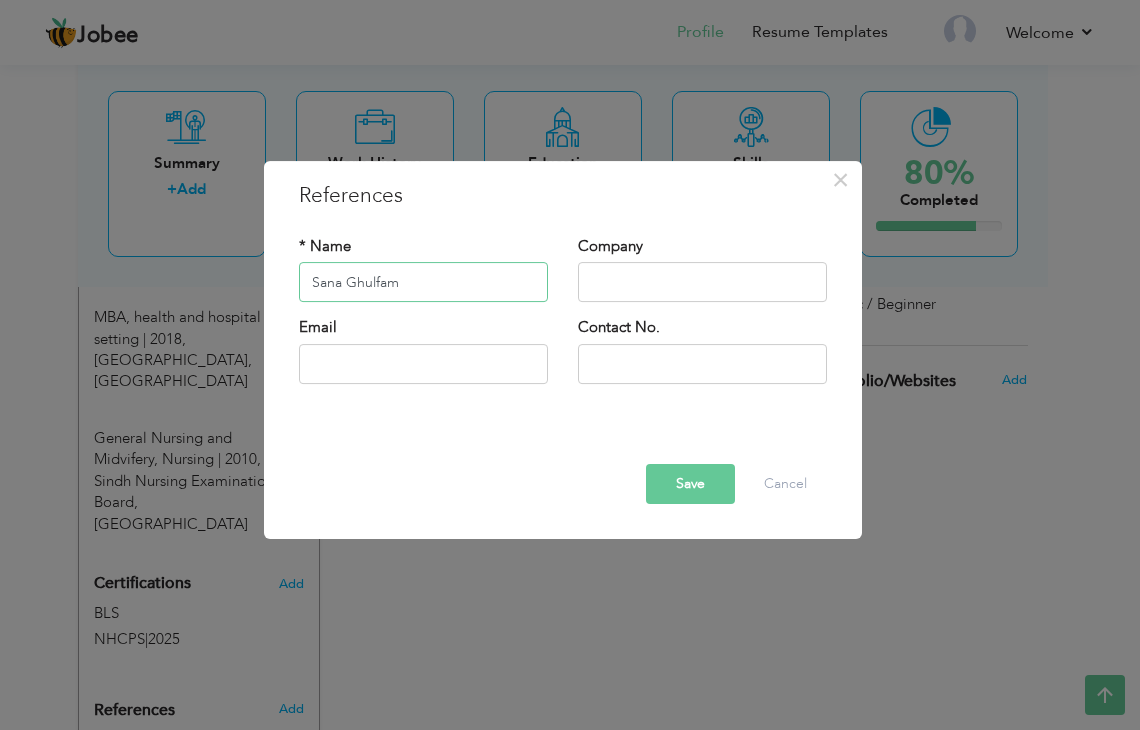 type on "Sana Ghulfam" 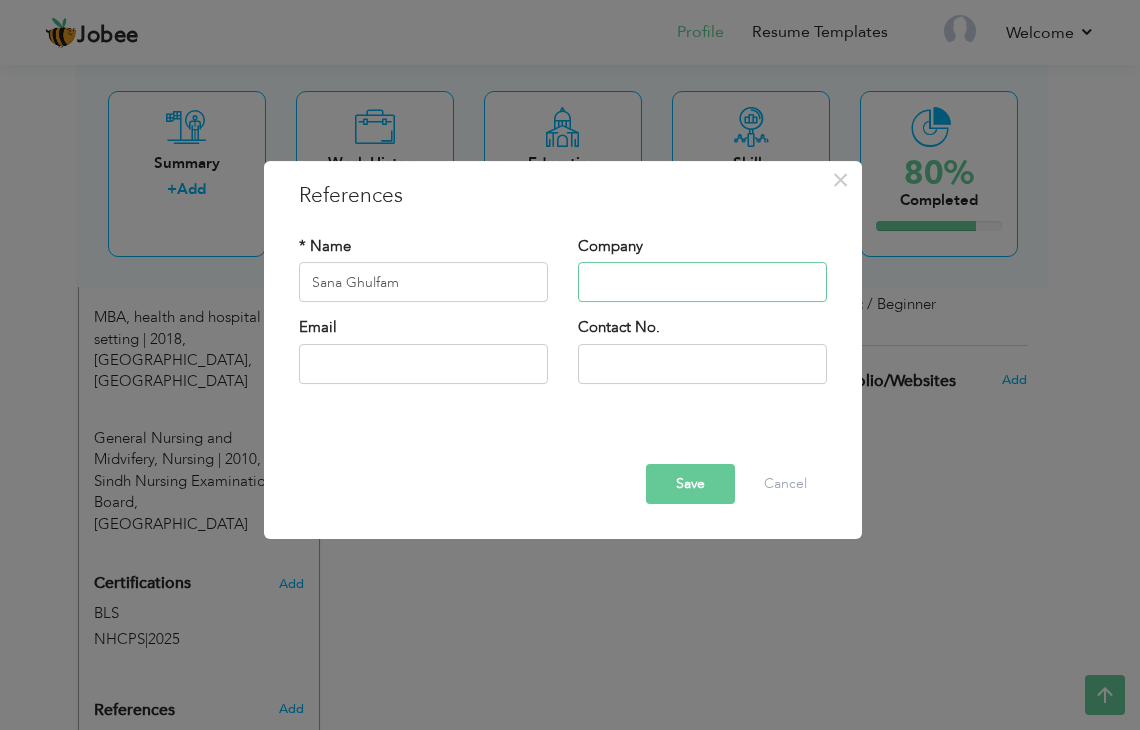 click at bounding box center [702, 283] 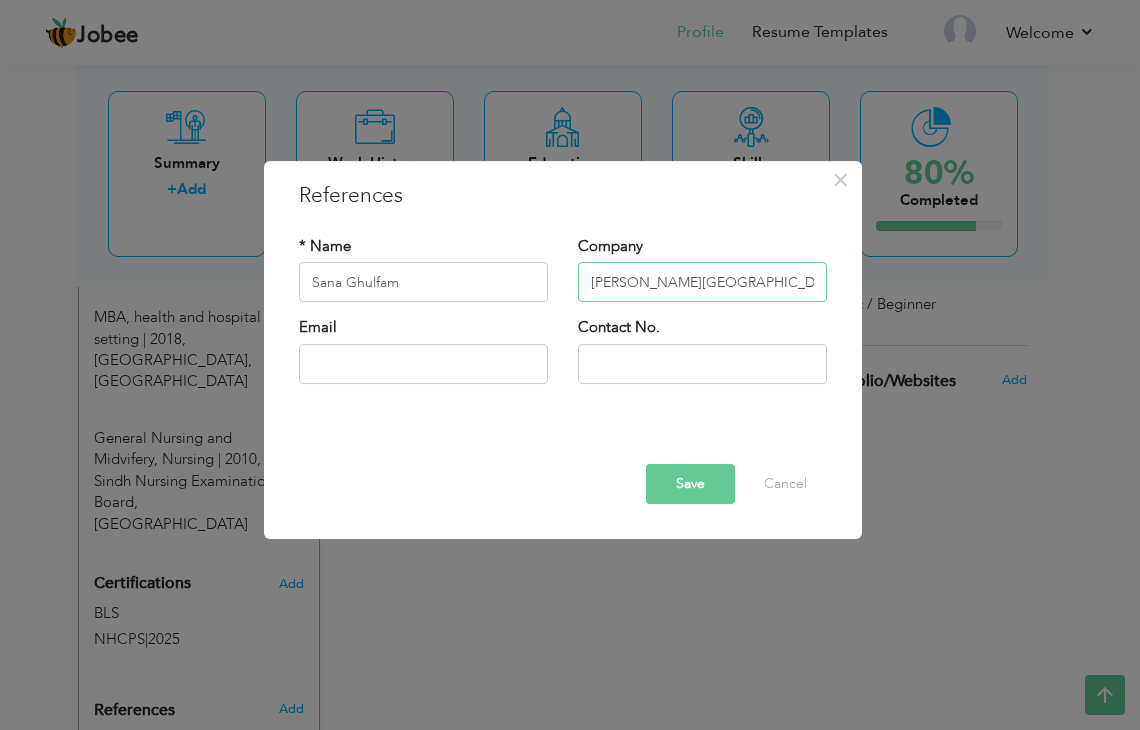 type on "[PERSON_NAME][GEOGRAPHIC_DATA]" 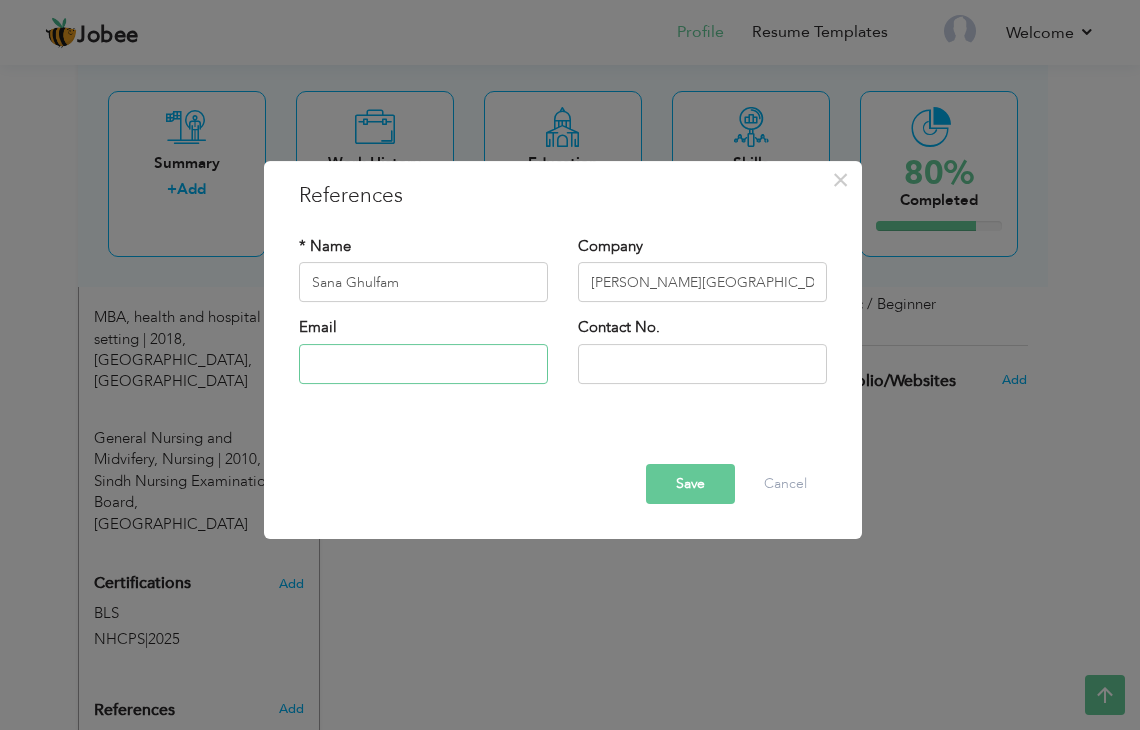 click at bounding box center [423, 364] 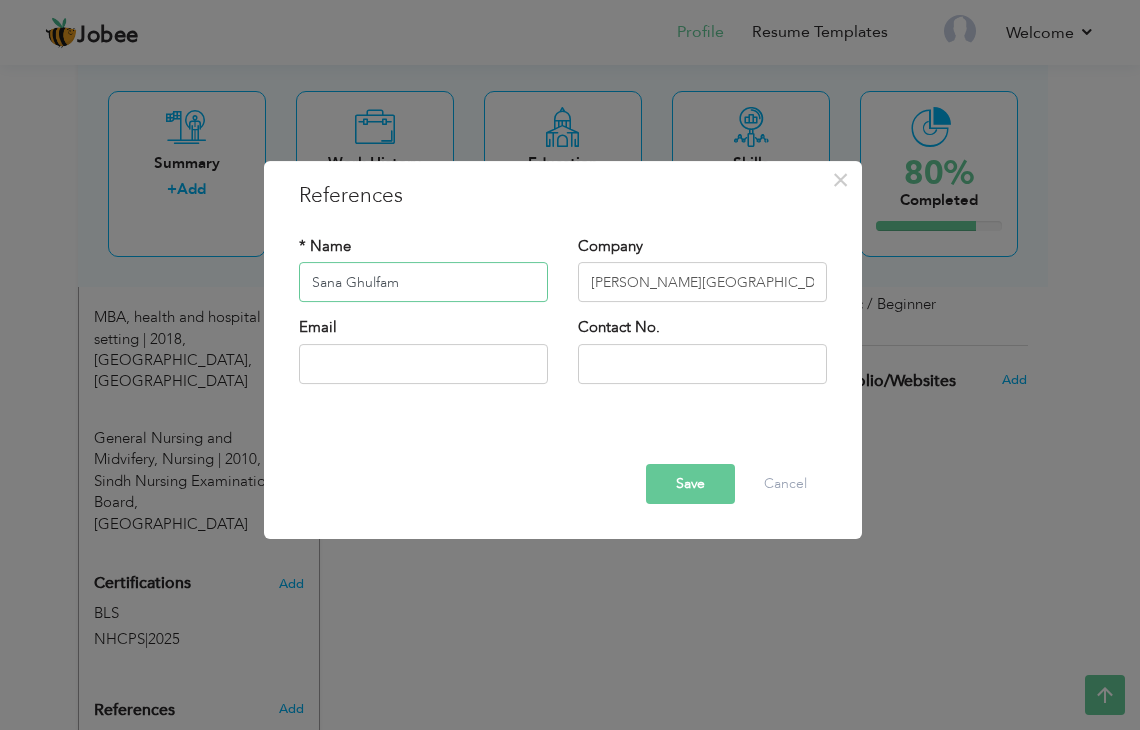 click on "Sana Ghulfam" at bounding box center [423, 283] 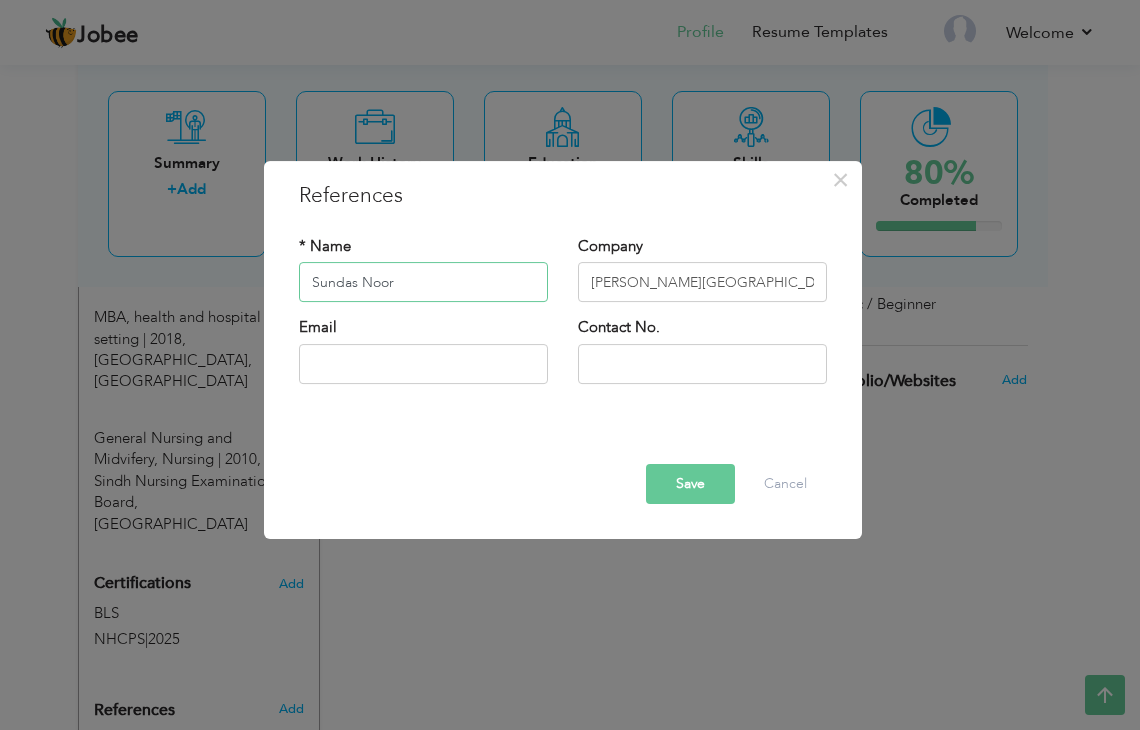type on "Sundas Noor" 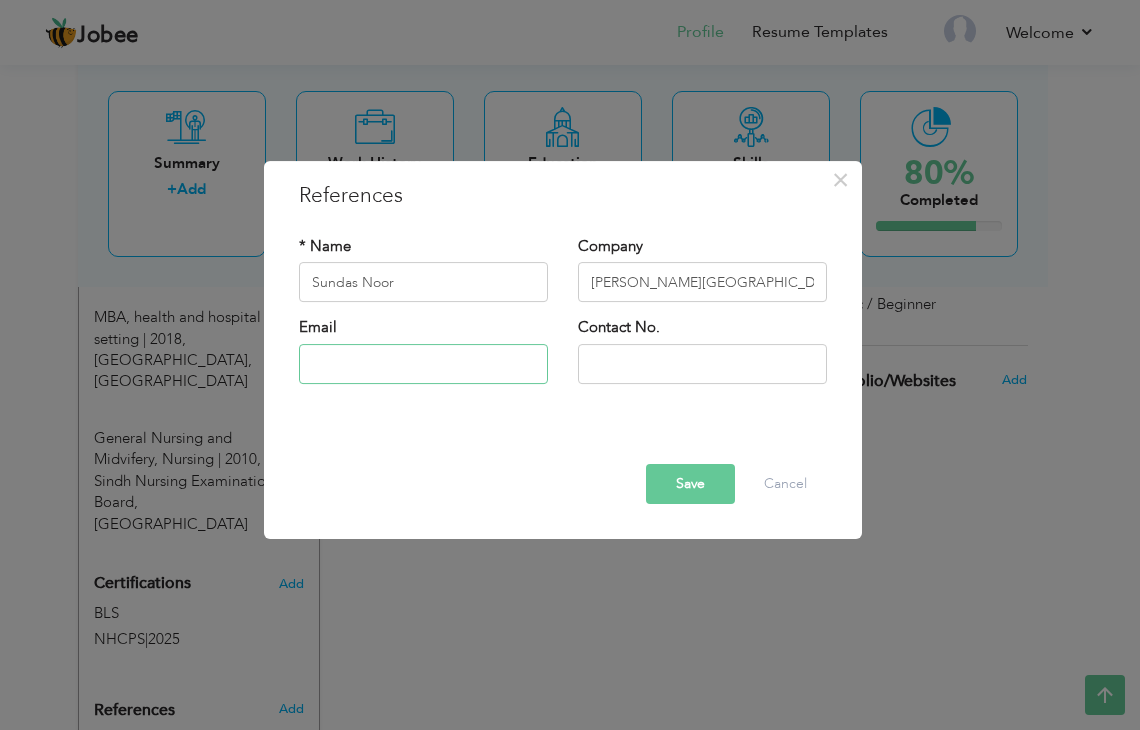 click at bounding box center (423, 364) 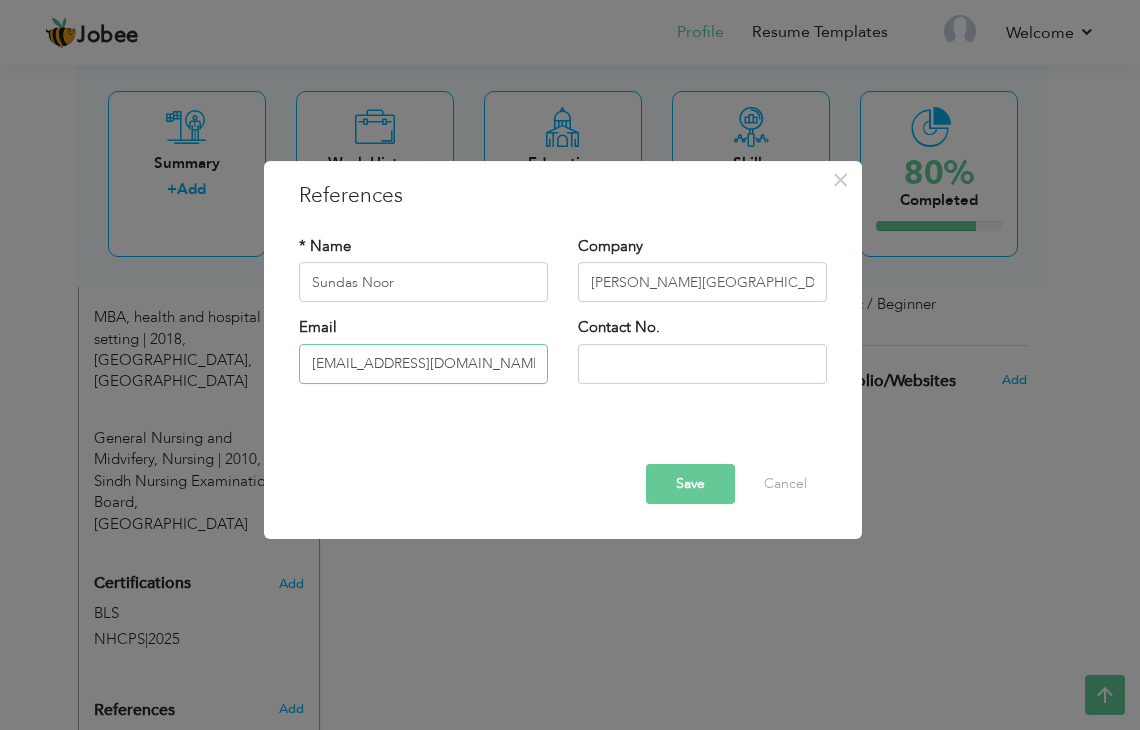 type on "[EMAIL_ADDRESS][DOMAIN_NAME]" 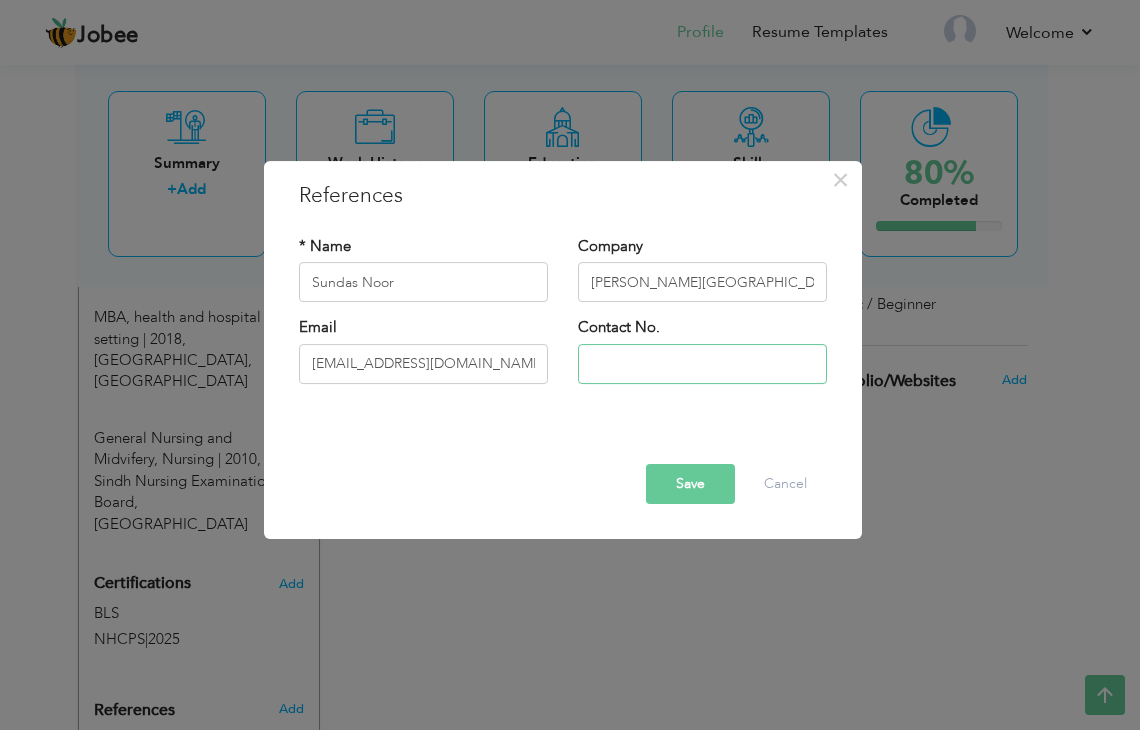 click at bounding box center (702, 364) 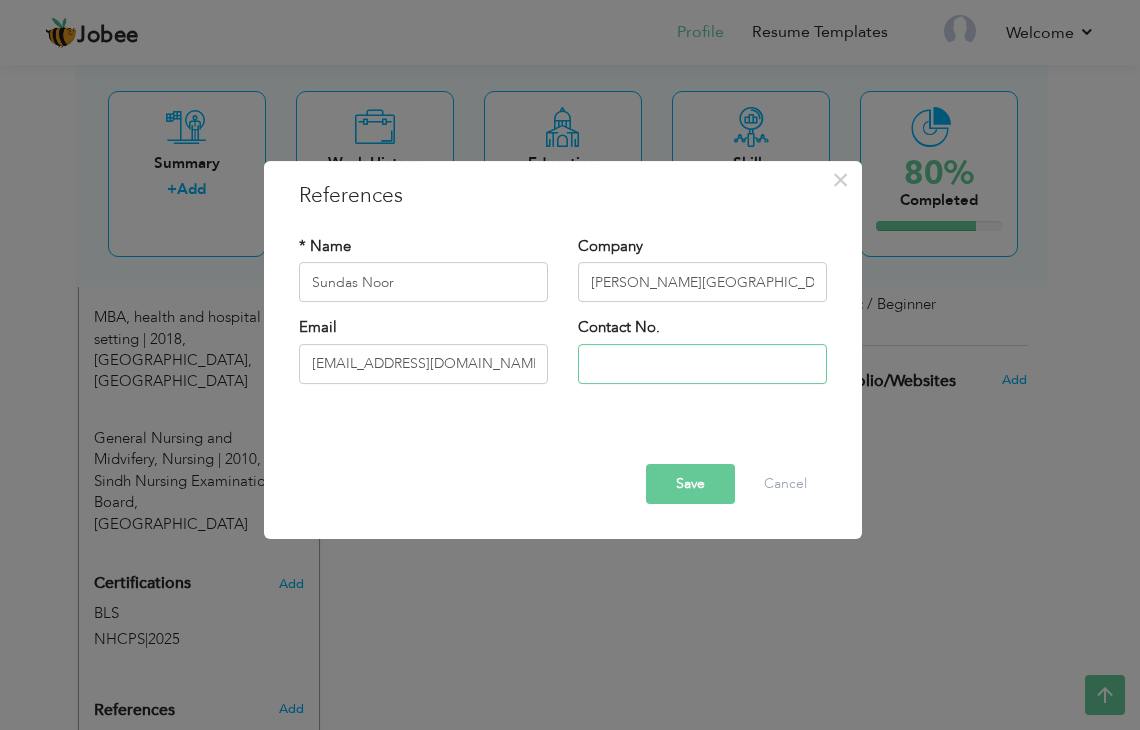 type on "6" 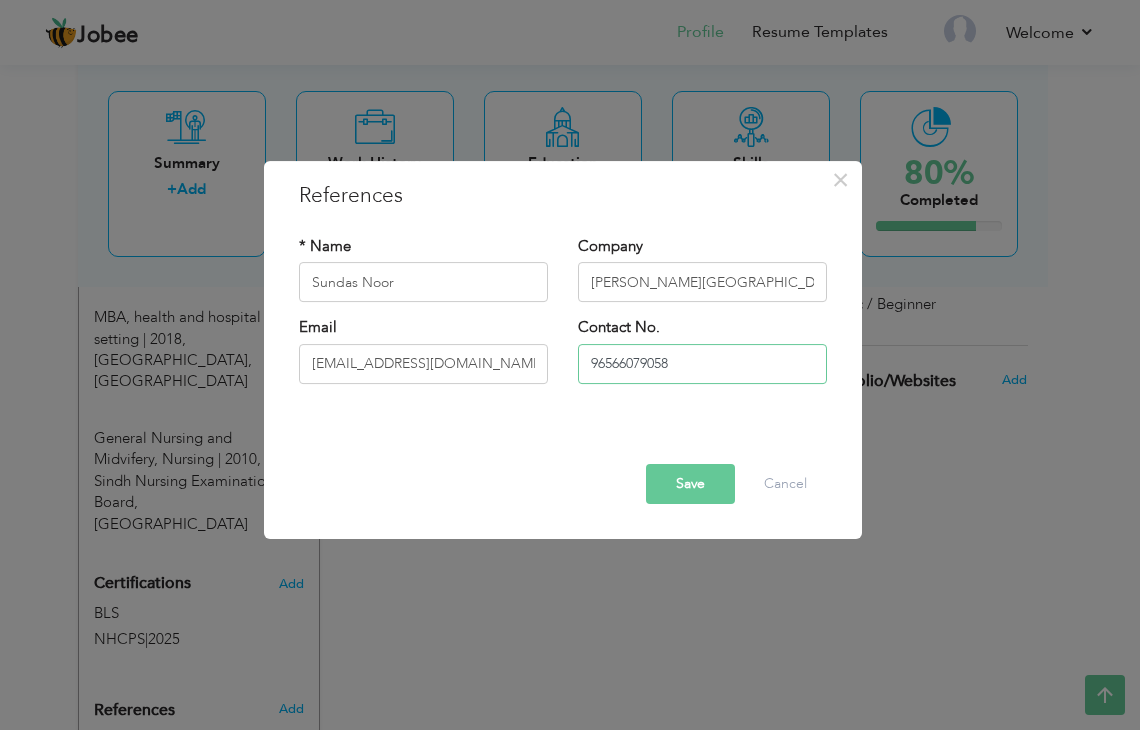 type on "96566079058" 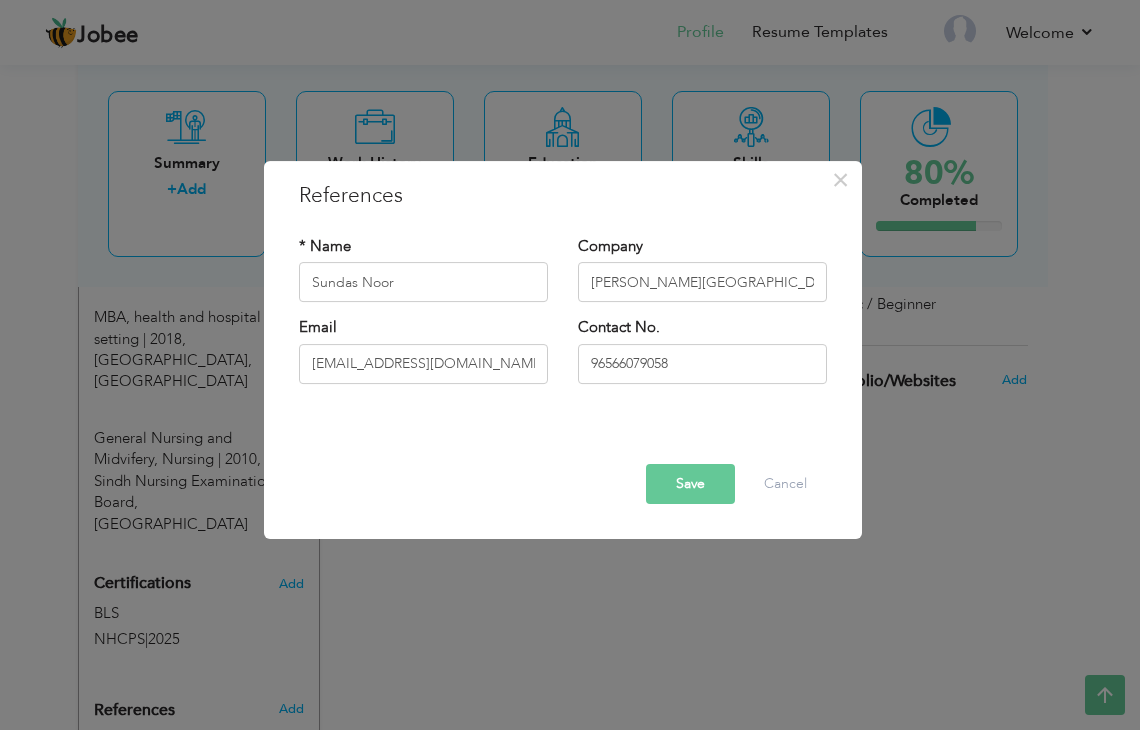 click on "Save" at bounding box center [690, 484] 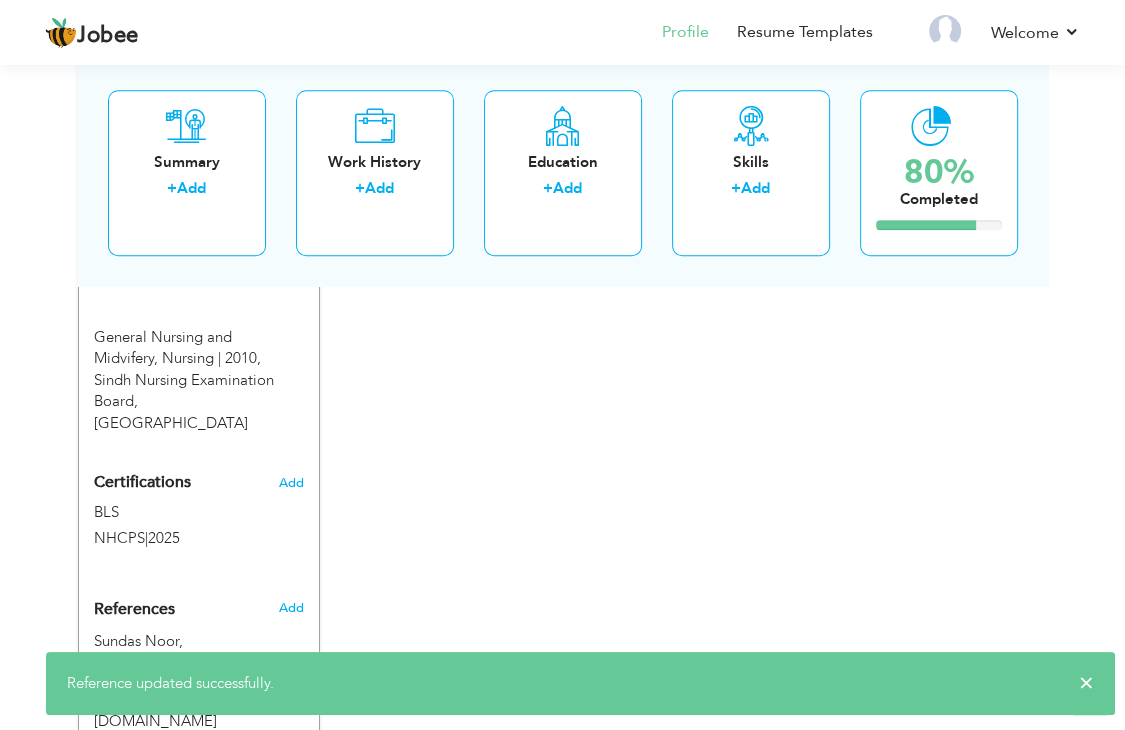 scroll, scrollTop: 1156, scrollLeft: 0, axis: vertical 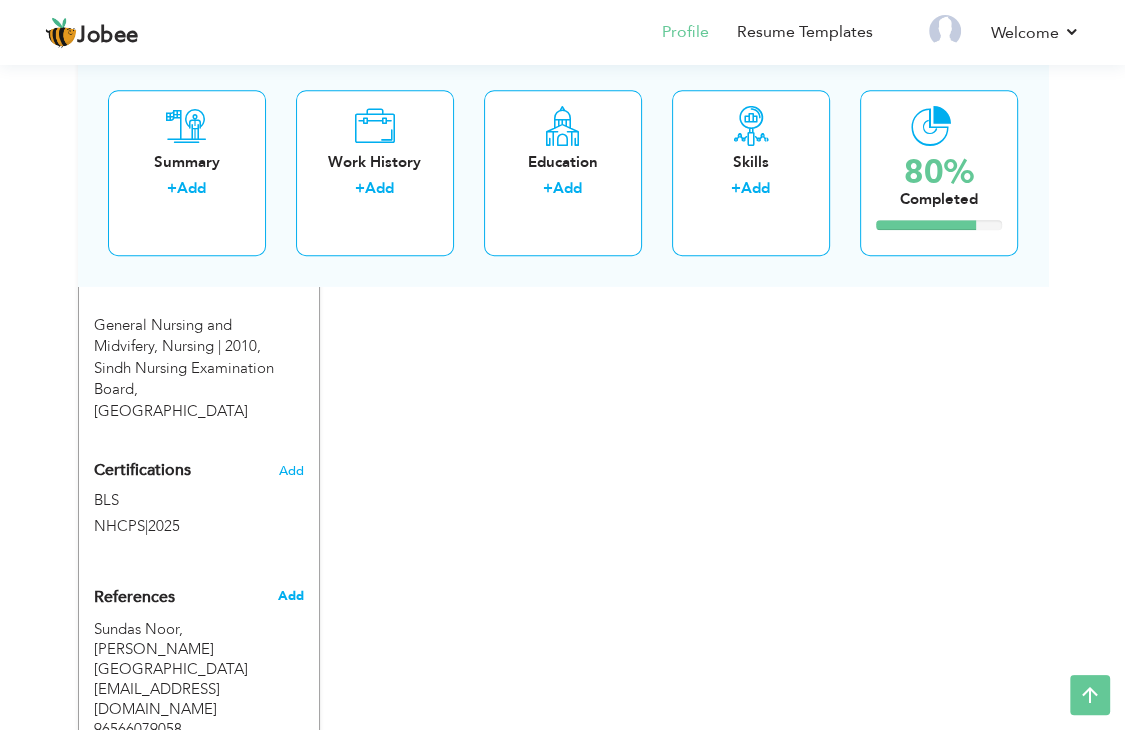 click on "Add" at bounding box center [291, 596] 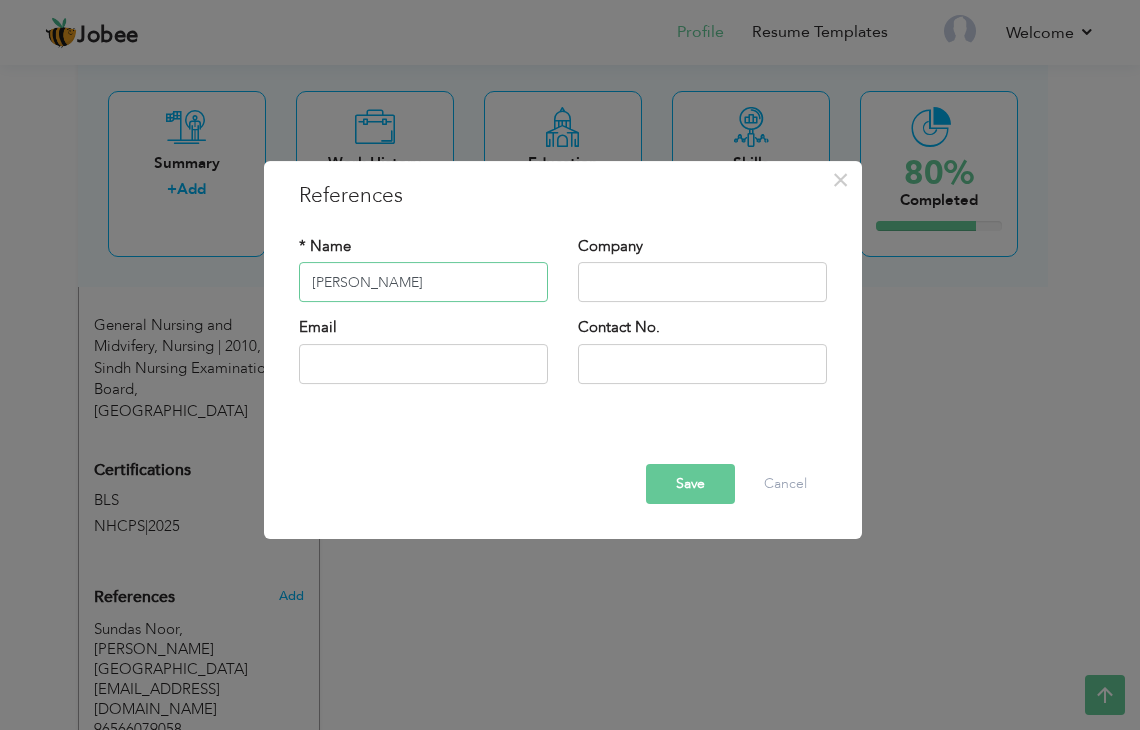 type on "Nayab Arther" 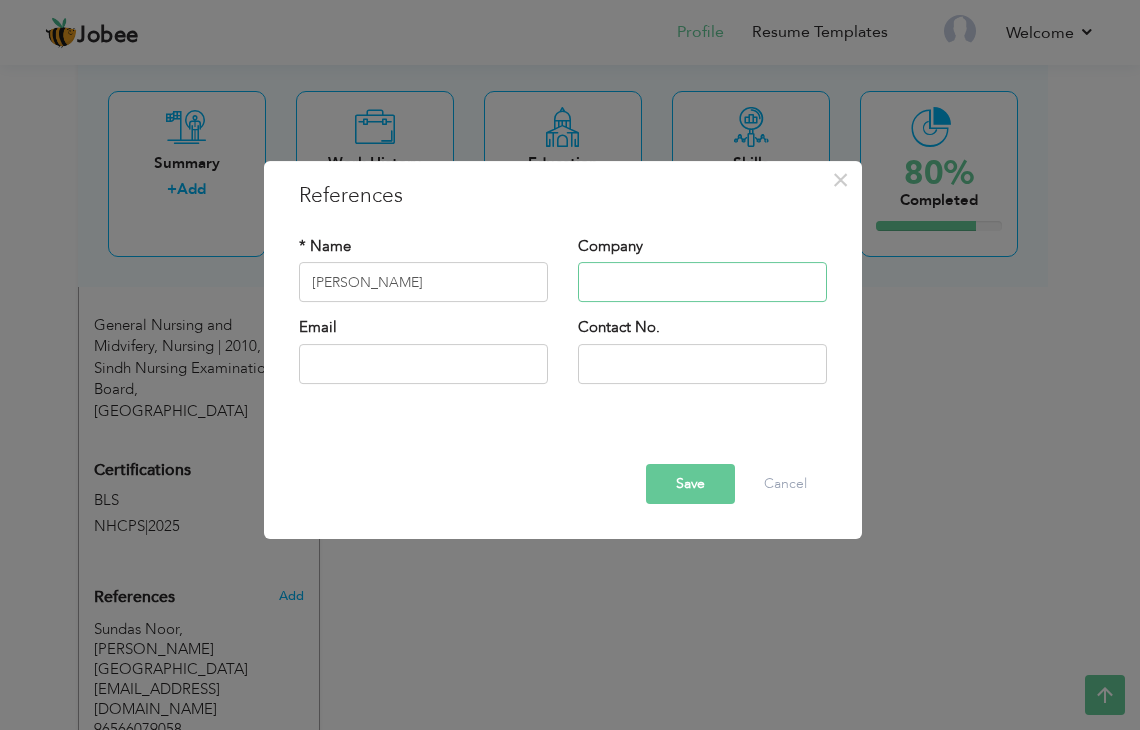 click at bounding box center (702, 283) 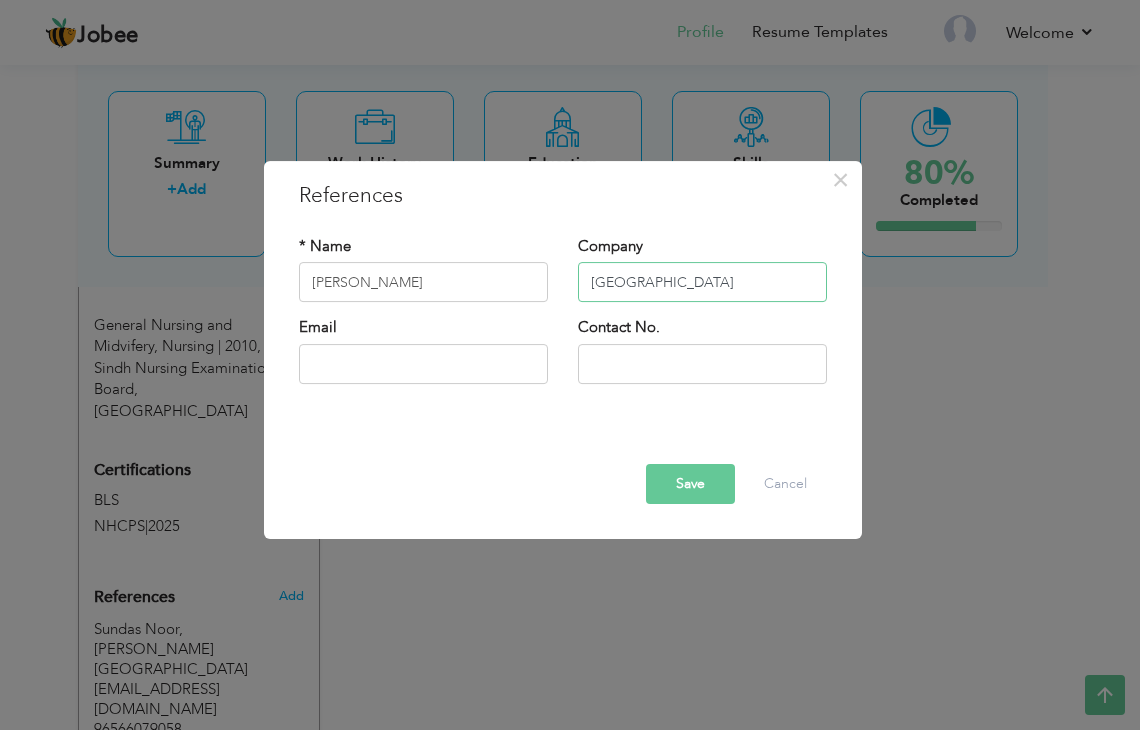type on "NICVD hospital" 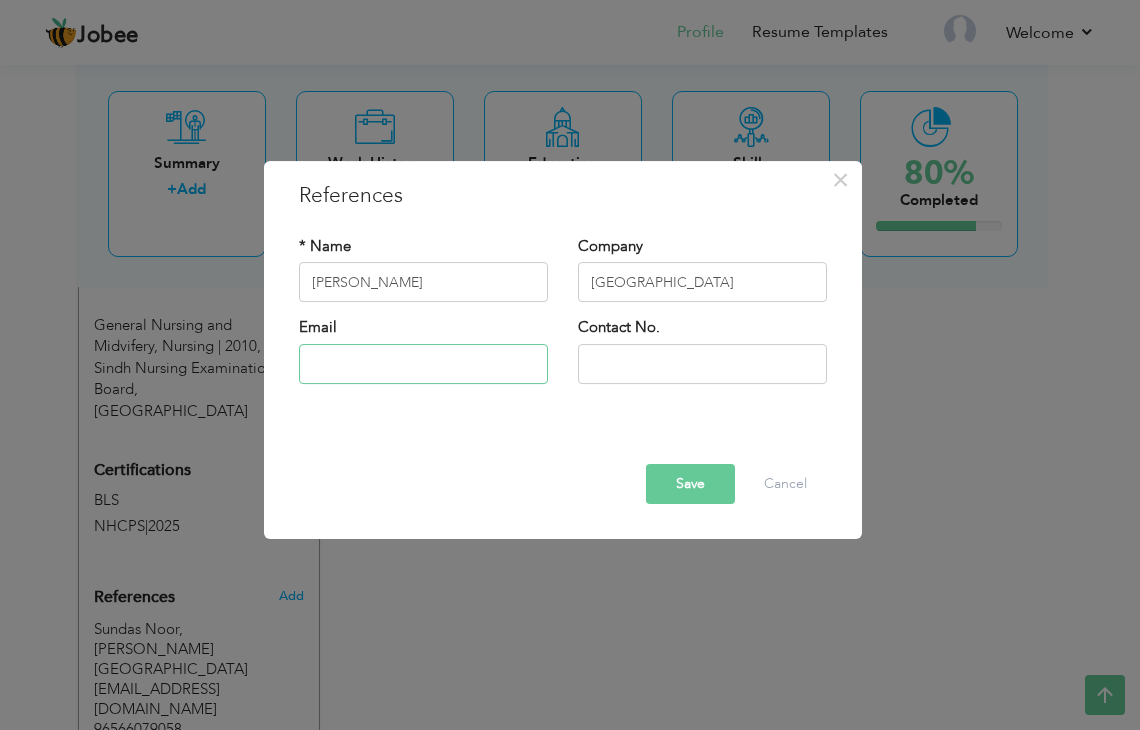 click at bounding box center [423, 364] 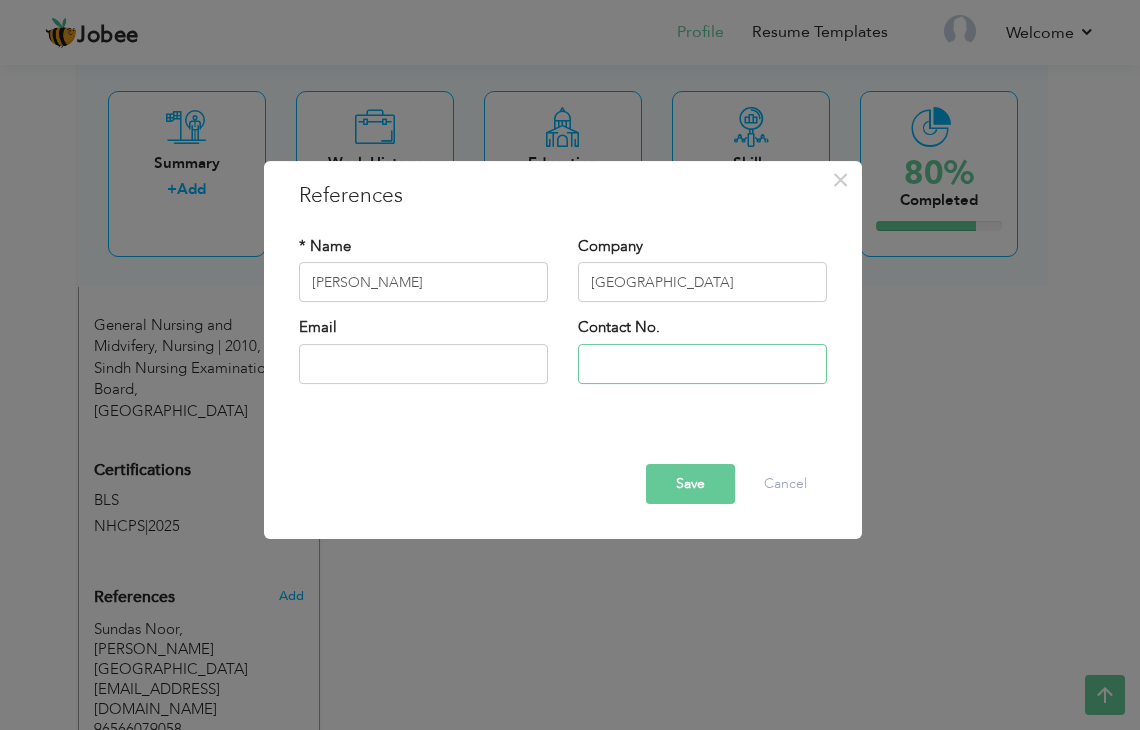 click at bounding box center [702, 364] 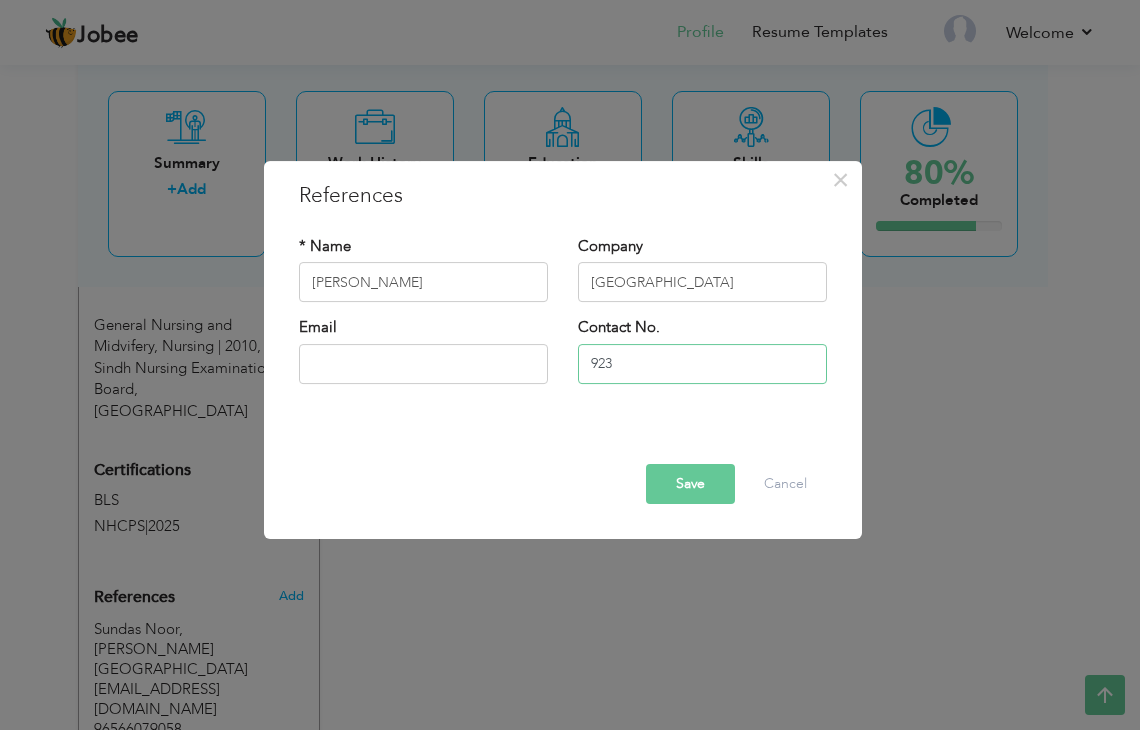 type on "923" 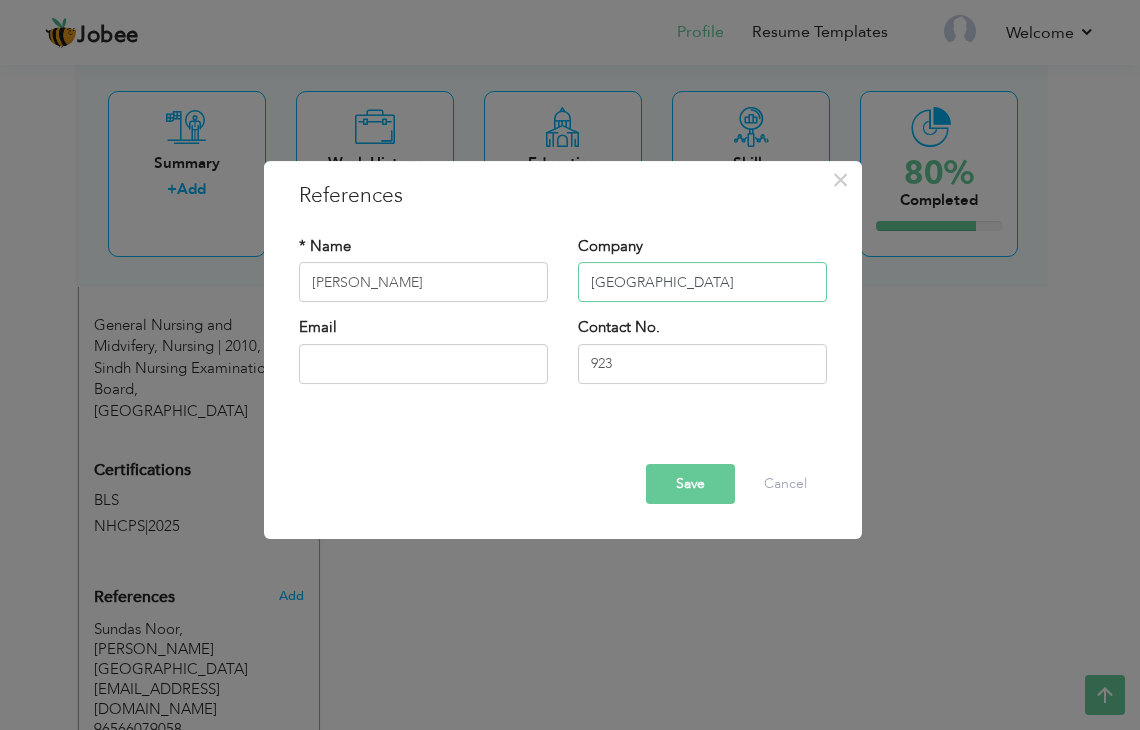 click on "NICVD hospital" at bounding box center (702, 283) 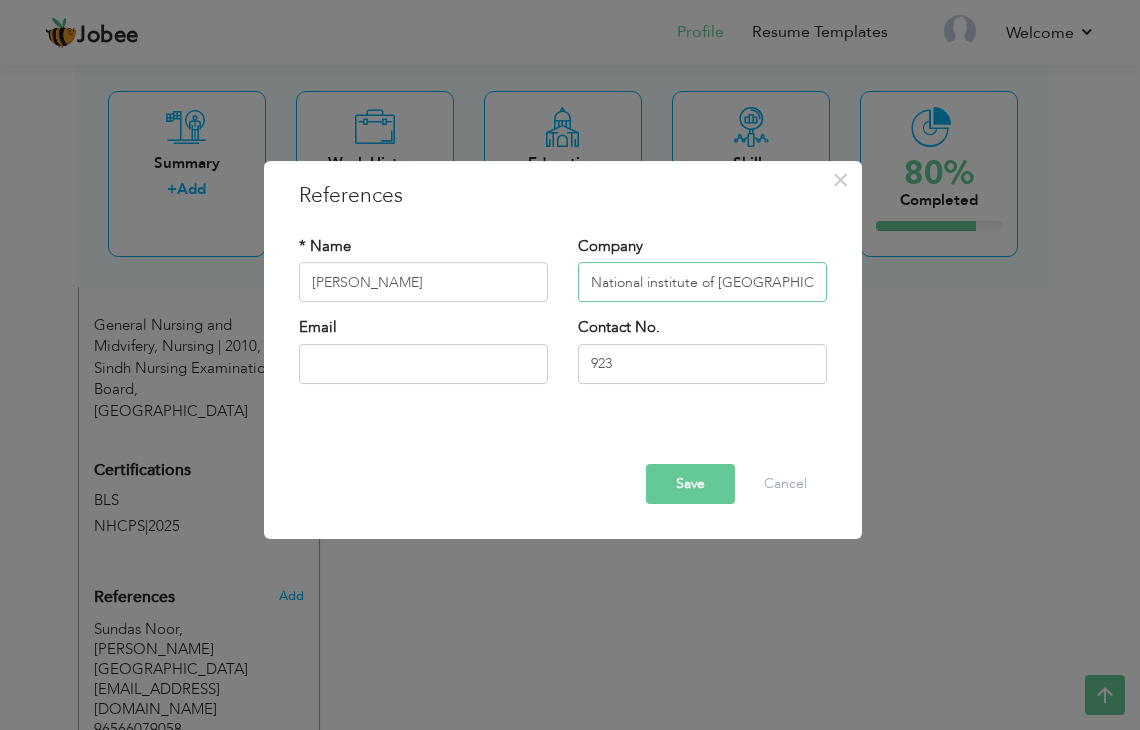type on "National institute of [GEOGRAPHIC_DATA]" 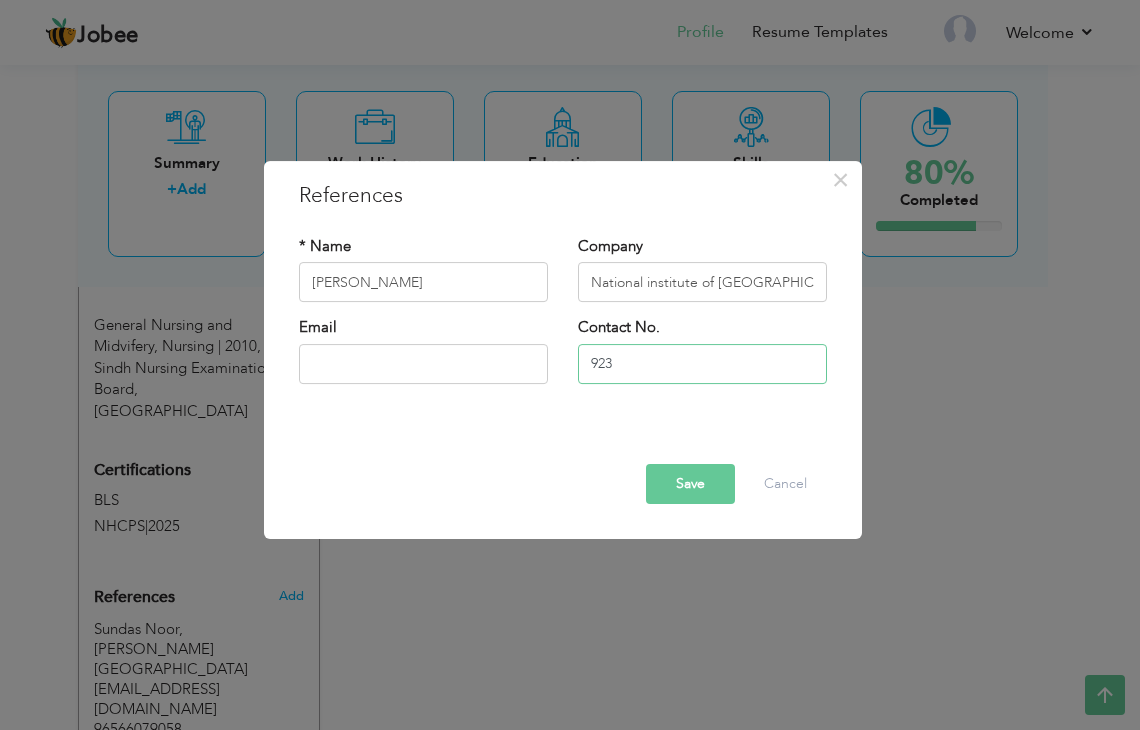 click on "923" at bounding box center [702, 364] 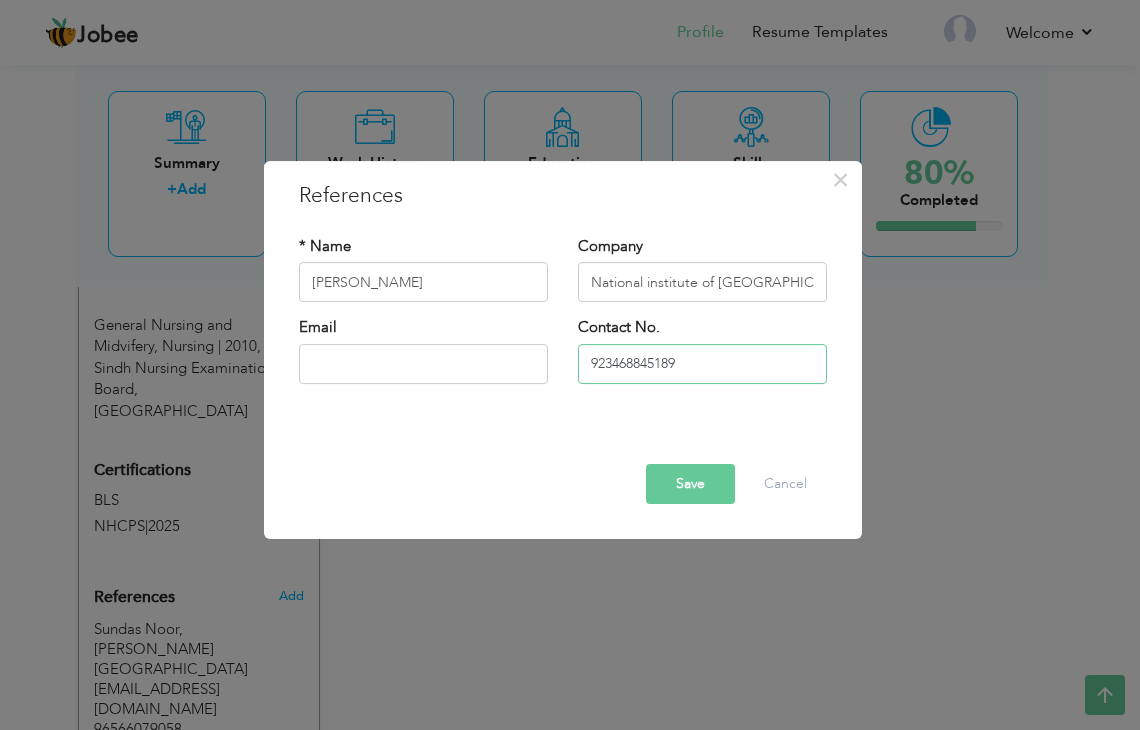 type on "923468845189" 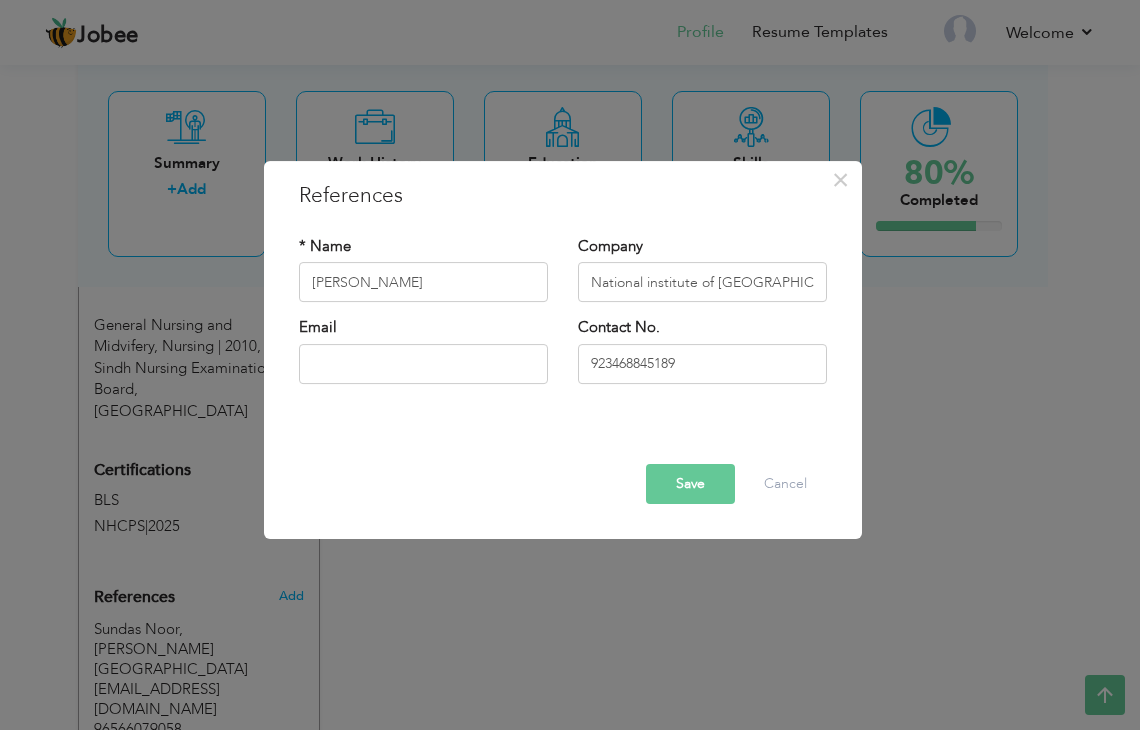 click on "Save" at bounding box center (690, 484) 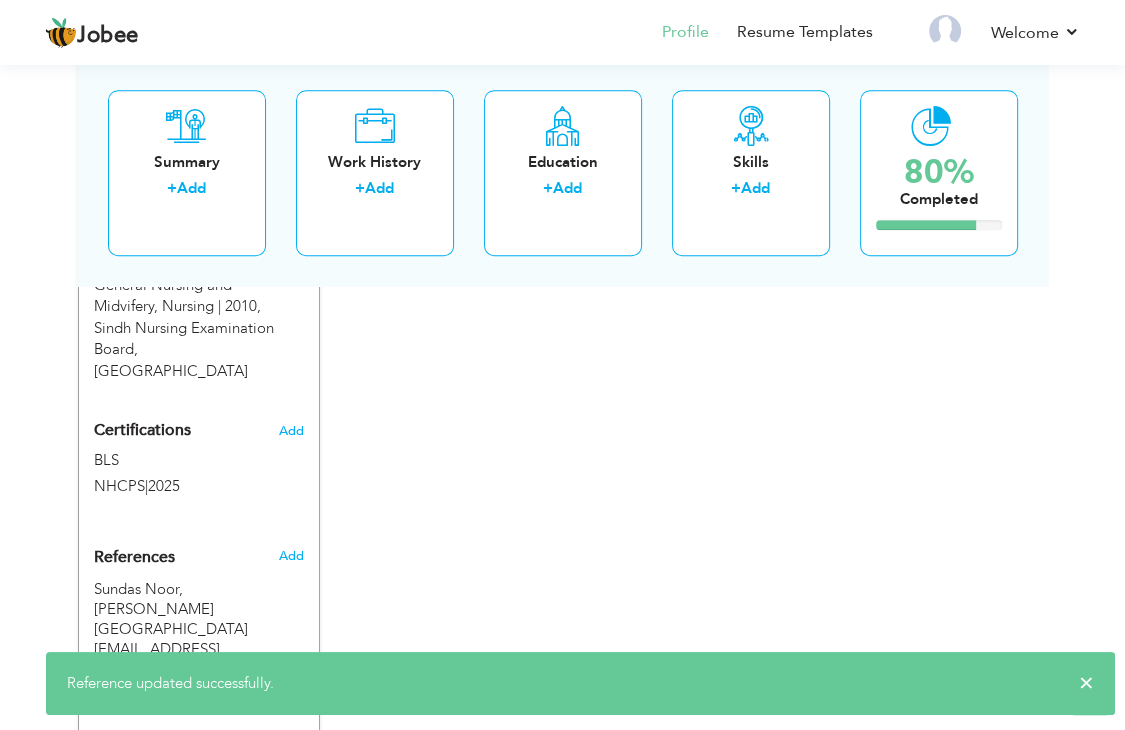 scroll, scrollTop: 1249, scrollLeft: 0, axis: vertical 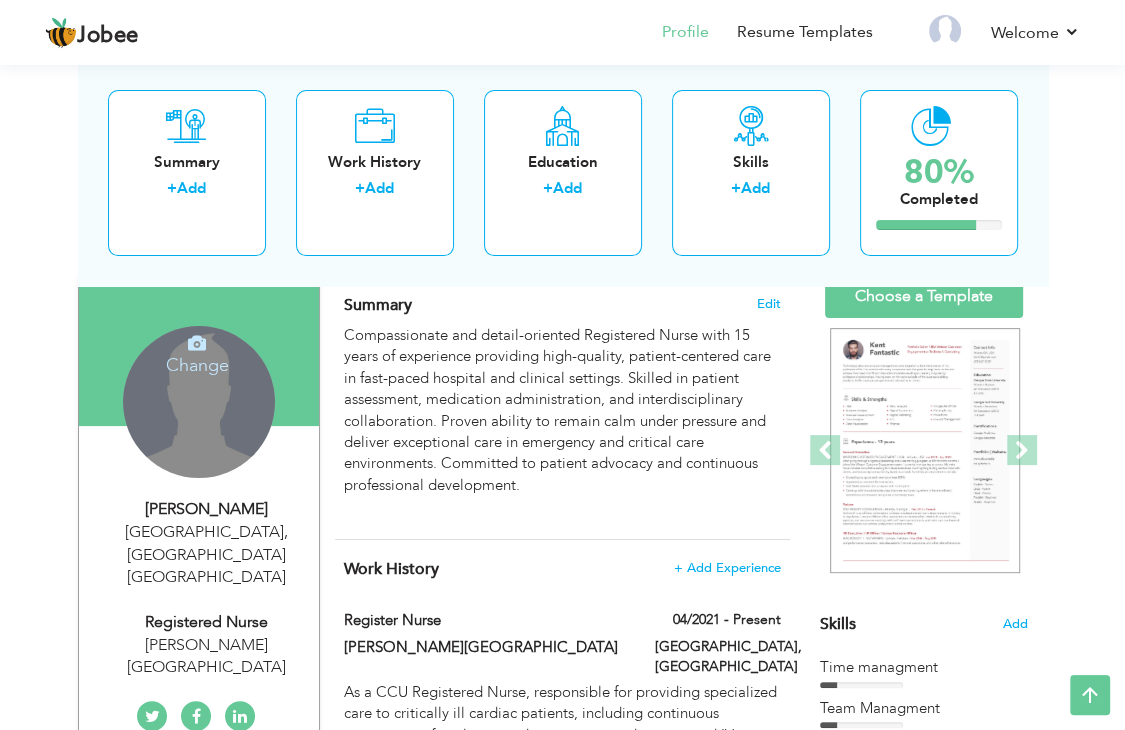 click at bounding box center [197, 343] 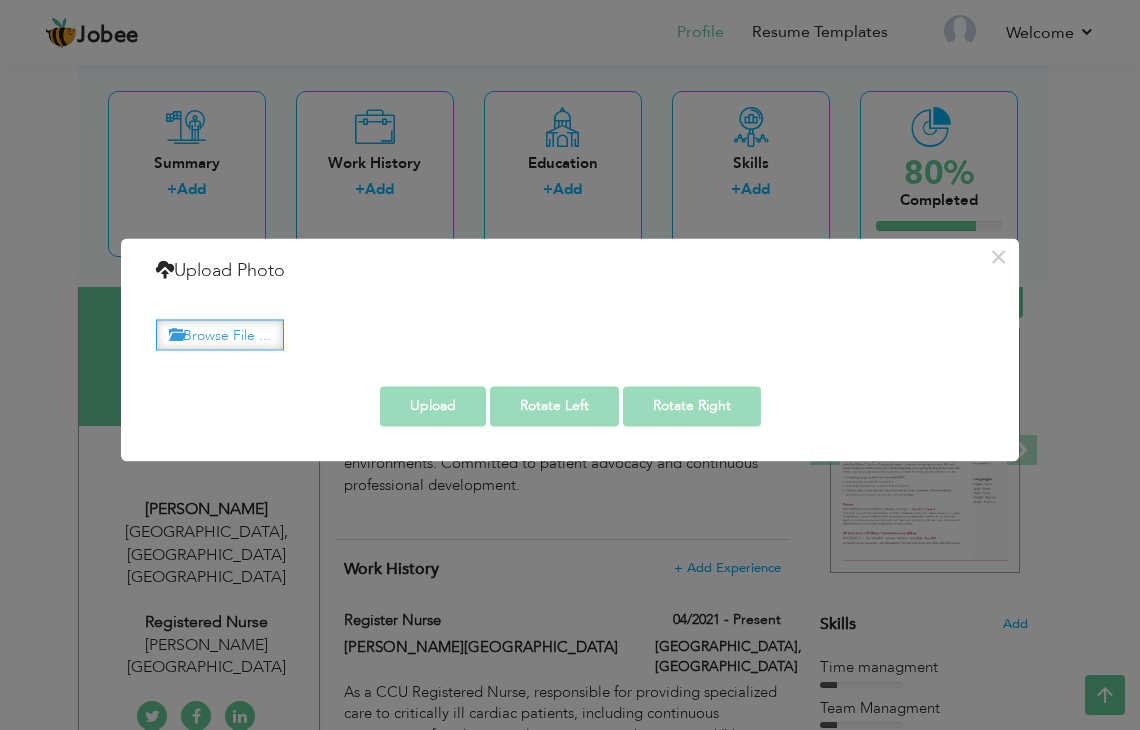 click on "Browse File ..." at bounding box center [220, 334] 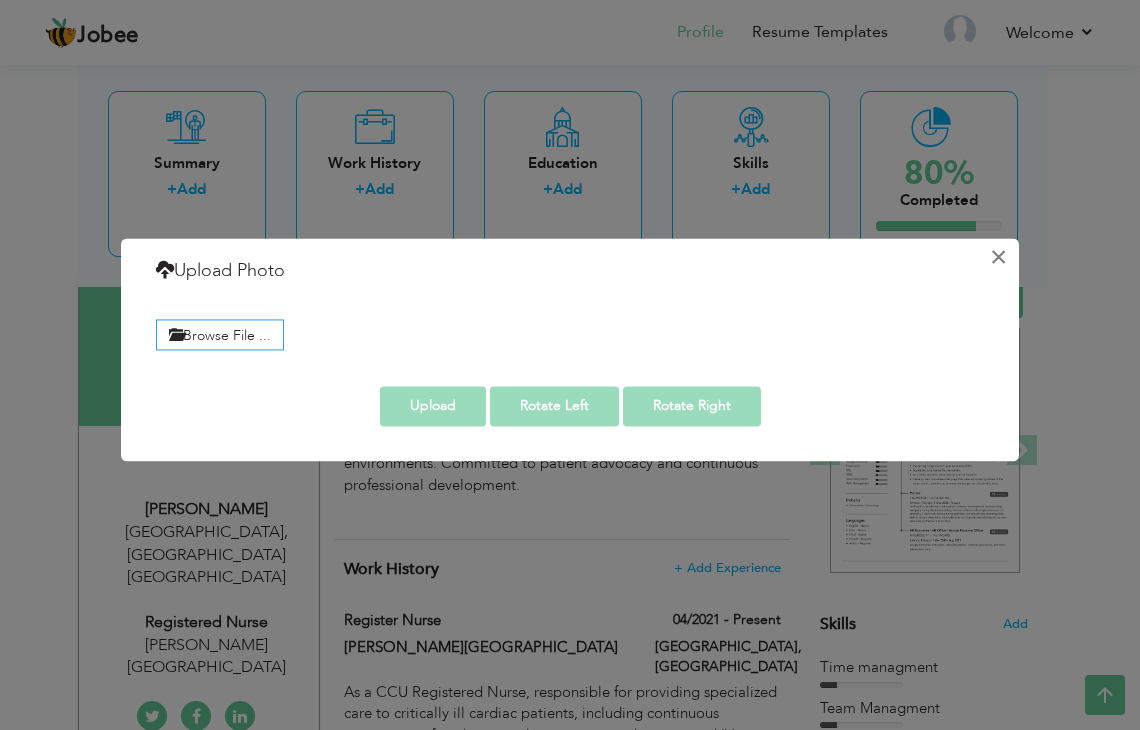 click on "×" at bounding box center (998, 257) 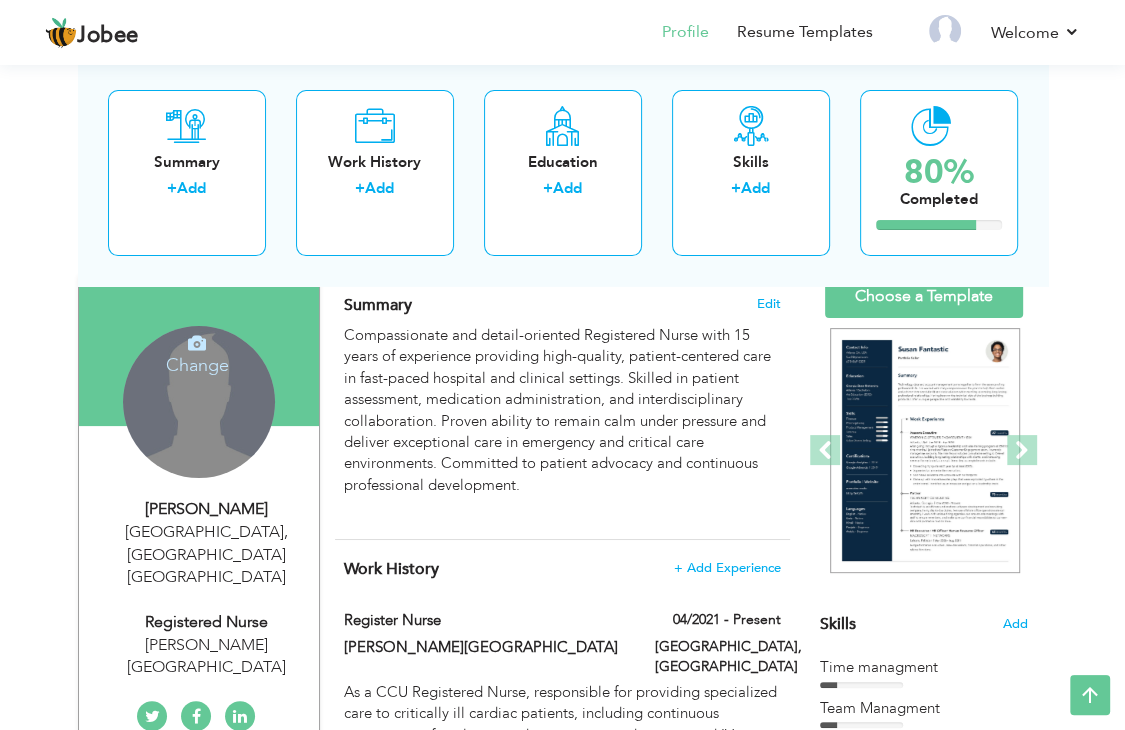 click at bounding box center (197, 343) 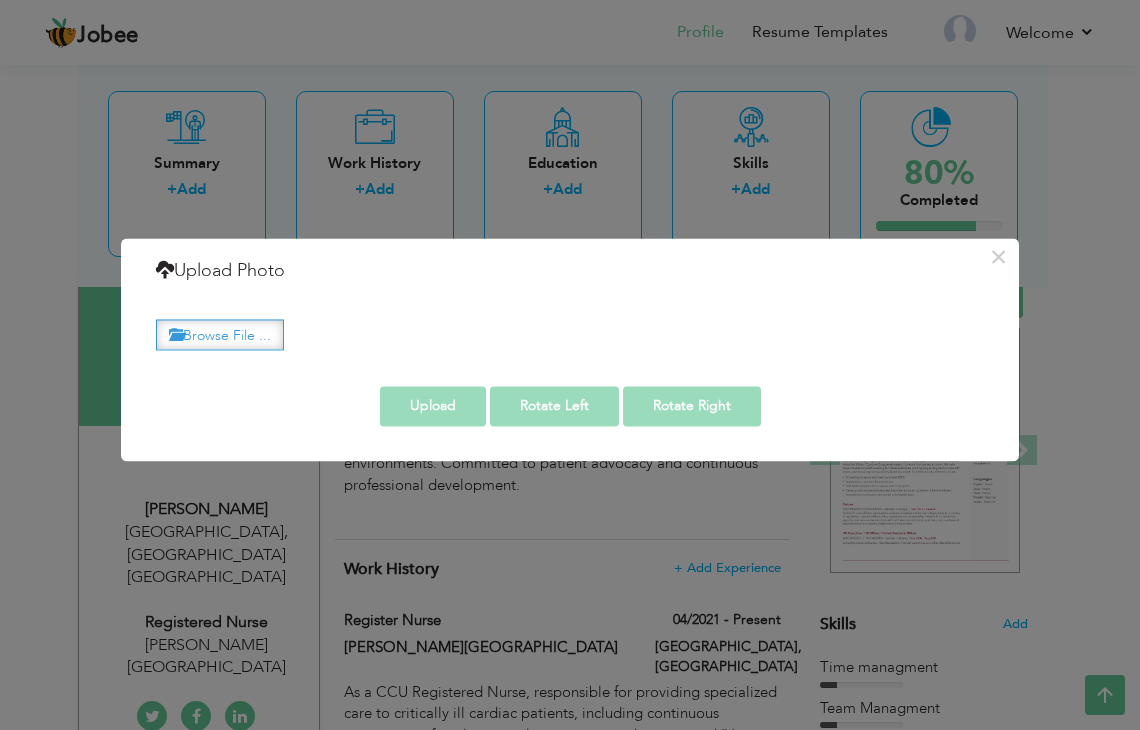 click on "Browse File ..." at bounding box center [220, 334] 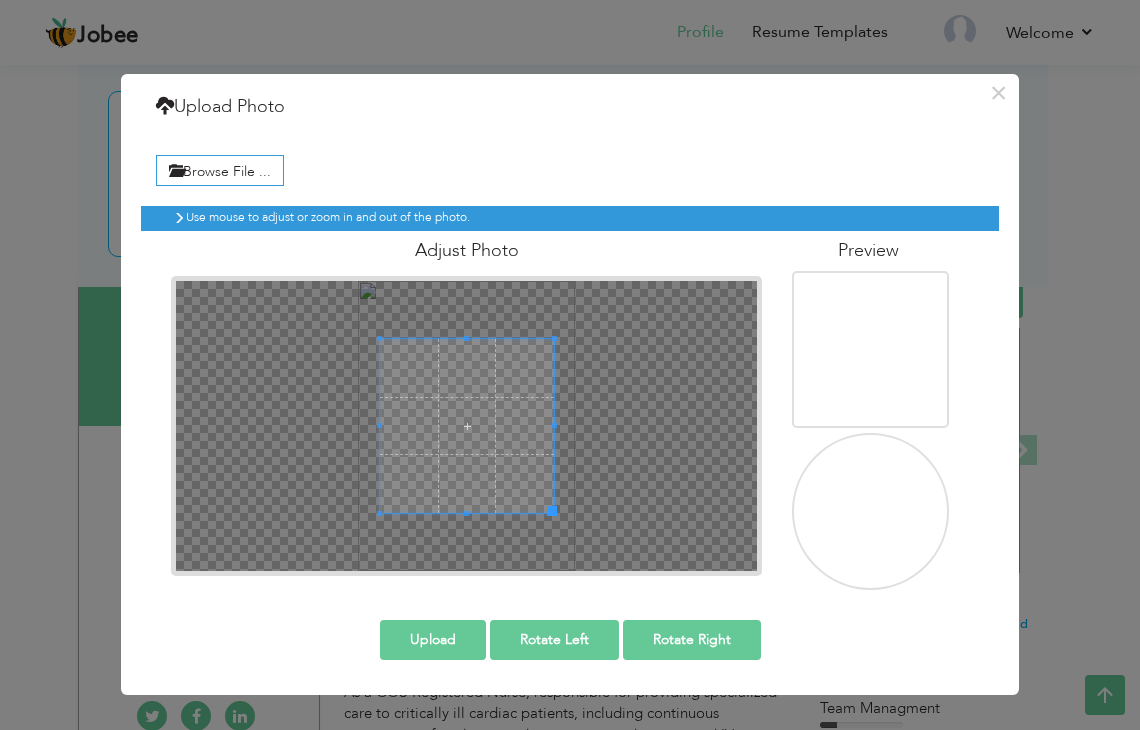 click on "Upload" at bounding box center (433, 640) 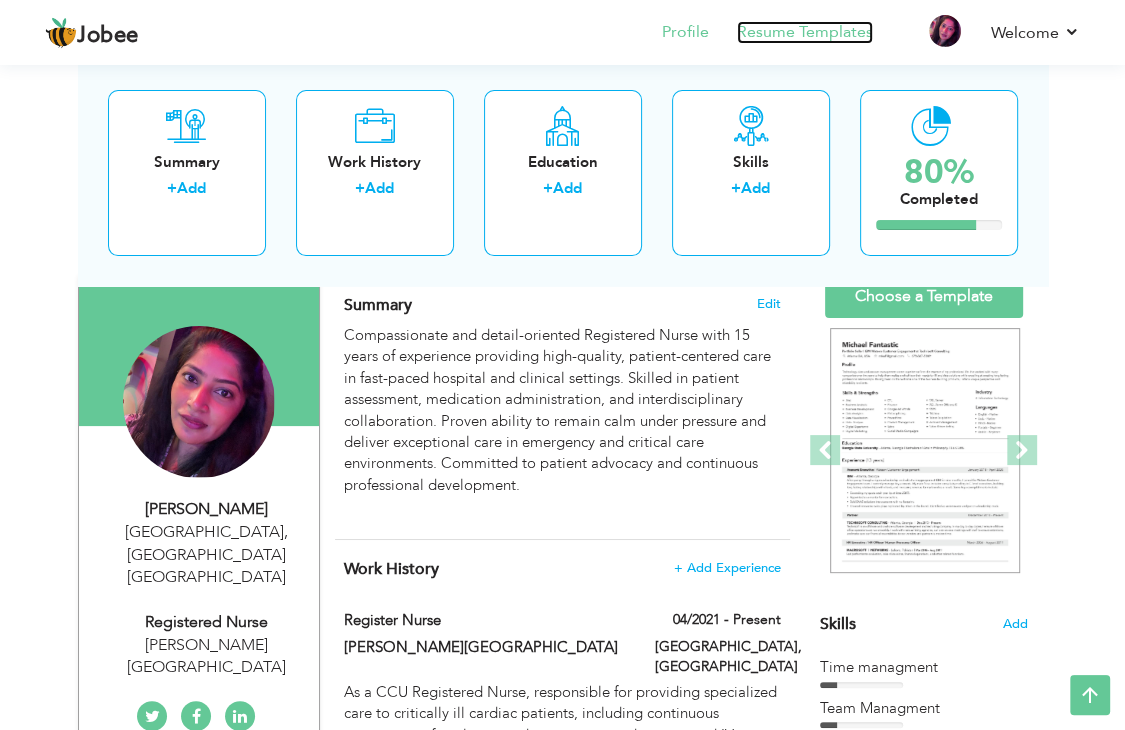 click on "Resume Templates" at bounding box center (805, 32) 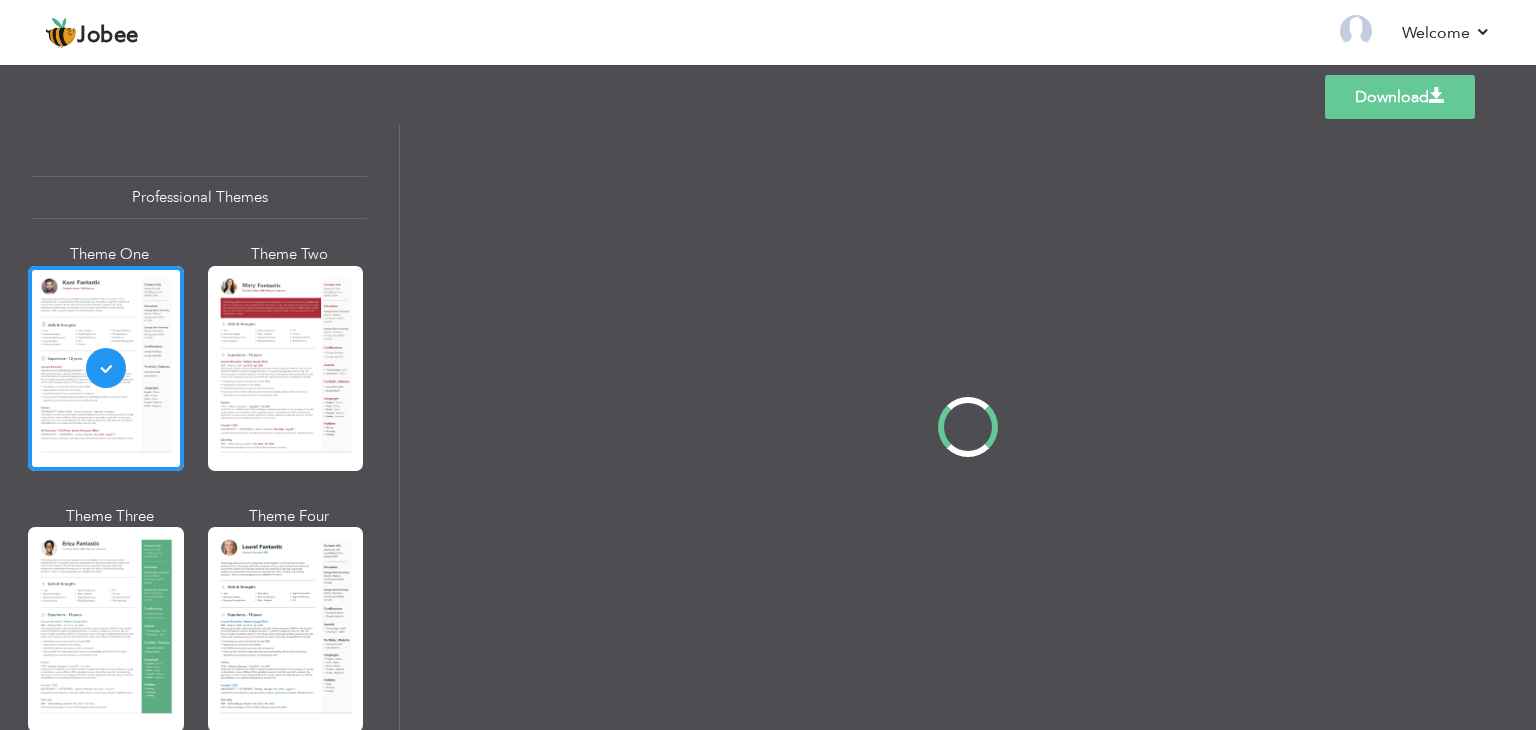 scroll, scrollTop: 0, scrollLeft: 0, axis: both 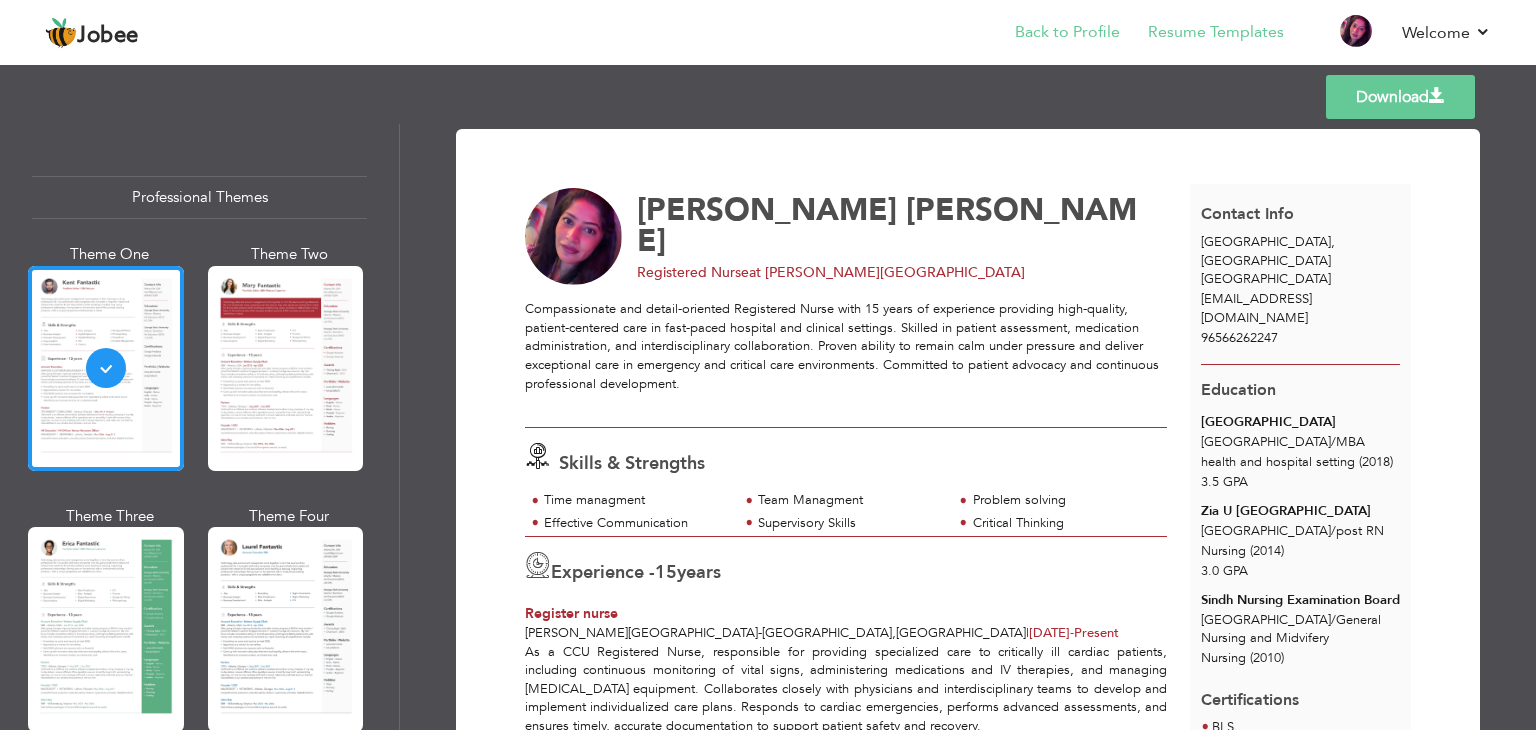 click on "Back to Profile" at bounding box center [1053, 34] 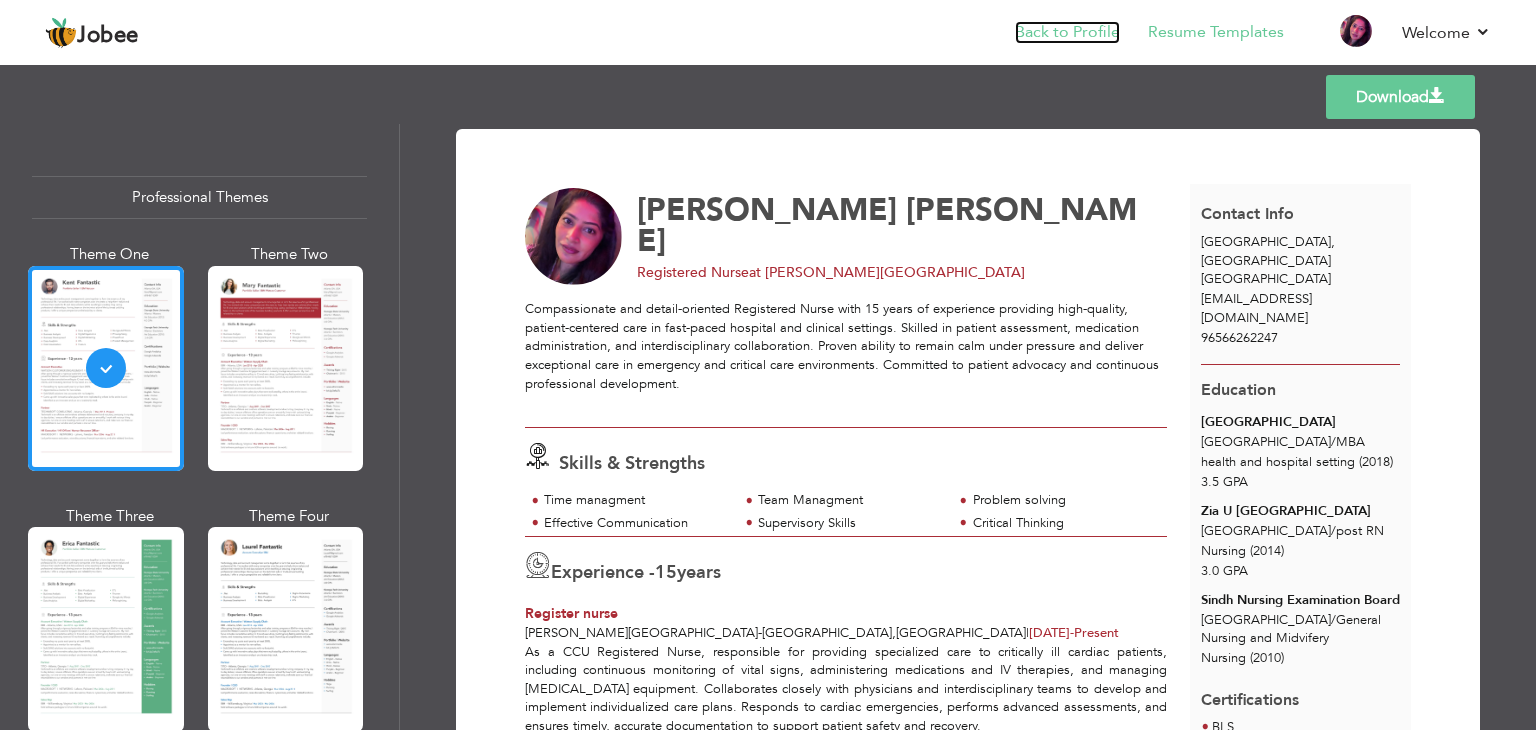 click on "Back to Profile" at bounding box center (1067, 32) 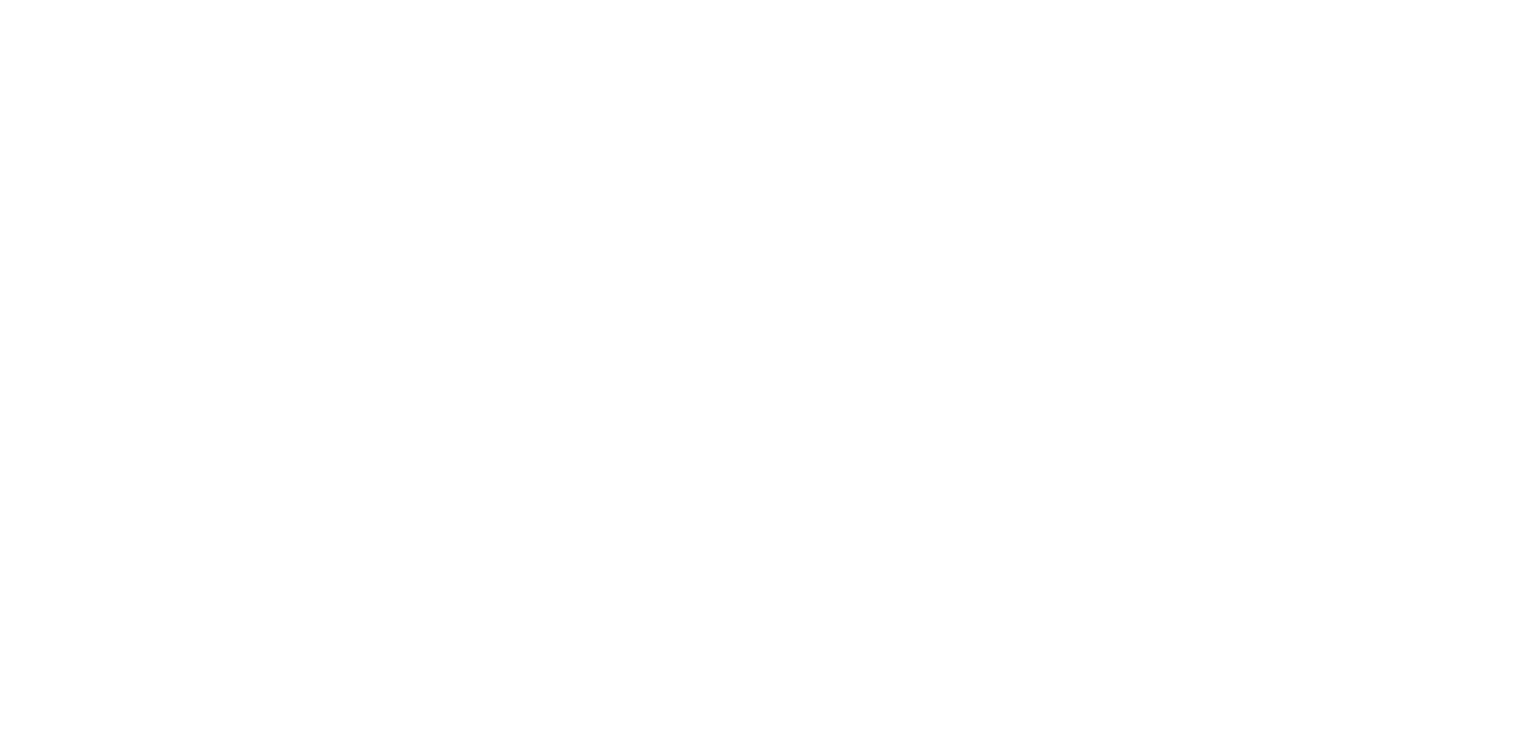scroll, scrollTop: 0, scrollLeft: 0, axis: both 